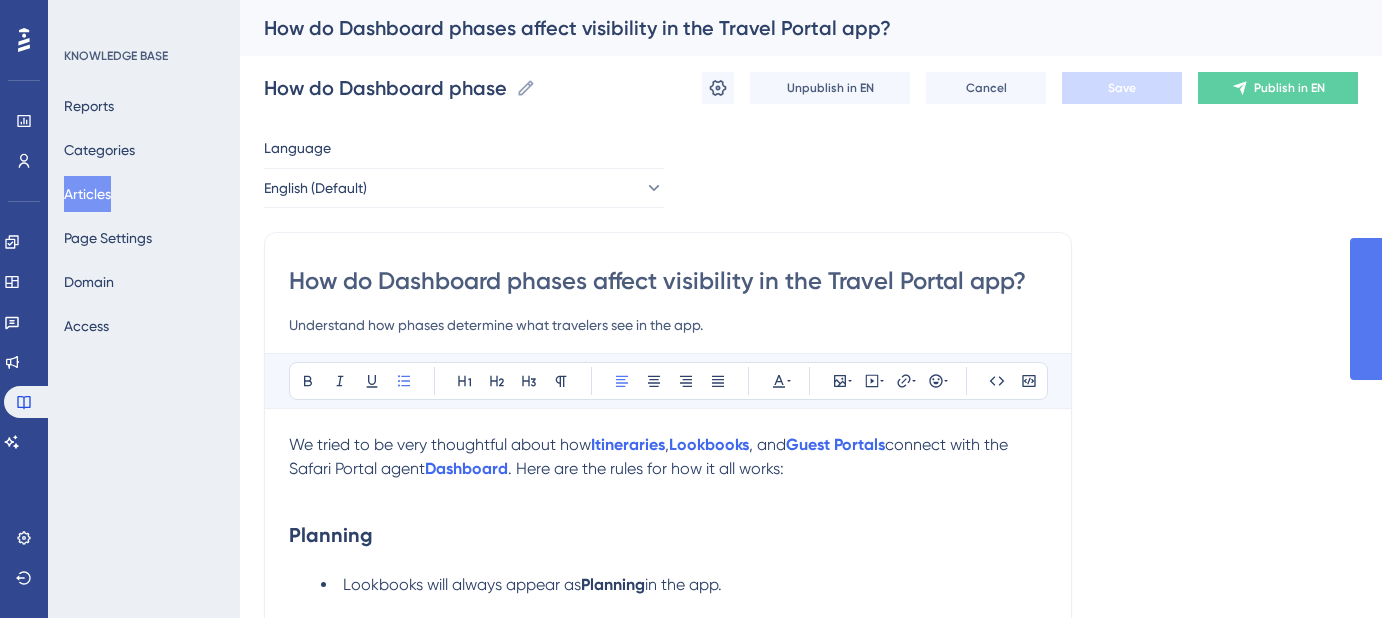 scroll, scrollTop: 0, scrollLeft: 0, axis: both 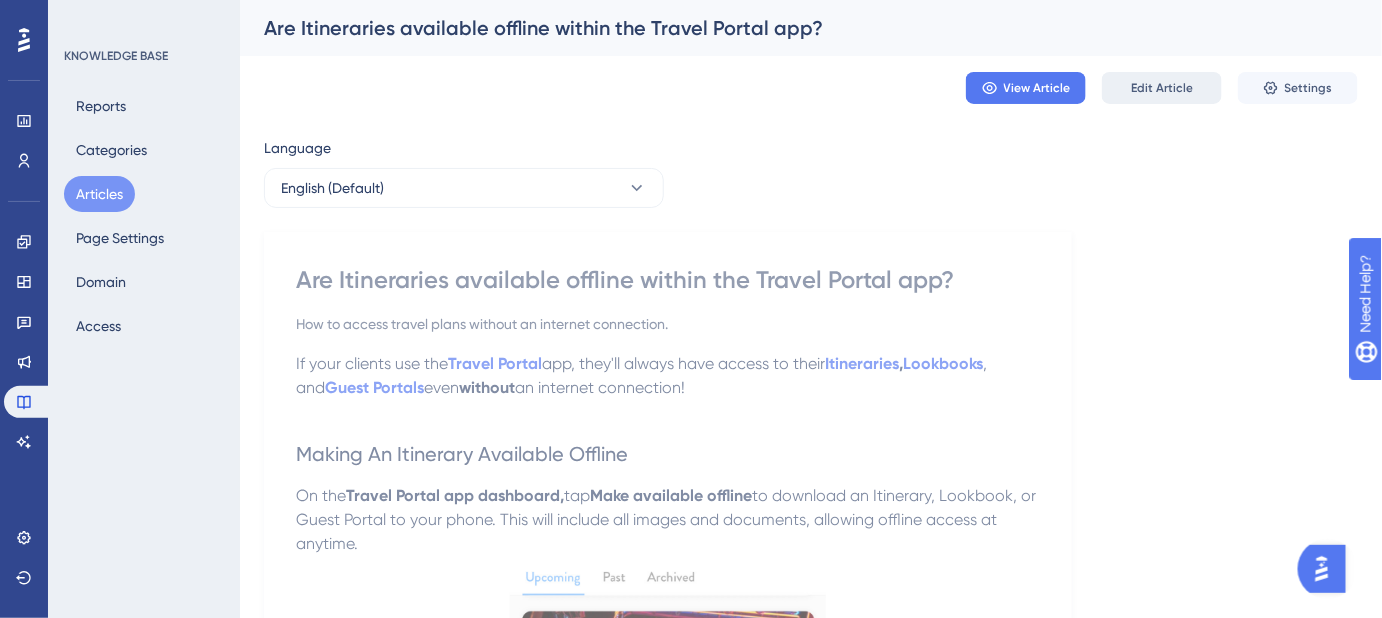 click on "Edit Article" at bounding box center [1162, 88] 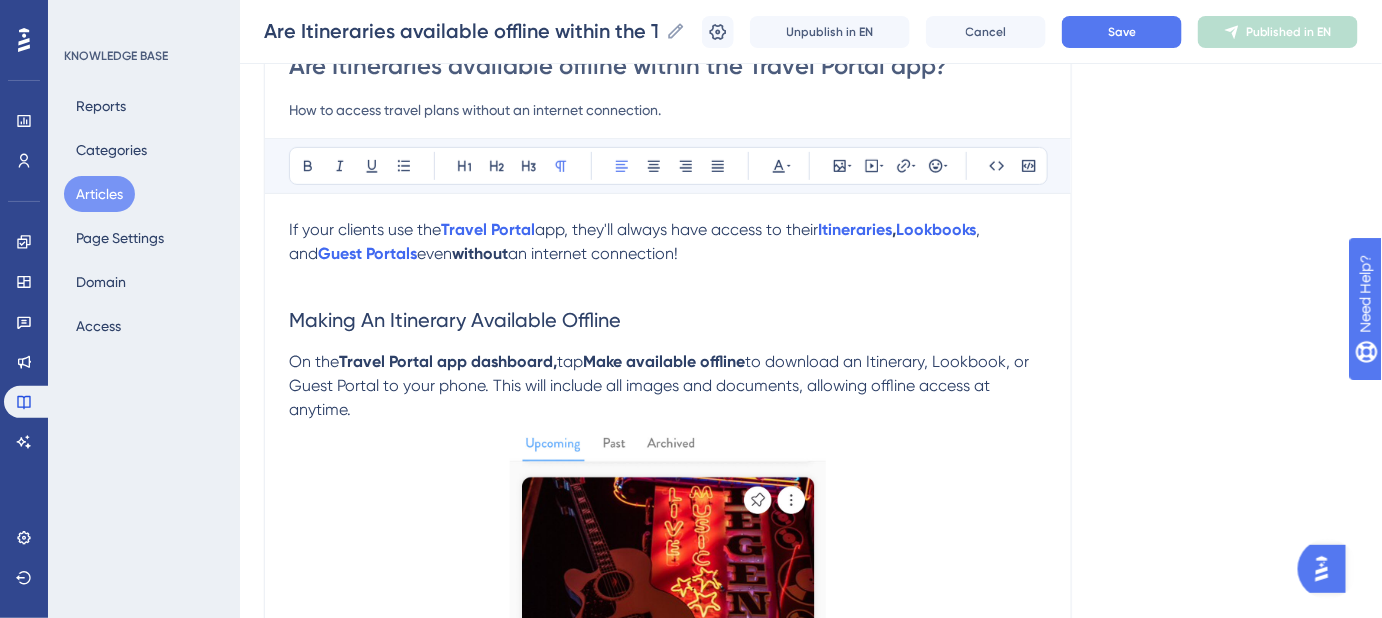 scroll, scrollTop: 186, scrollLeft: 0, axis: vertical 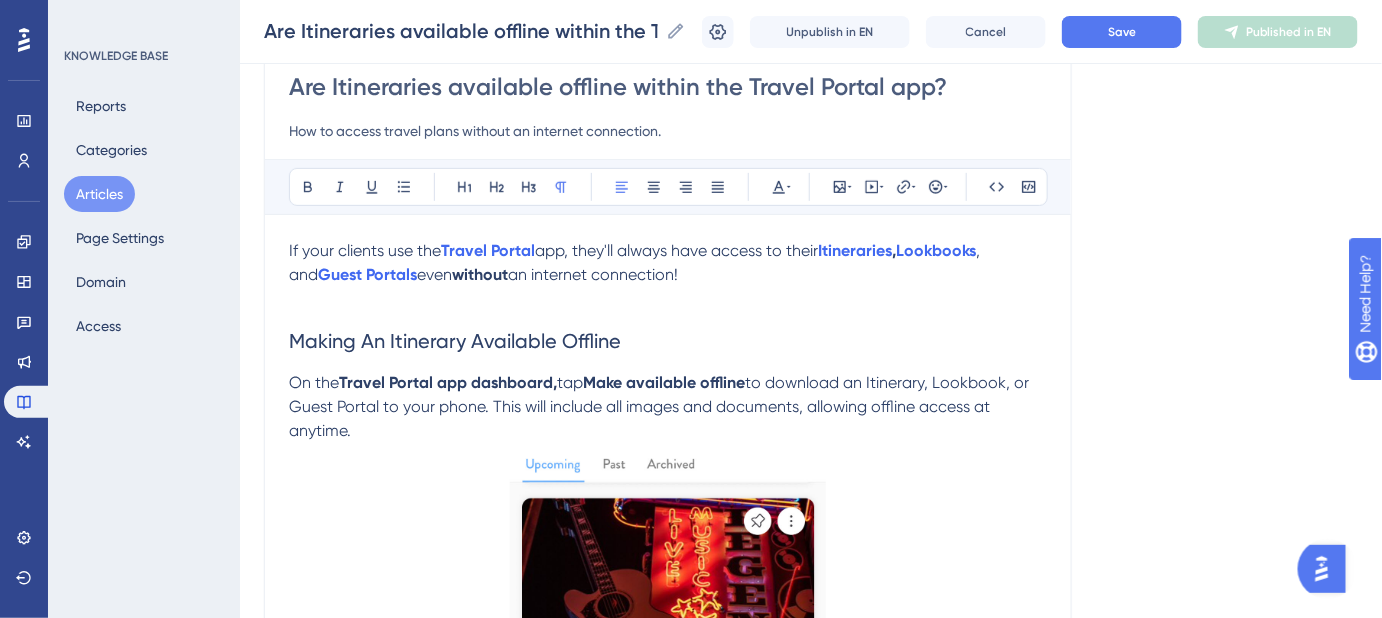 click on "an internet connection!" at bounding box center [593, 274] 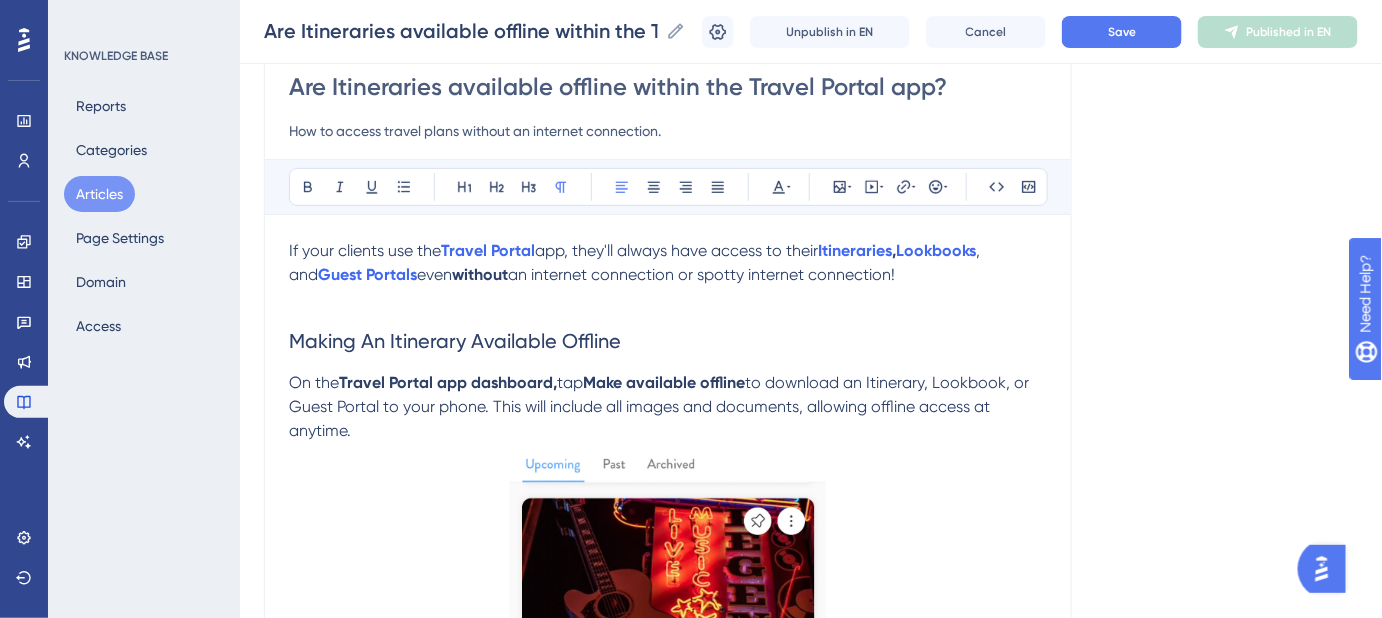 drag, startPoint x: 837, startPoint y: 278, endPoint x: 277, endPoint y: 252, distance: 560.6033 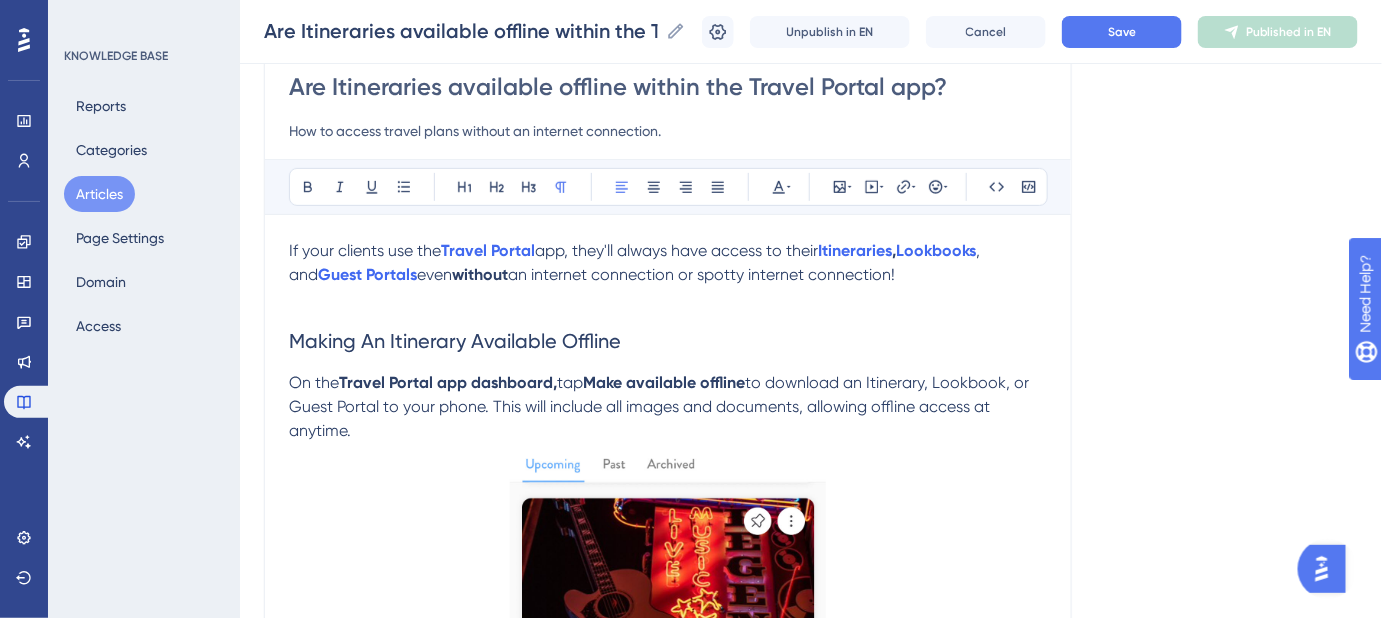 click on "an internet connection or spotty internet connection!" at bounding box center (701, 274) 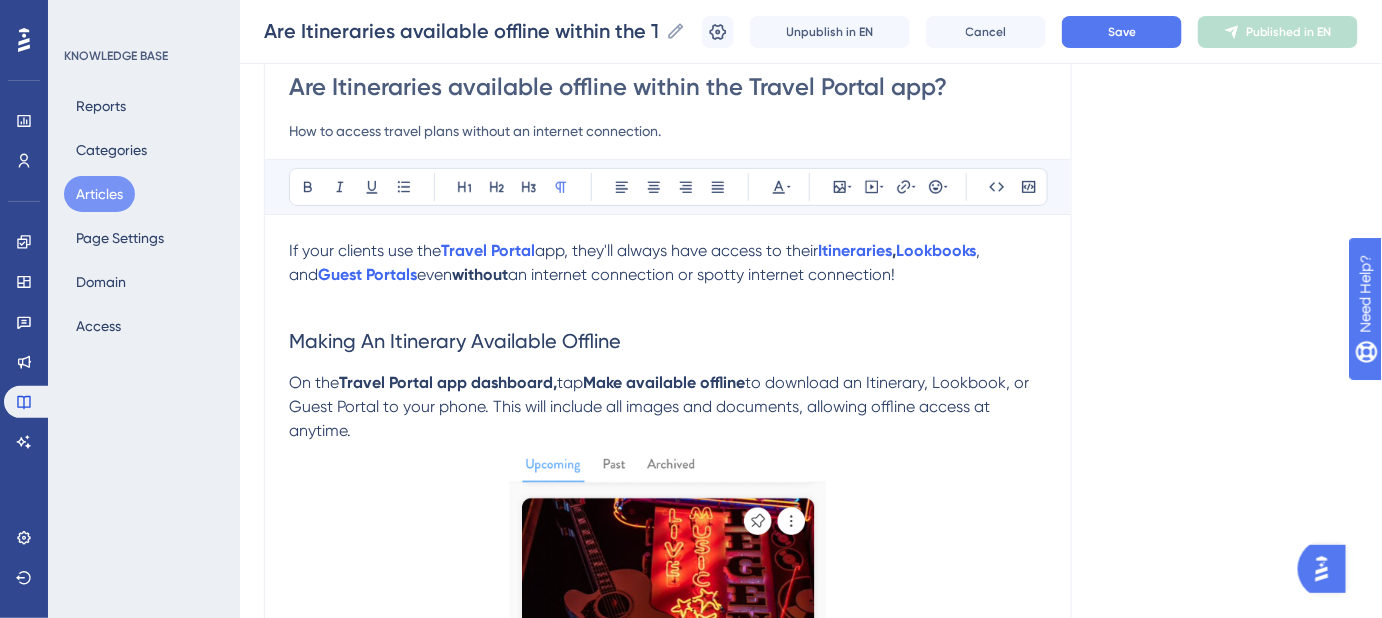 click at bounding box center [668, 299] 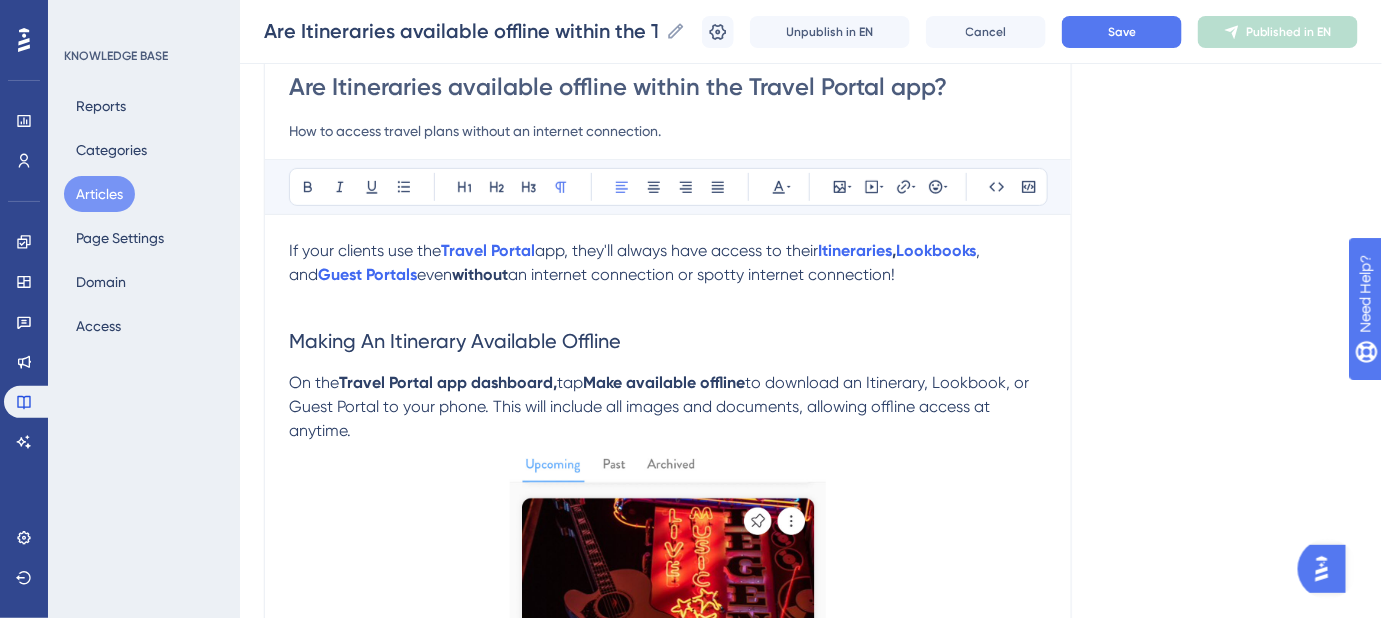 drag, startPoint x: 869, startPoint y: 276, endPoint x: 396, endPoint y: 282, distance: 473.03806 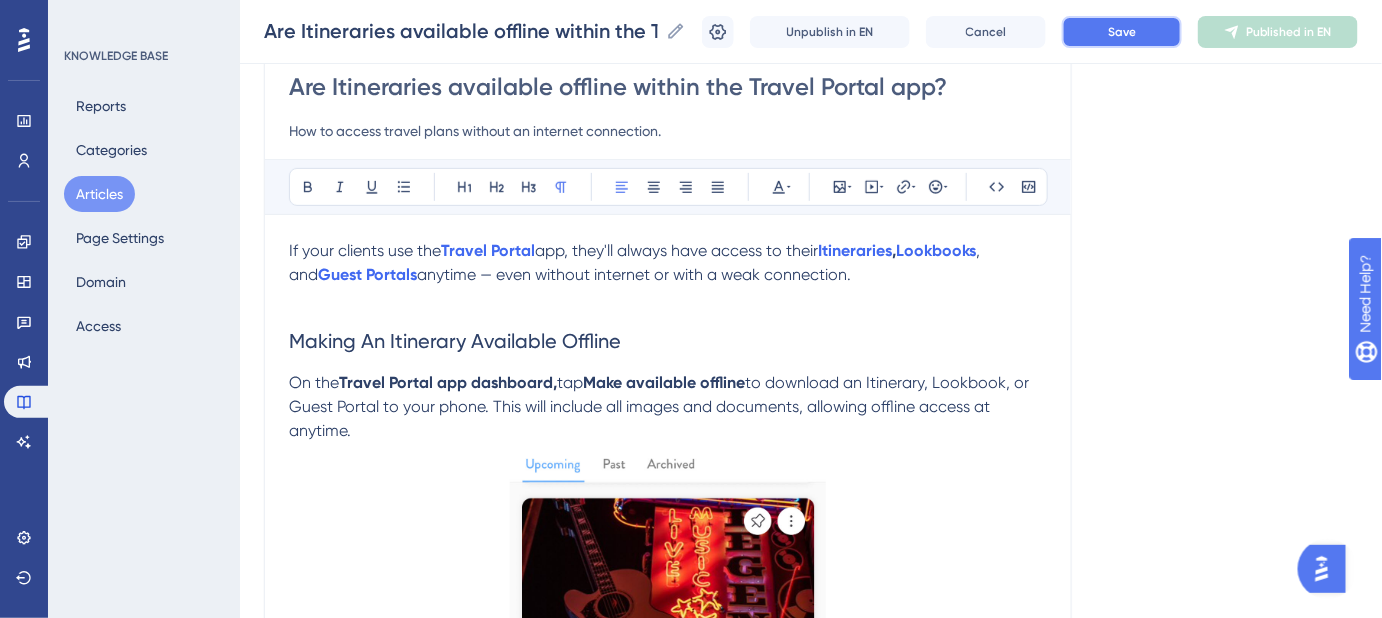 click on "Save" at bounding box center [1122, 32] 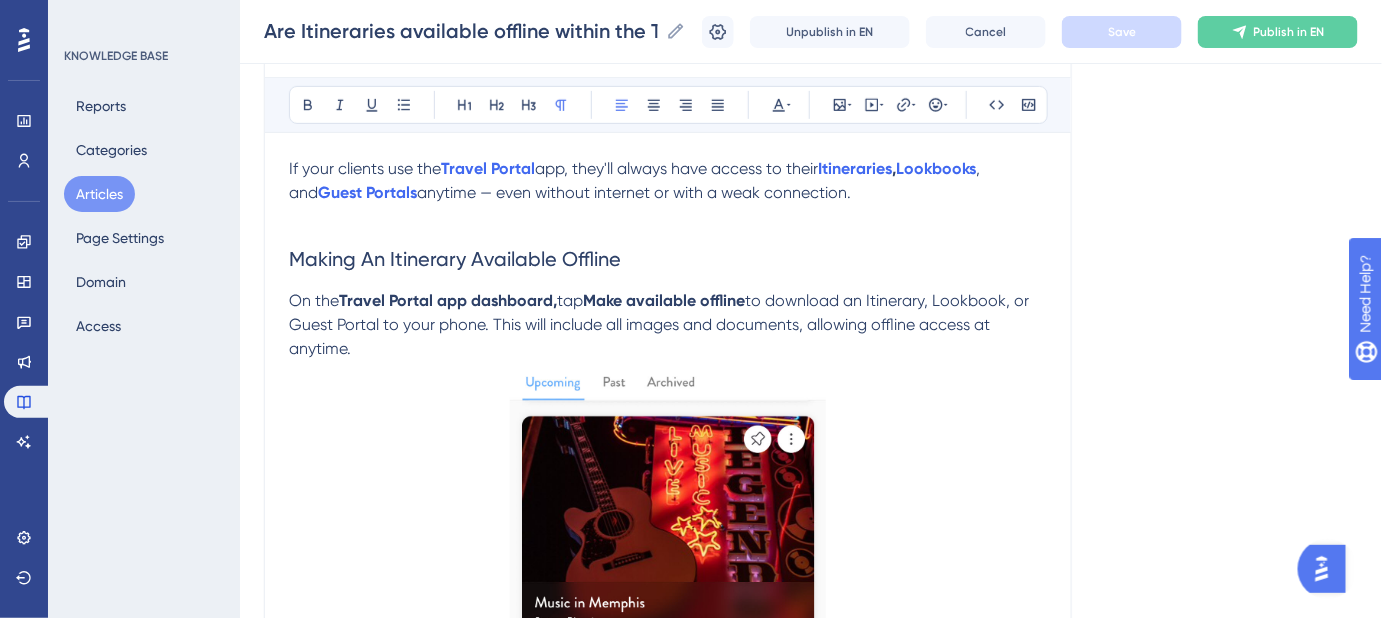 scroll, scrollTop: 296, scrollLeft: 0, axis: vertical 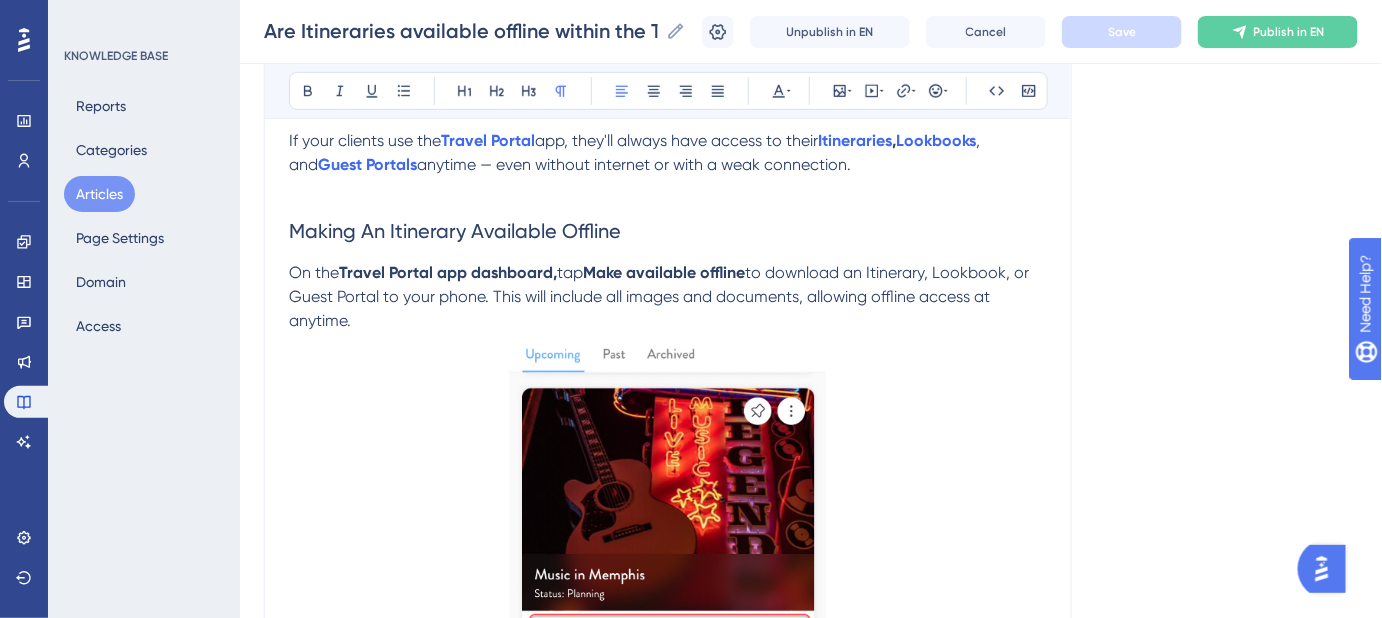 drag, startPoint x: 832, startPoint y: 163, endPoint x: 515, endPoint y: 164, distance: 317.0016 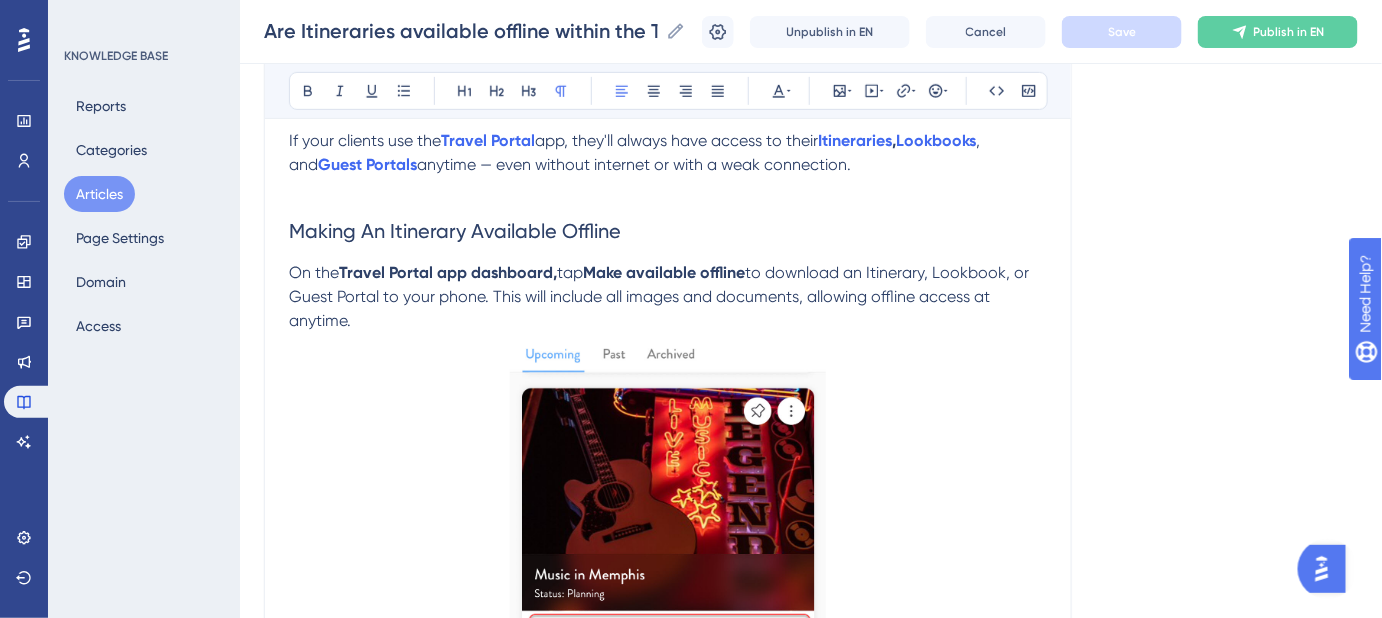copy on "without internet or with a weak connection." 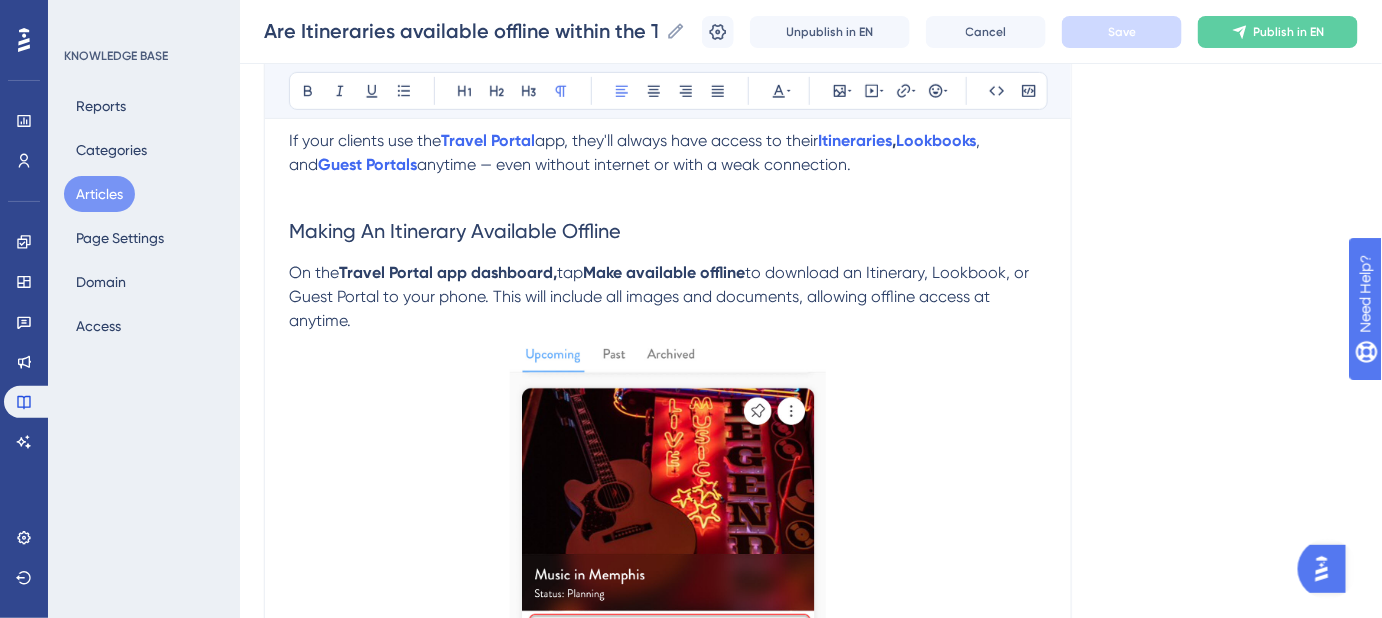 click on "On the" at bounding box center (314, 272) 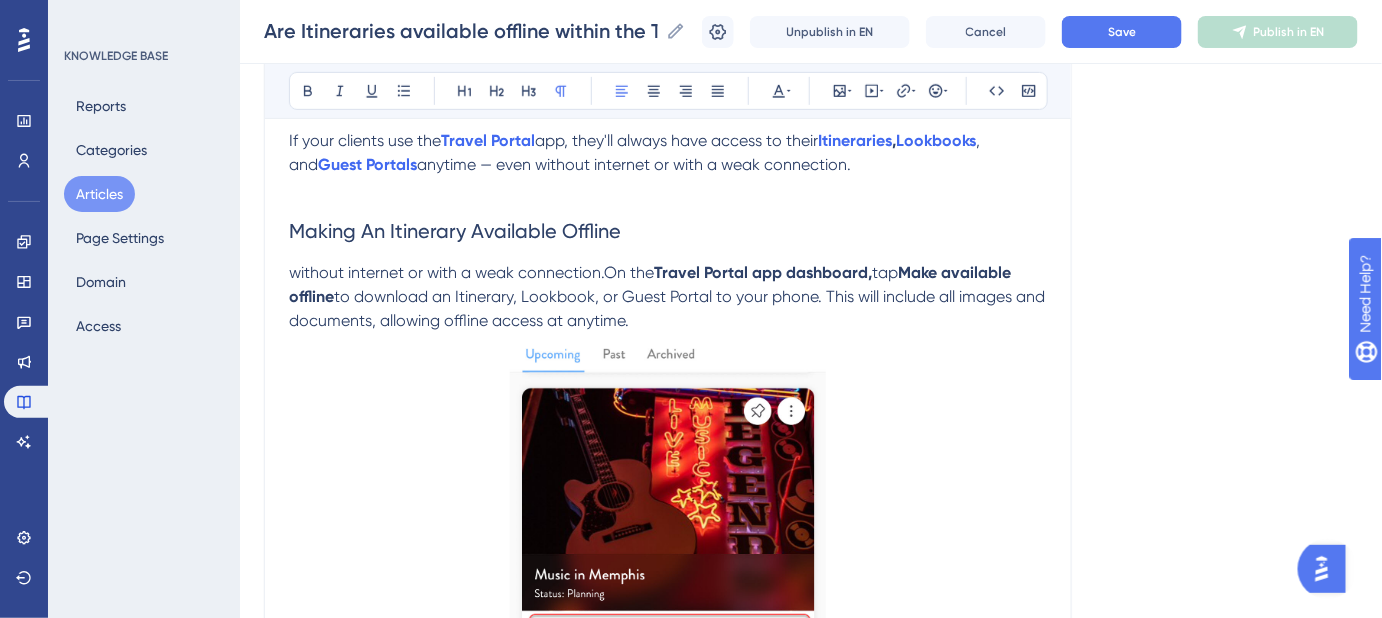 click on "without internet or with a weak connection.On the" at bounding box center (471, 272) 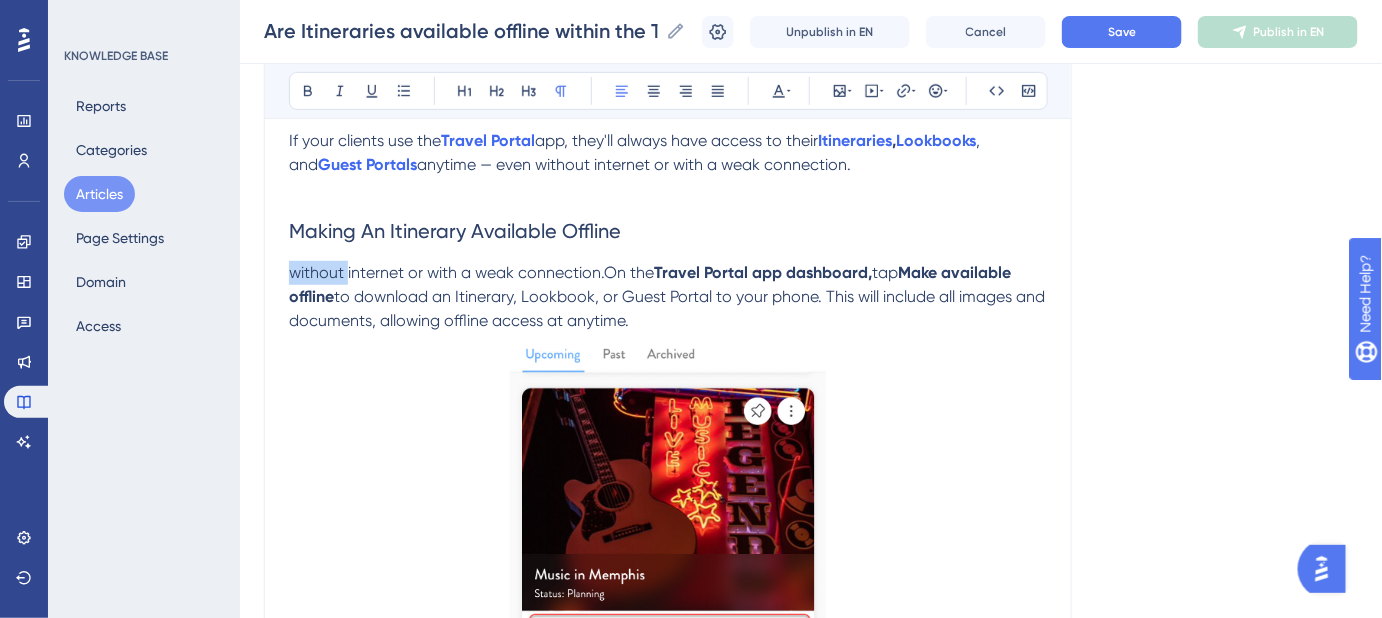click on "without internet or with a weak connection.On the" at bounding box center [471, 272] 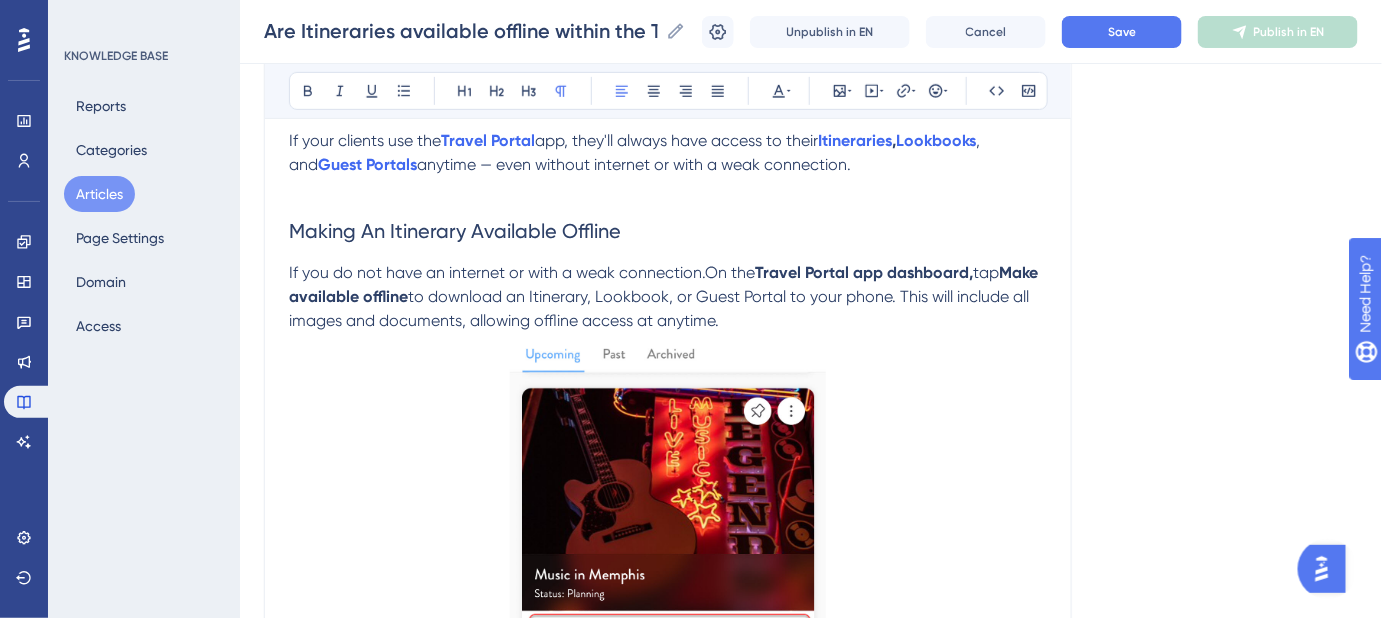 click on "If you do not have an internet or with a weak connection.On the" at bounding box center (522, 272) 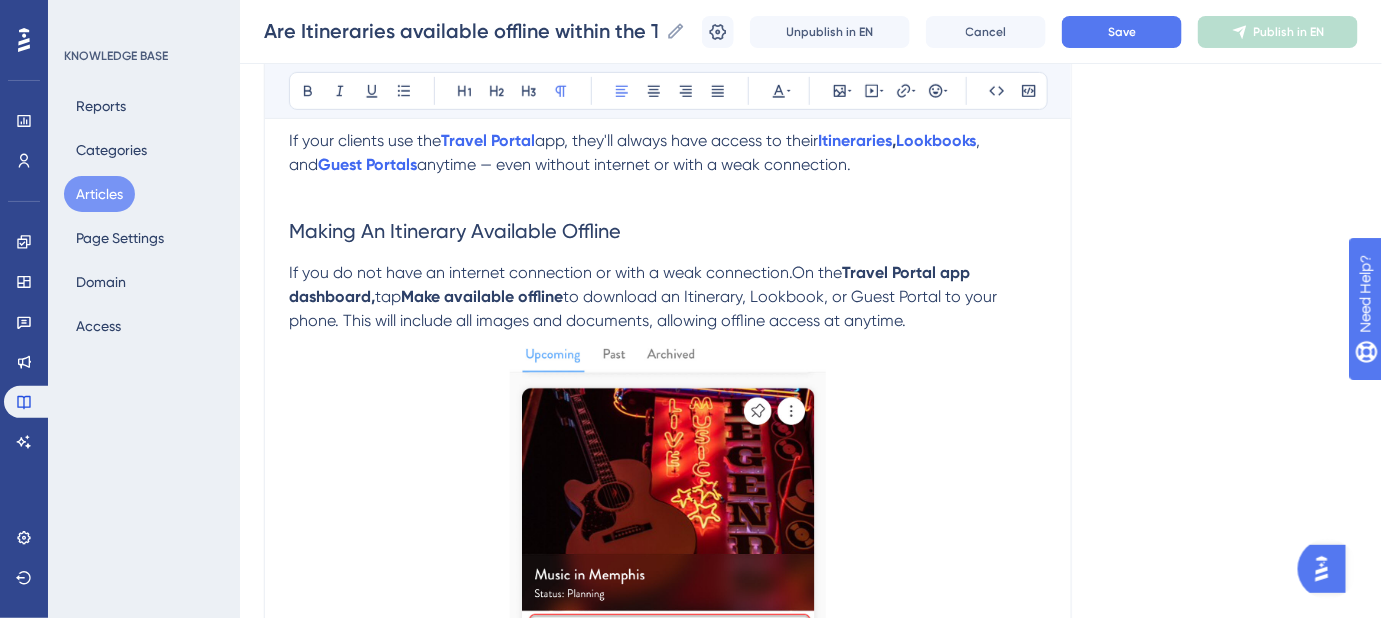 click on "If you do not have an internet connection or with a weak connection.On the" at bounding box center (565, 272) 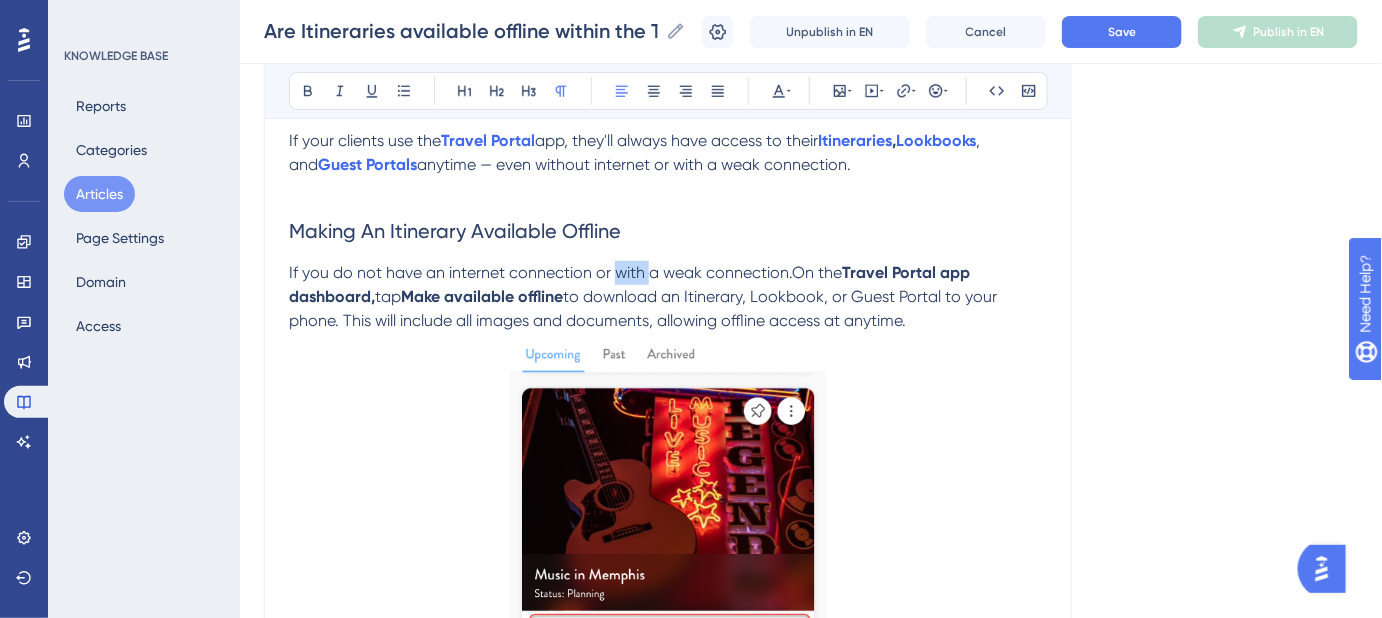 click on "If you do not have an internet connection or with a weak connection.On the" at bounding box center (565, 272) 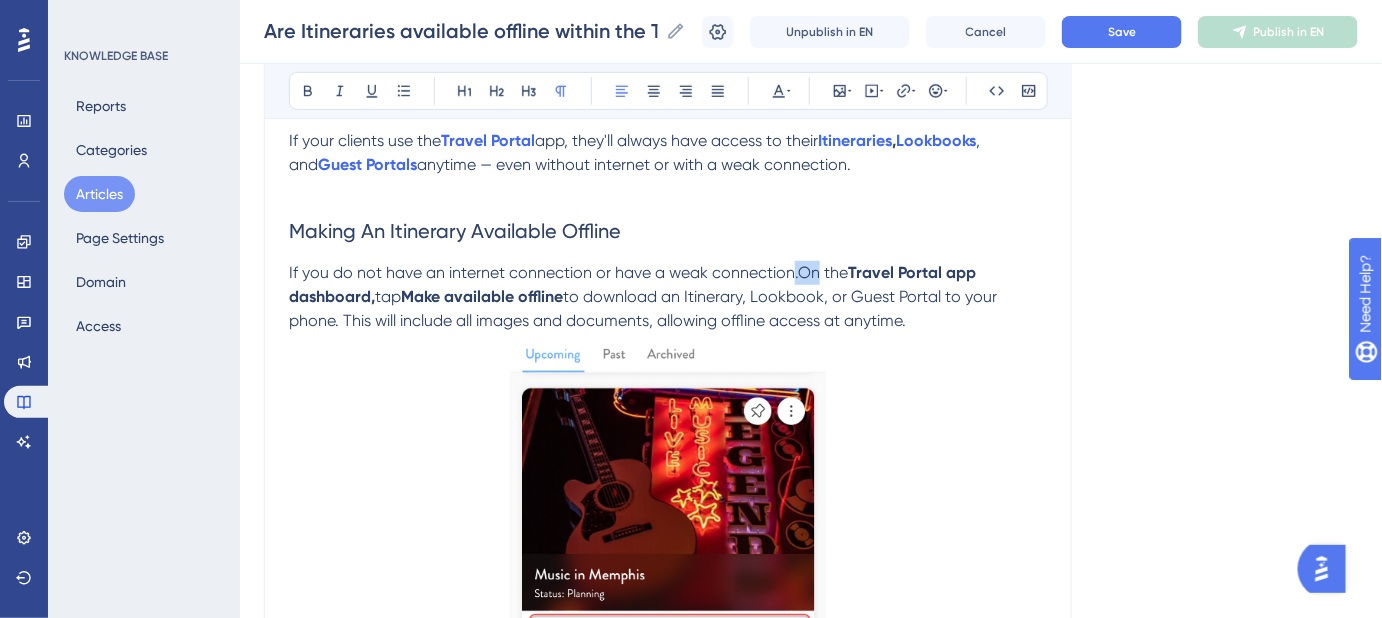 drag, startPoint x: 817, startPoint y: 269, endPoint x: 792, endPoint y: 271, distance: 25.079872 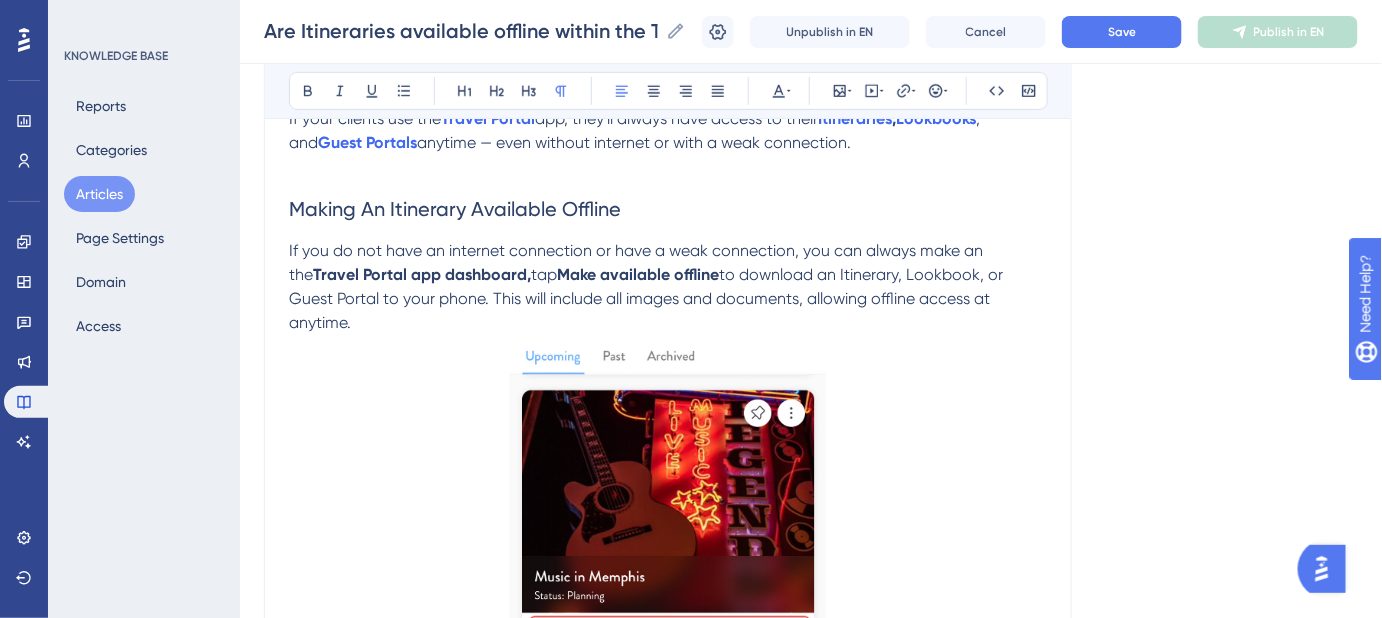 scroll, scrollTop: 296, scrollLeft: 0, axis: vertical 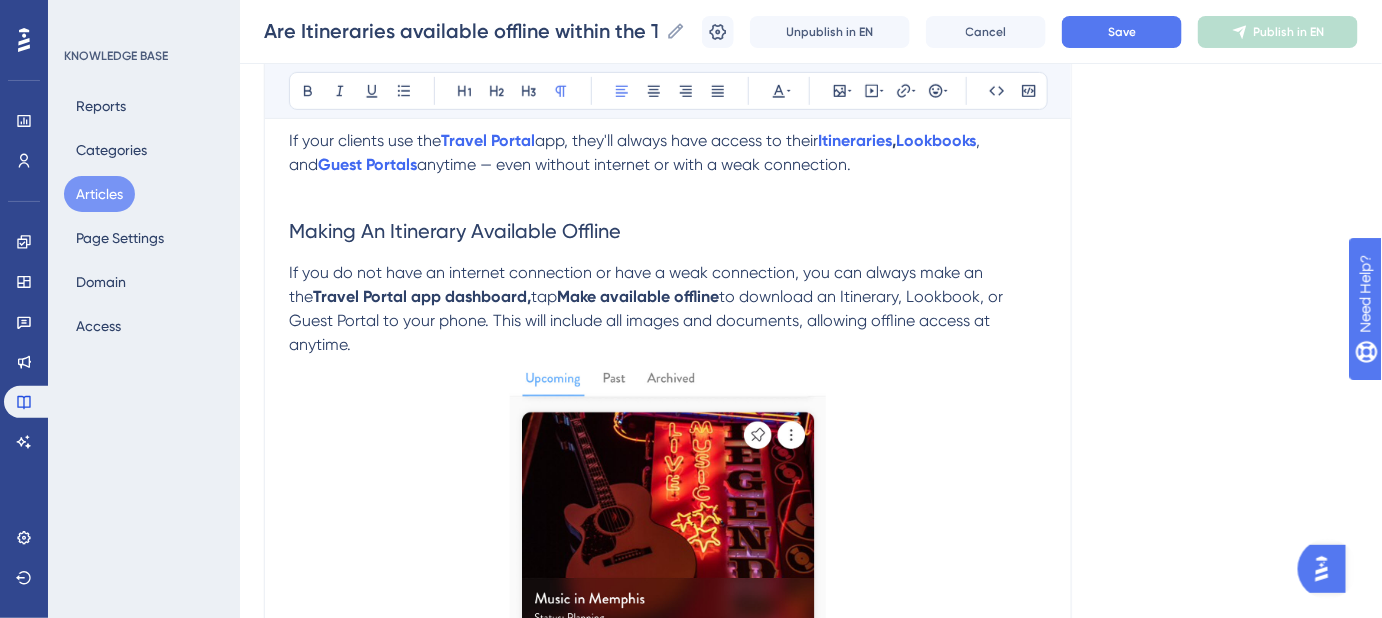 click on "If you do not have an internet connection or have a weak connection, you can always make an  the" at bounding box center [640, 284] 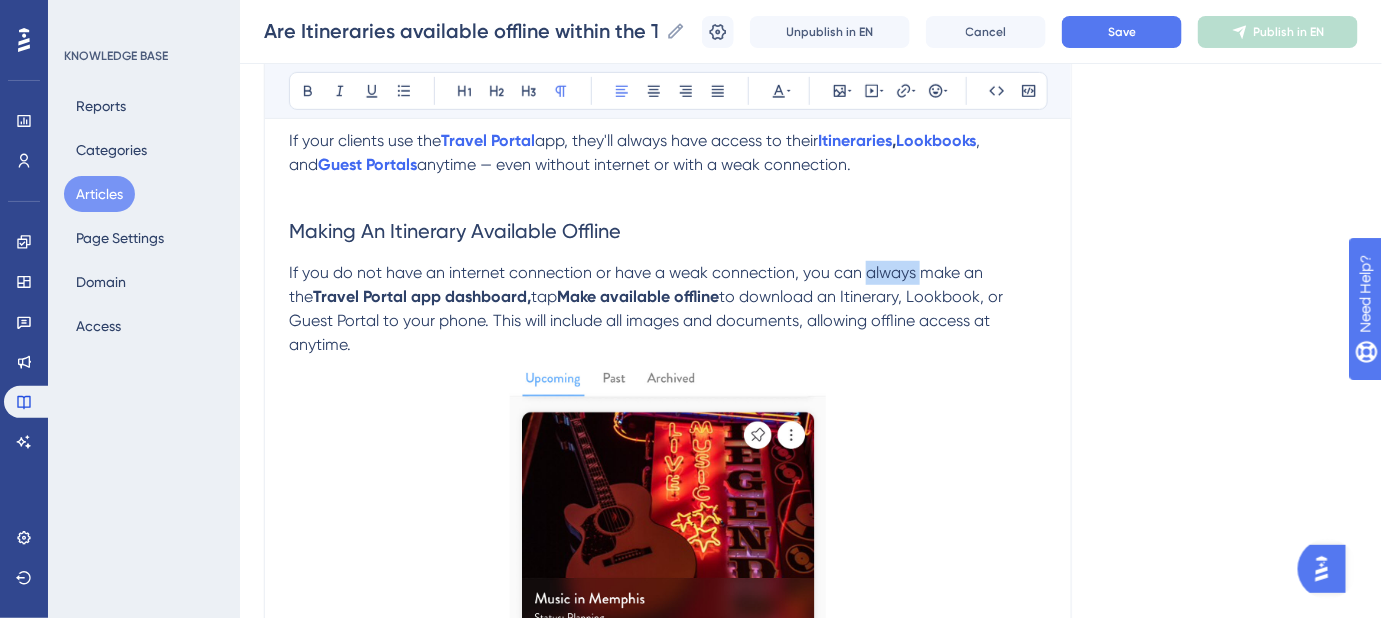 click on "If you do not have an internet connection or have a weak connection, you can always make an  the" at bounding box center [640, 284] 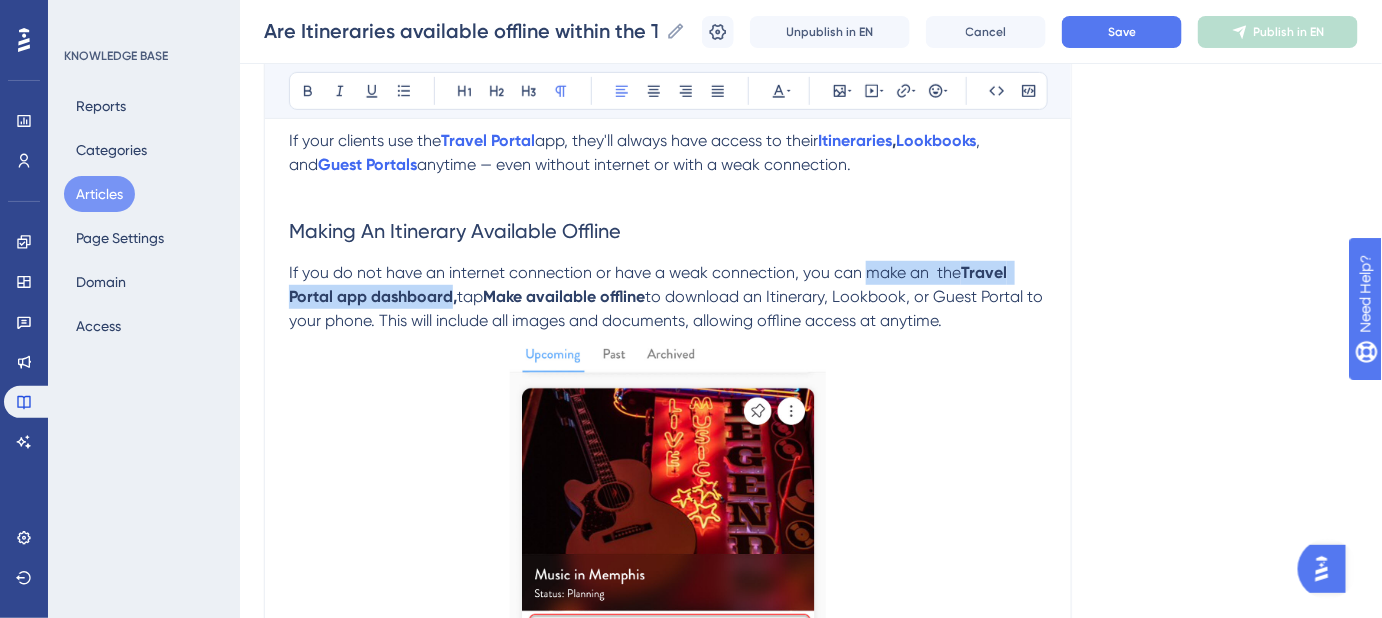 drag, startPoint x: 454, startPoint y: 295, endPoint x: 866, endPoint y: 264, distance: 413.1646 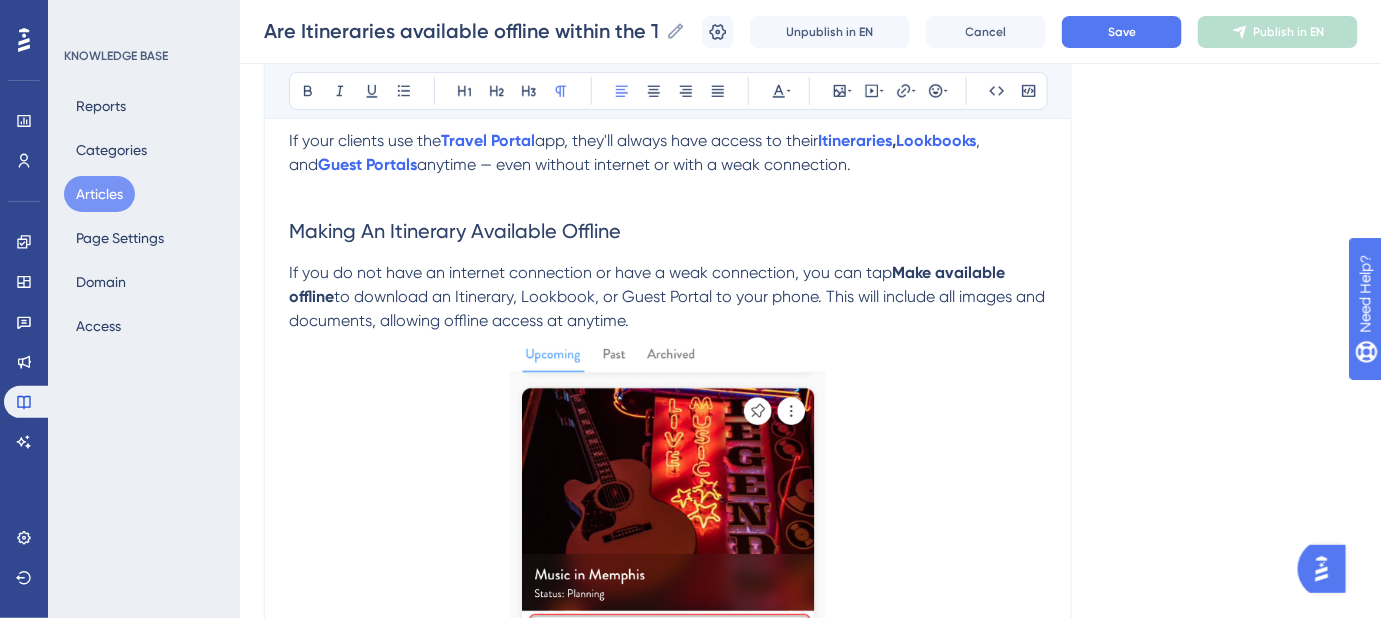 click on "Make available offline" at bounding box center [649, 284] 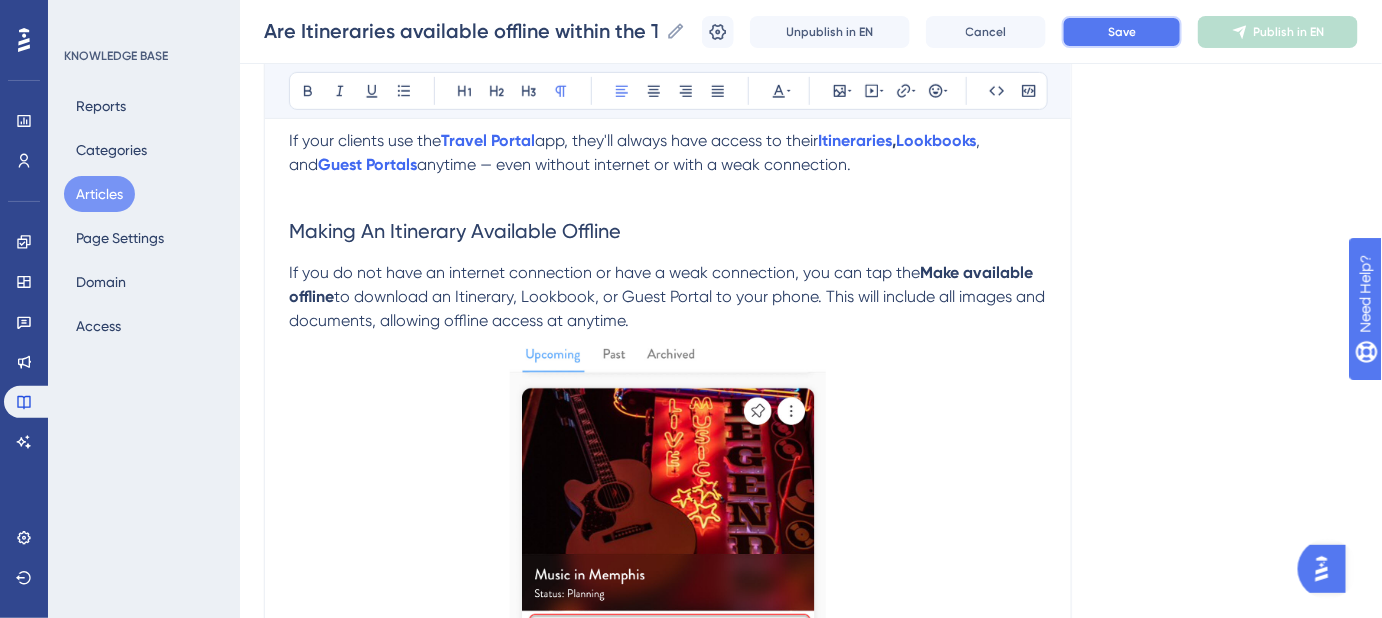 click on "Save" at bounding box center (1122, 32) 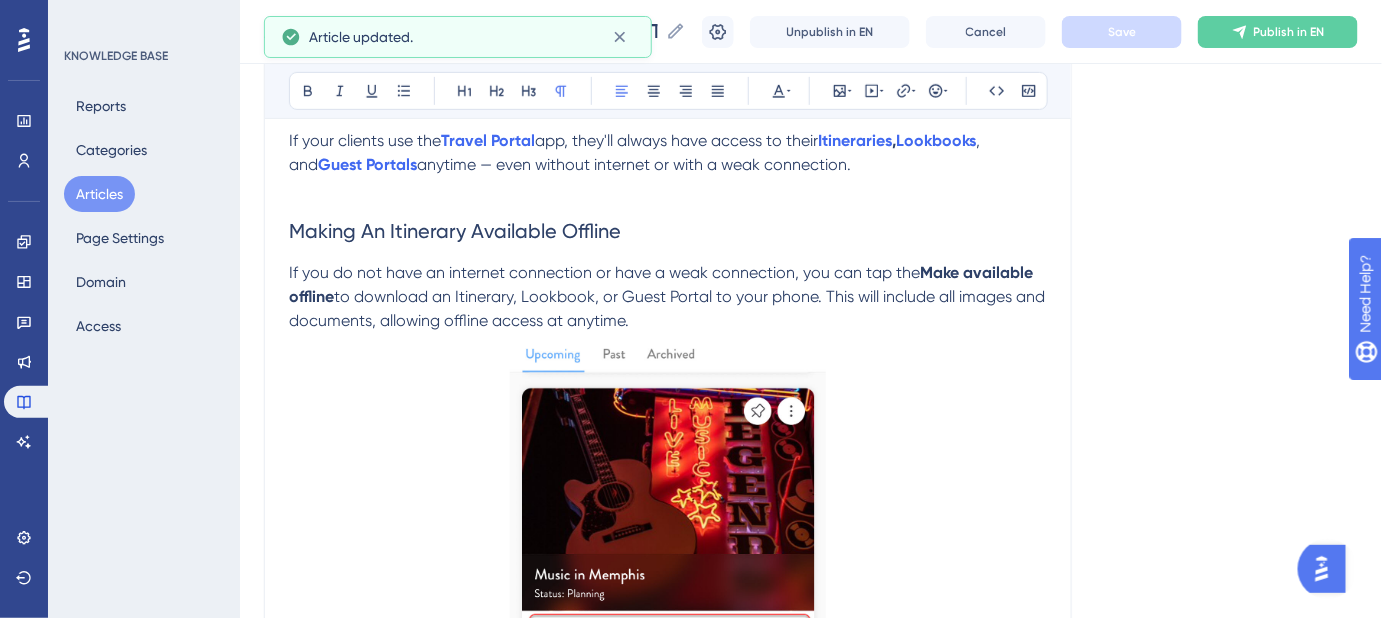 drag, startPoint x: 348, startPoint y: 277, endPoint x: 626, endPoint y: 275, distance: 278.0072 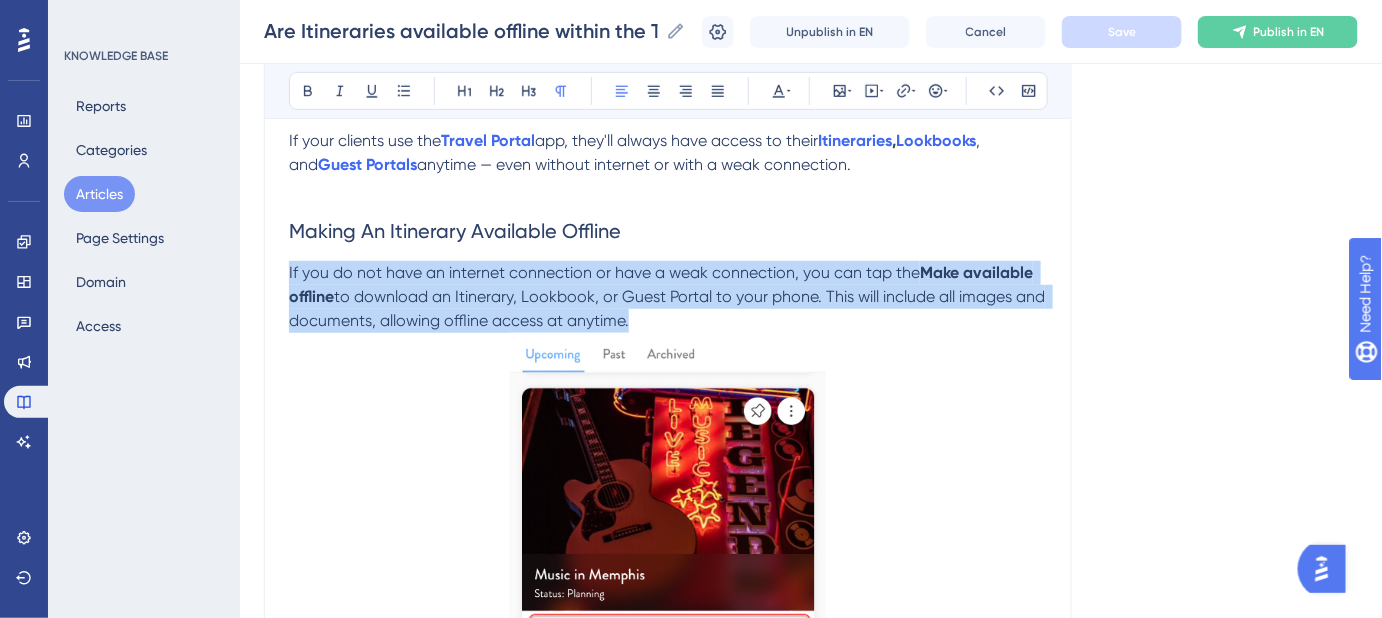 drag, startPoint x: 664, startPoint y: 313, endPoint x: 284, endPoint y: 264, distance: 383.14618 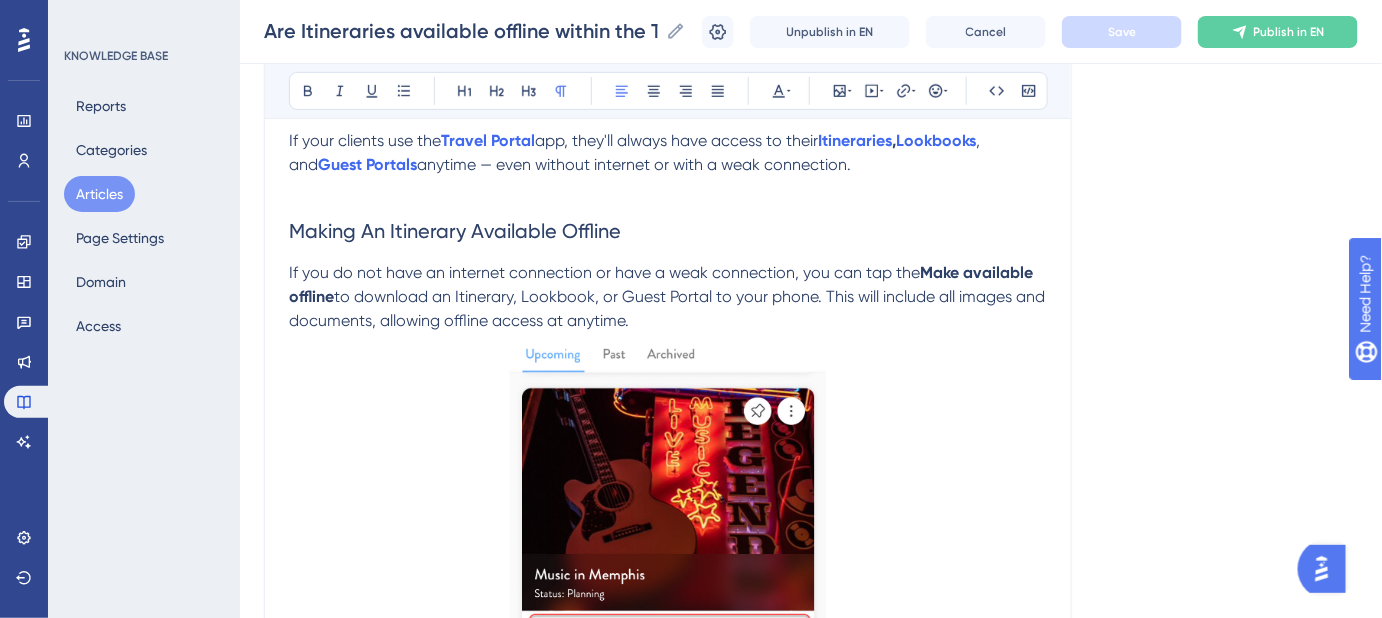 click on "Are Itineraries available offline within the Travel Portal app? How to access travel plans without an internet connection. Bold Italic Underline Bullet Point Heading 1 Heading 2 Heading 3 Normal Align Left Align Center Align Right Align Justify Text Color Insert Image Embed Video Hyperlink Emojis Code Code Block If your clients use the  Travel Portal  app, they'll always have access to their  Itineraries ,  Lookbooks , and  Guest Portals  anytime — even without internet or with a weak connection. Making An Itinerary Available Offline If you do not have an internet connection or have a weak connection, you can tap the  Make available offline  to download an Itinerary, Lookbook, or Guest Portal to your phone. This will include all images and documents, allowing offline access at anytime. Updating Offline Content When an Itinerary is updated, clients will be notified with an  Update offline version" at bounding box center [668, 728] 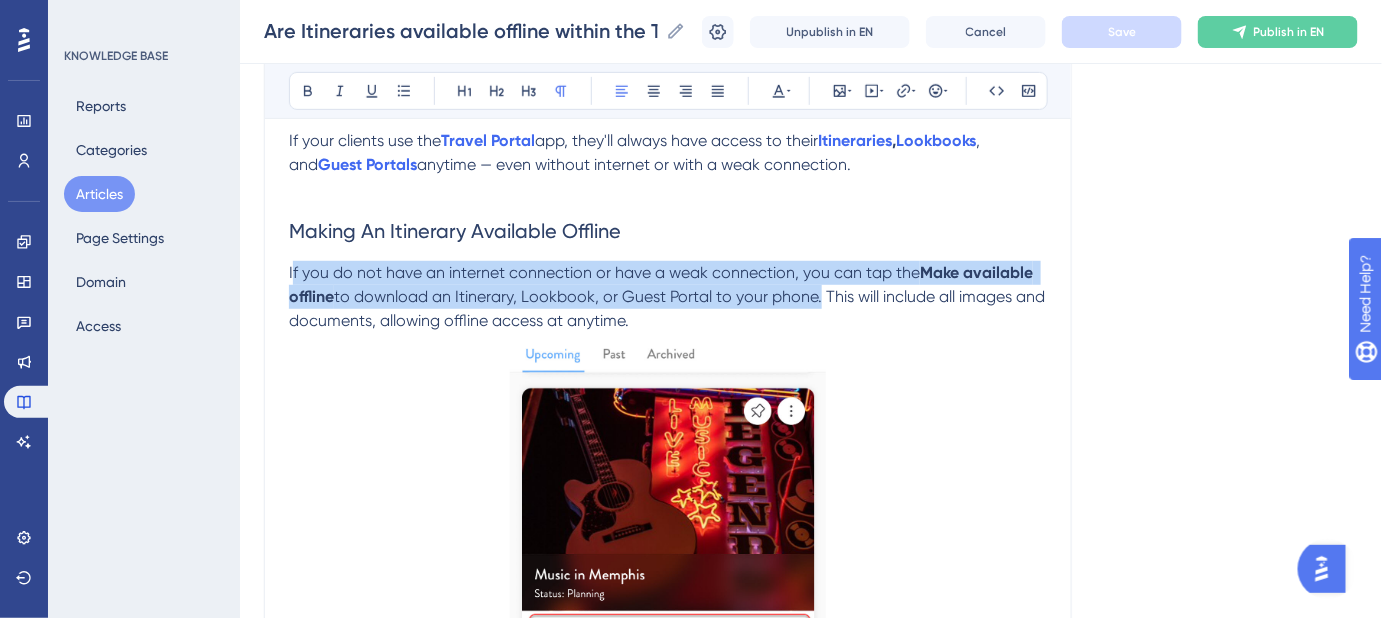 drag, startPoint x: 290, startPoint y: 266, endPoint x: 821, endPoint y: 298, distance: 531.9633 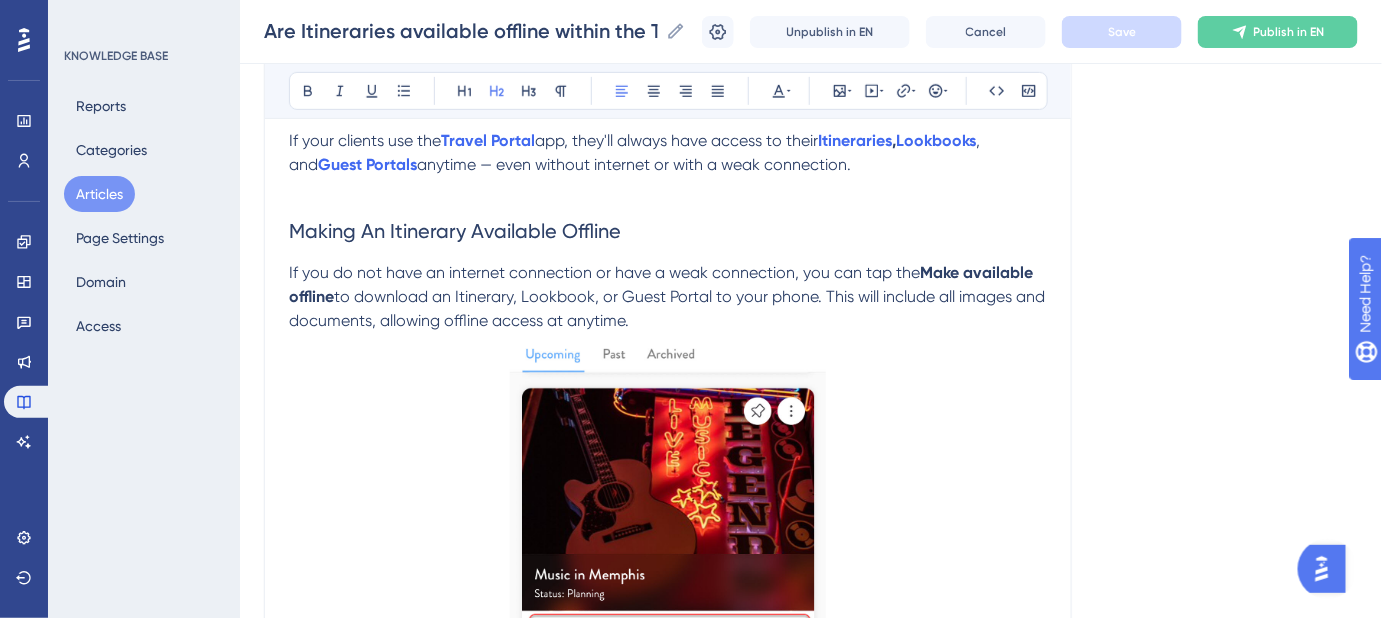 click on "Making An Itinerary Available Offline" at bounding box center (668, 231) 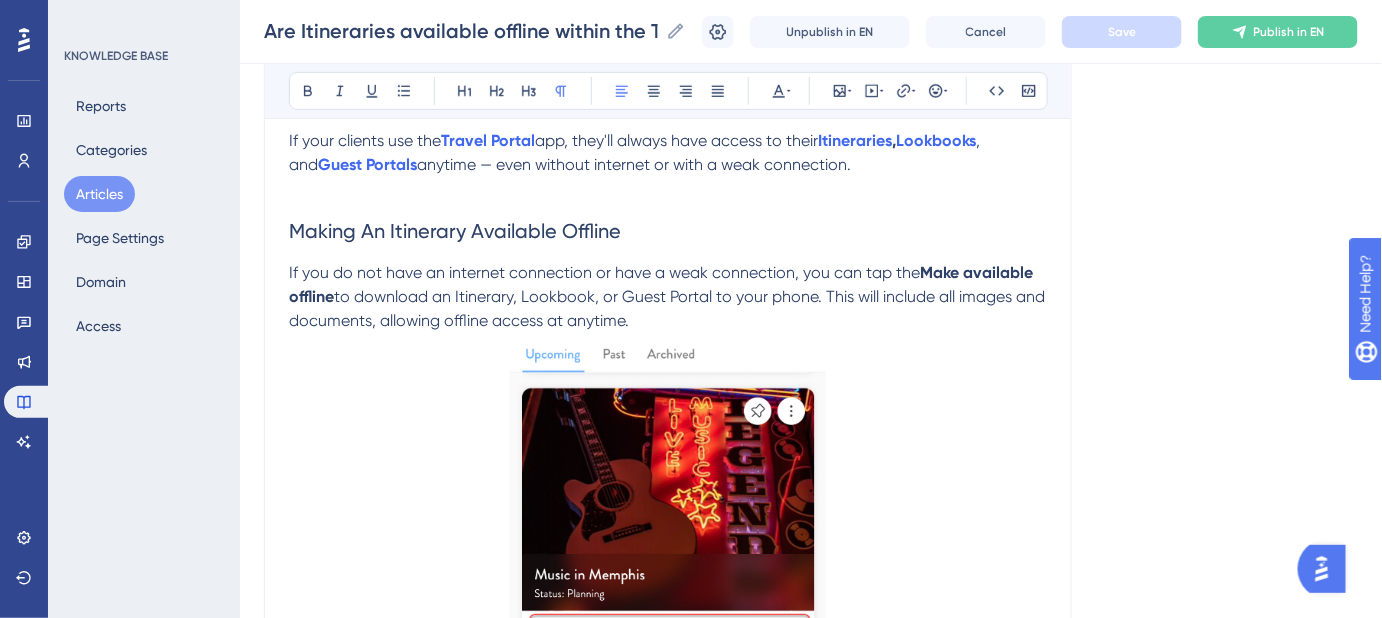 click on "If you do not have an internet connection or have a weak connection, you can tap the" at bounding box center (604, 272) 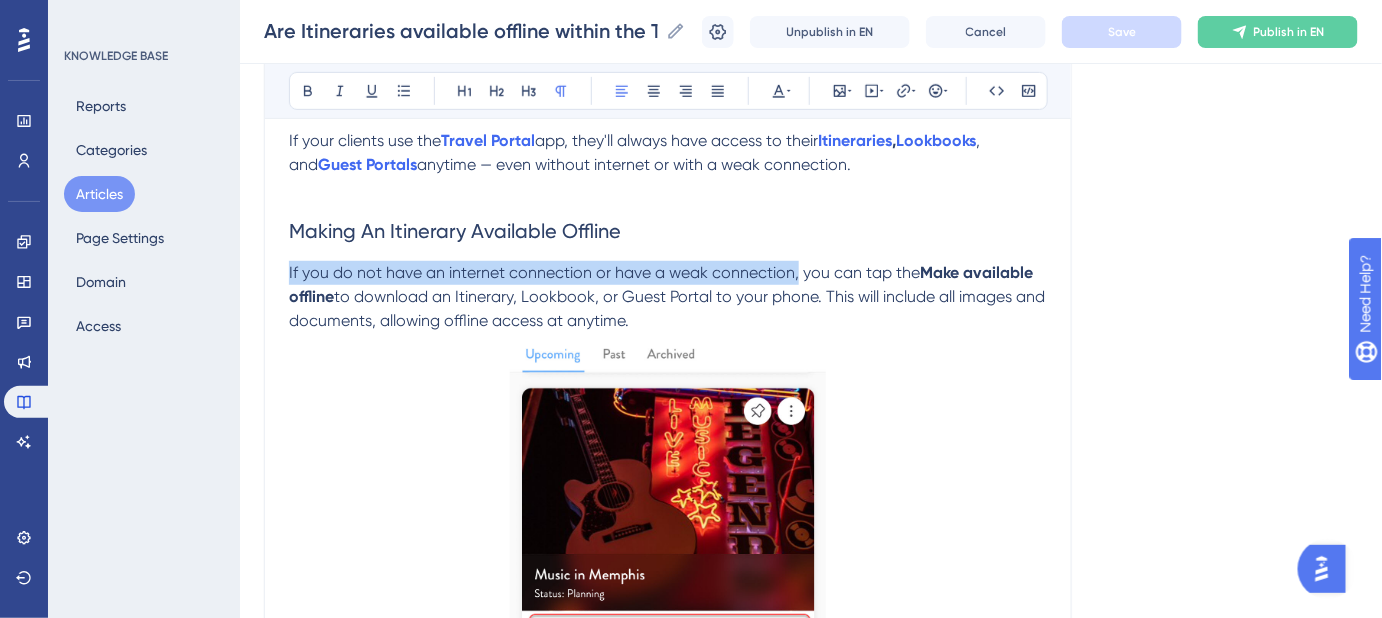 drag, startPoint x: 791, startPoint y: 271, endPoint x: 285, endPoint y: 277, distance: 506.03558 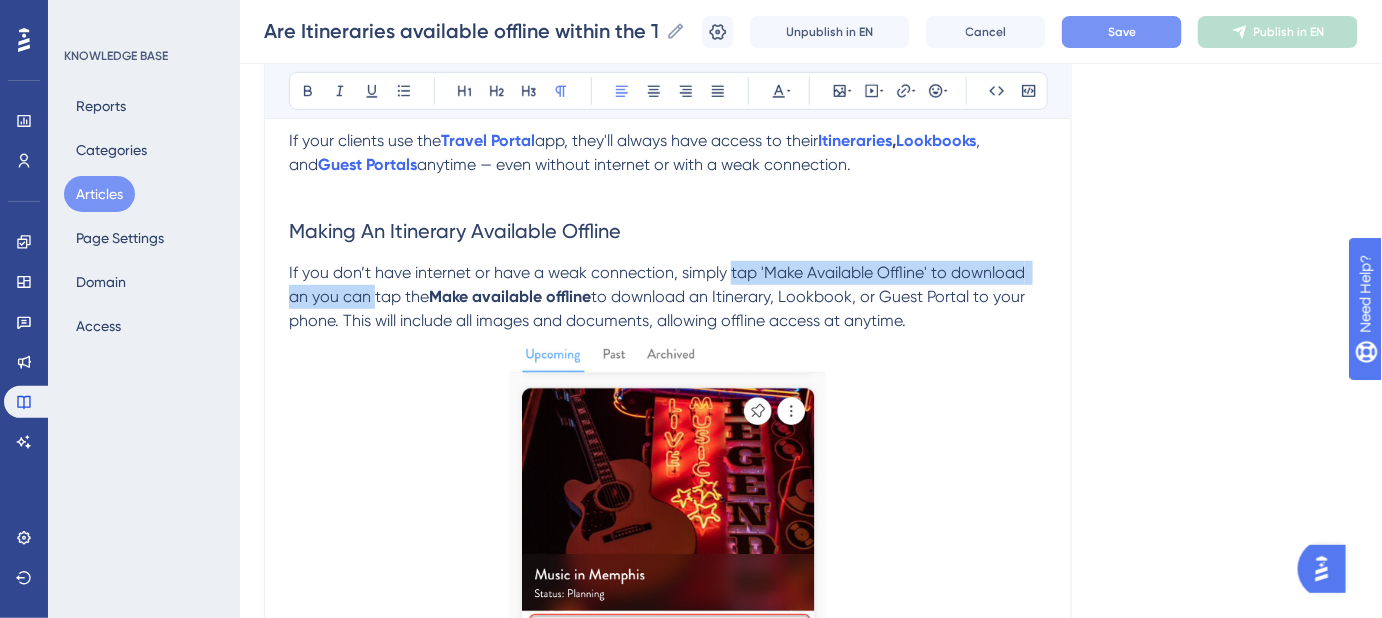 drag, startPoint x: 372, startPoint y: 296, endPoint x: 730, endPoint y: 271, distance: 358.87186 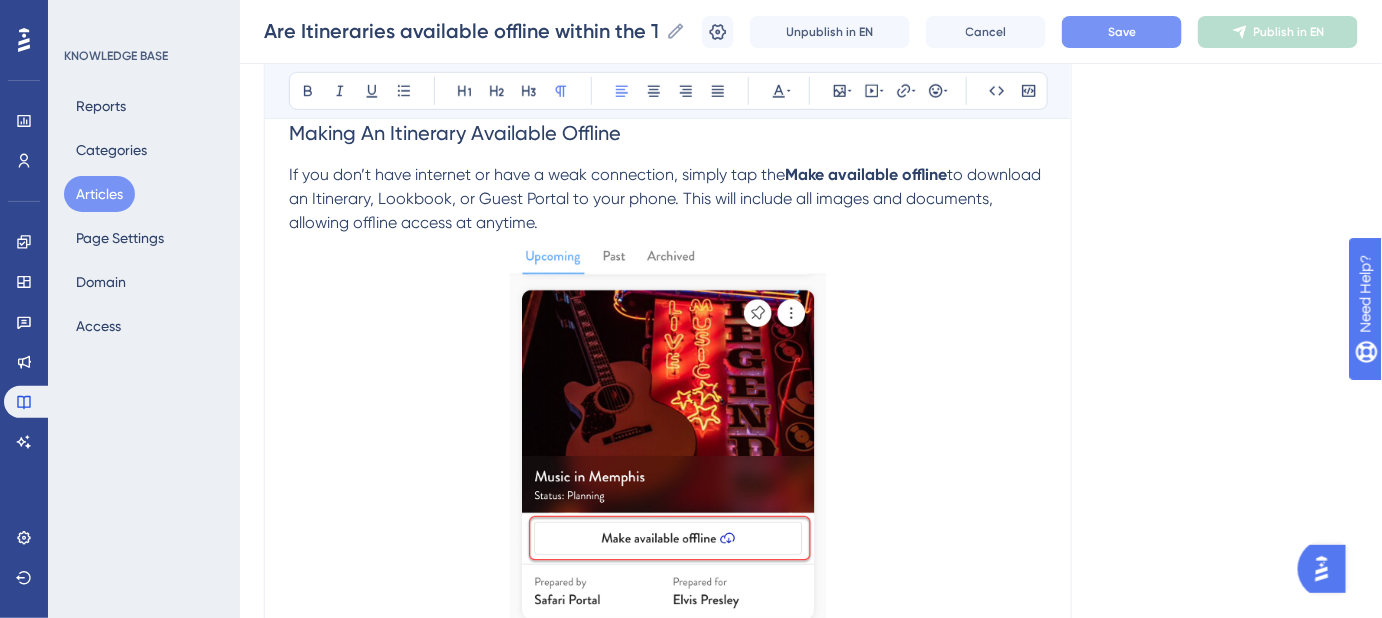 scroll, scrollTop: 296, scrollLeft: 0, axis: vertical 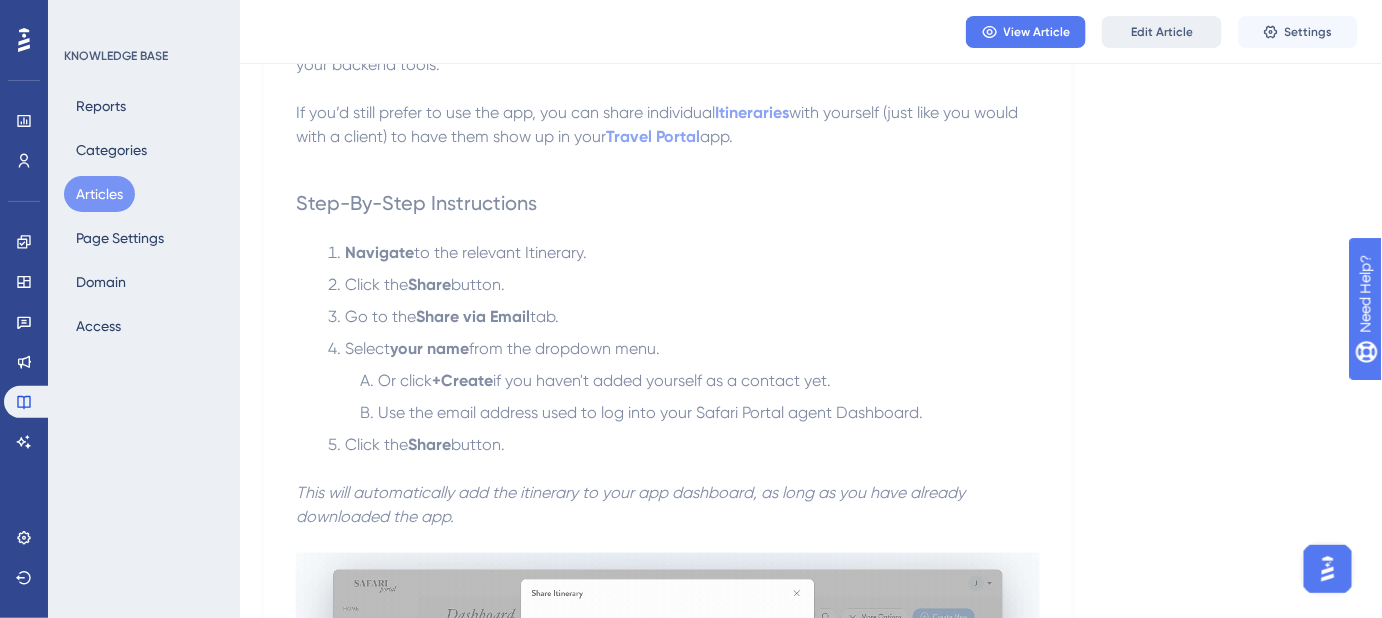 click on "Edit Article" at bounding box center (1162, 32) 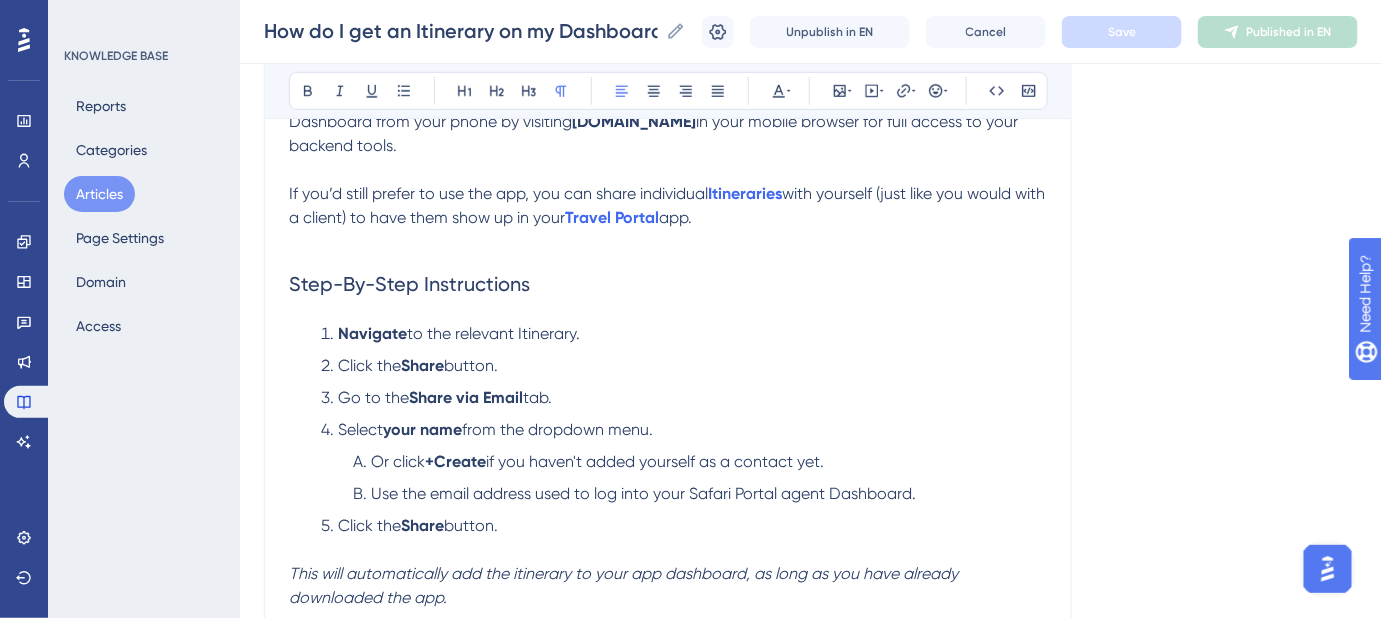 scroll, scrollTop: 408, scrollLeft: 0, axis: vertical 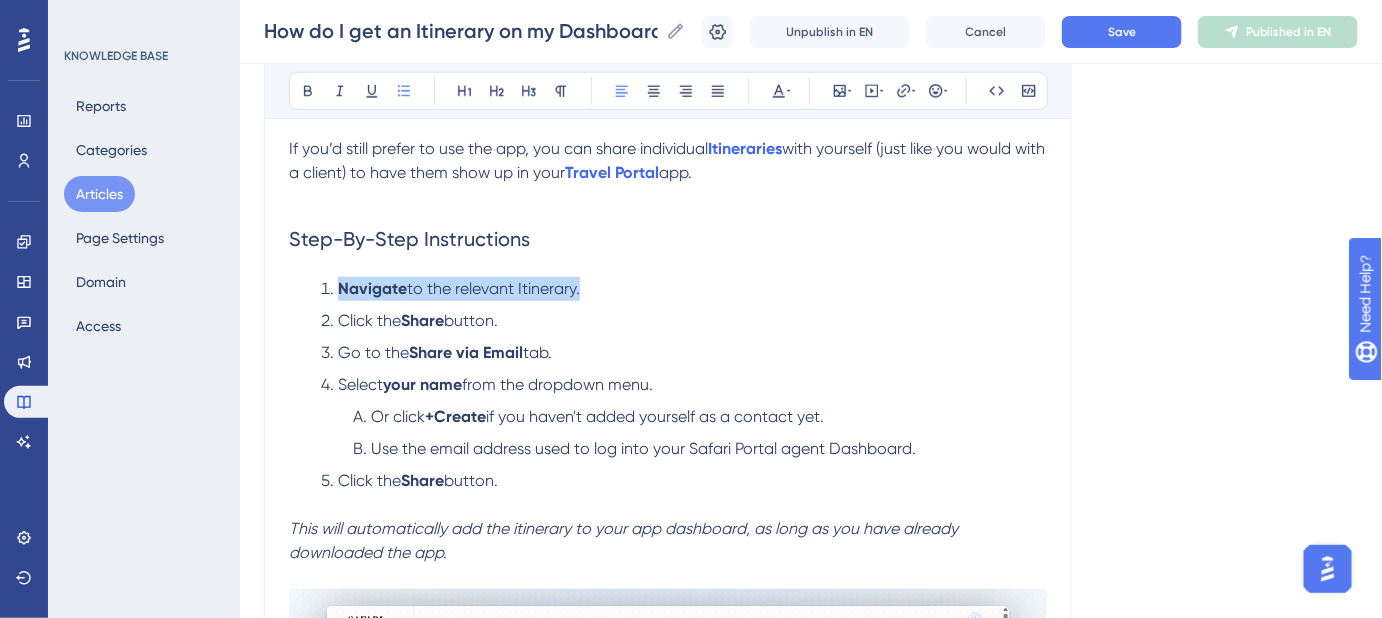 drag, startPoint x: 576, startPoint y: 292, endPoint x: 341, endPoint y: 291, distance: 235.00212 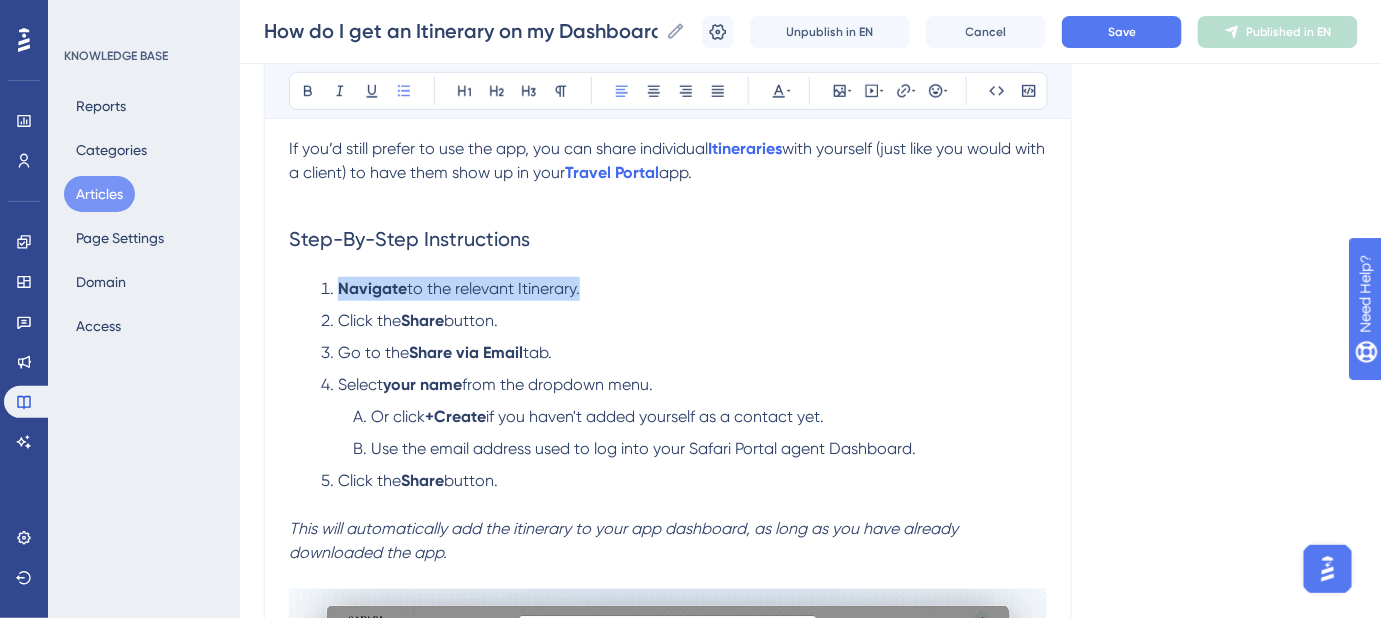 click on "Navigate  to the relevant Itinerary." at bounding box center [684, 289] 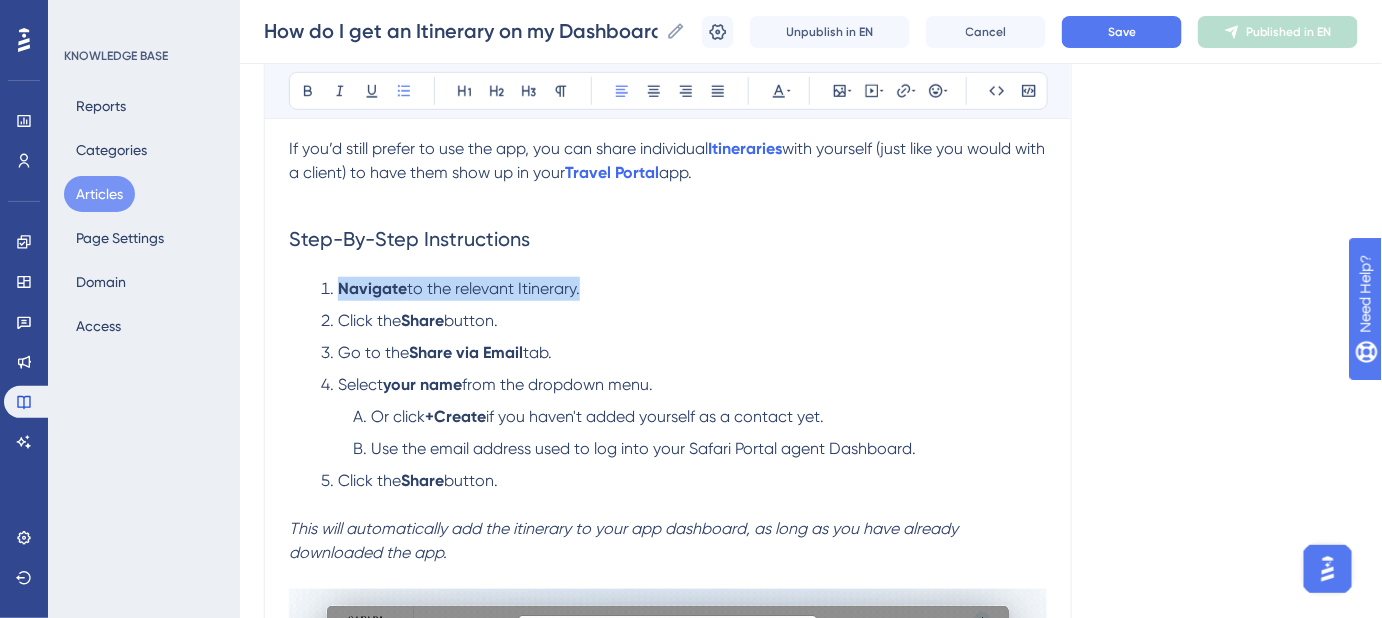 copy on "Navigate  to the relevant Itinerary." 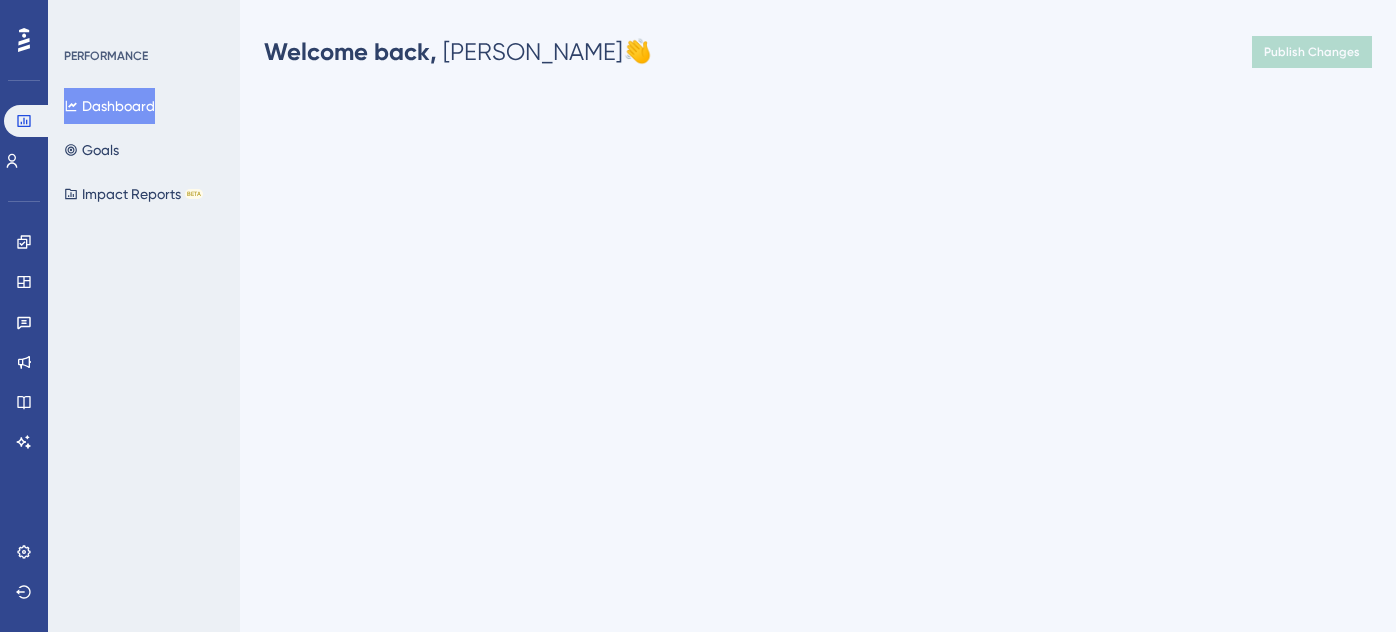 scroll, scrollTop: 0, scrollLeft: 0, axis: both 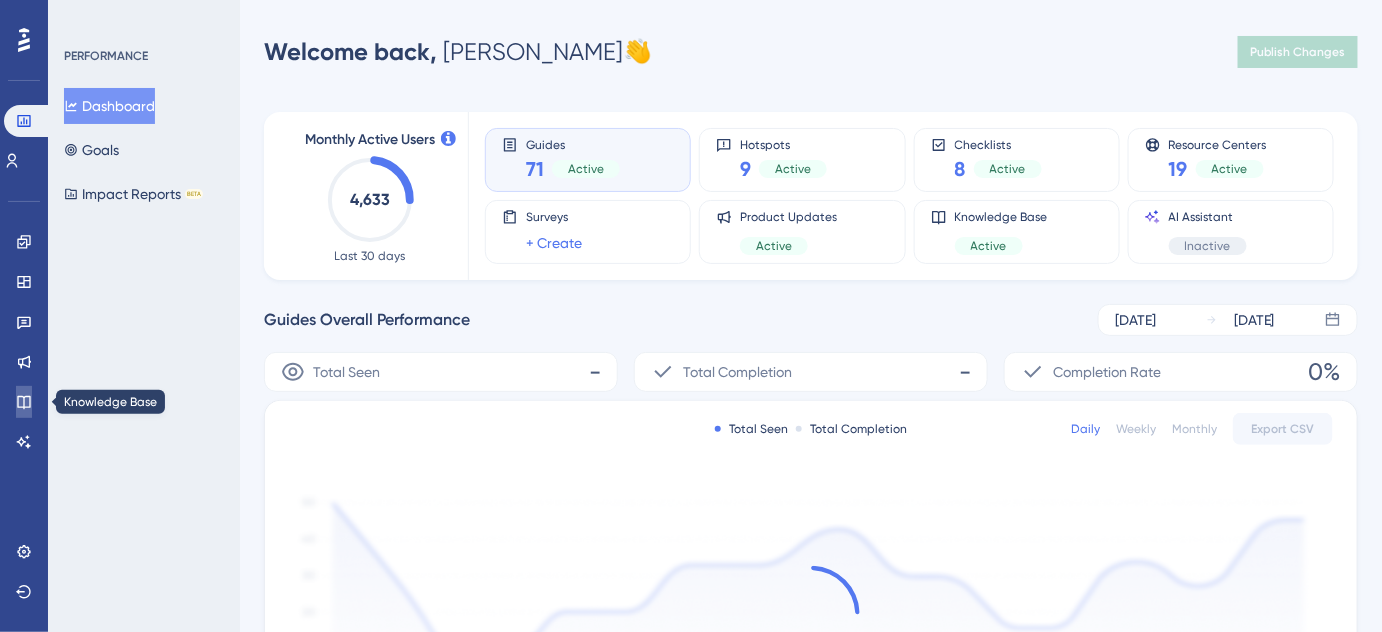 click 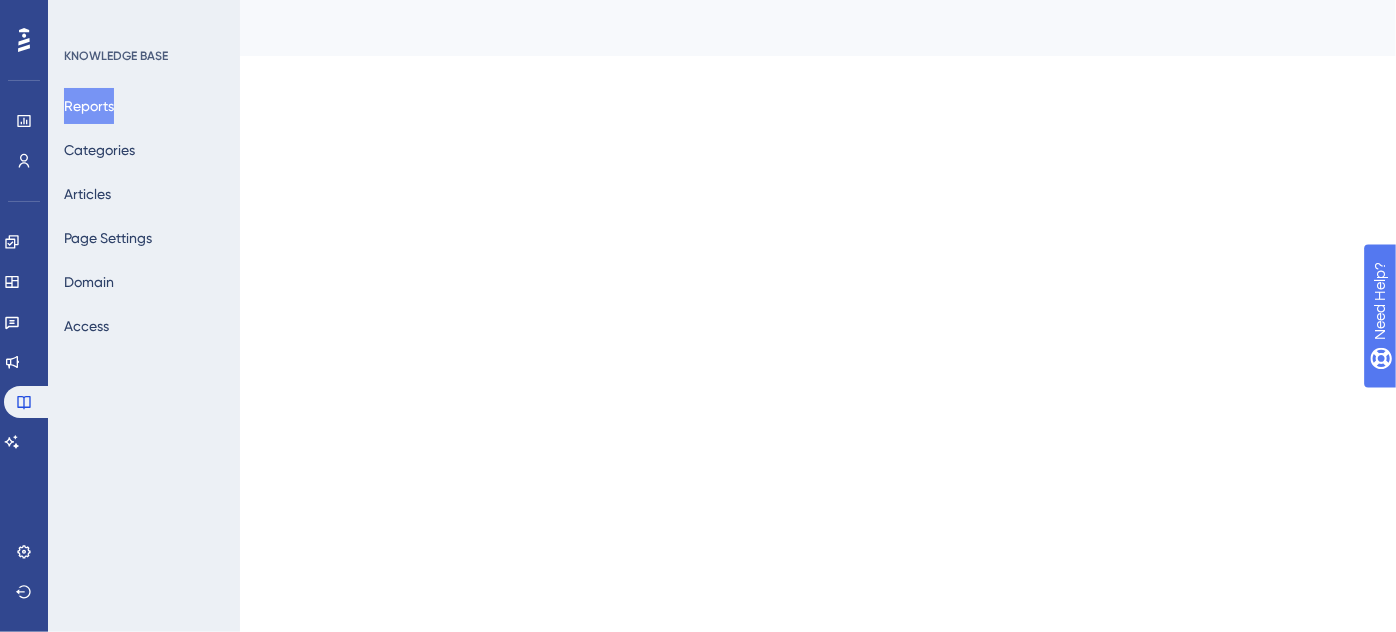 scroll, scrollTop: 0, scrollLeft: 0, axis: both 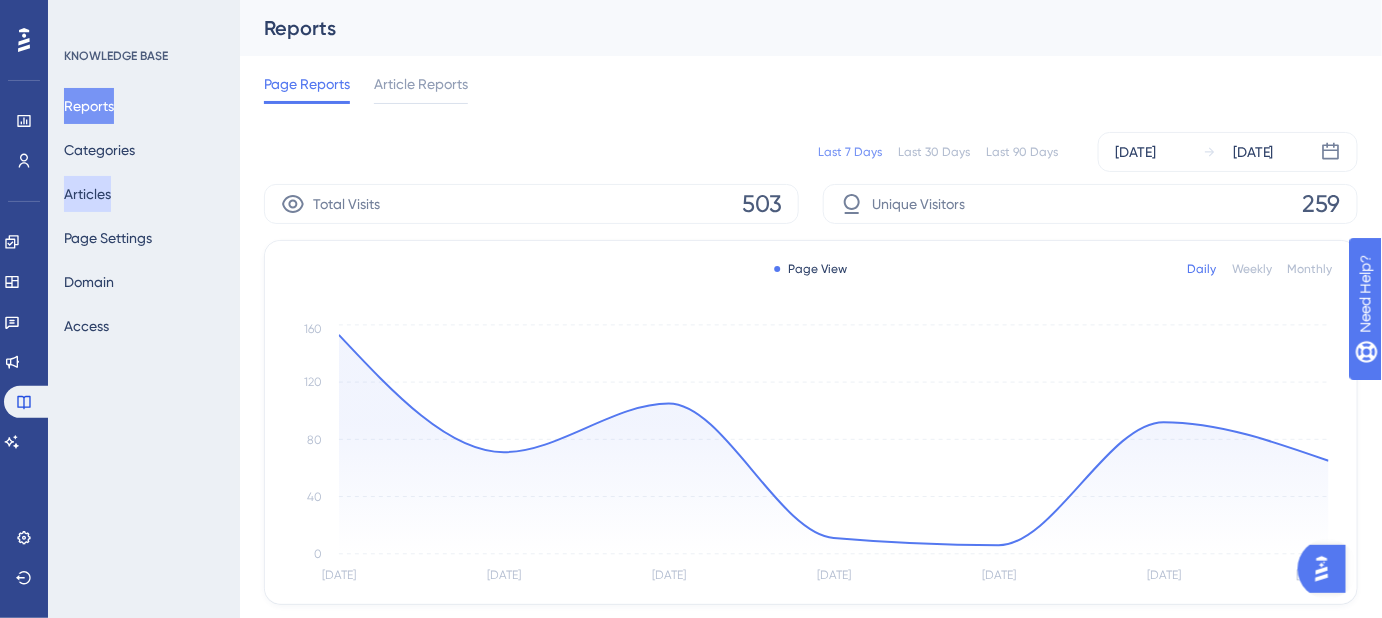 click on "Articles" at bounding box center [87, 194] 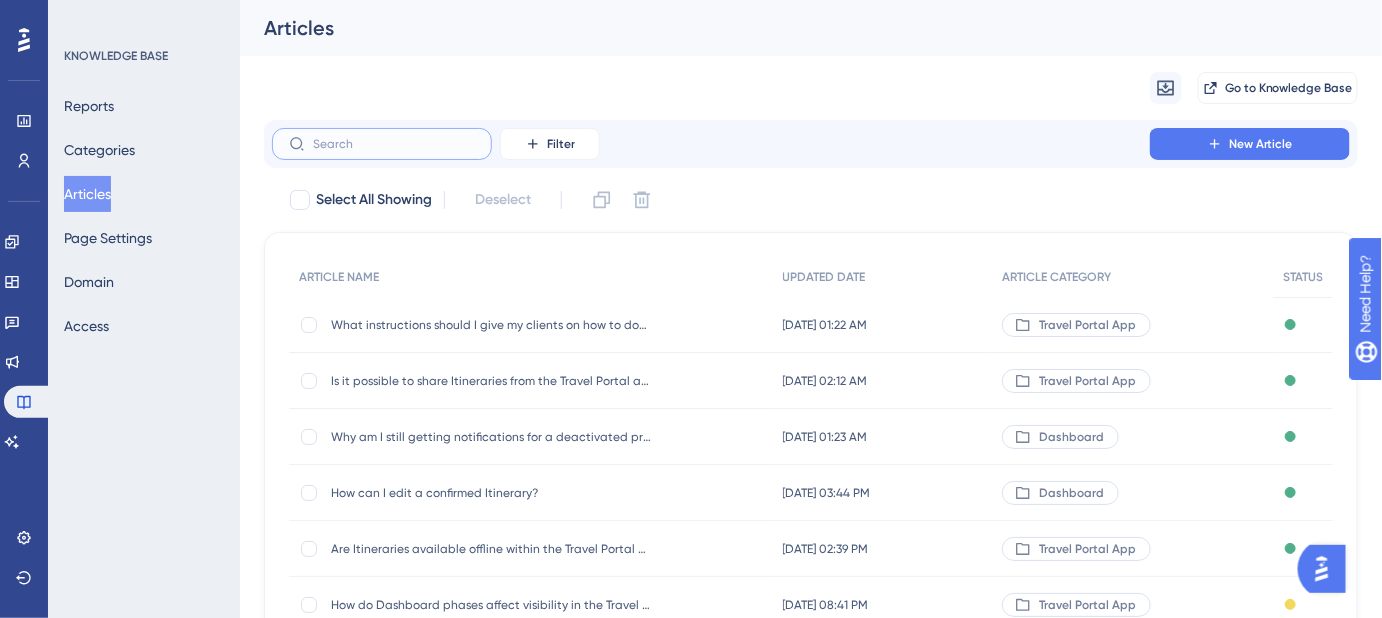 click at bounding box center (394, 144) 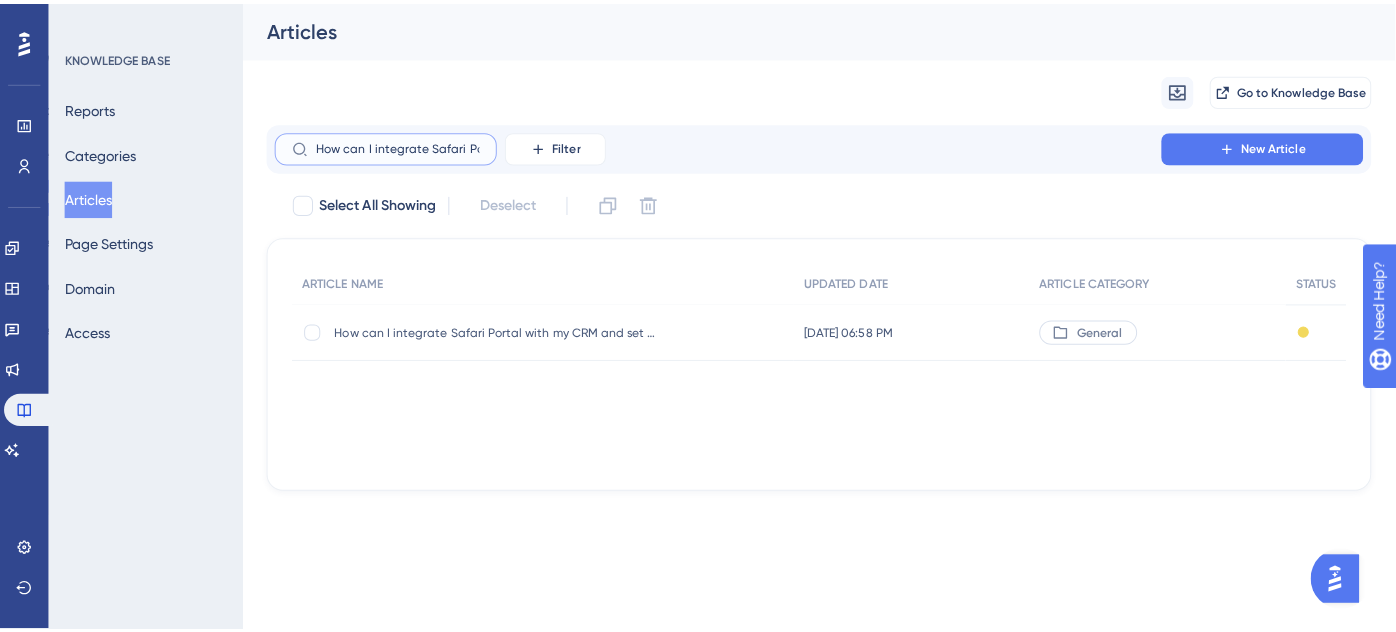 scroll, scrollTop: 0, scrollLeft: 326, axis: horizontal 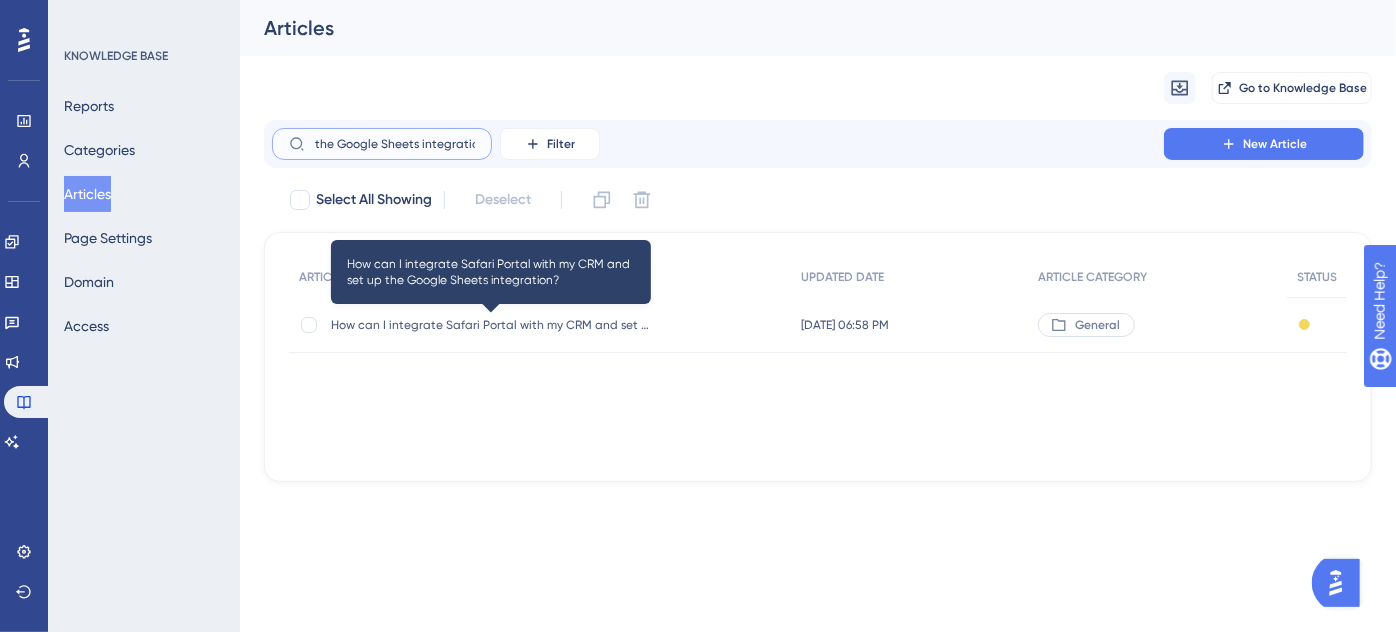 type on "How can I integrate Safari Portal with my CRM and set up the Google Sheets integration?" 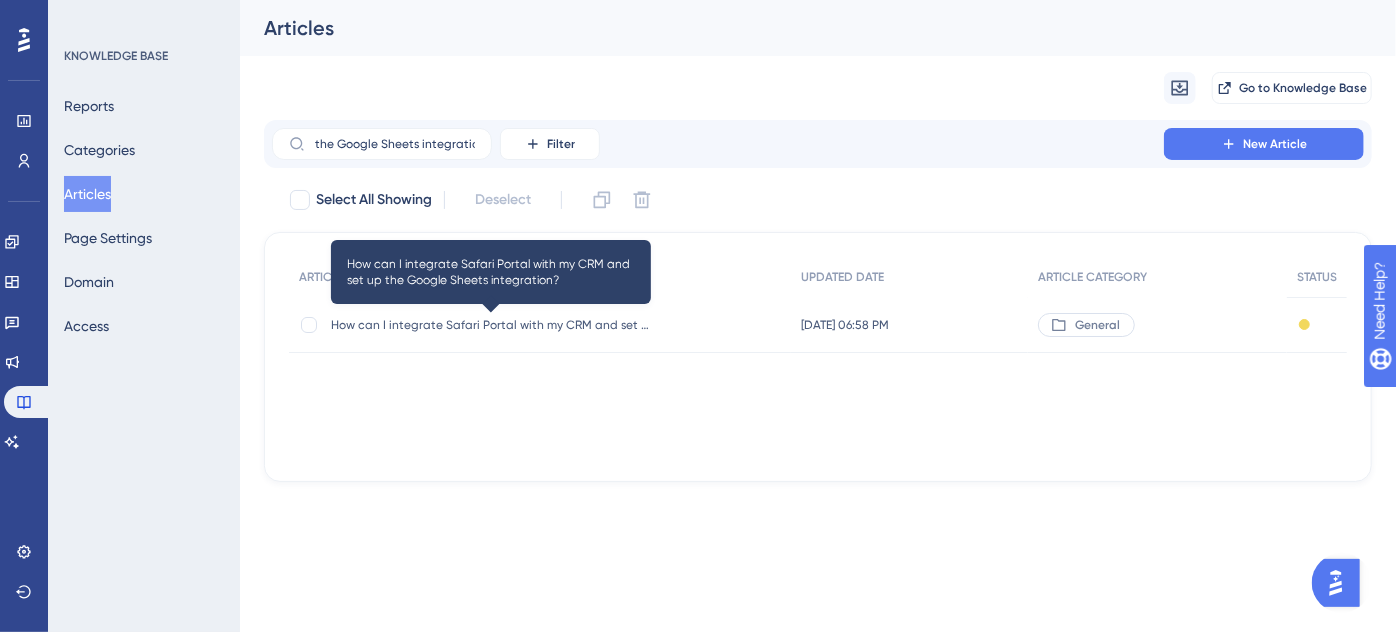 click on "How can I integrate Safari Portal with my CRM and set up the Google Sheets integration?" at bounding box center (491, 325) 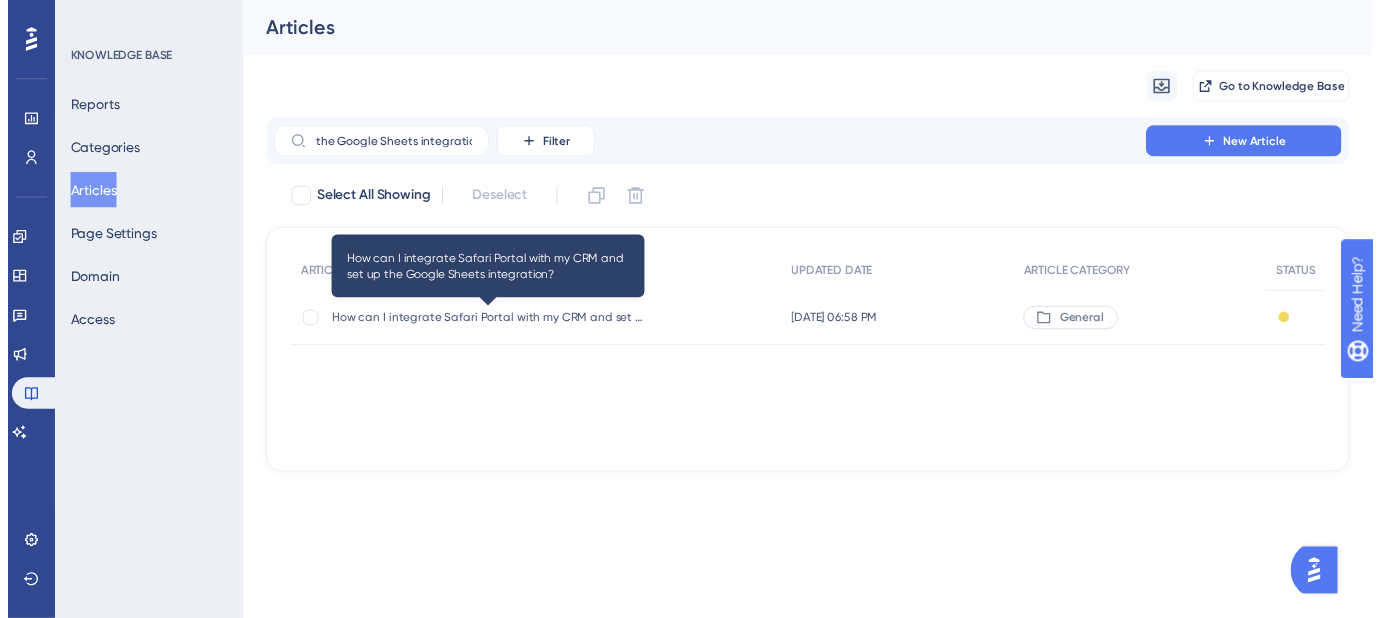 scroll, scrollTop: 0, scrollLeft: 0, axis: both 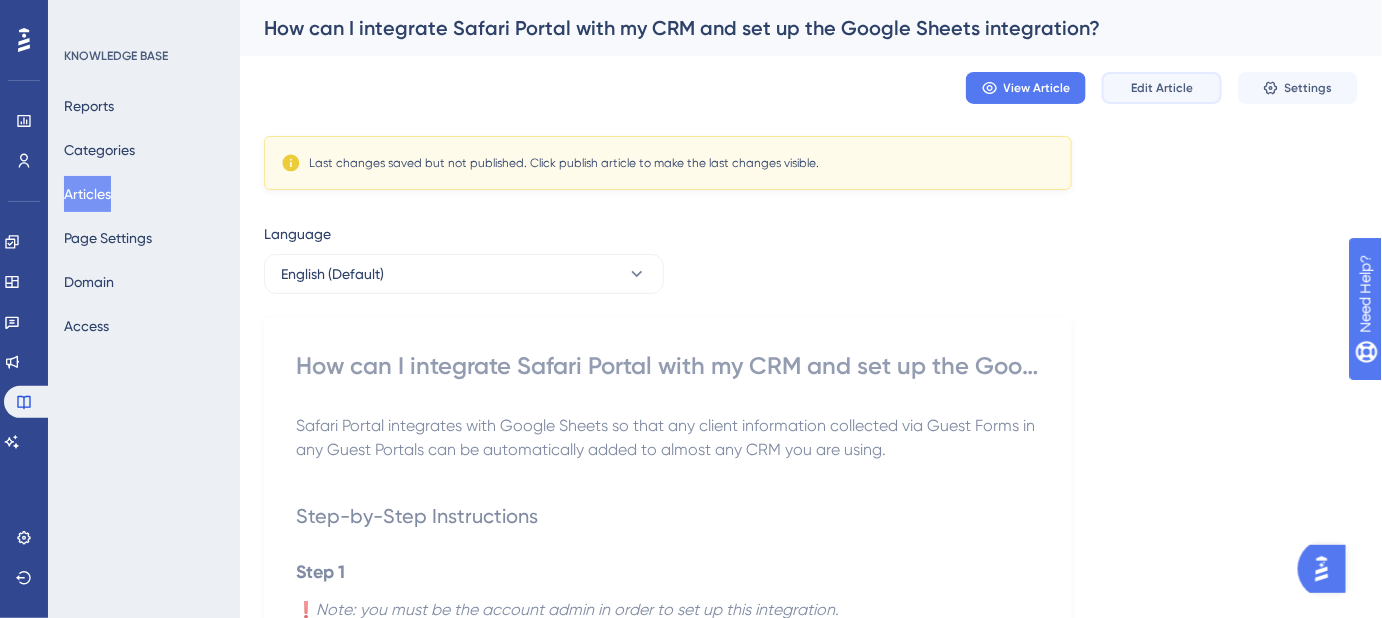 click on "Edit Article" at bounding box center (1162, 88) 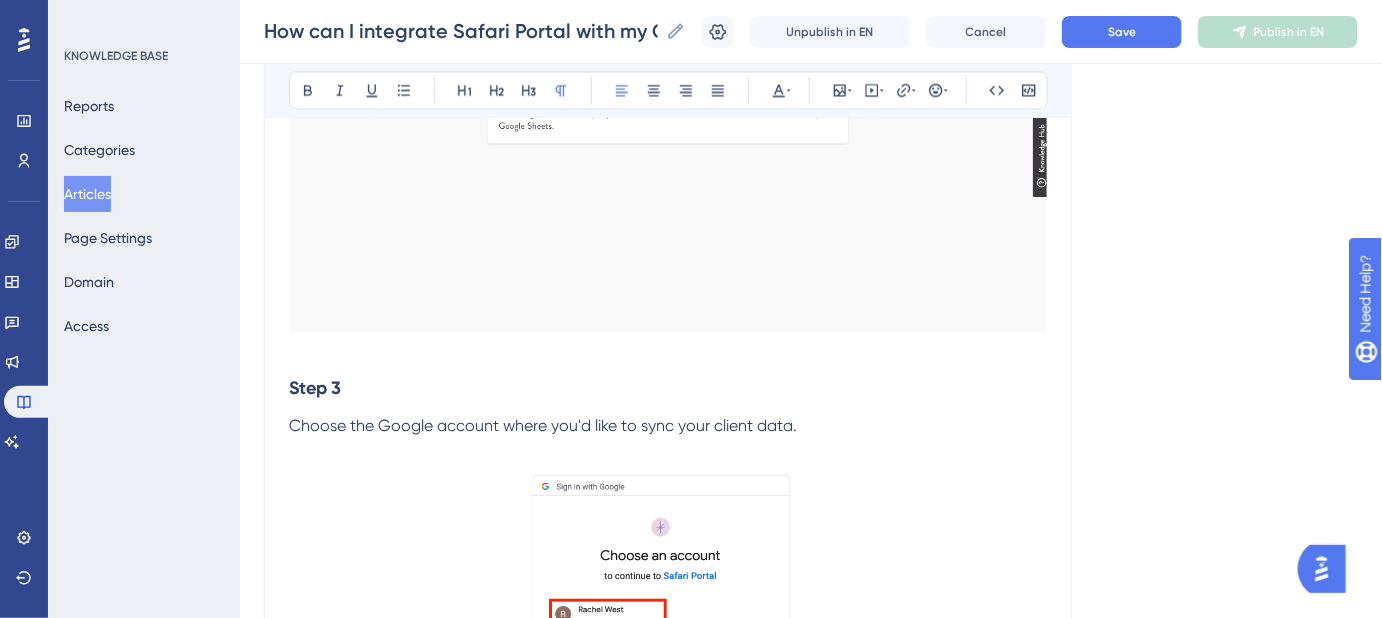 scroll, scrollTop: 1226, scrollLeft: 0, axis: vertical 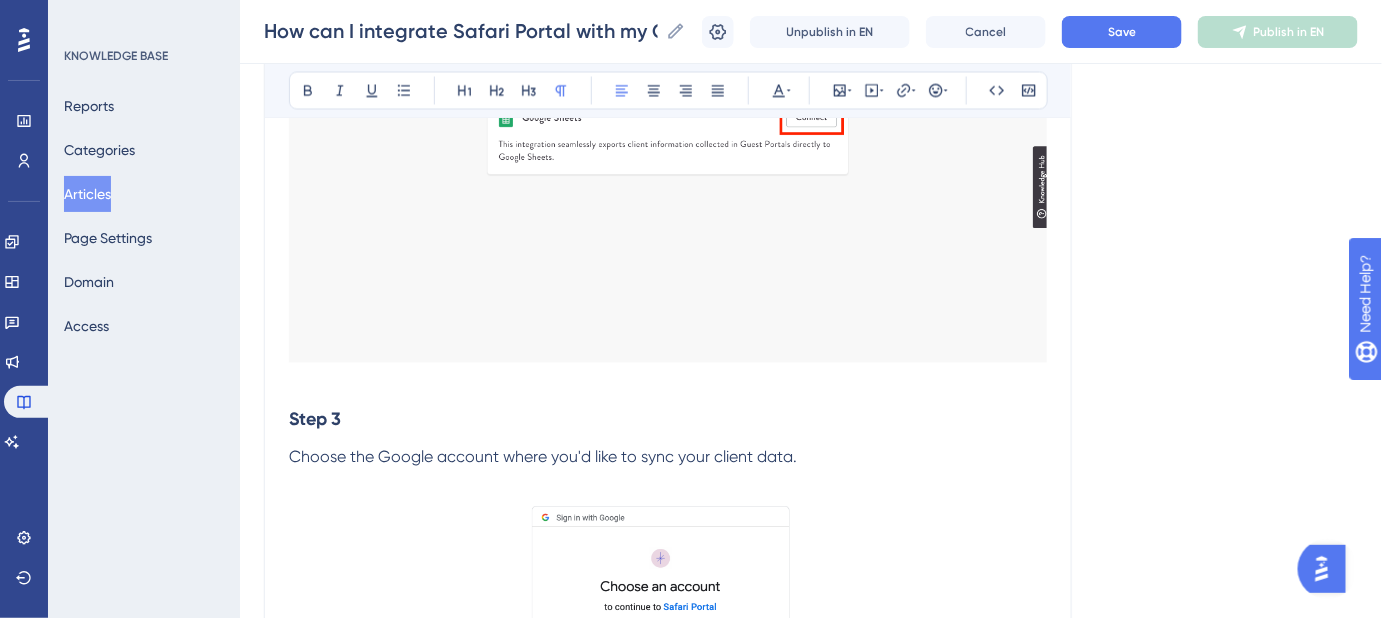 click at bounding box center (668, 187) 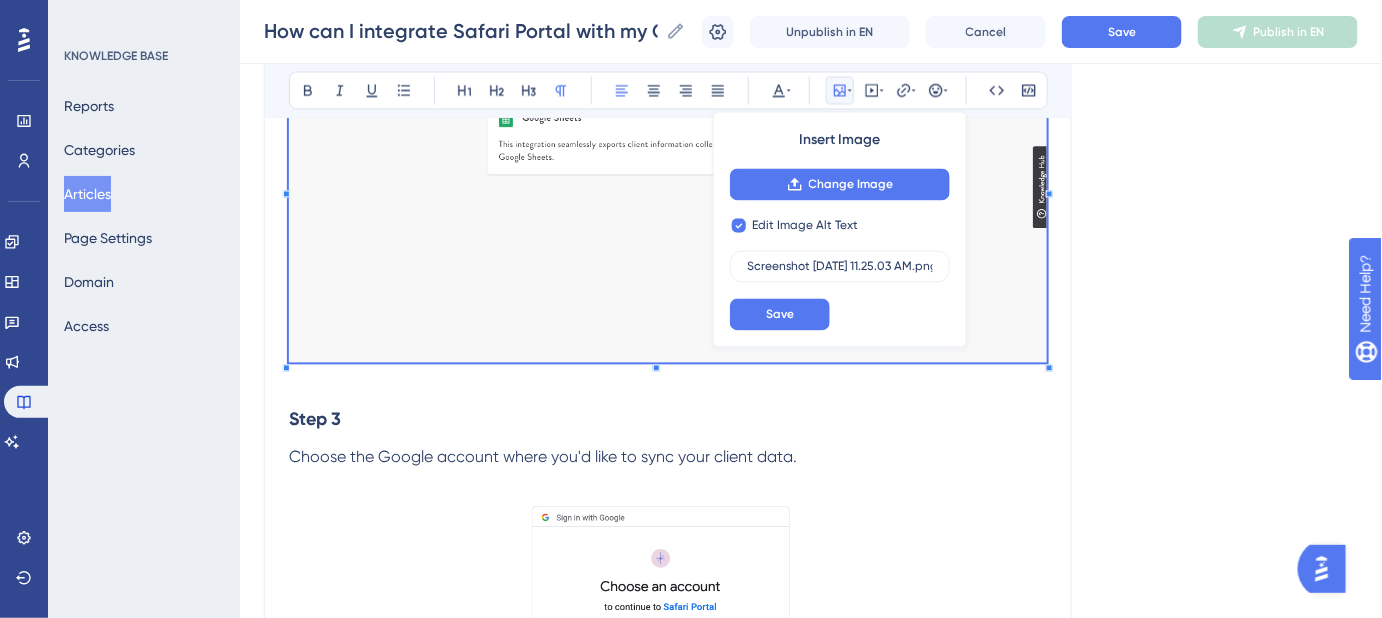 click on "Language English (Default) How can I integrate Safari Portal with my CRM and set up the Google Sheets integration? Bold Italic Underline Bullet Point Heading 1 Heading 2 Heading 3 Normal Align Left Align Center Align Right Align Justify Text Color Insert Image Change Image Edit Image Alt Text Screenshot 2024-03-20 at 11.25.03 AM.png Save Embed Video Hyperlink Emojis Code Code Block Safari Portal integrates with Google Sheets so that any client information collected via Guest Forms in any Guest Portals can be automatically added to almost any CRM you are using. Step-by-Step Instructions Step 1 ❗️  Note: you must be the account admin in order to set up this integration. If you are the account admin for your Safari Portal Agent account, navigate to your  Account Settings  by clicking the triangle next to your initial in the top right corner of your dashboard. Then click the  Integrations tab . Step 2 Now, click the  Connect  button. Step 3 Choose the Google account where you'd like to sync your client data." at bounding box center [811, 757] 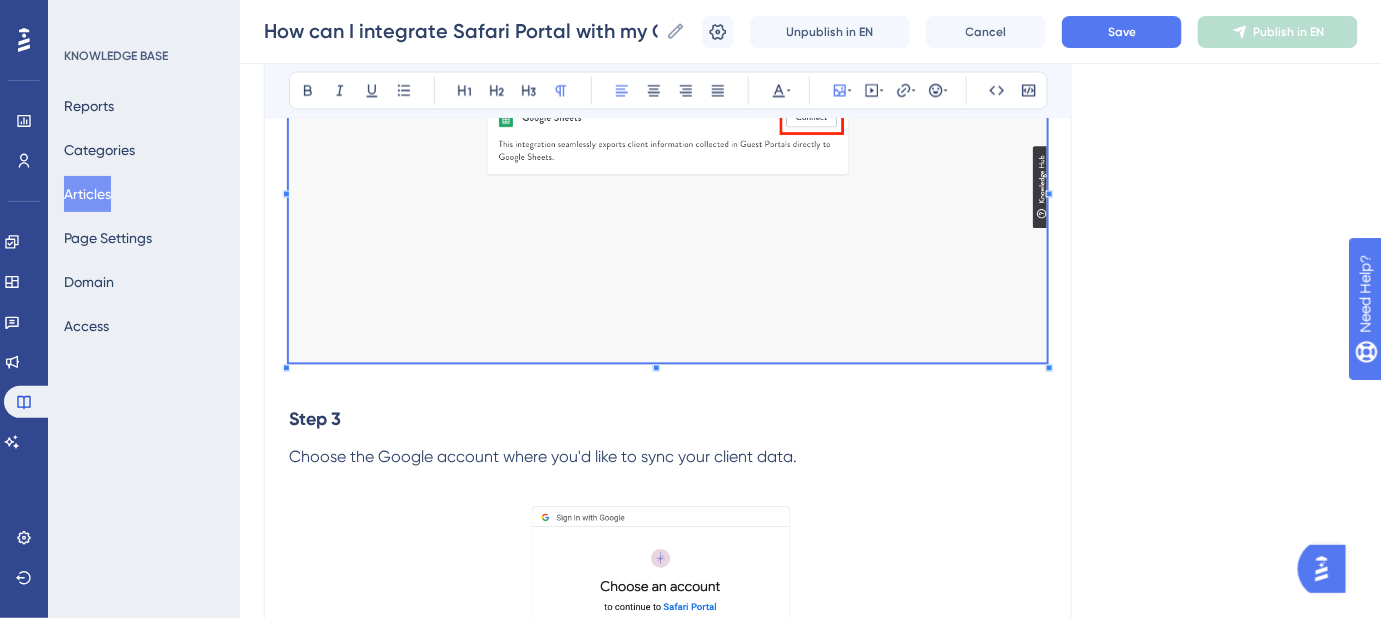 scroll, scrollTop: 1044, scrollLeft: 0, axis: vertical 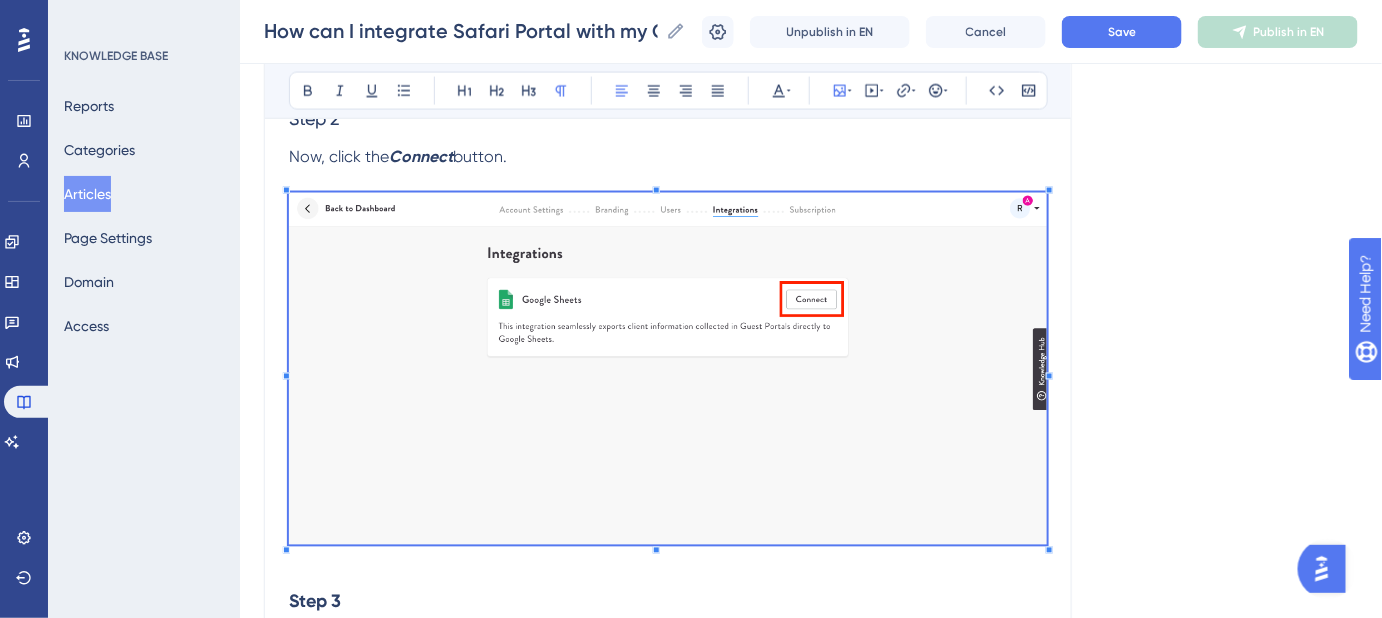 click at bounding box center [668, 369] 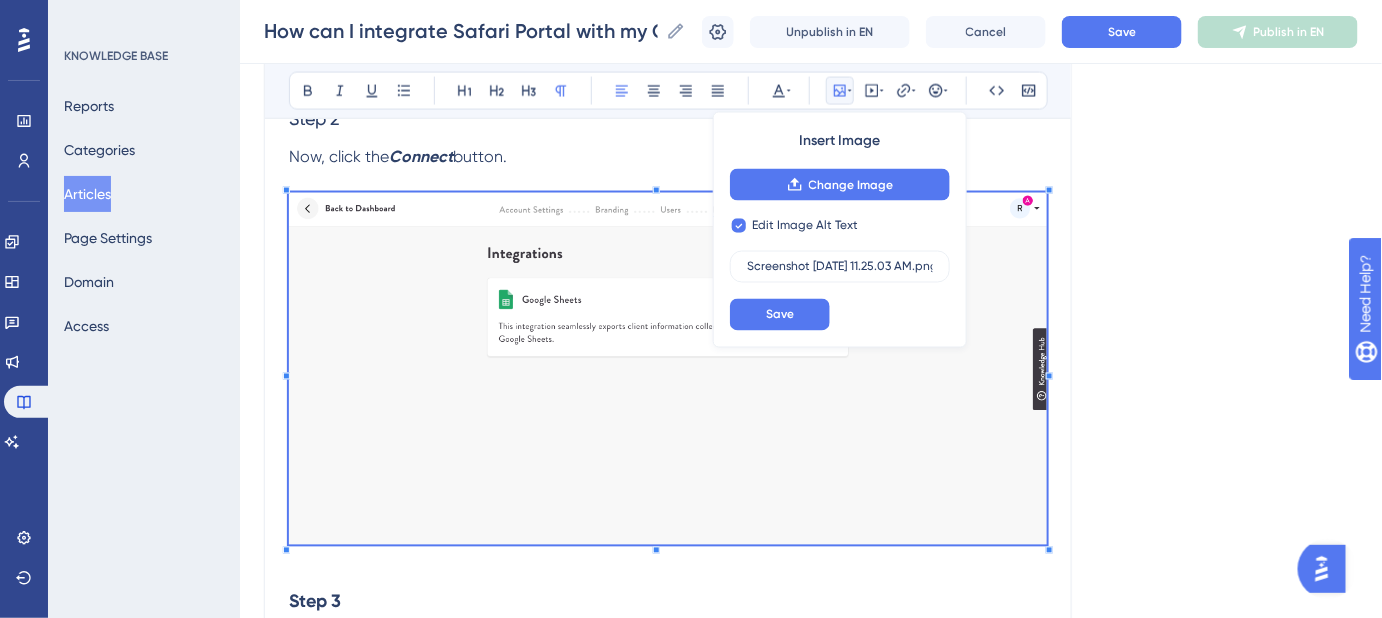 click at bounding box center (668, 369) 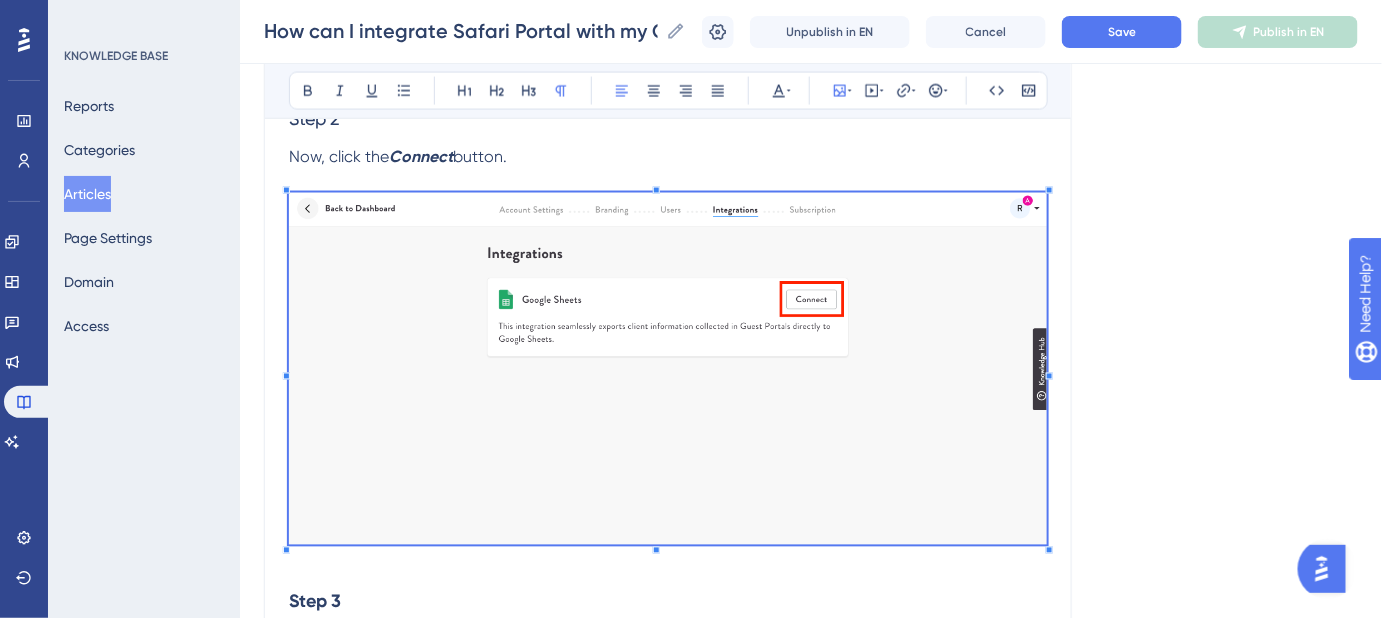 click on "Language English (Default) How can I integrate Safari Portal with my CRM and set up the Google Sheets integration? Bold Italic Underline Bullet Point Heading 1 Heading 2 Heading 3 Normal Align Left Align Center Align Right Align Justify Text Color Insert Image Embed Video Hyperlink Emojis Code Code Block Safari Portal integrates with Google Sheets so that any client information collected via Guest Forms in any Guest Portals can be automatically added to almost any CRM you are using. Step-by-Step Instructions Step 1 ❗️  Note: you must be the account admin in order to set up this integration. If you are the account admin for your Safari Portal Agent account, navigate to your  Account Settings  by clicking the triangle next to your initial in the top right corner of your dashboard. Then click the  Integrations tab . Step 2 Now, click the  Connect  button. Step 3 Choose the Google account where you'd like to sync your client data. Step 4 Follow the prompts to  sync  Safari Portal to your Google account. guest" at bounding box center [811, 939] 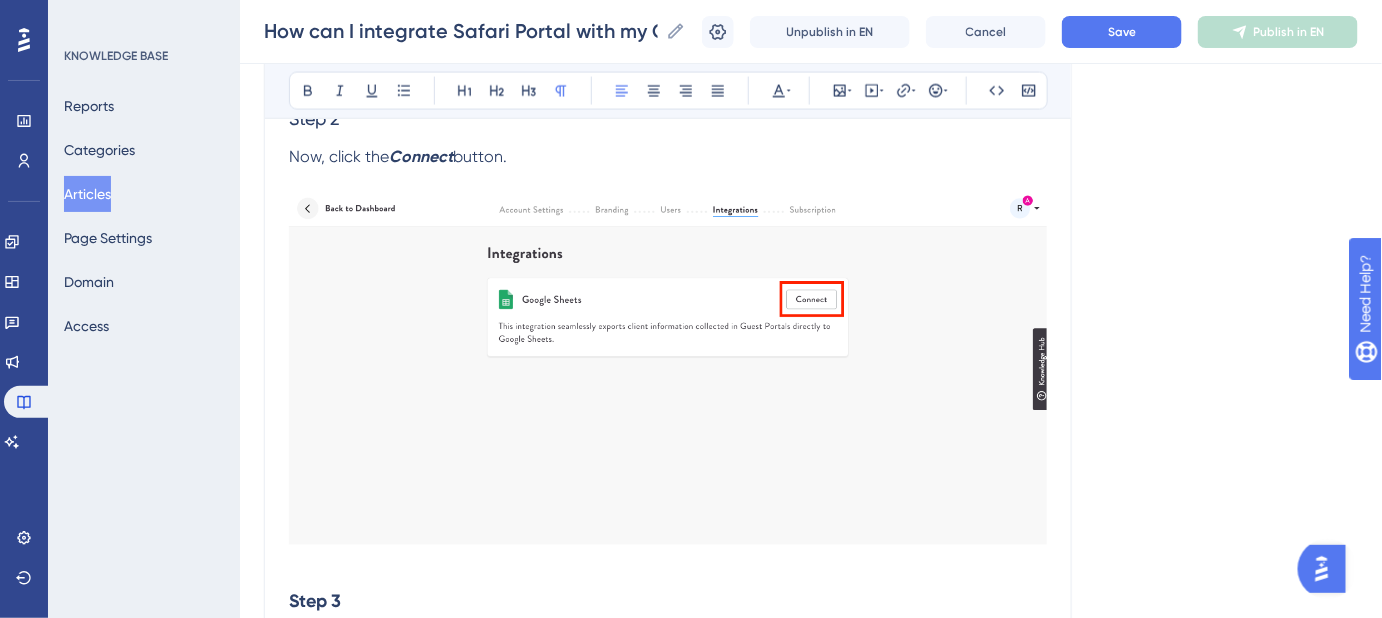 click on "Now, click the  Connect  button." at bounding box center (668, 169) 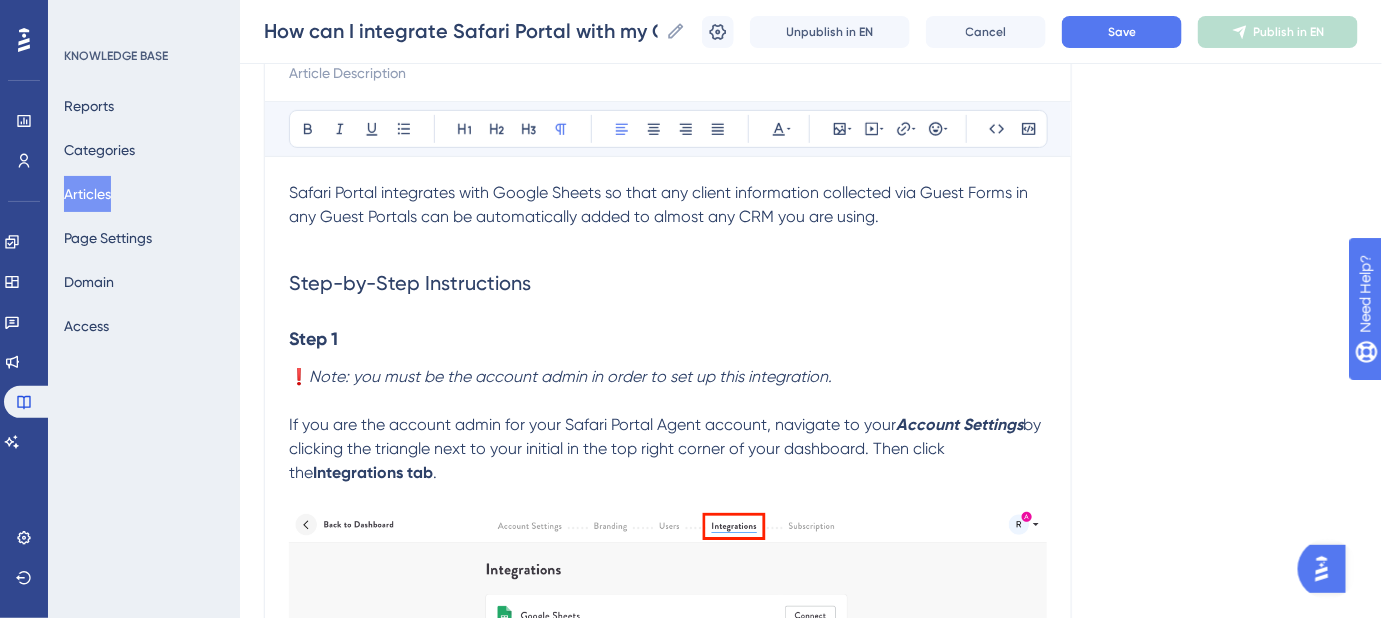 scroll, scrollTop: 272, scrollLeft: 0, axis: vertical 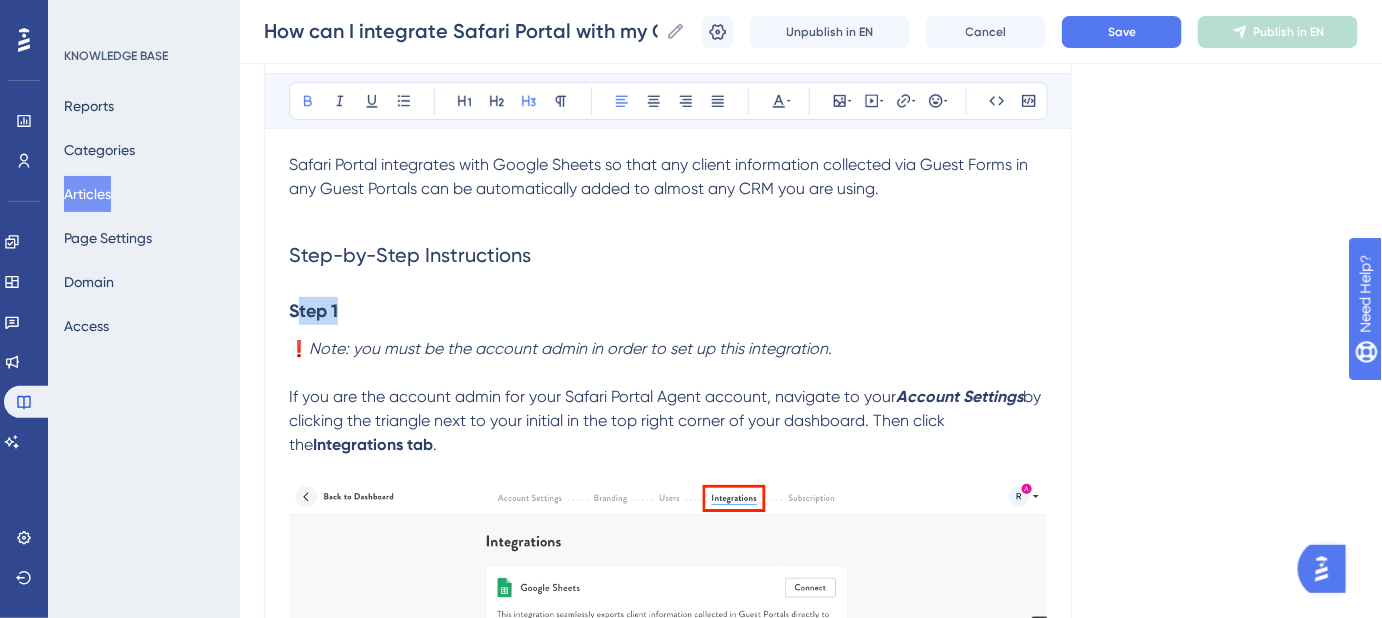 drag, startPoint x: 354, startPoint y: 302, endPoint x: 299, endPoint y: 306, distance: 55.145264 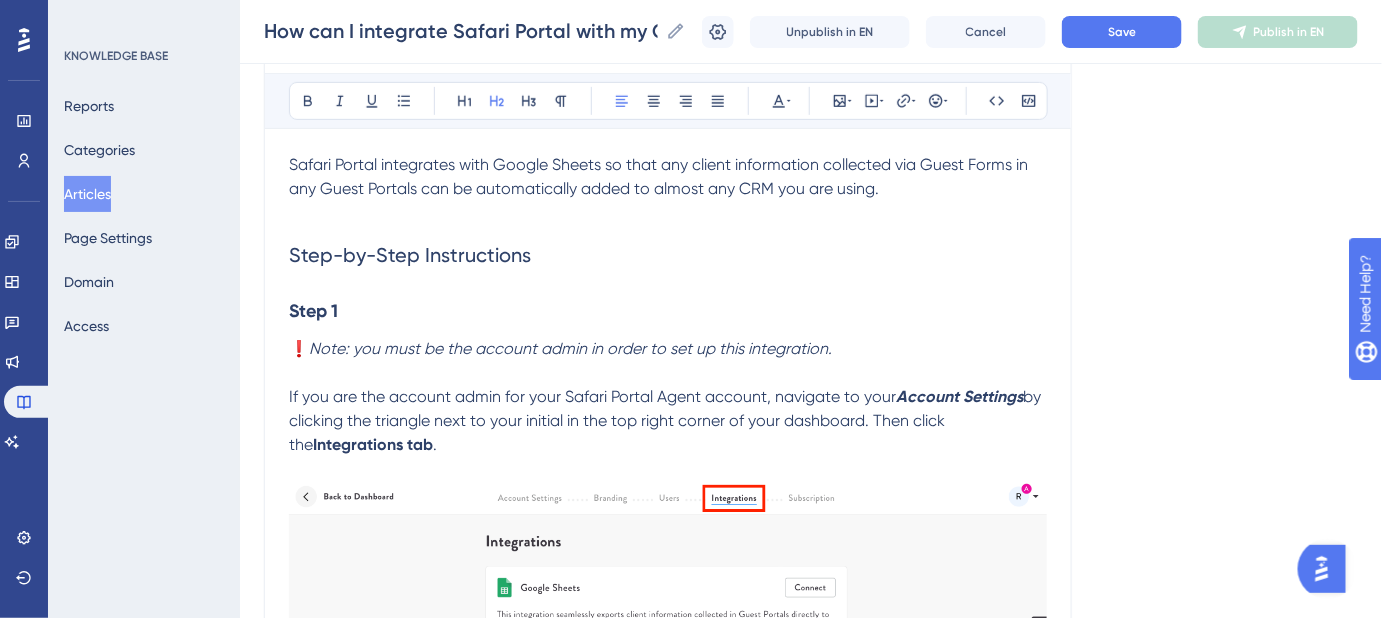 click on "Step-by-Step Instructions" at bounding box center (668, 255) 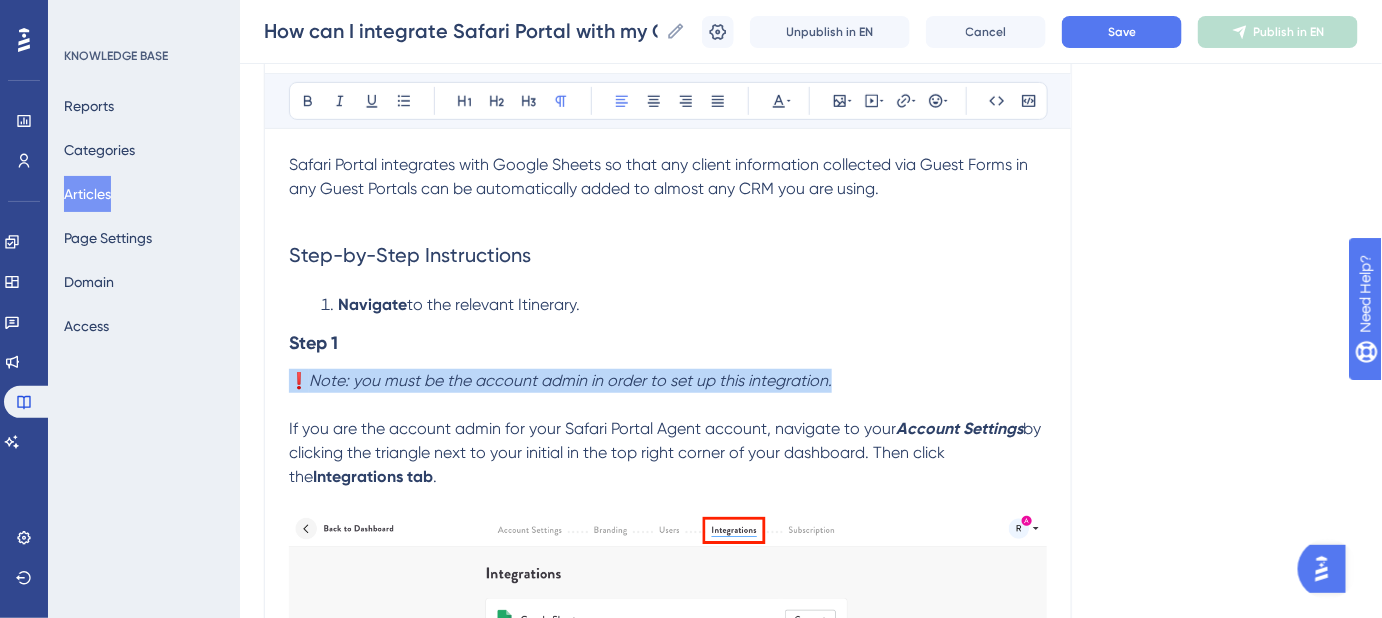 drag, startPoint x: 826, startPoint y: 376, endPoint x: 290, endPoint y: 375, distance: 536.0009 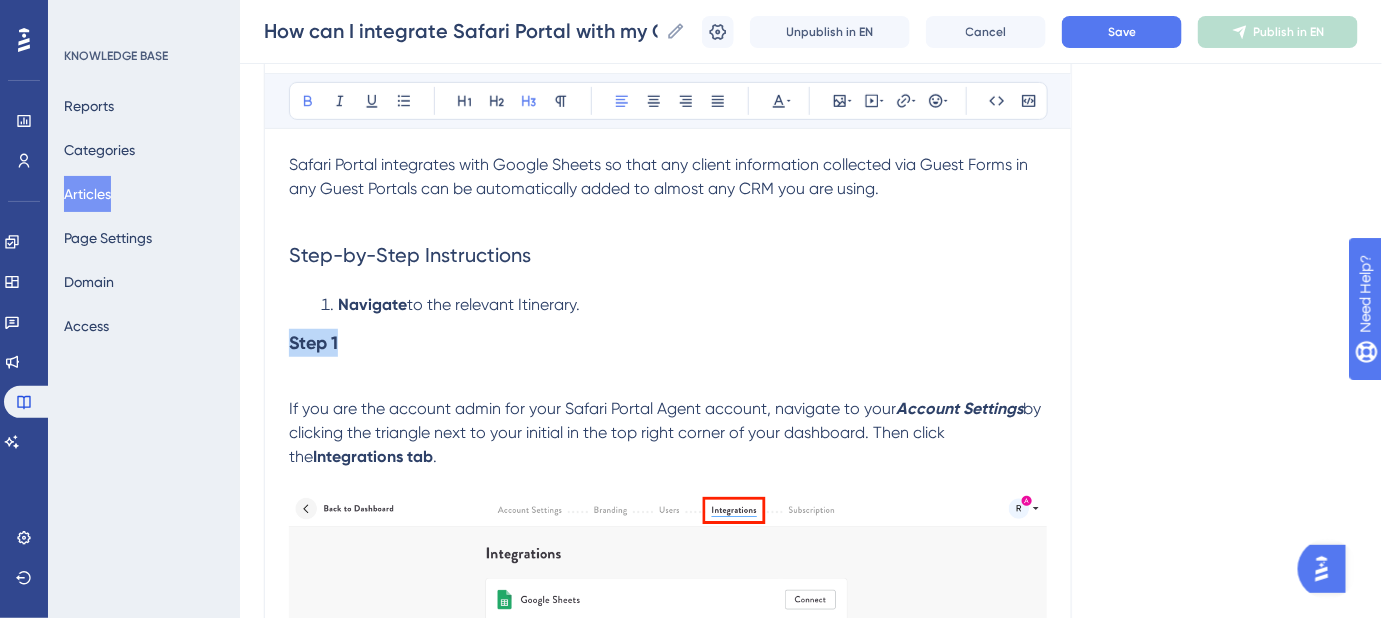 drag, startPoint x: 362, startPoint y: 346, endPoint x: 289, endPoint y: 344, distance: 73.02739 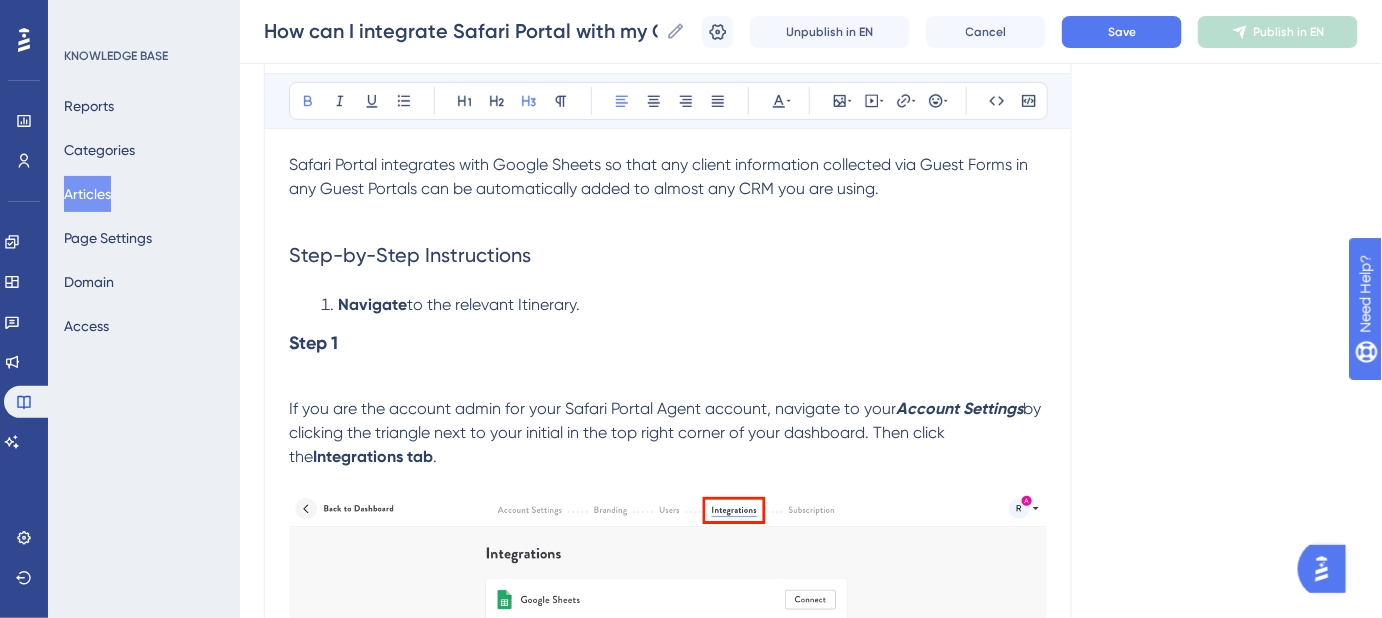 click on "How can I integrate Safari Portal with my CRM and set up the Google Sheets integration? Bold Italic Underline Bullet Point Heading 1 Heading 2 Heading 3 Normal Align Left Align Center Align Right Align Justify Text Color Insert Image Embed Video Hyperlink Emojis Code Code Block Safari Portal integrates with Google Sheets so that any client information collected via Guest Forms in any Guest Portals can be automatically added to almost any CRM you are using. Step-by-Step Instructions Navigate  to the relevant Itinerary. Step 1 If you are the account admin for your Safari Portal Agent account, navigate to your  Account Settings  by clicking the triangle next to your initial in the top right corner of your dashboard. Then click the  Integrations tab . Step 2 Now, click the  Connect  button. Step 3 Choose the Google account where you'd like to sync your client data. Step 4 Follow the prompts to  sync  Safari Portal to your Google account. Step 5 Just kidding, there's no Step 5 - you're already done. Google Drive ." at bounding box center [668, 1705] 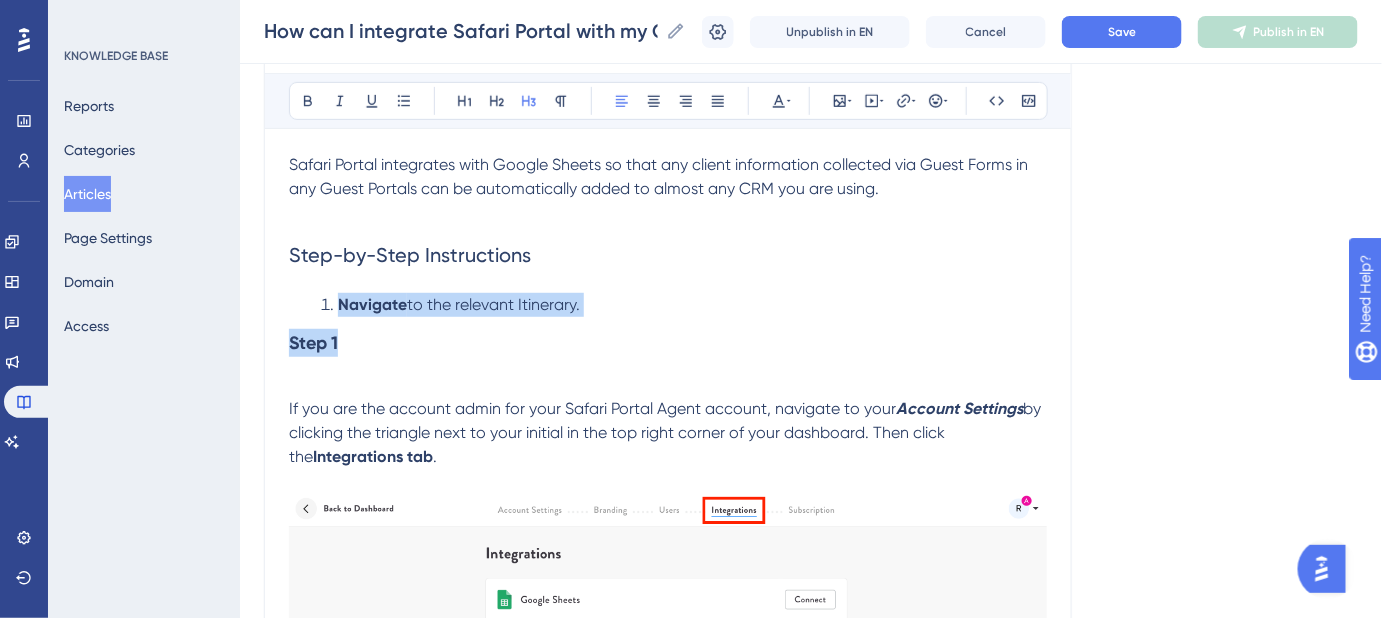 drag, startPoint x: 343, startPoint y: 347, endPoint x: 337, endPoint y: 303, distance: 44.407207 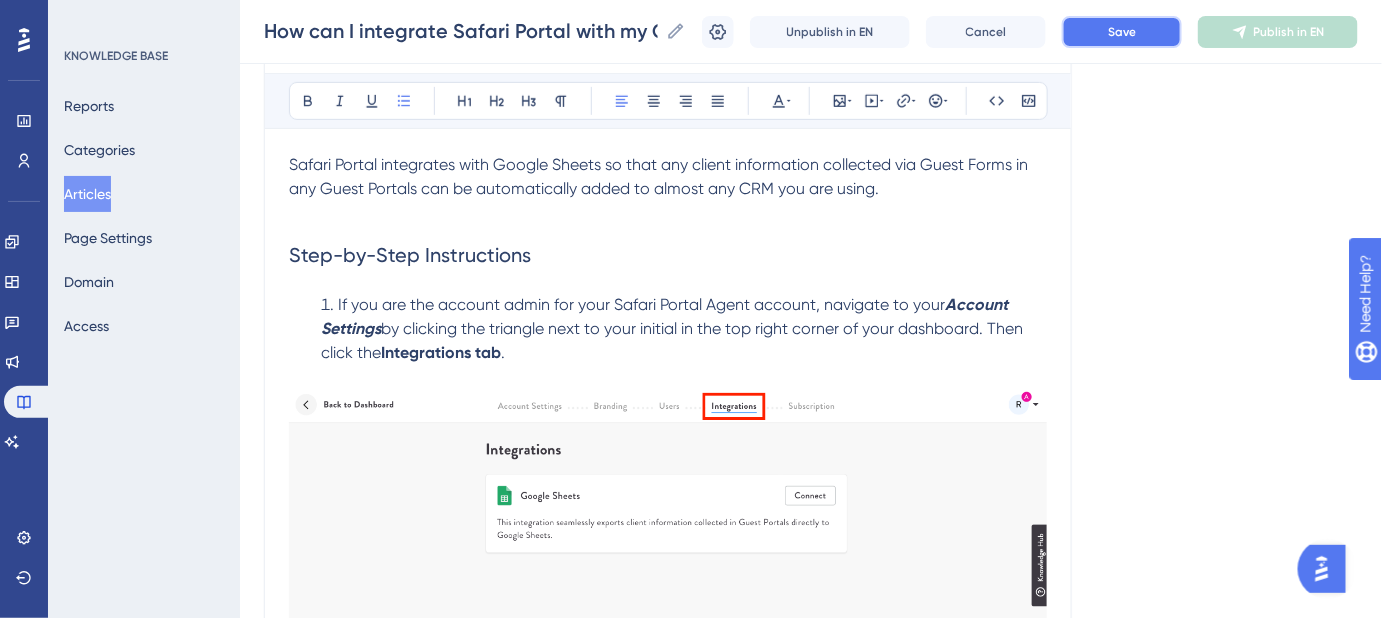 click on "Save" at bounding box center (1122, 32) 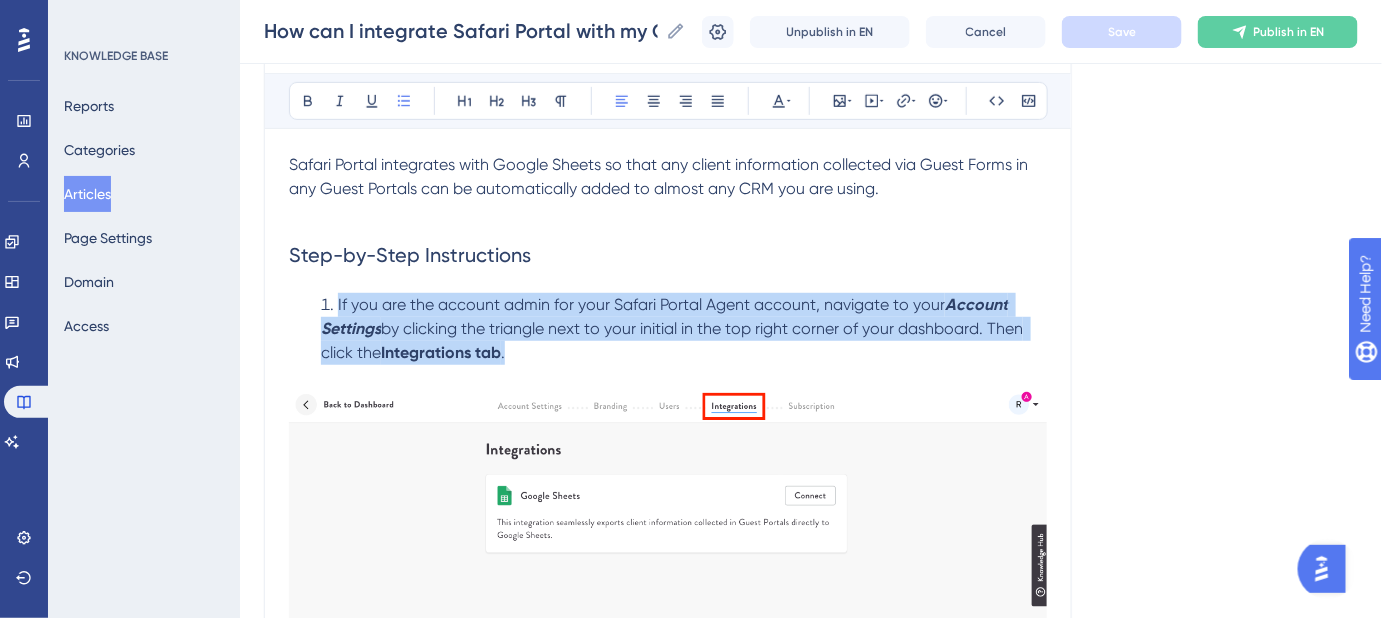 drag, startPoint x: 378, startPoint y: 321, endPoint x: 329, endPoint y: 308, distance: 50.695168 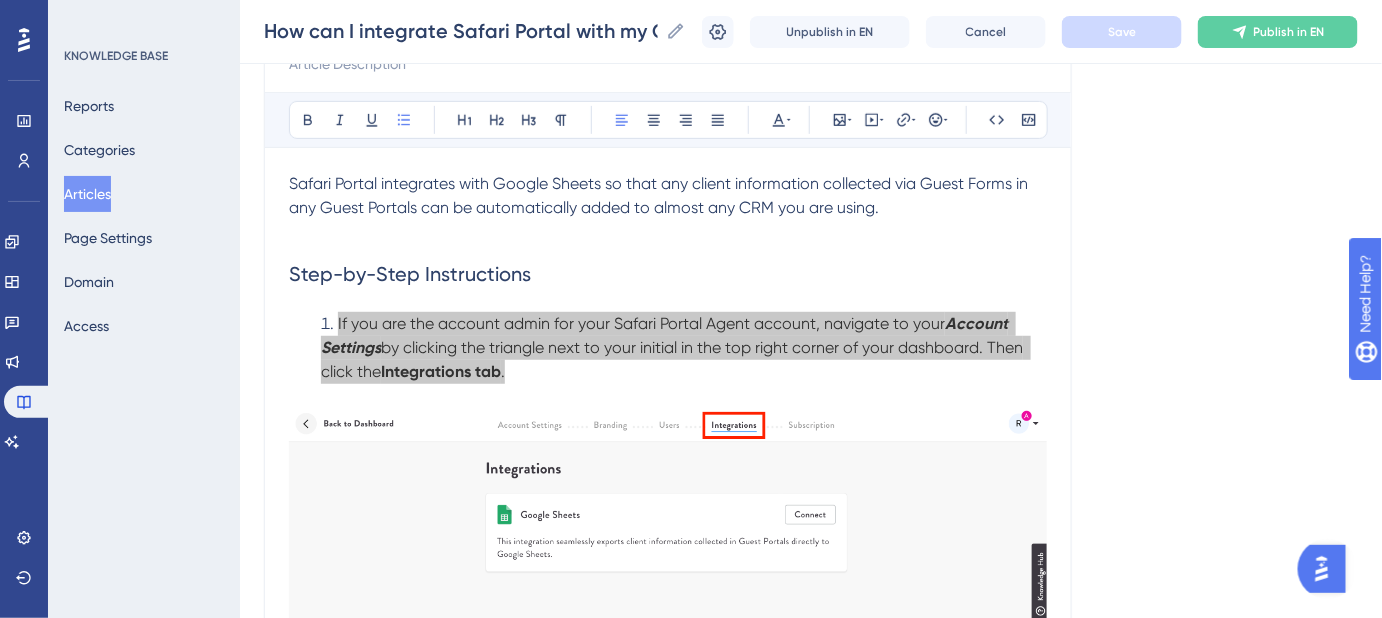 scroll, scrollTop: 272, scrollLeft: 0, axis: vertical 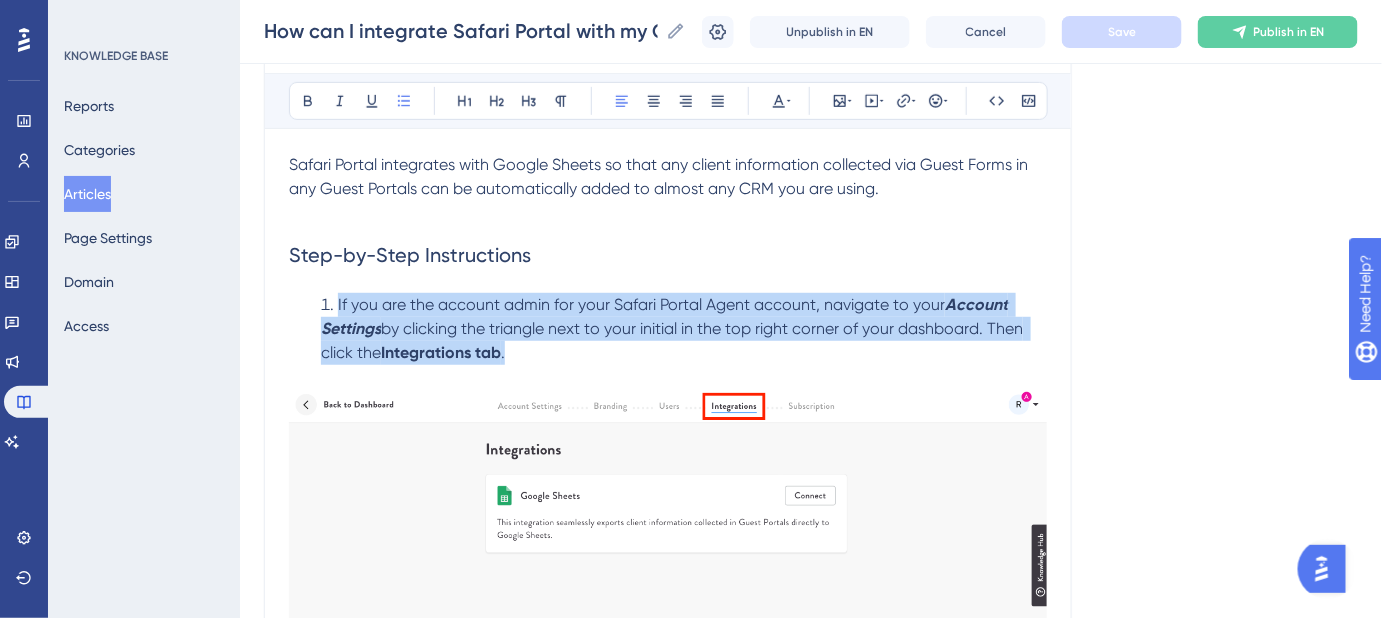 click on "Language English (Default) How can I integrate Safari Portal with my CRM and set up the Google Sheets integration? Bold Italic Underline Bullet Point Heading 1 Heading 2 Heading 3 Normal Align Left Align Center Align Right Align Justify Text Color Insert Image Embed Video Hyperlink Emojis Code Code Block Safari Portal integrates with Google Sheets so that any client information collected via Guest Forms in any Guest Portals can be automatically added to almost any CRM you are using. Step-by-Step Instructions If you are the account admin for your Safari Portal Agent account, navigate to your  Account Settings  by clicking the triangle next to your initial in the top right corner of your dashboard. Then click the  Integrations tab . Step 2 Now, click the  Connect  button. Step 3 Choose the Google account where you'd like to sync your client data. Step 4 Follow the prompts to  sync  Safari Portal to your Google account. Step 5 Just kidding, there's no Step 5 - you're already done. Google Drive  and search for  ." at bounding box center [811, 1665] 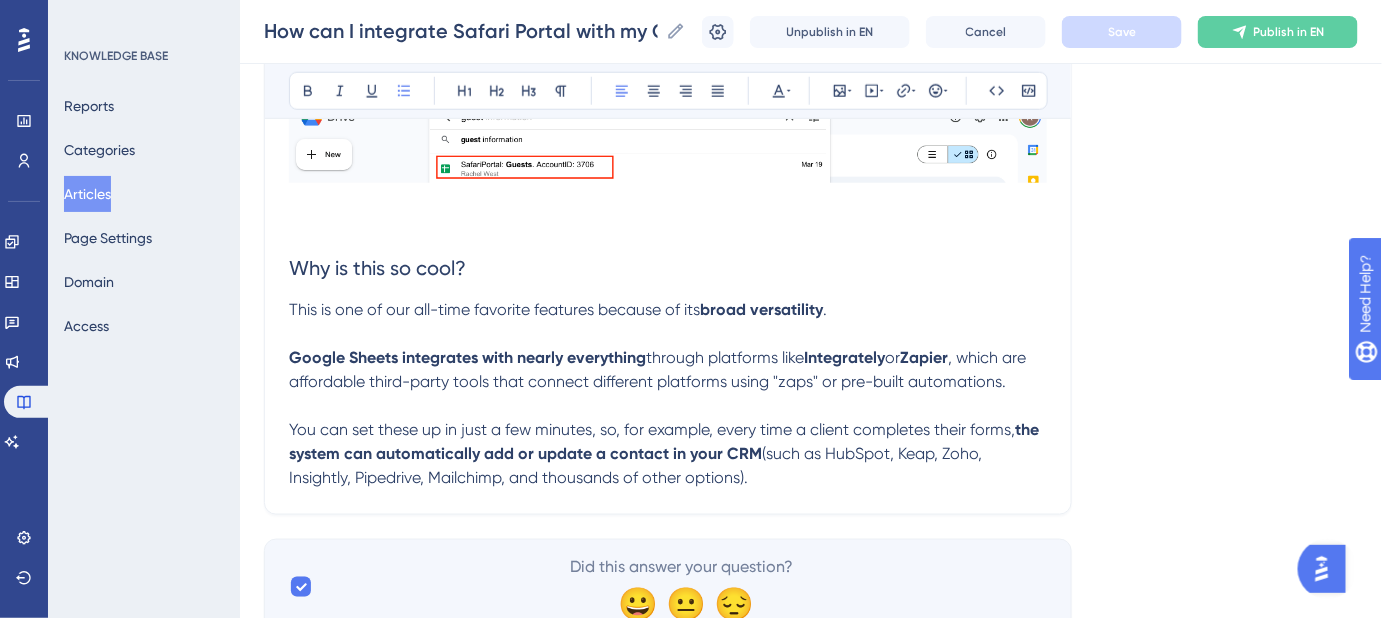 scroll, scrollTop: 3189, scrollLeft: 0, axis: vertical 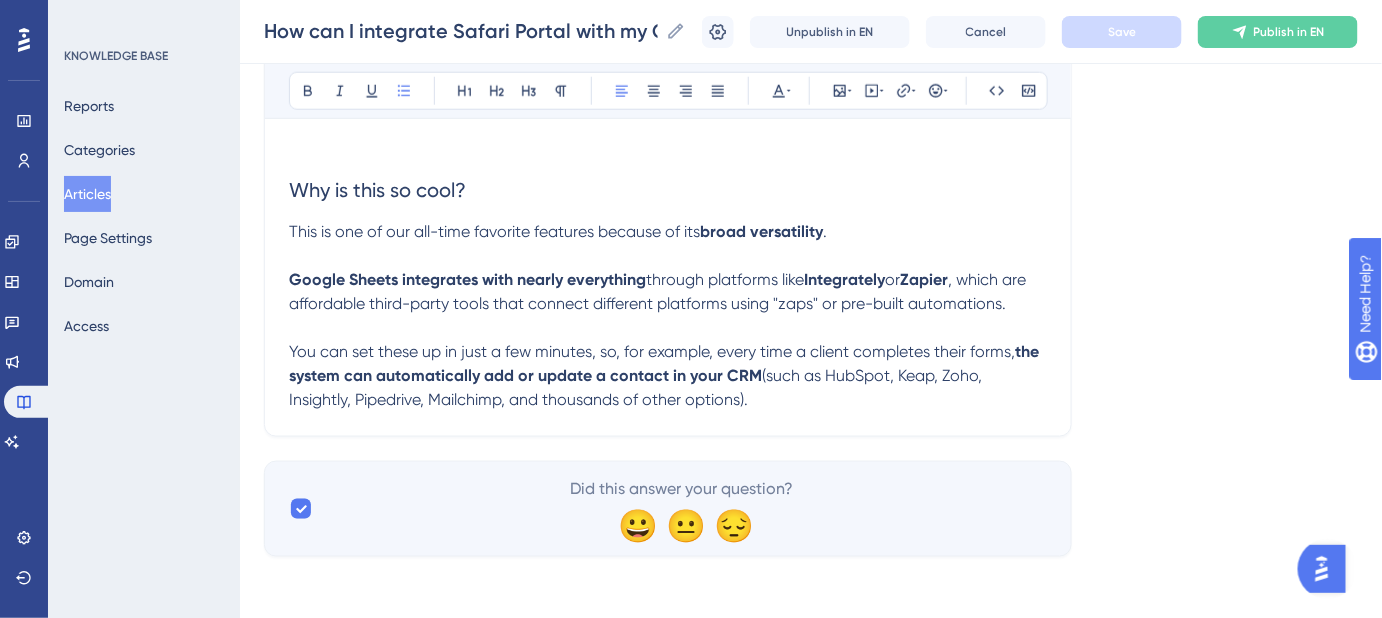 click on "You can set these up in just a few minutes, so, for example, every time a client completes their forms,  the system can automatically add or update a contact in your CRM  (such as HubSpot, Keap, Zoho, Insightly, Pipedrive, Mailchimp, and thousands of other options)." at bounding box center (668, 376) 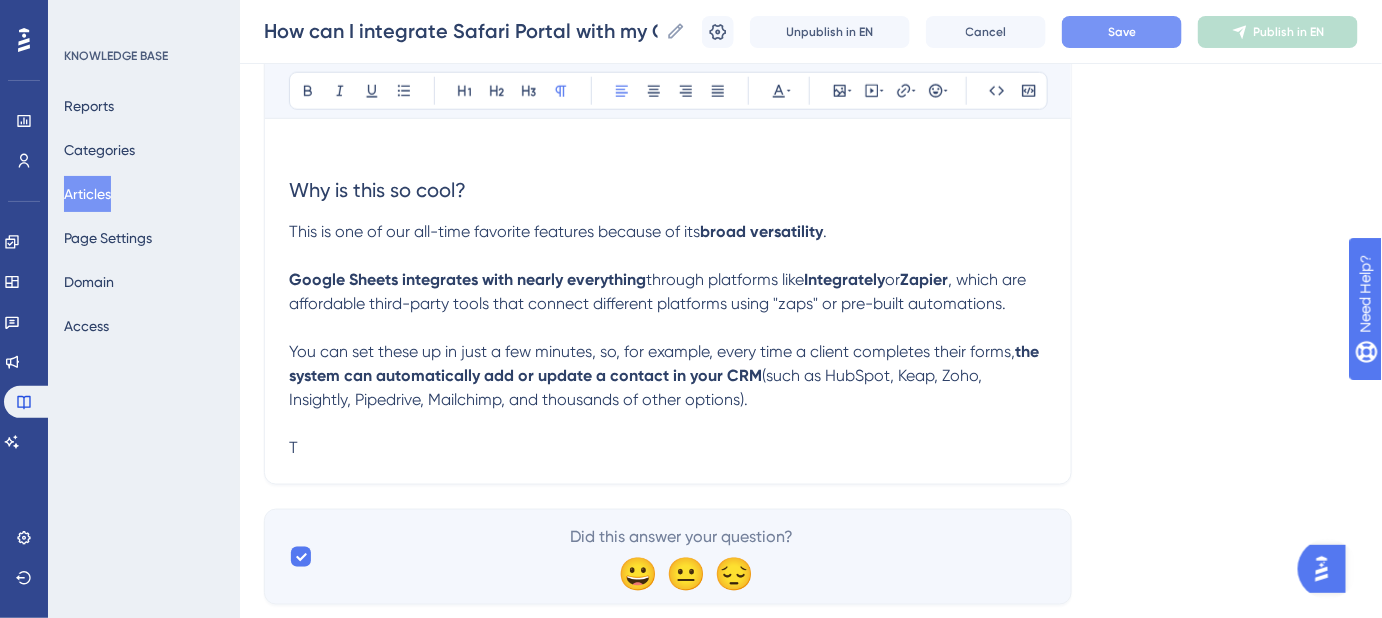 type 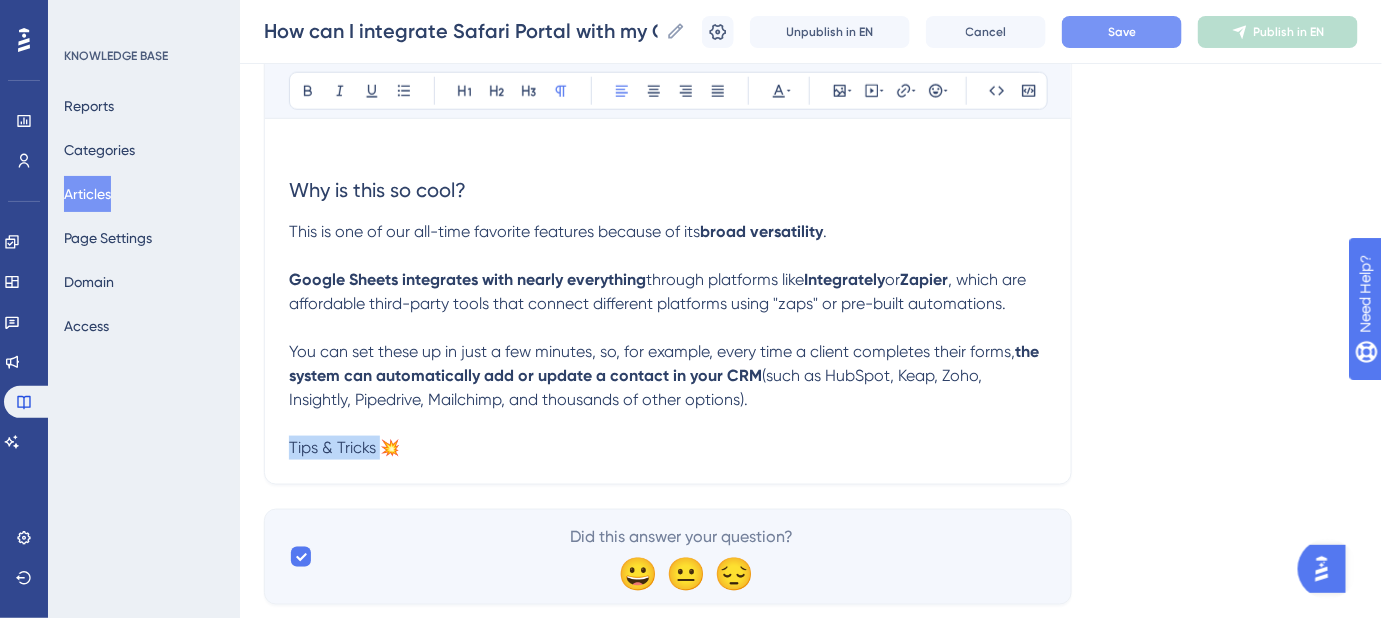 drag, startPoint x: 378, startPoint y: 447, endPoint x: 290, endPoint y: 442, distance: 88.14193 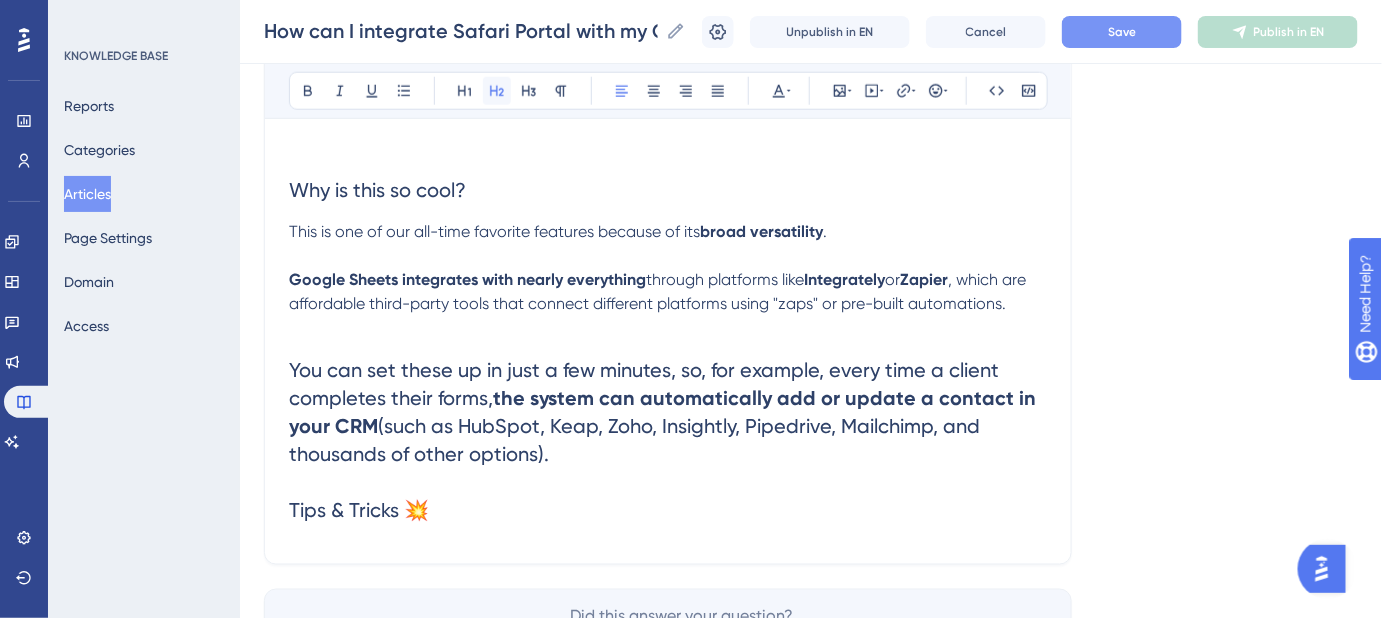 click at bounding box center [497, 91] 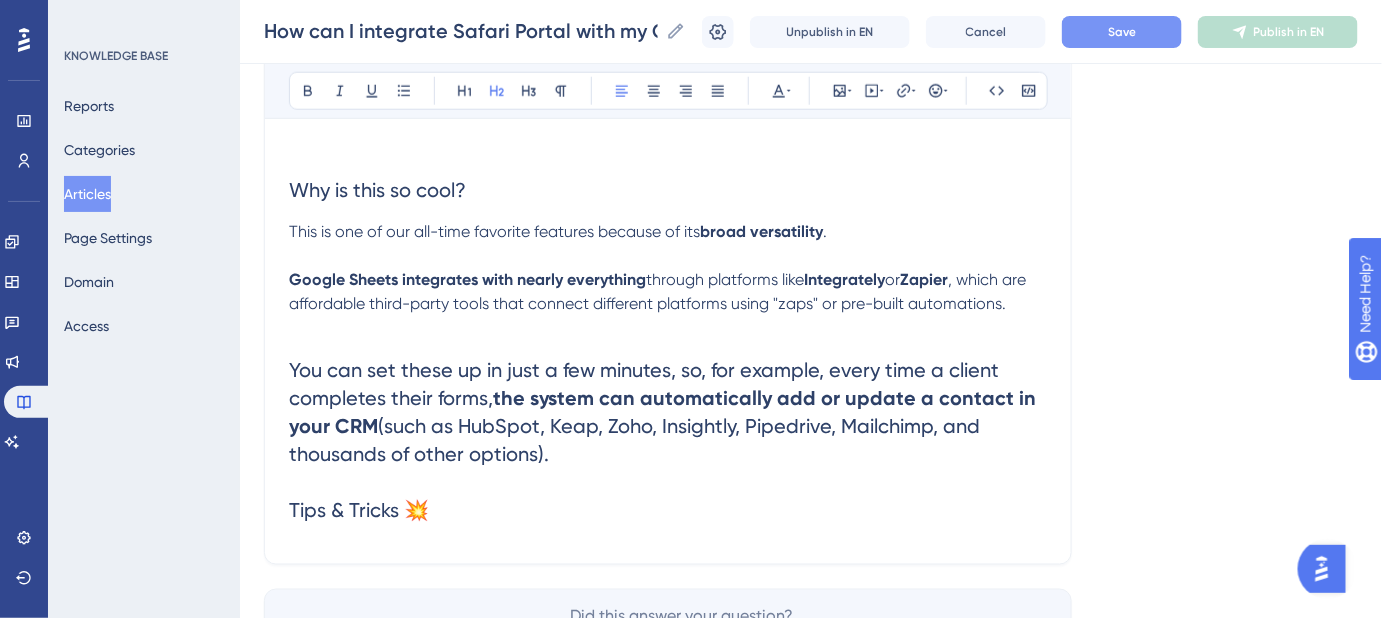 click on "You can set these up in just a few minutes, so, for example, every time a client completes their forms,  the system can automatically add or update a contact in your CRM  (such as HubSpot, Keap, Zoho, Insightly, Pipedrive, Mailchimp, and thousands of other options). Tips & Tricks 💥" at bounding box center (668, 440) 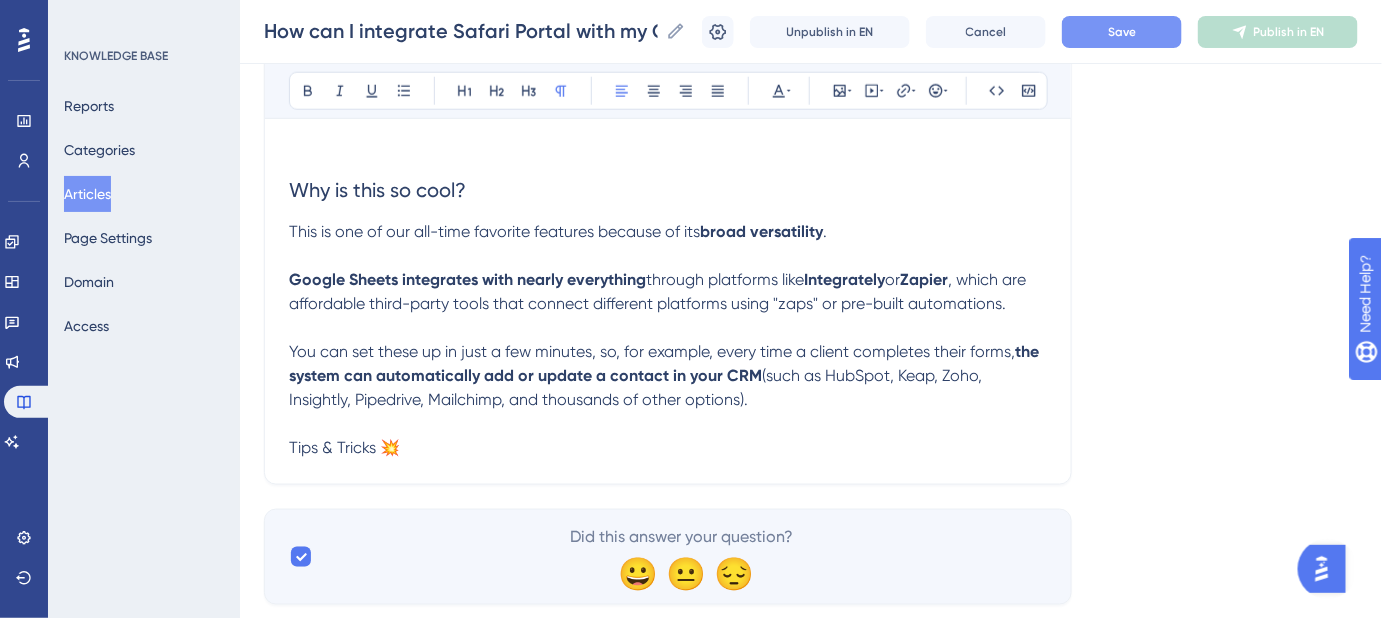 click on "You can set these up in just a few minutes, so, for example, every time a client completes their forms,  the system can automatically add or update a contact in your CRM  (such as HubSpot, Keap, Zoho, Insightly, Pipedrive, Mailchimp, and thousands of other options). Tips & Tricks 💥" at bounding box center [668, 400] 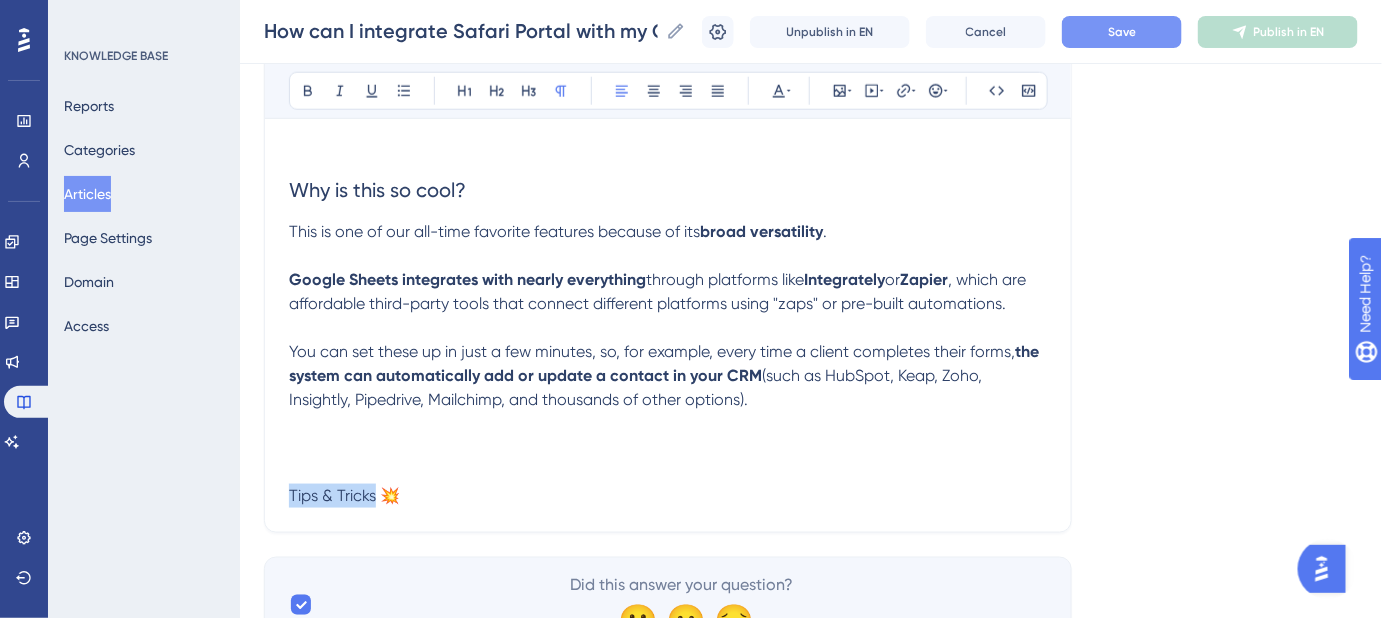 drag, startPoint x: 376, startPoint y: 487, endPoint x: 288, endPoint y: 495, distance: 88.362885 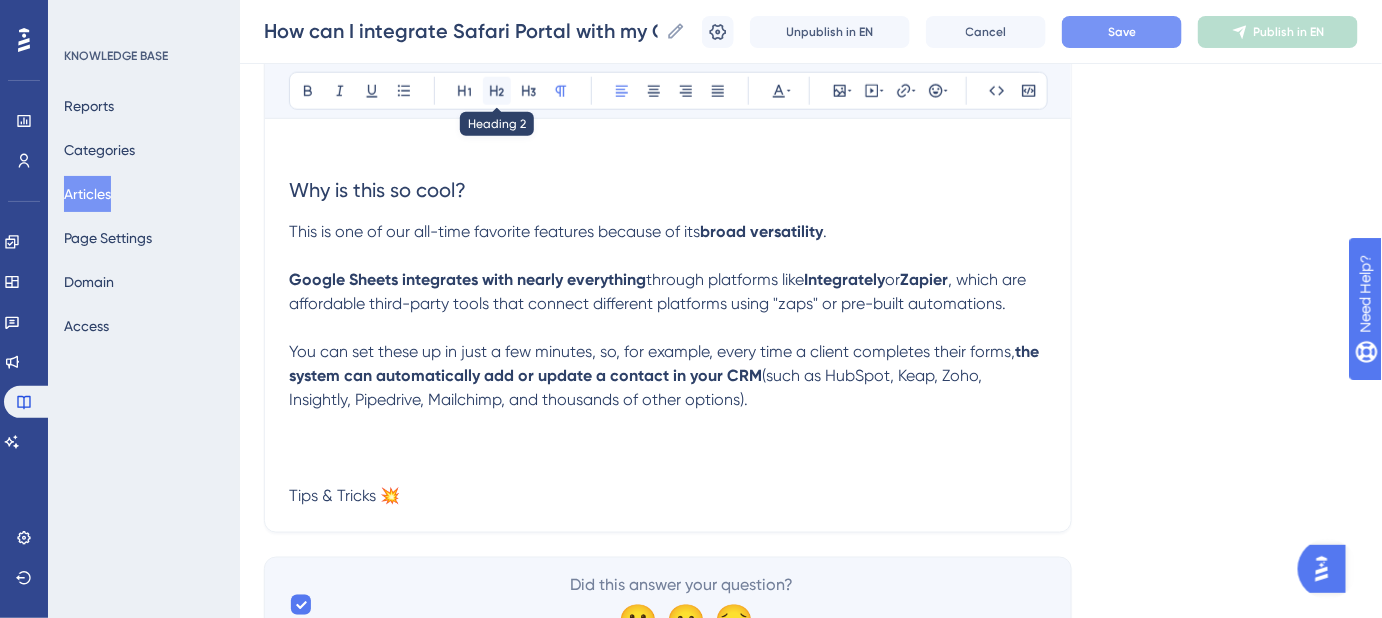 click at bounding box center [497, 91] 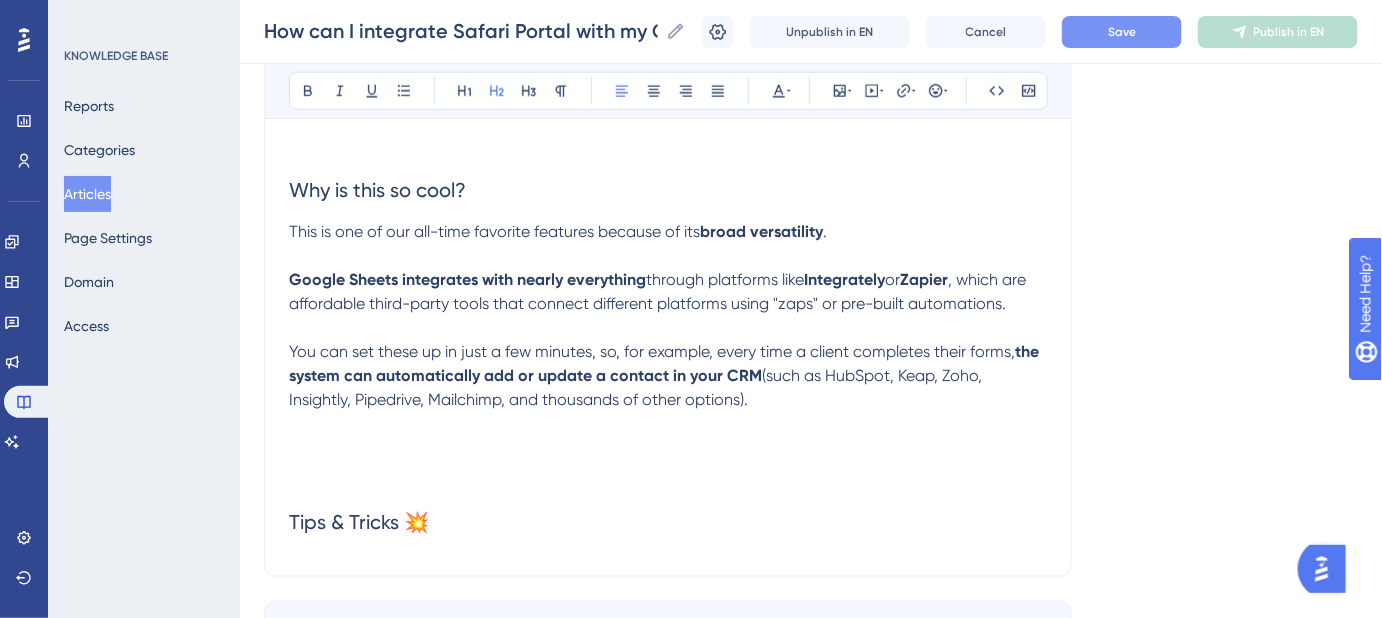 click at bounding box center [668, 424] 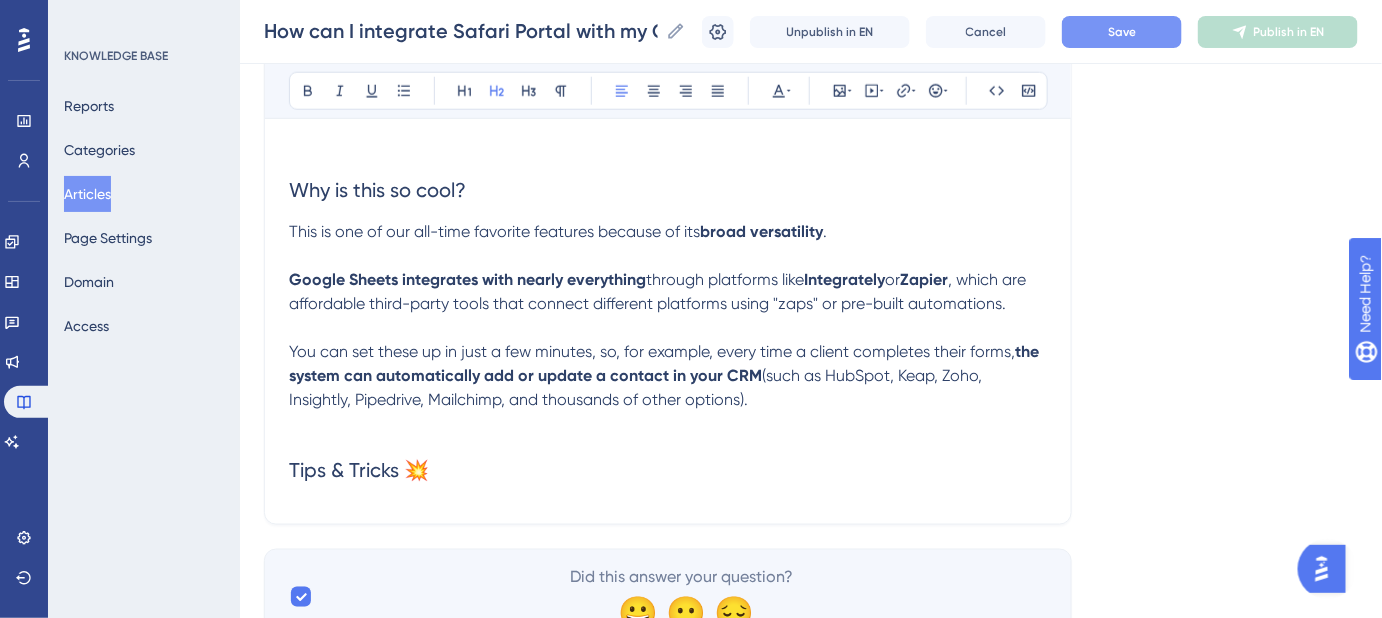 click on "Tips & Tricks 💥" at bounding box center (668, 456) 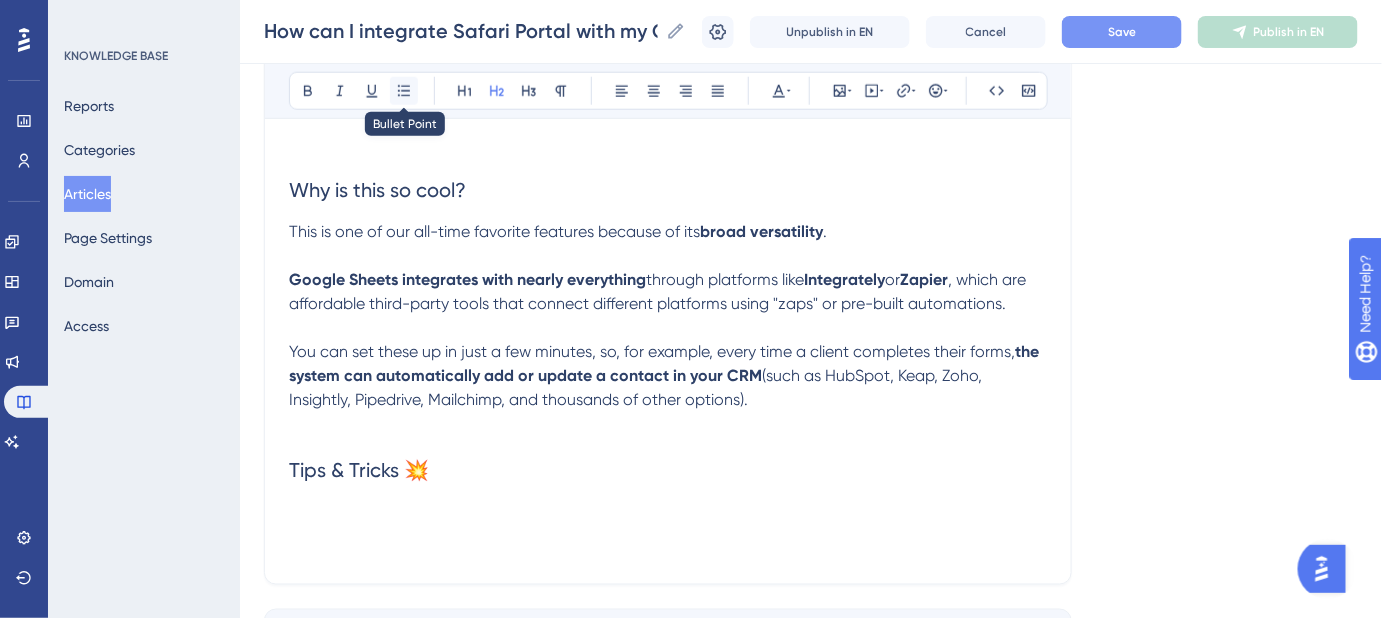 click 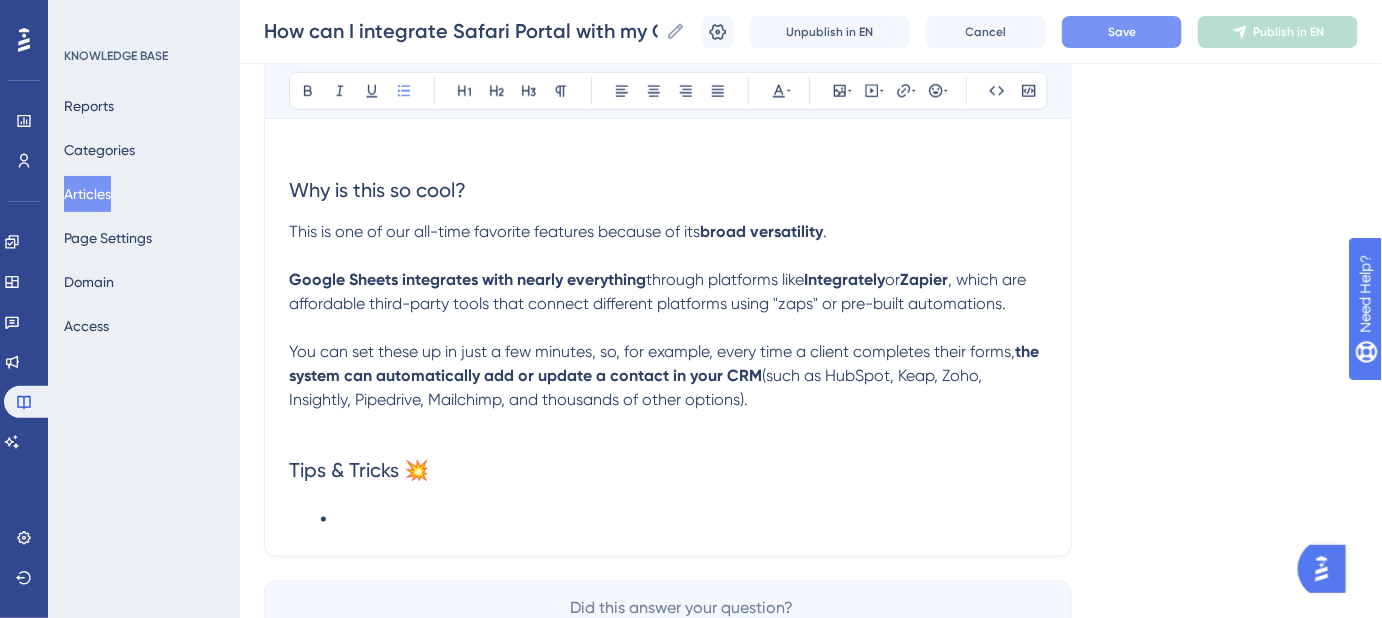scroll, scrollTop: 3282, scrollLeft: 0, axis: vertical 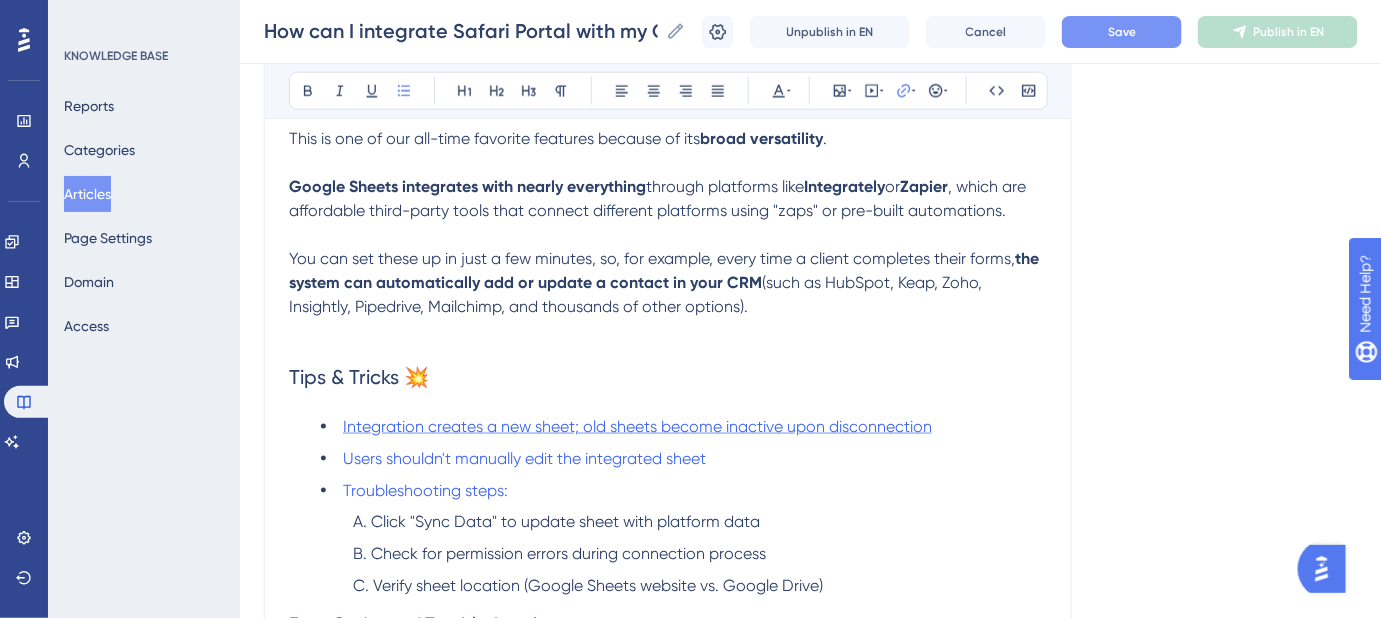 click on "Integration creates a new sheet; old sheets become inactive upon disconnection" at bounding box center [637, 426] 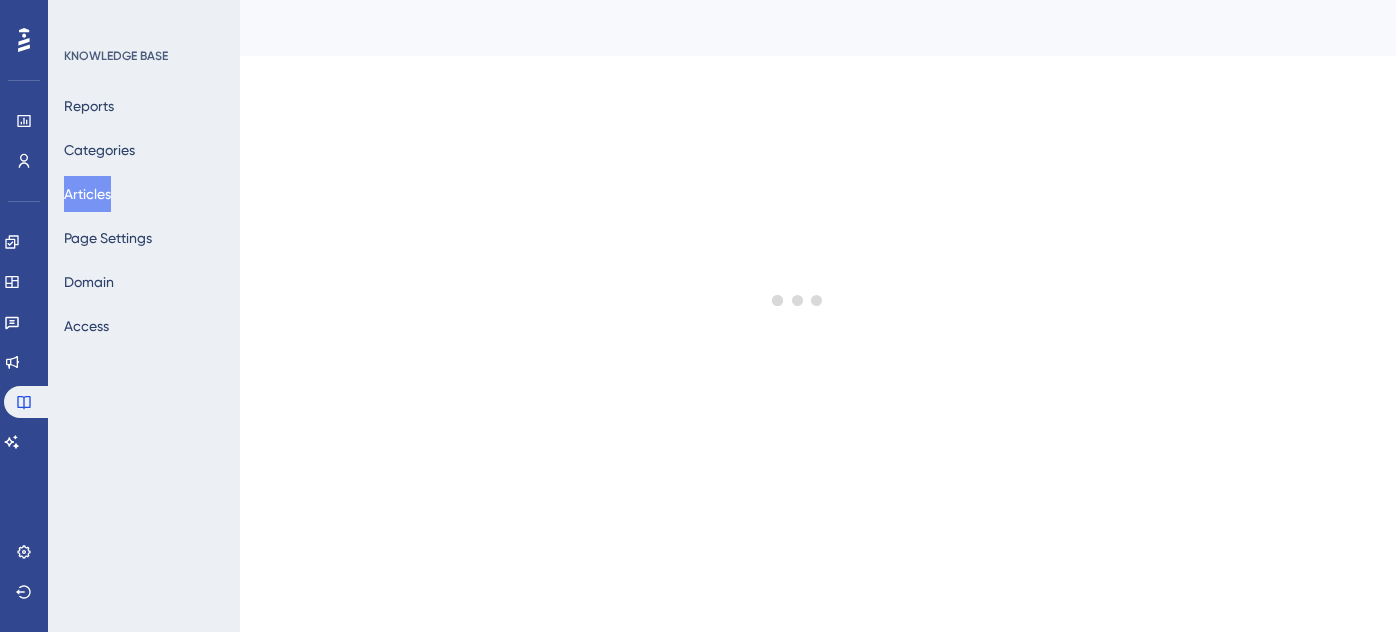 scroll, scrollTop: 0, scrollLeft: 0, axis: both 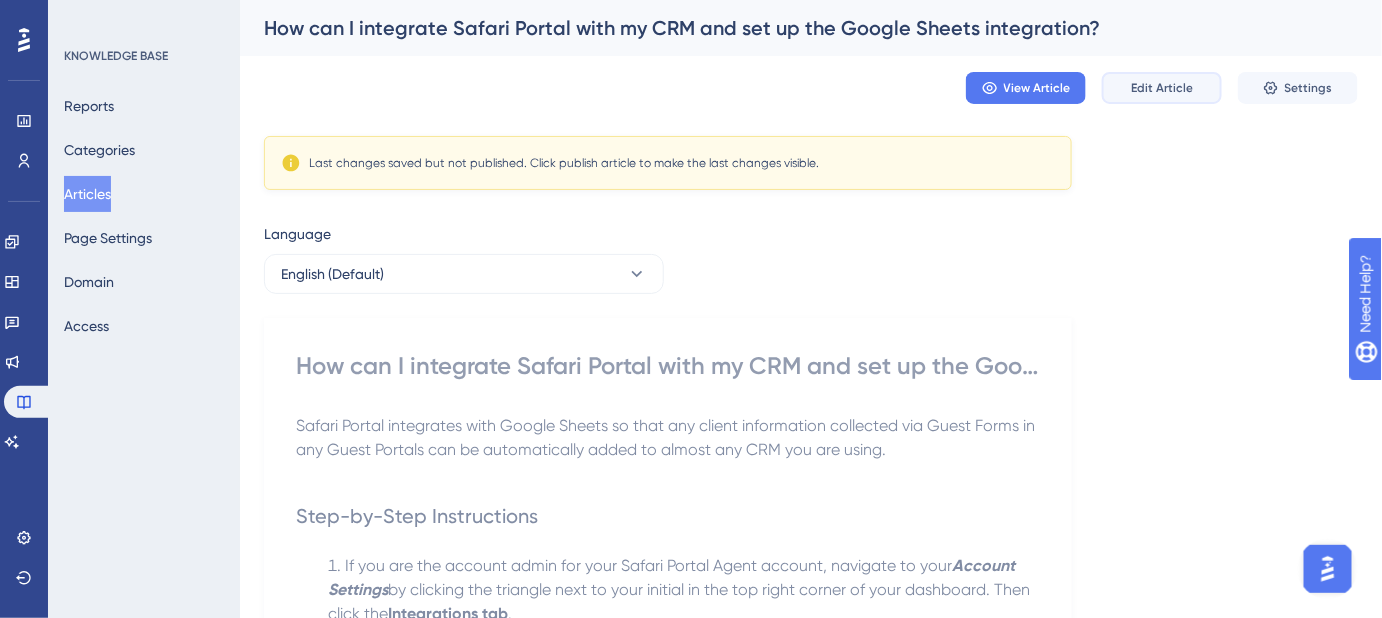 click on "Edit Article" at bounding box center [1162, 88] 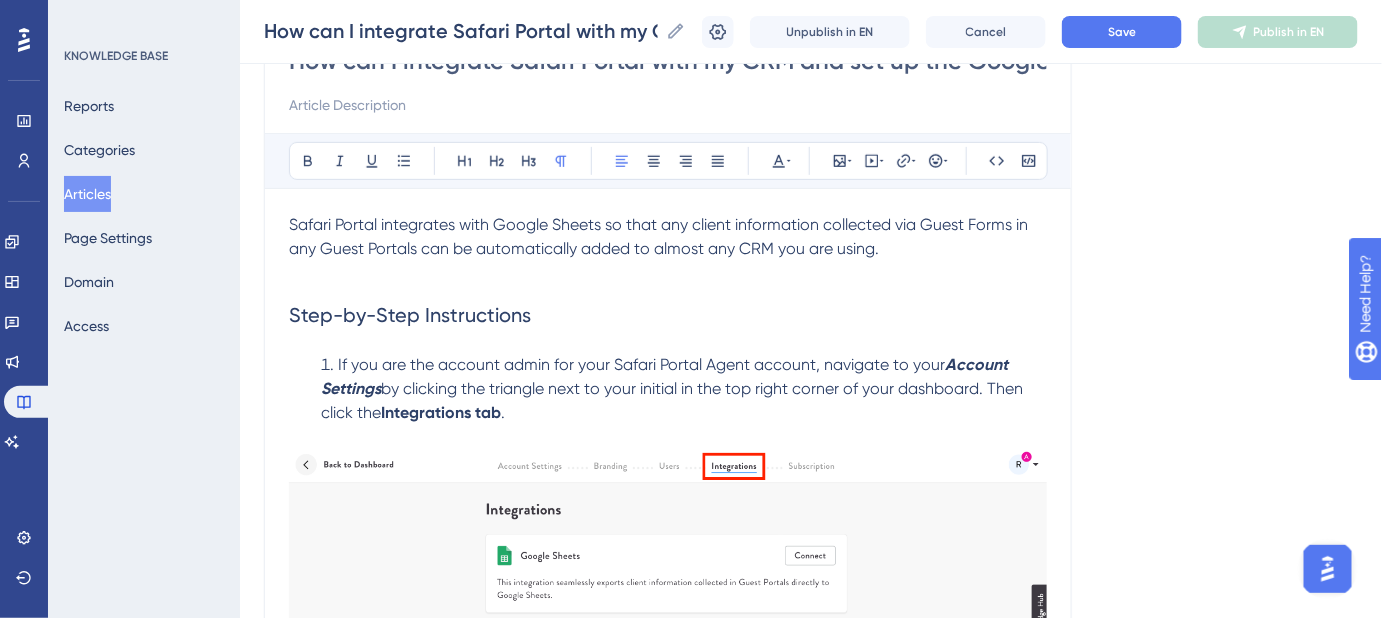 scroll, scrollTop: 98, scrollLeft: 0, axis: vertical 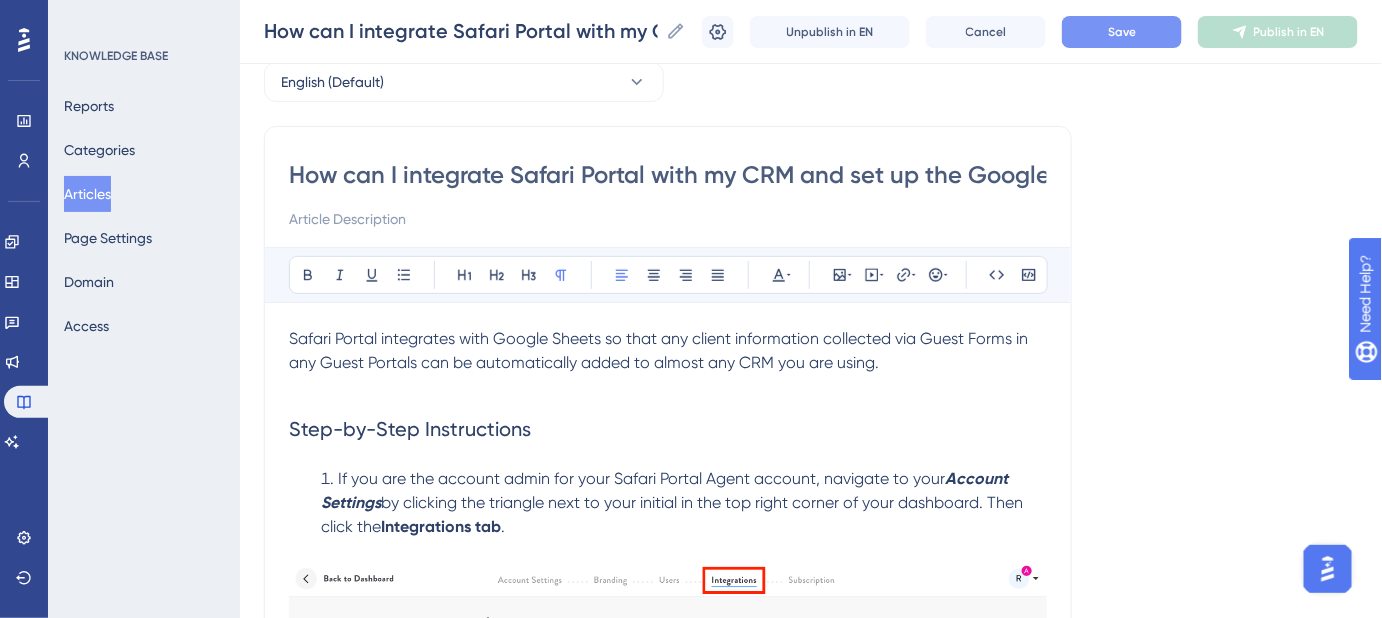 click on "Save" at bounding box center [1122, 32] 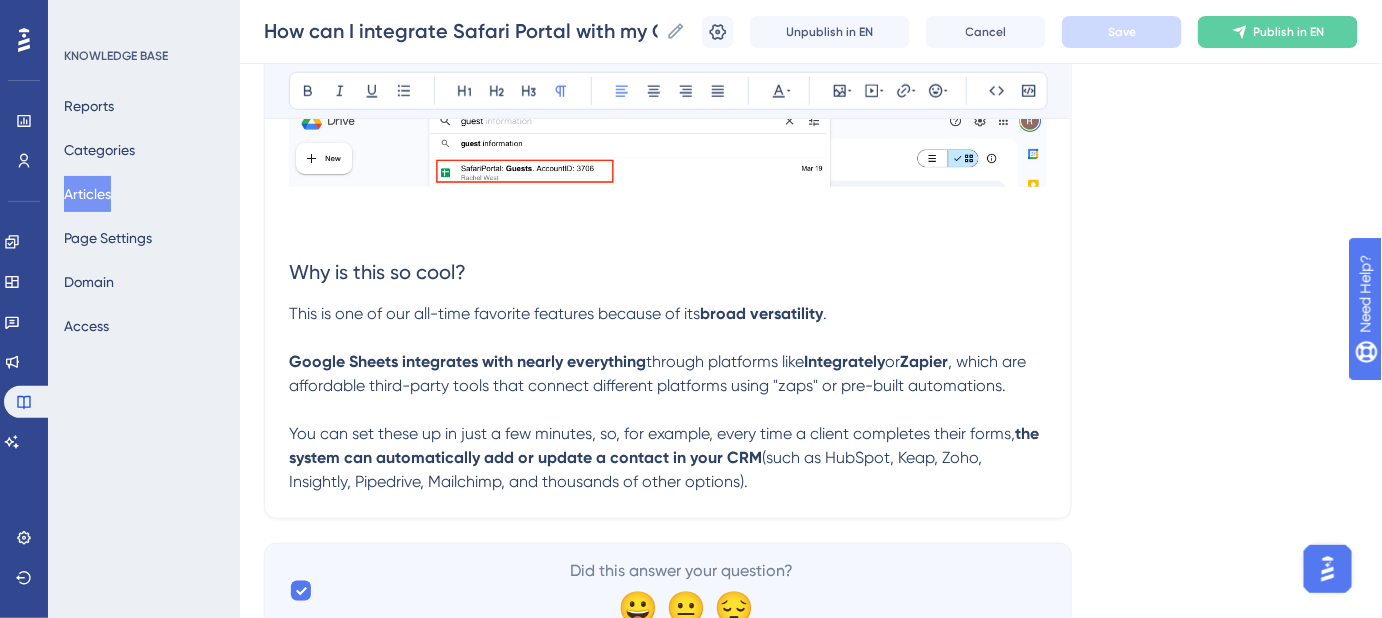 scroll, scrollTop: 3189, scrollLeft: 0, axis: vertical 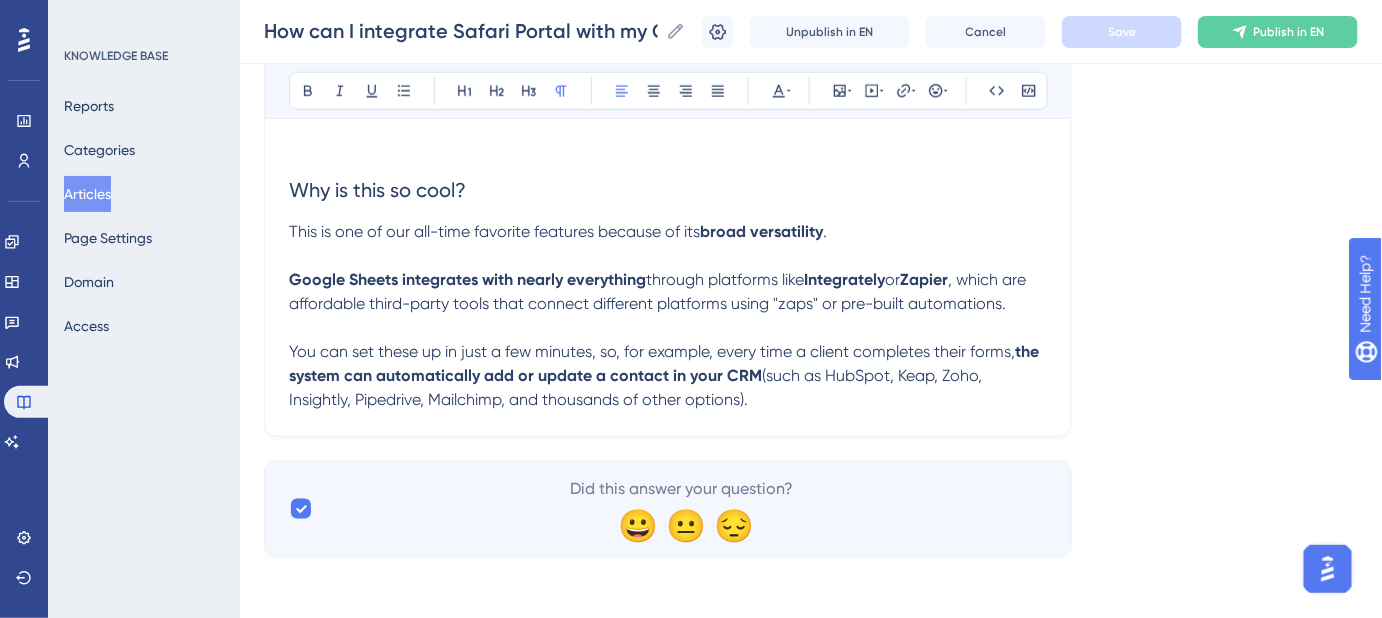 click on "You can set these up in just a few minutes, so, for example, every time a client completes their forms,  the system can automatically add or update a contact in your CRM  (such as HubSpot, Keap, Zoho, Insightly, Pipedrive, Mailchimp, and thousands of other options)." at bounding box center (668, 376) 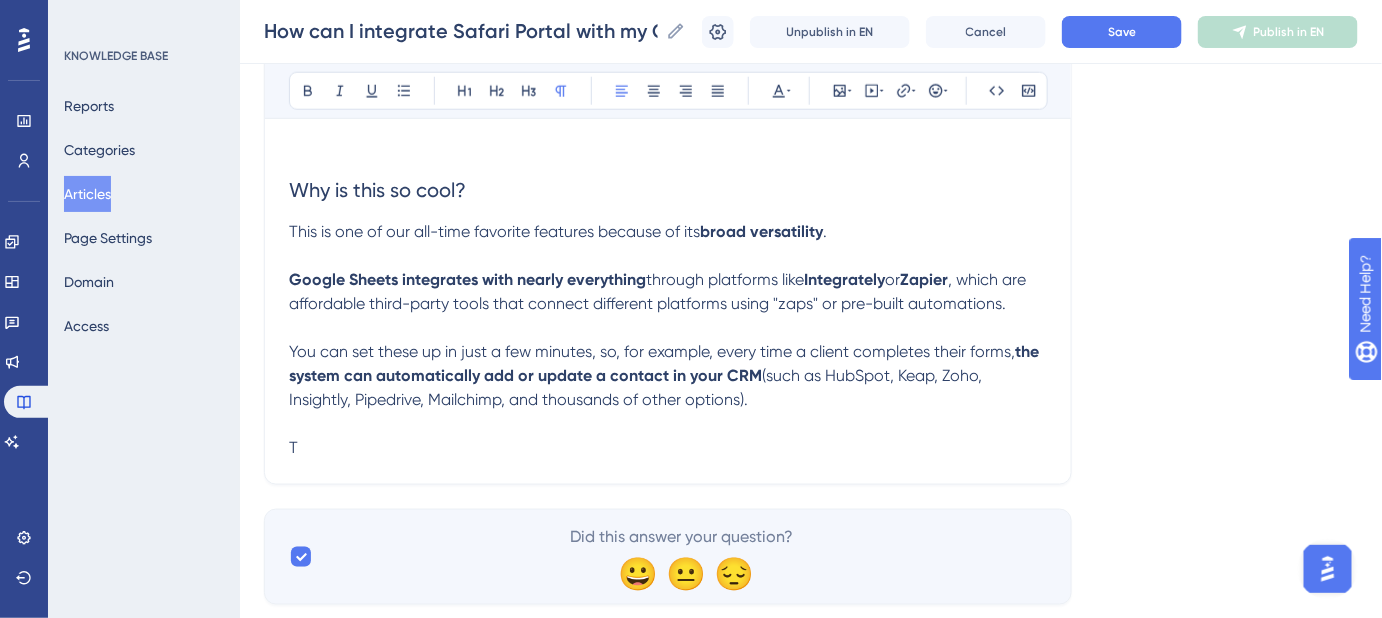 type 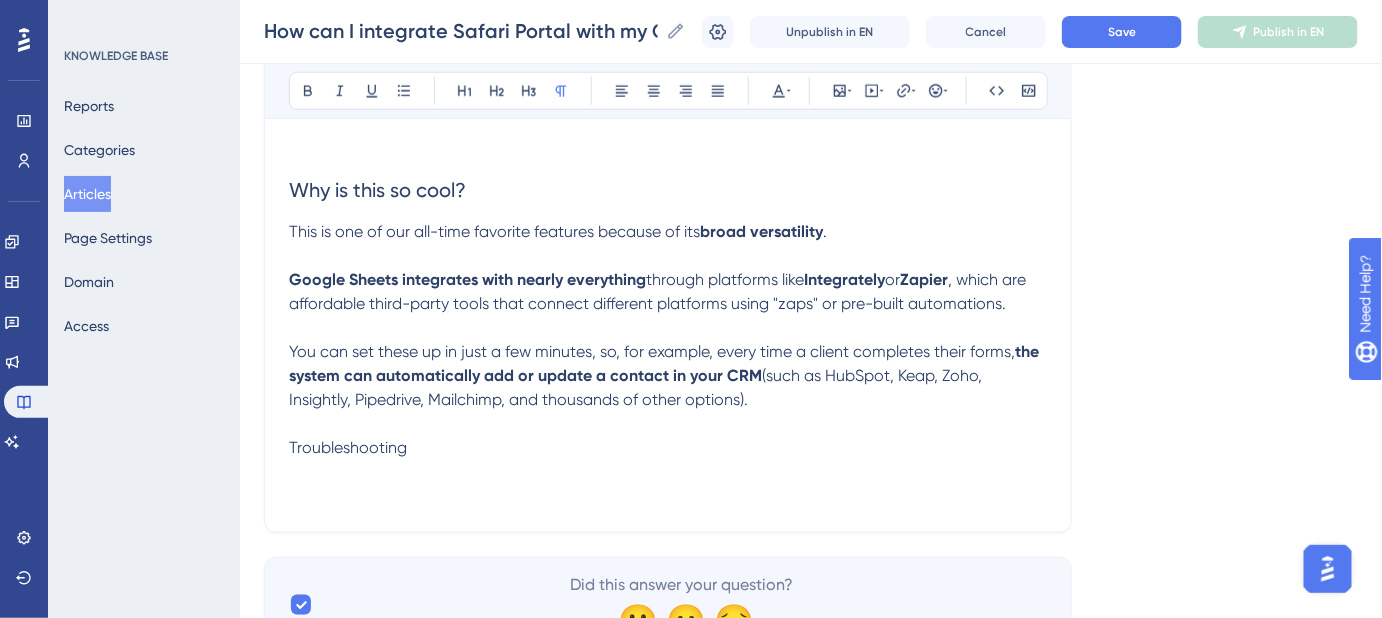 click on "Troubleshooting" at bounding box center [348, 447] 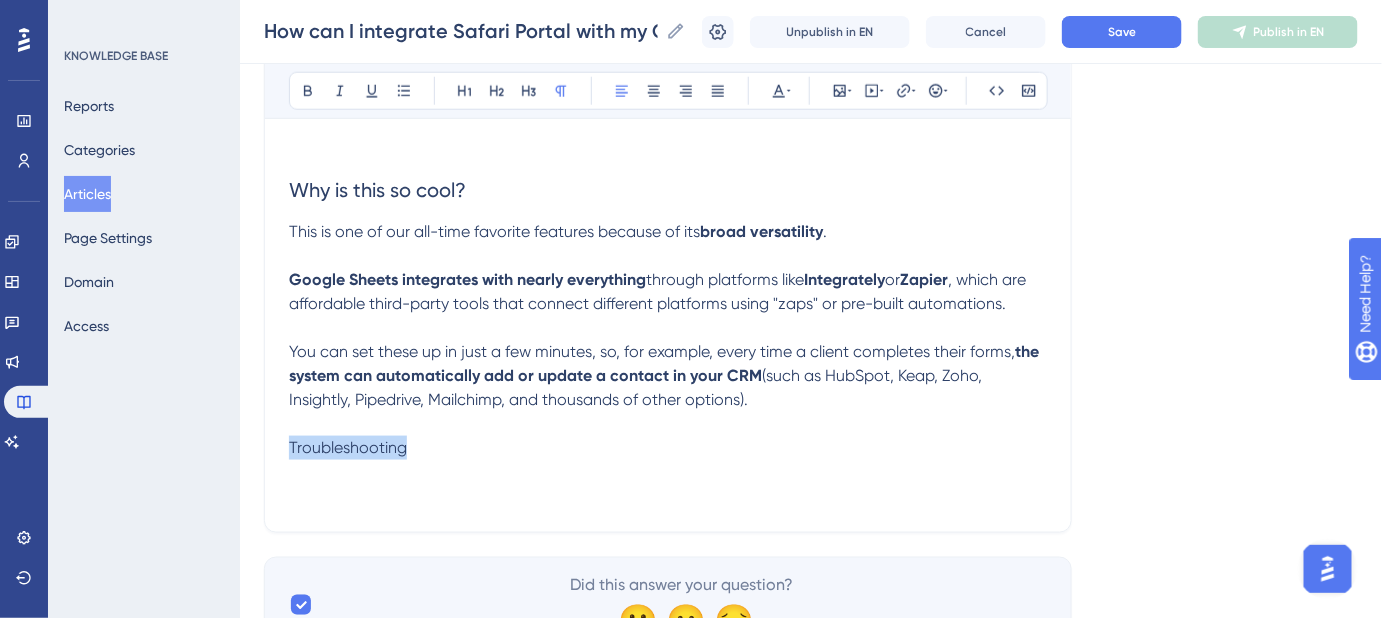 click on "Troubleshooting" at bounding box center (348, 447) 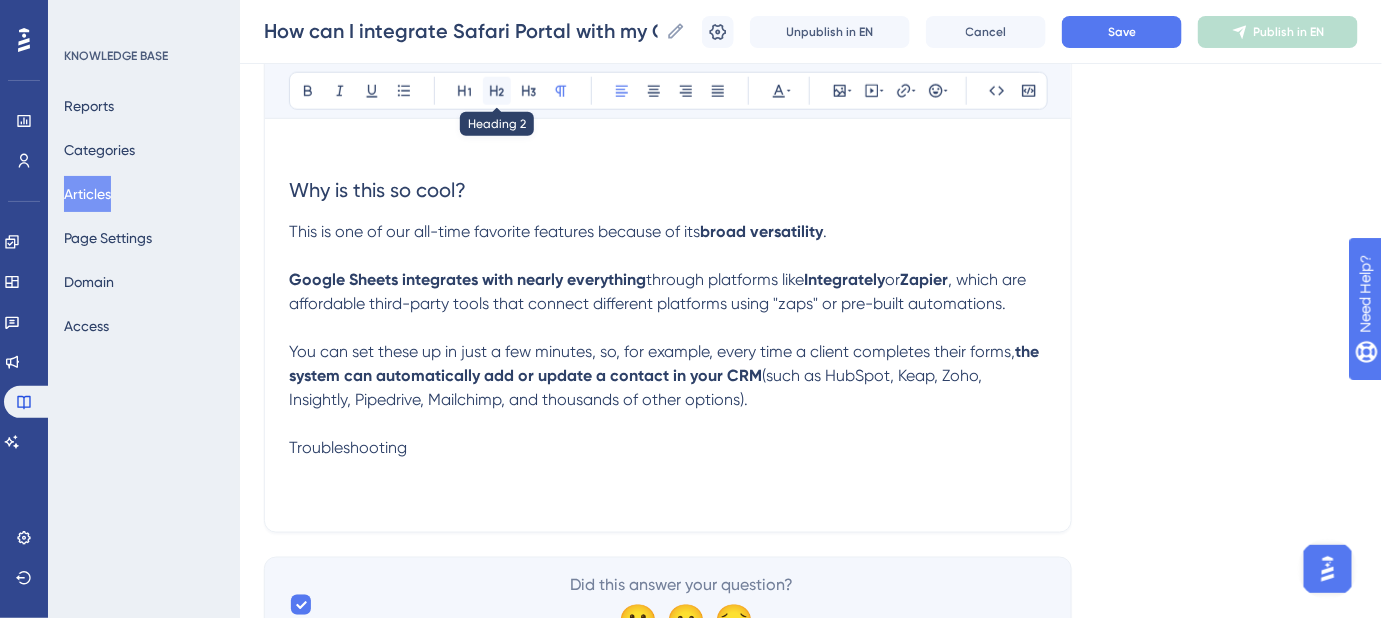 click at bounding box center [497, 91] 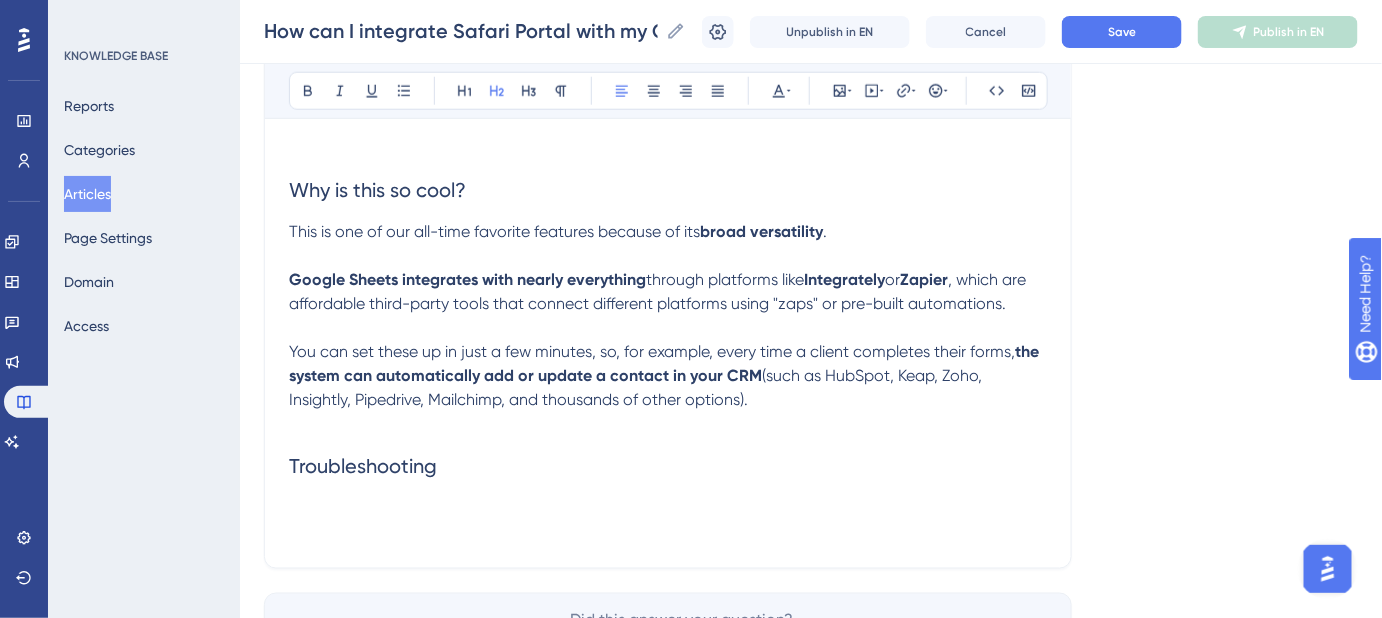 click on "Troubleshooting" at bounding box center (668, 466) 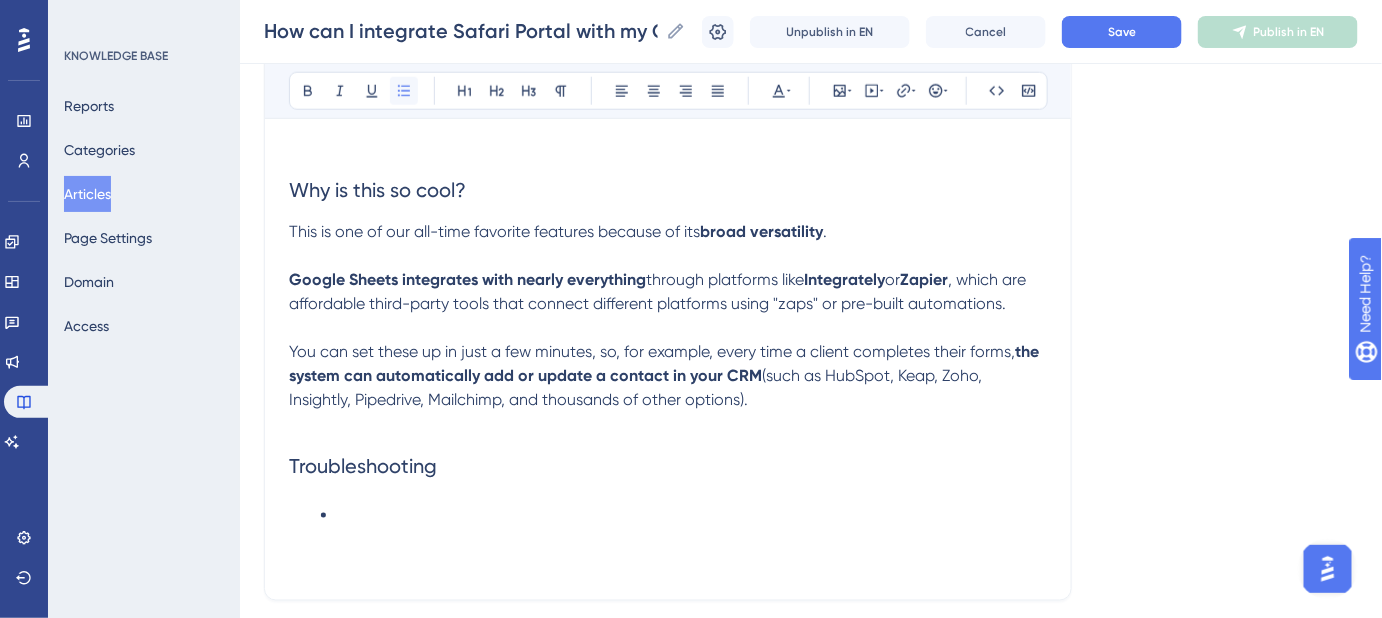 click 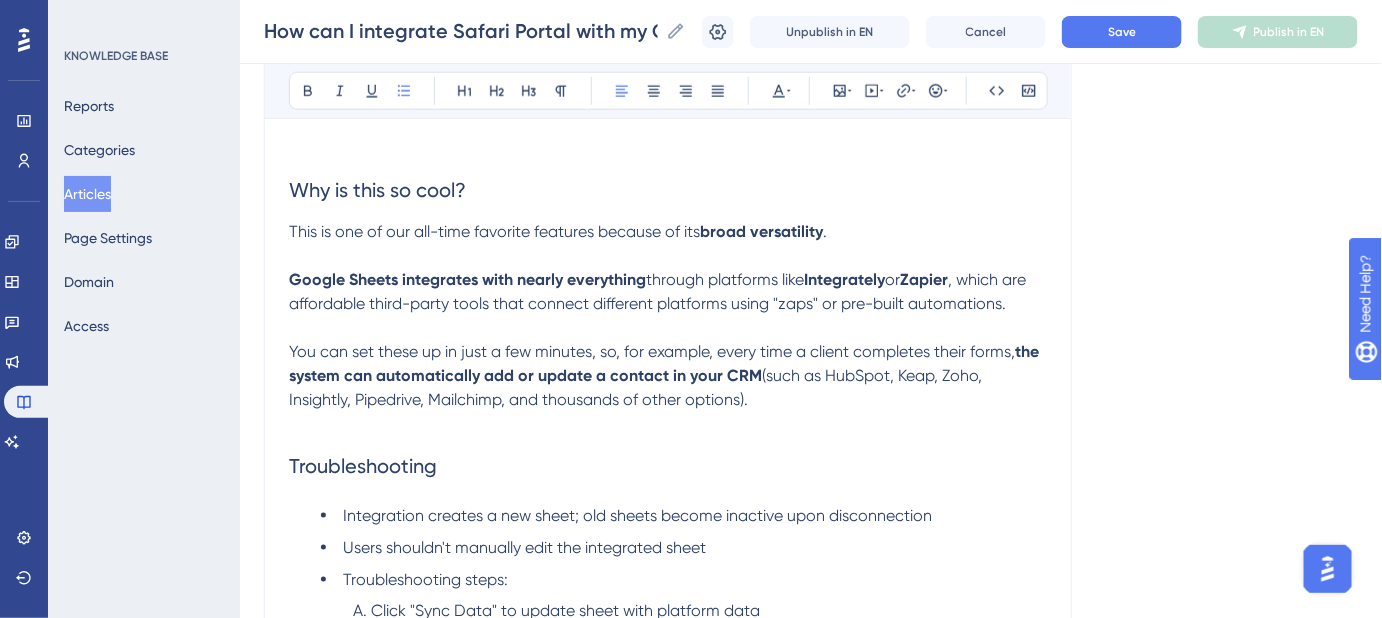 scroll, scrollTop: 3239, scrollLeft: 0, axis: vertical 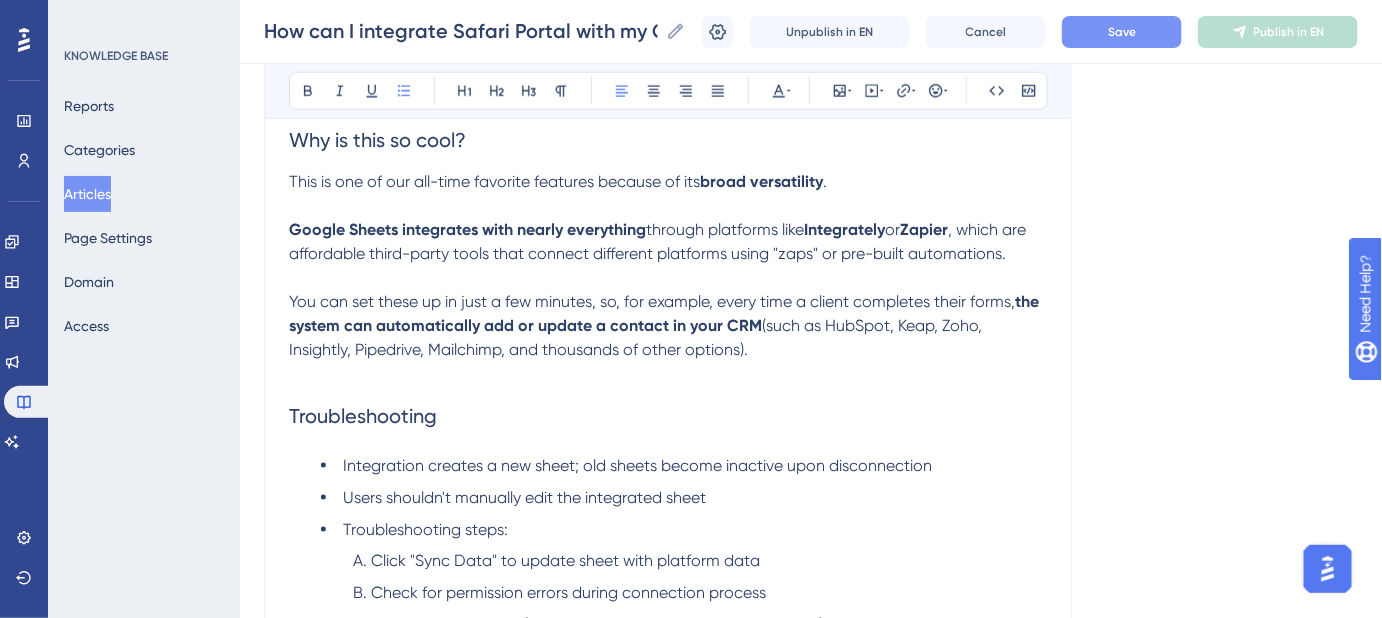 click on "Save" at bounding box center [1122, 32] 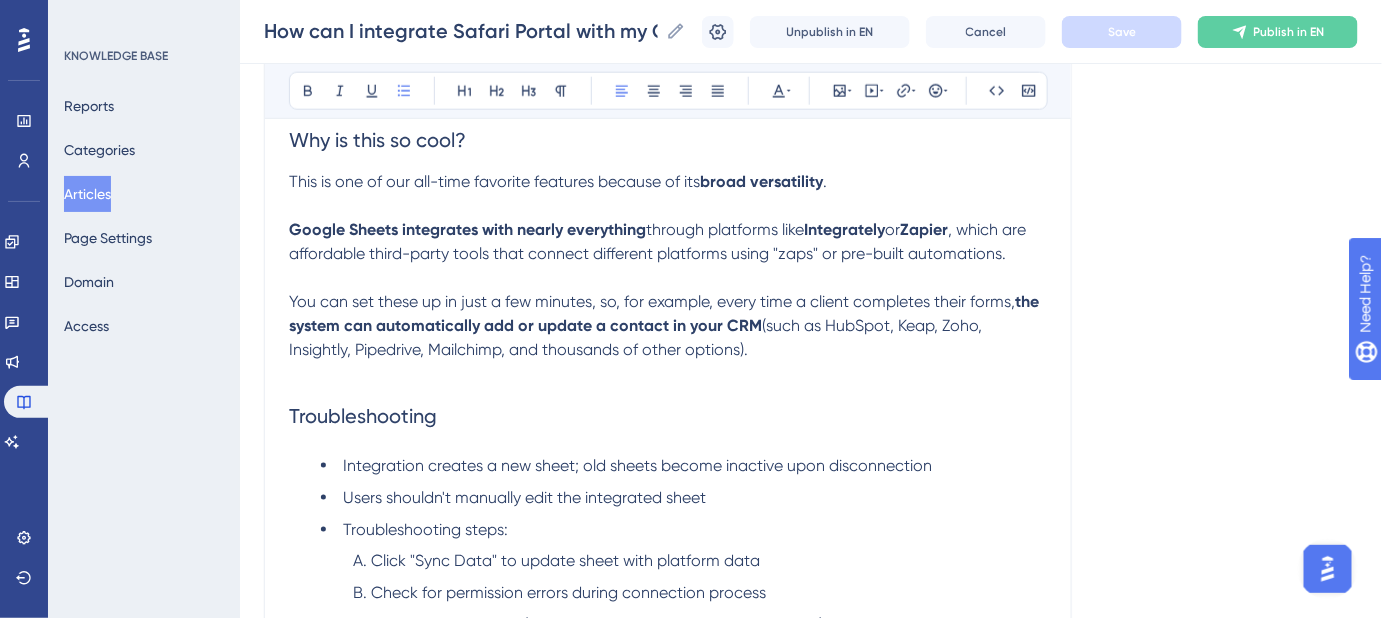 click on "Language English (Default) How can I integrate Safari Portal with my CRM and set up the Google Sheets integration? Bold Italic Underline Bullet Point Heading 1 Heading 2 Heading 3 Normal Align Left Align Center Align Right Align Justify Text Color Insert Image Embed Video Hyperlink Emojis Code Code Block Safari Portal integrates with Google Sheets so that any client information collected via Guest Forms in any Guest Portals can be automatically added to almost any CRM you are using. Step-by-Step Instructions If you are the account admin for your Safari Portal Agent account, navigate to your  Account Settings  by clicking the triangle next to your initial in the top right corner of your dashboard. Then click the  Integrations tab . Step 2 Now, click the  Connect  button. Step 3 Choose the Google account where you'd like to sync your client data. Step 4 Follow the prompts to  sync  Safari Portal to your Google account. Step 5 Just kidding, there's no Step 5 - you're already done. Google Drive  and search for  ." at bounding box center [811, -1140] 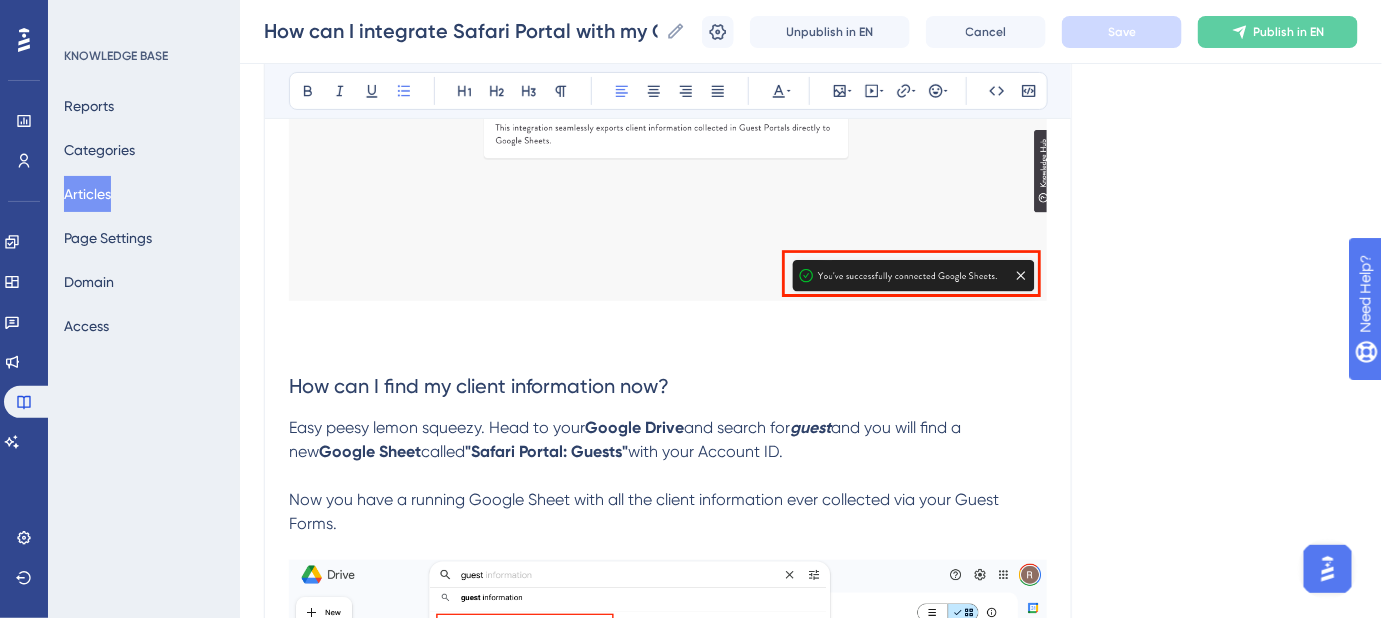 scroll, scrollTop: 2693, scrollLeft: 0, axis: vertical 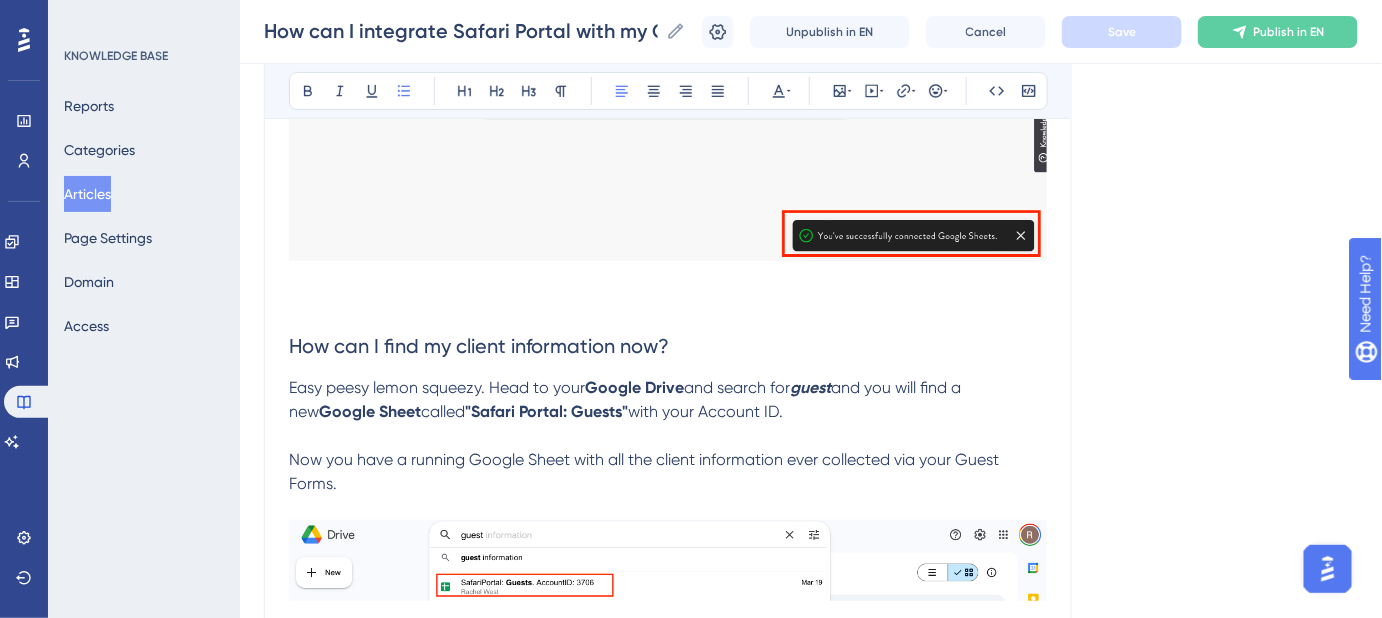 click on "Language English (Default) How can I integrate Safari Portal with my CRM and set up the Google Sheets integration? Bold Italic Underline Bullet Point Heading 1 Heading 2 Heading 3 Normal Align Left Align Center Align Right Align Justify Text Color Insert Image Embed Video Hyperlink Emojis Code Code Block Safari Portal integrates with Google Sheets so that any client information collected via Guest Forms in any Guest Portals can be automatically added to almost any CRM you are using. Step-by-Step Instructions If you are the account admin for your Safari Portal Agent account, navigate to your  Account Settings  by clicking the triangle next to your initial in the top right corner of your dashboard. Then click the  Integrations tab . Step 2 Now, click the  Connect  button. Step 3 Choose the Google account where you'd like to sync your client data. Step 4 Follow the prompts to  sync  Safari Portal to your Google account. Step 5 Just kidding, there's no Step 5 - you're already done. Google Drive  and search for  ." at bounding box center (811, -594) 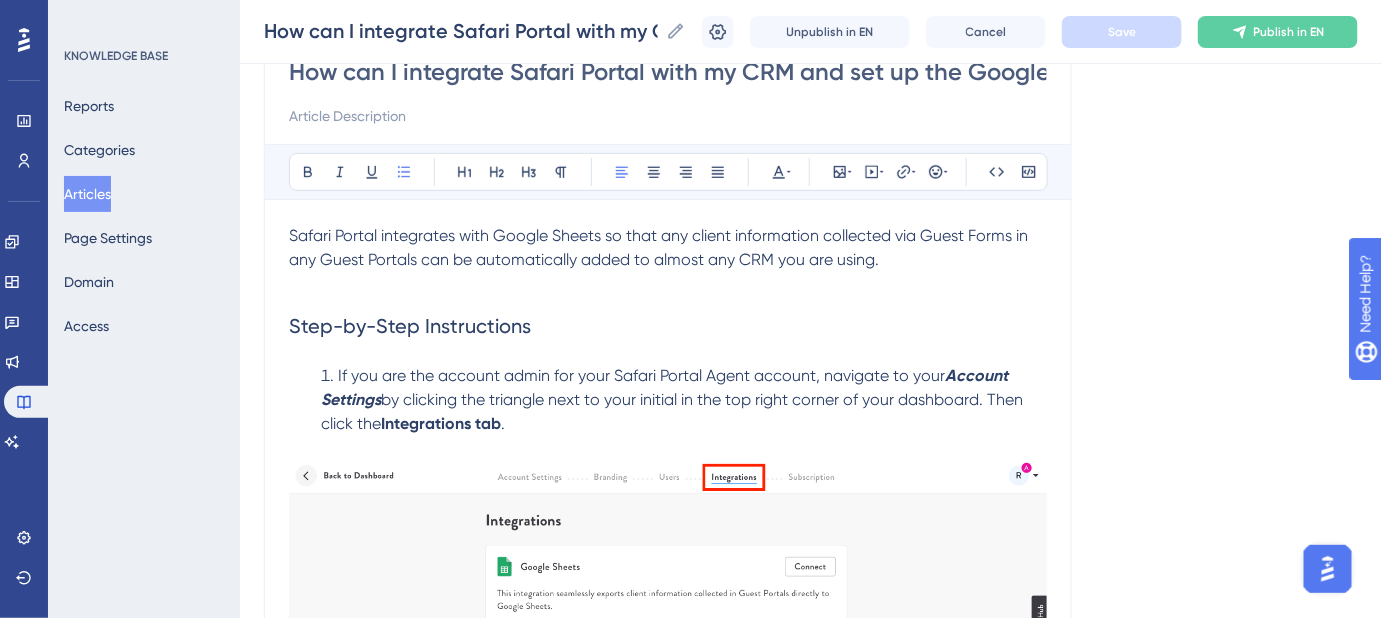 scroll, scrollTop: 181, scrollLeft: 0, axis: vertical 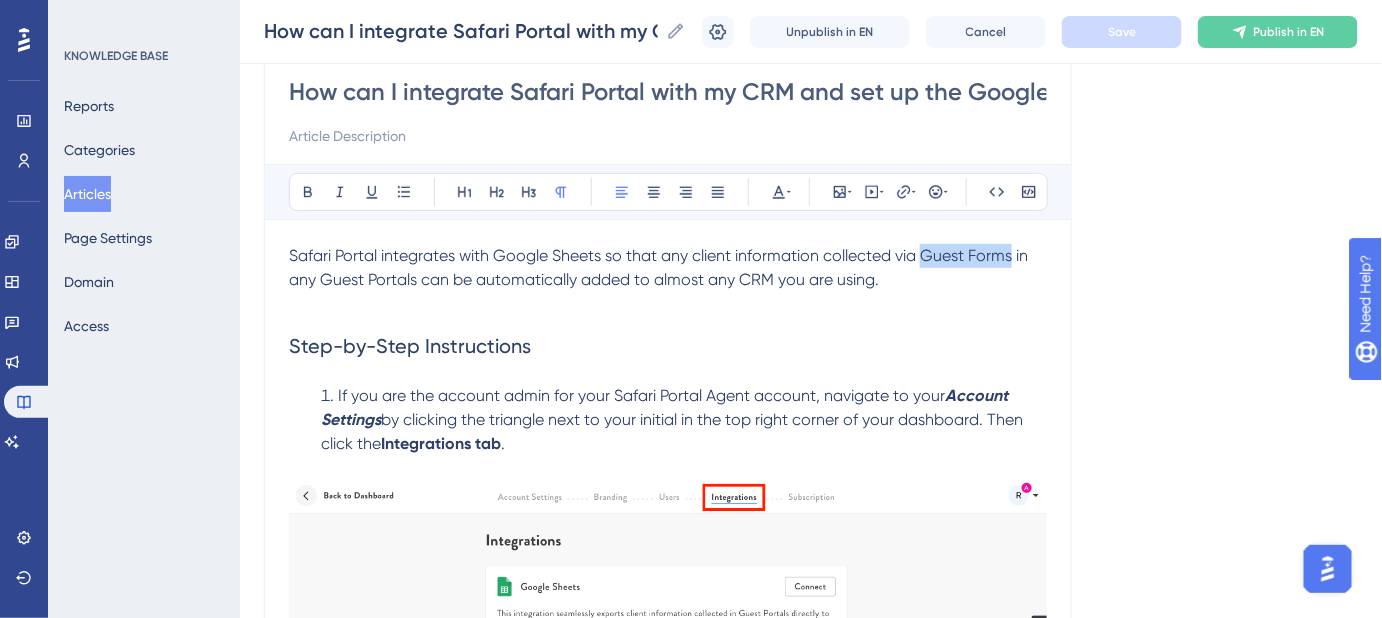drag, startPoint x: 1012, startPoint y: 258, endPoint x: 925, endPoint y: 252, distance: 87.20665 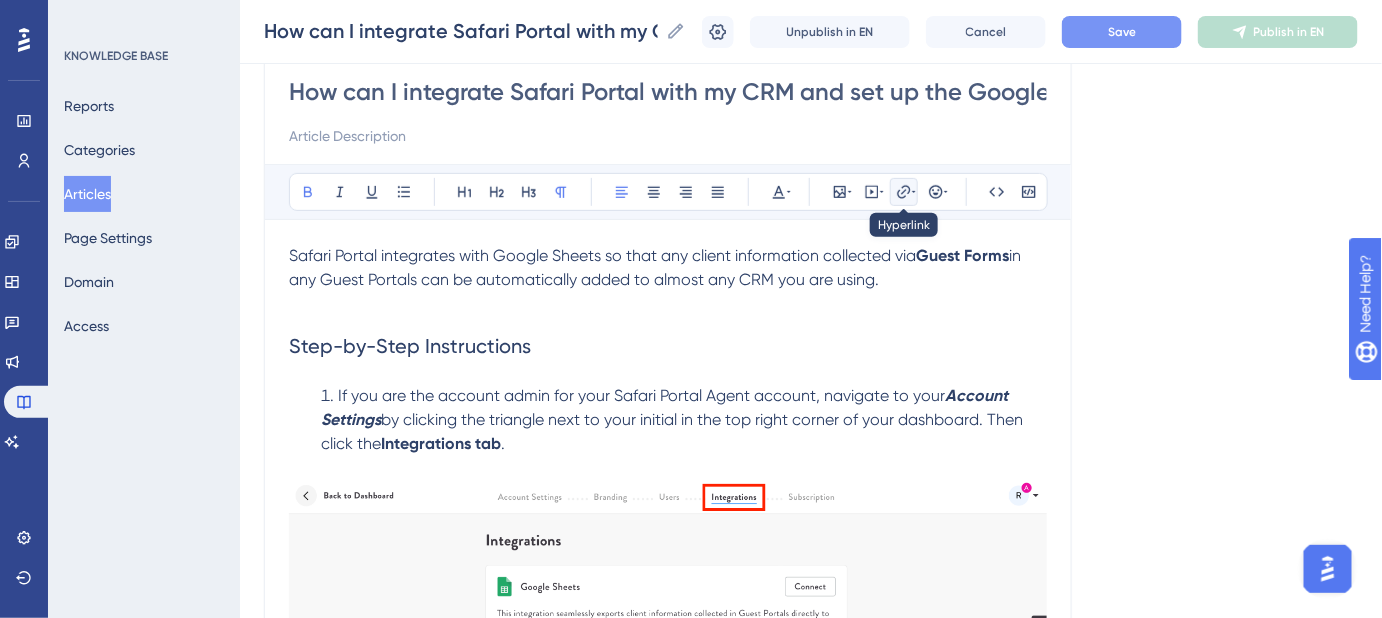 click 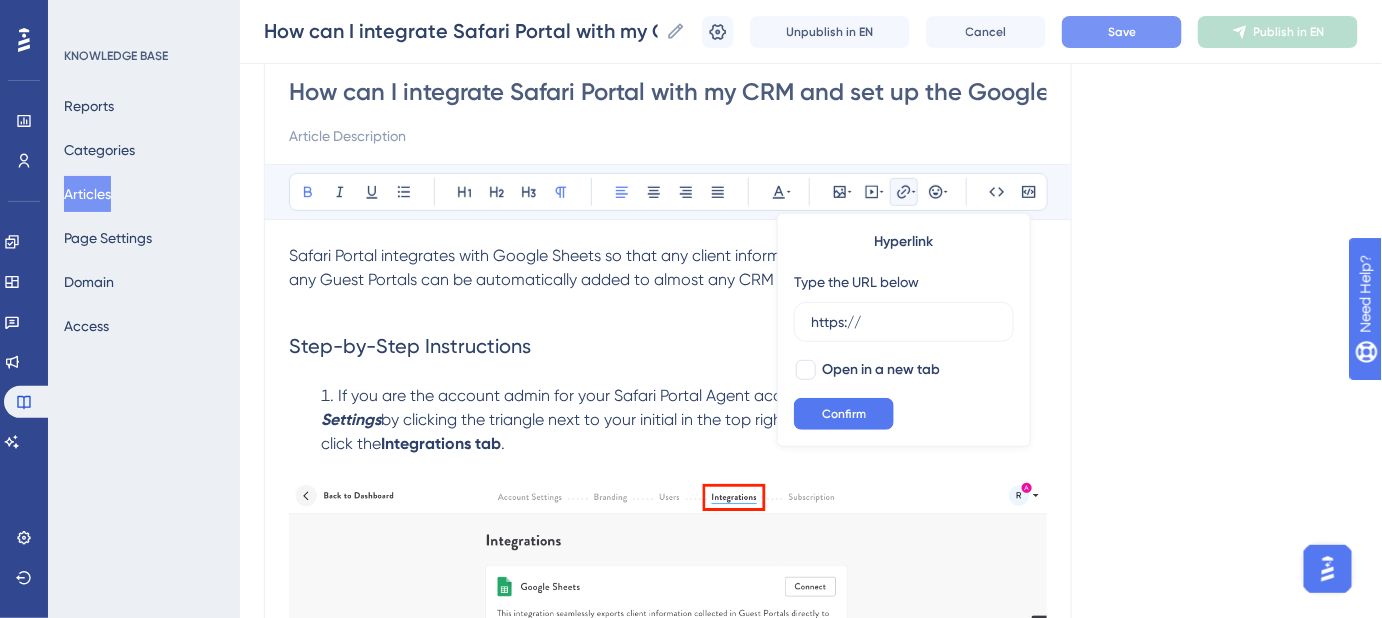 drag, startPoint x: 801, startPoint y: 330, endPoint x: 781, endPoint y: 332, distance: 20.09975 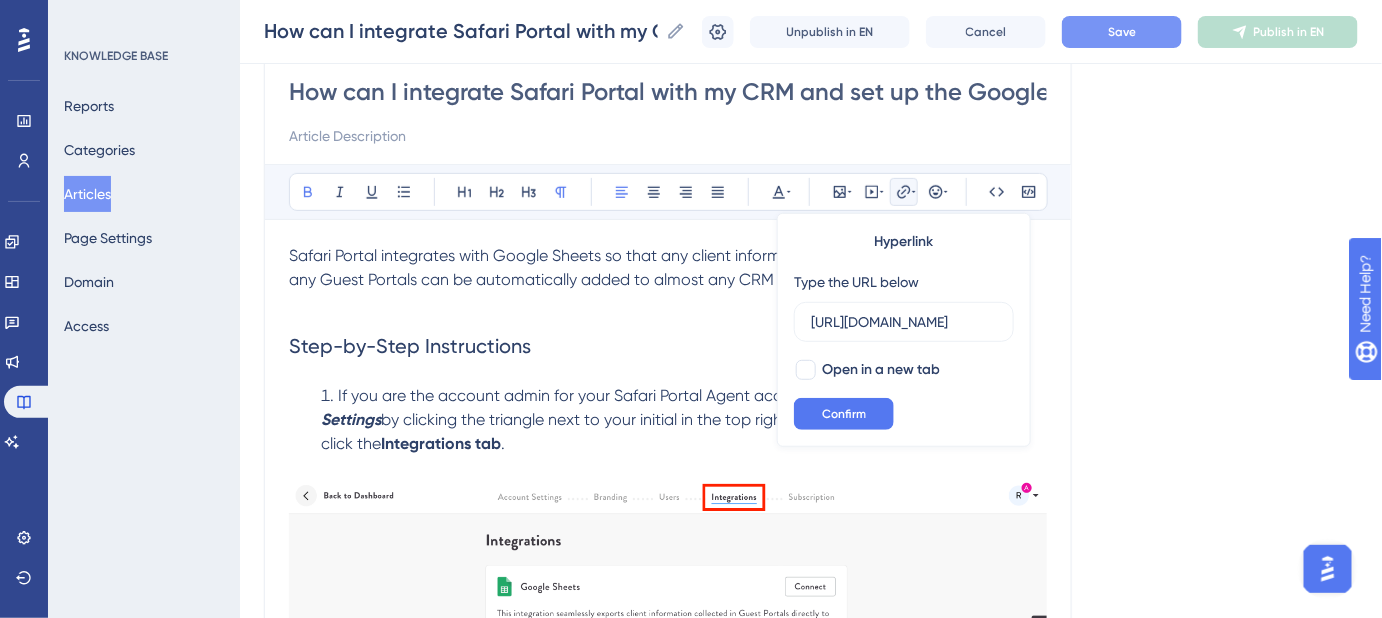 scroll, scrollTop: 0, scrollLeft: 464, axis: horizontal 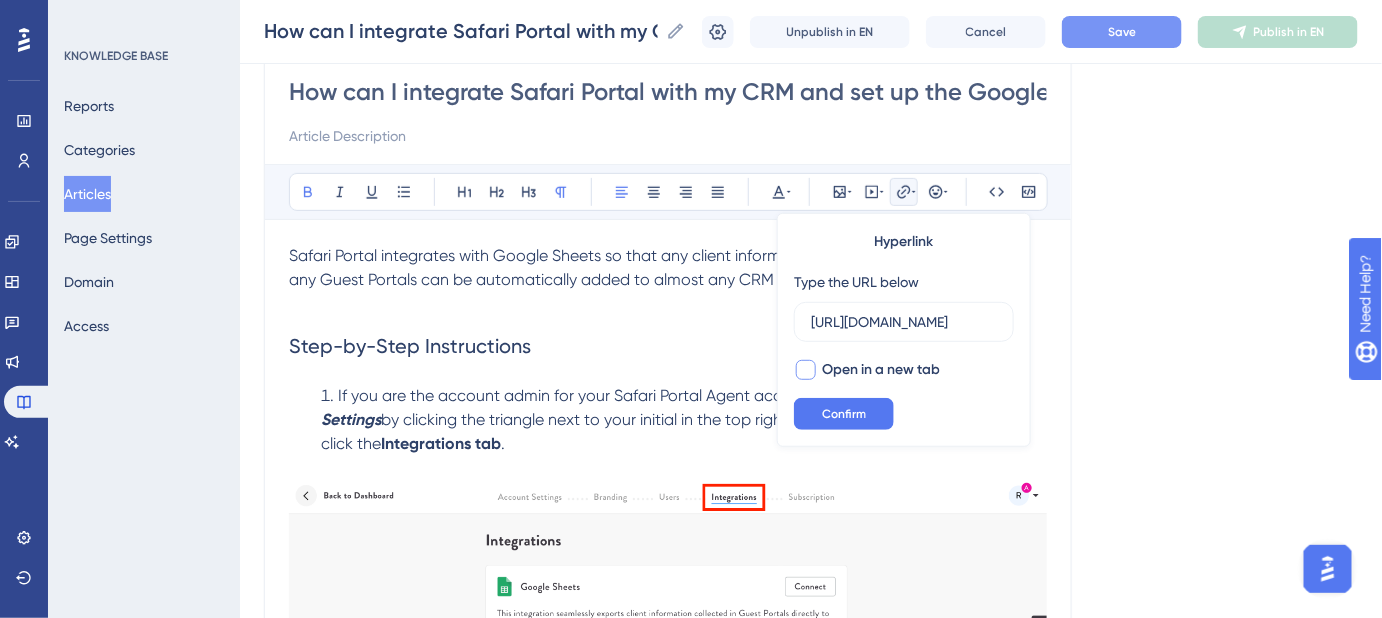 type on "https://help.safariportal.app/en/articles/5675-what-are-guest-forms-and-how-can-i-unlock-them" 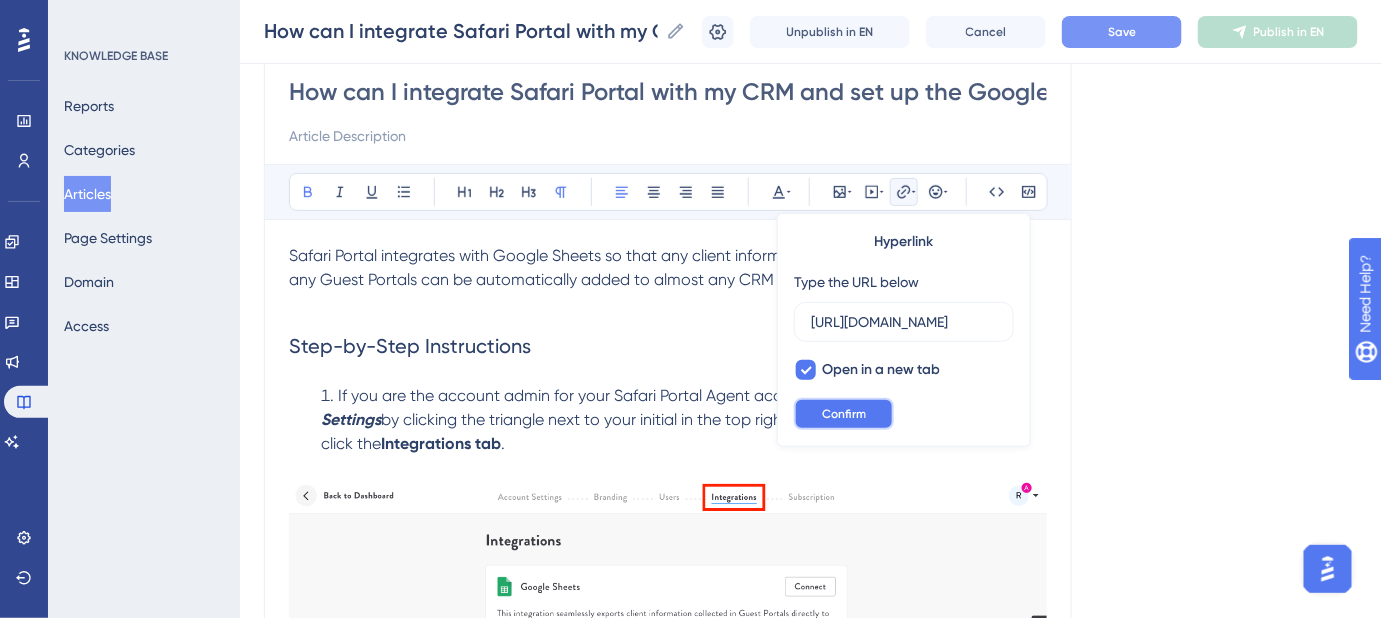click on "Confirm" at bounding box center (844, 414) 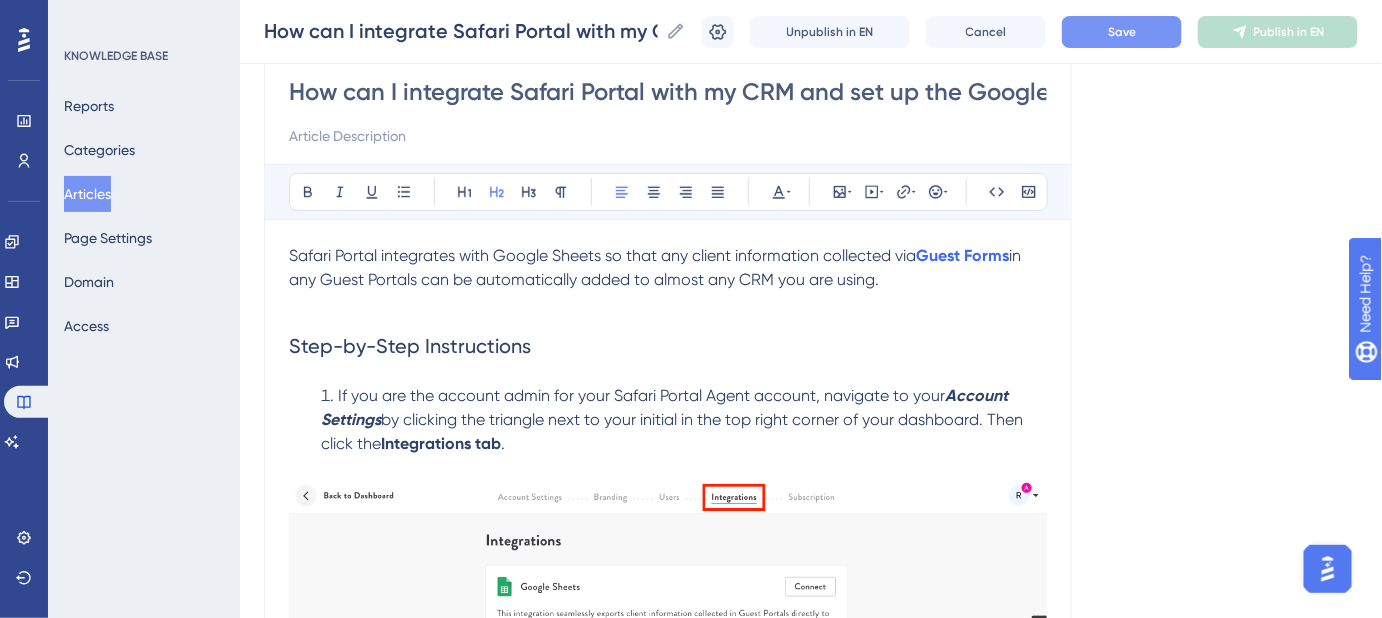 click on "Step-by-Step Instructions" at bounding box center (668, 346) 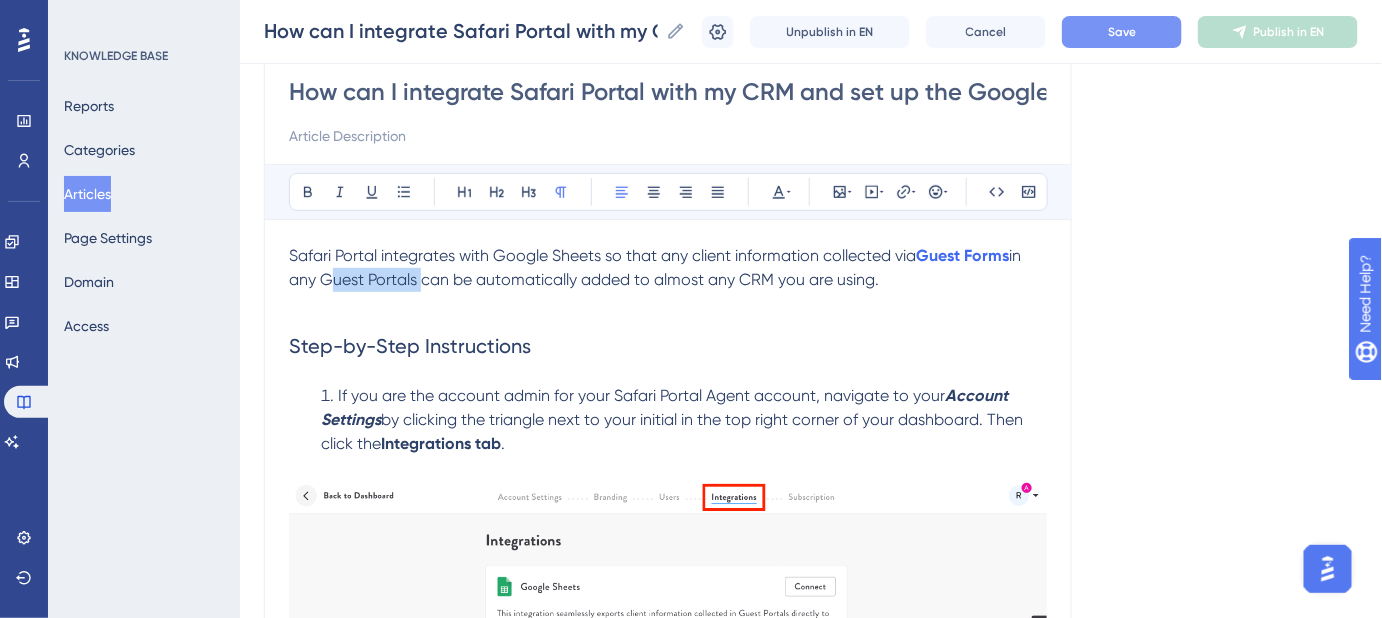 drag, startPoint x: 416, startPoint y: 278, endPoint x: 325, endPoint y: 278, distance: 91 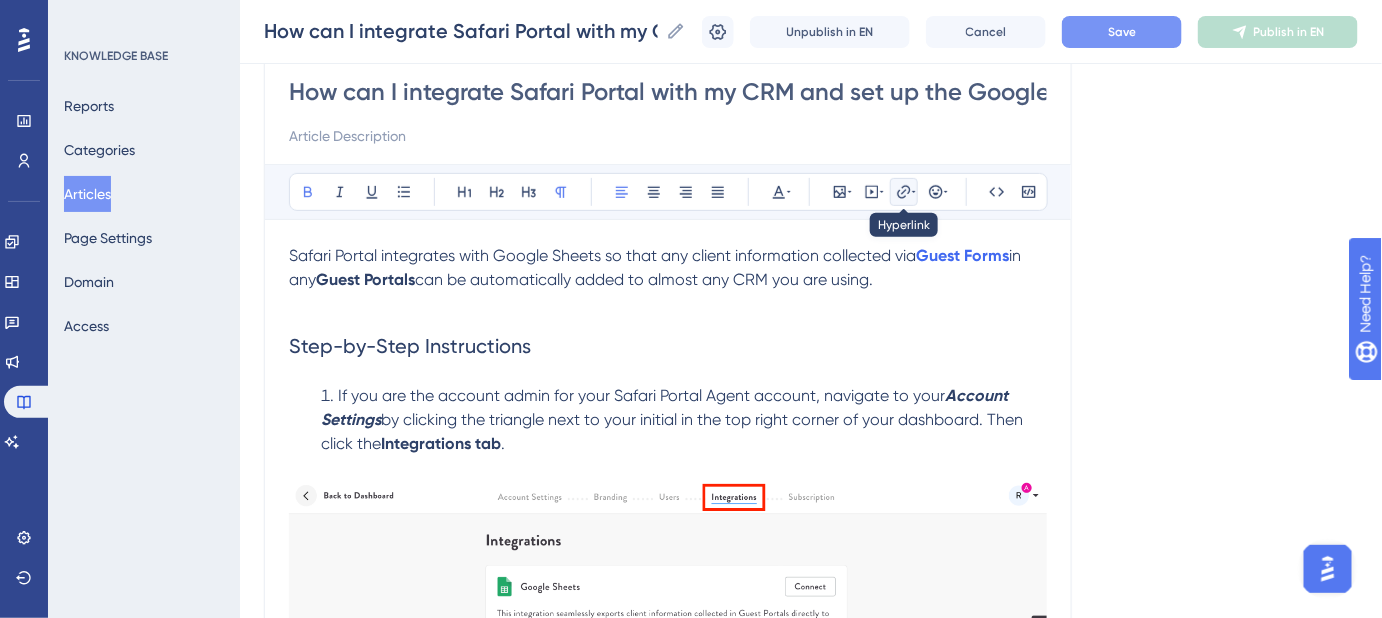 click 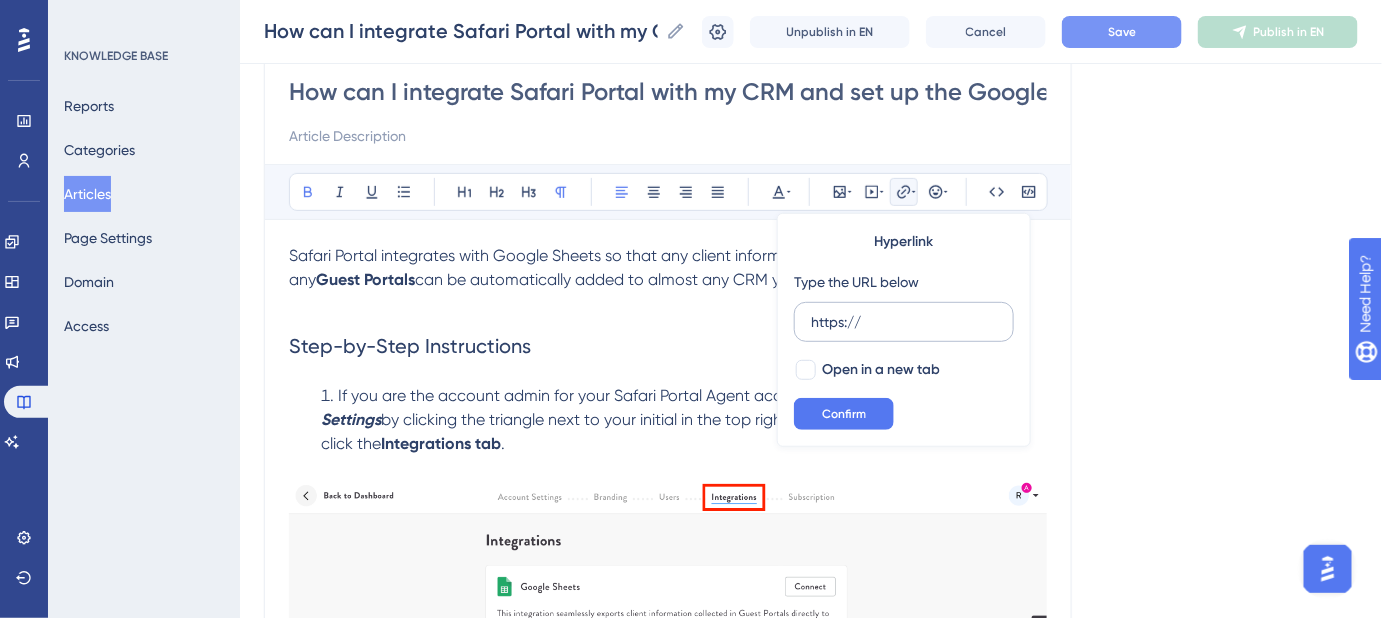 drag, startPoint x: 885, startPoint y: 322, endPoint x: 802, endPoint y: 328, distance: 83.21658 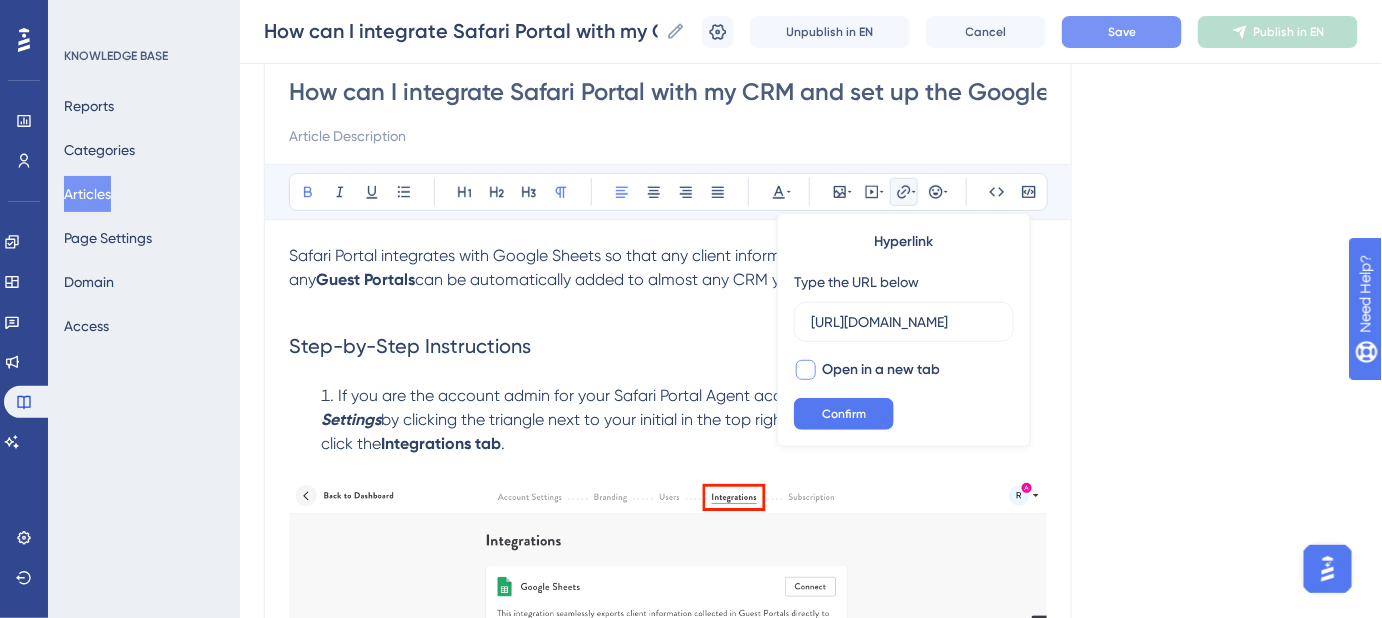 scroll, scrollTop: 0, scrollLeft: 215, axis: horizontal 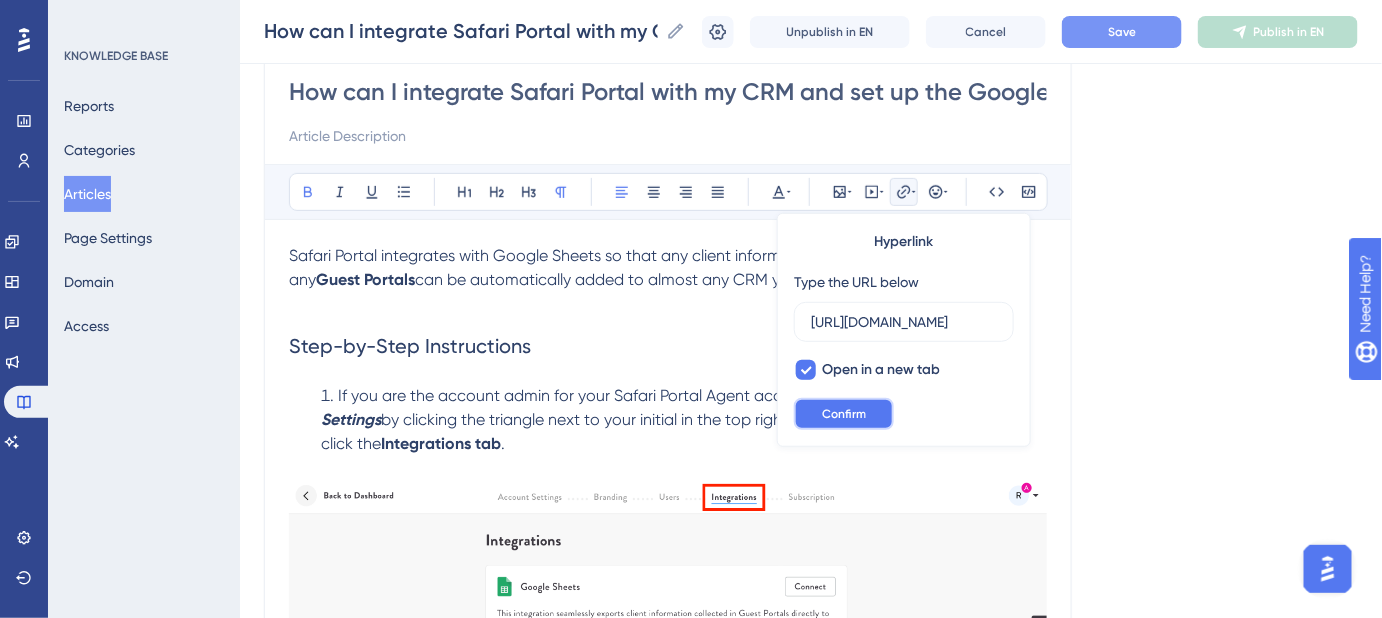 click on "Confirm" at bounding box center [844, 414] 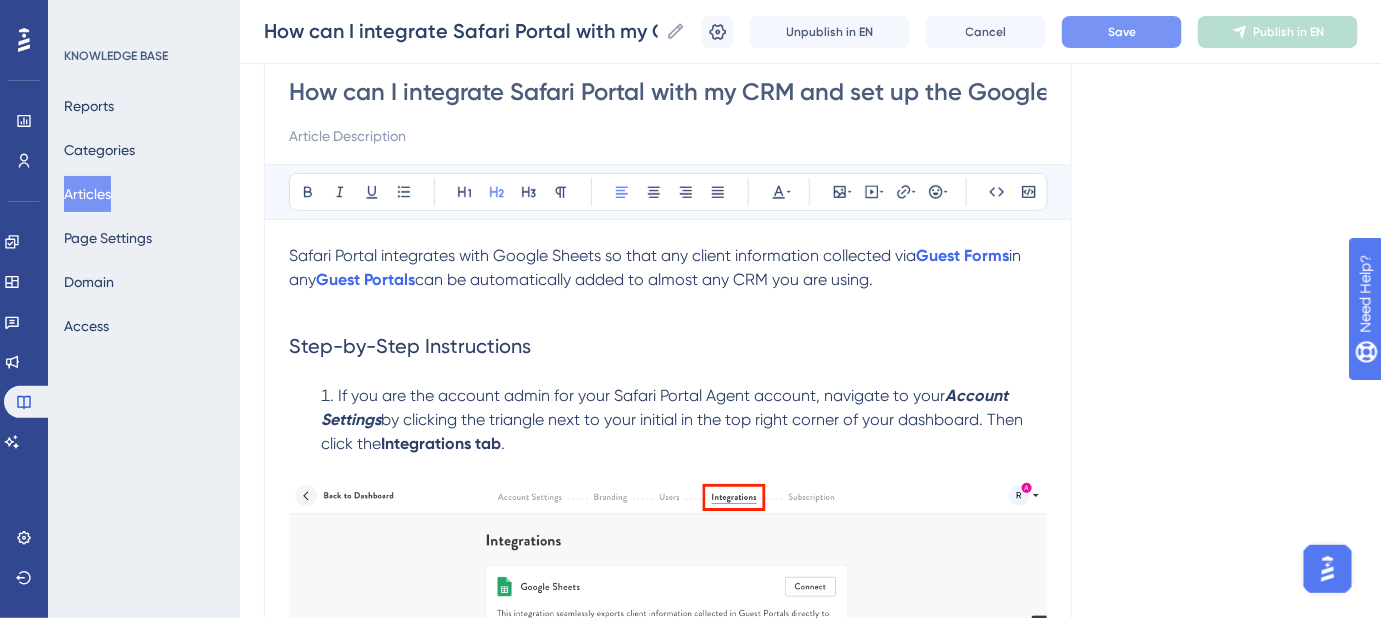 click on "Step-by-Step Instructions" at bounding box center (668, 346) 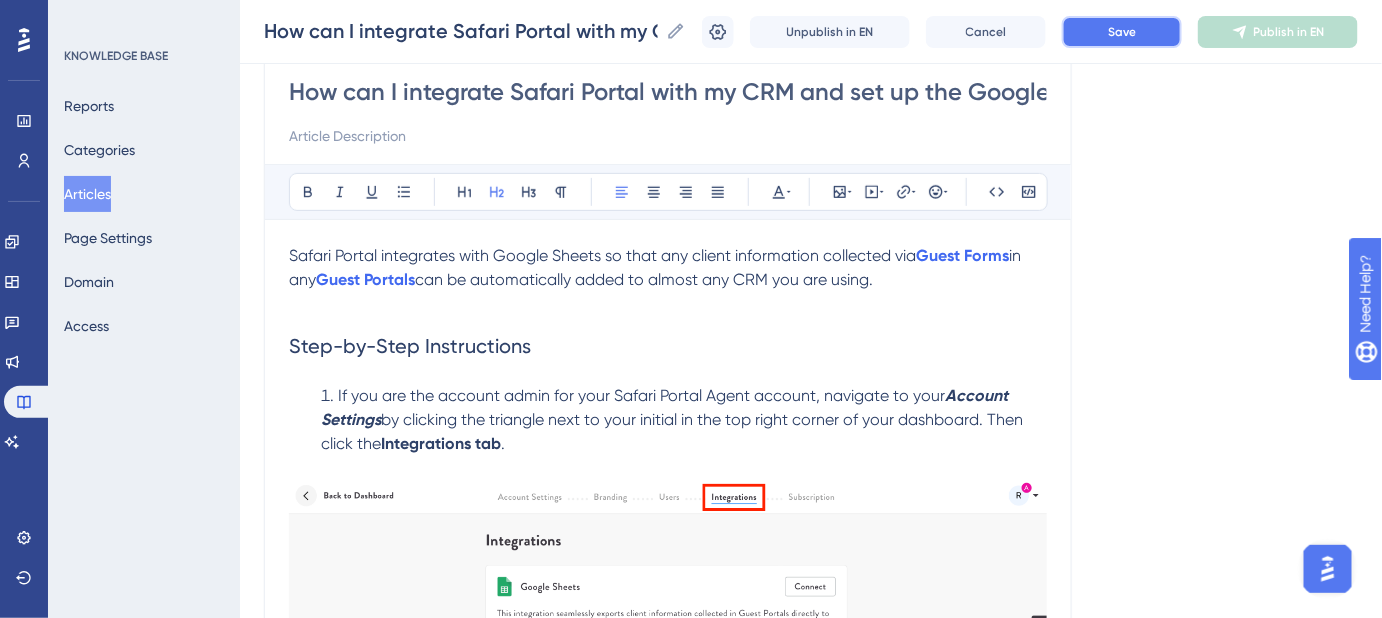 click on "Save" at bounding box center [1122, 32] 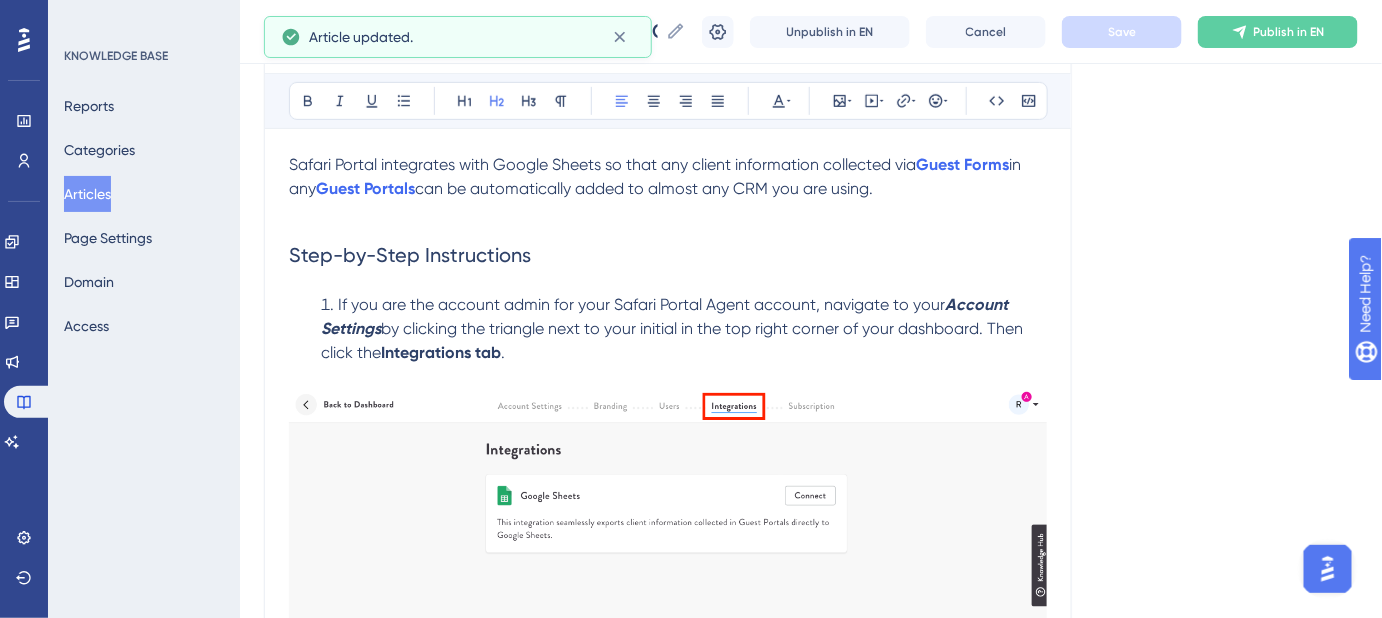 scroll, scrollTop: 90, scrollLeft: 0, axis: vertical 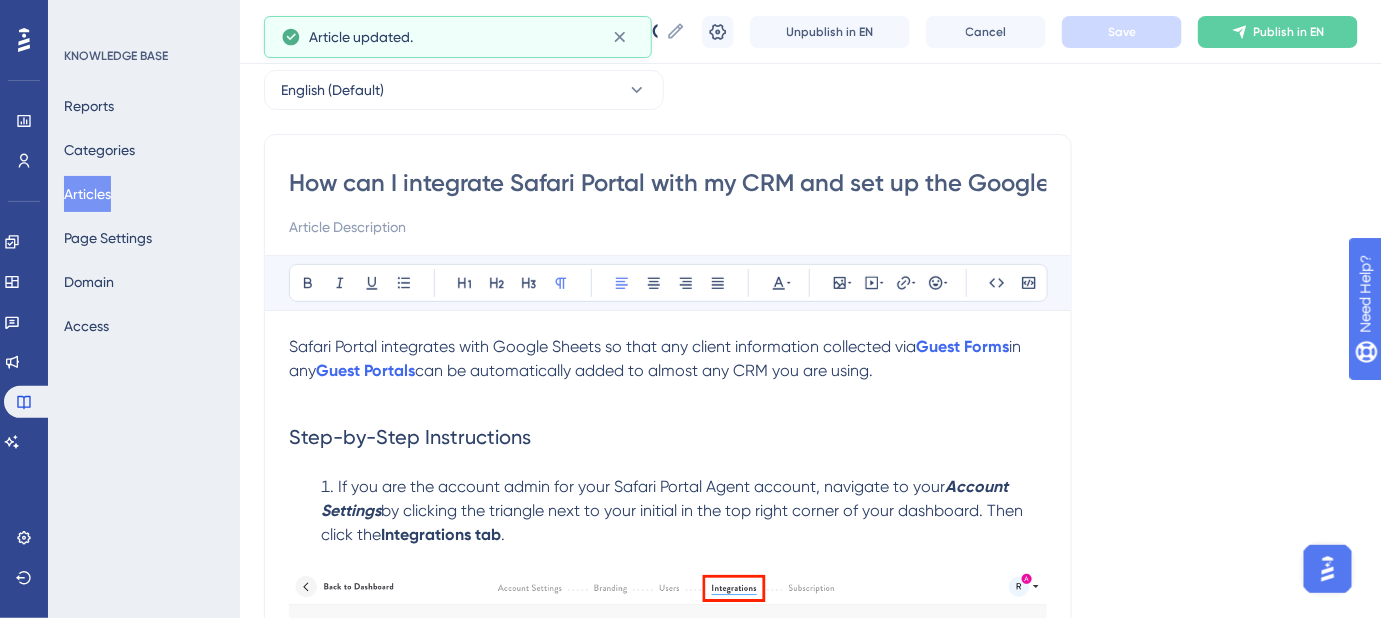 click on "Safari Portal integrates with Google Sheets so that any client information collected via" at bounding box center [602, 346] 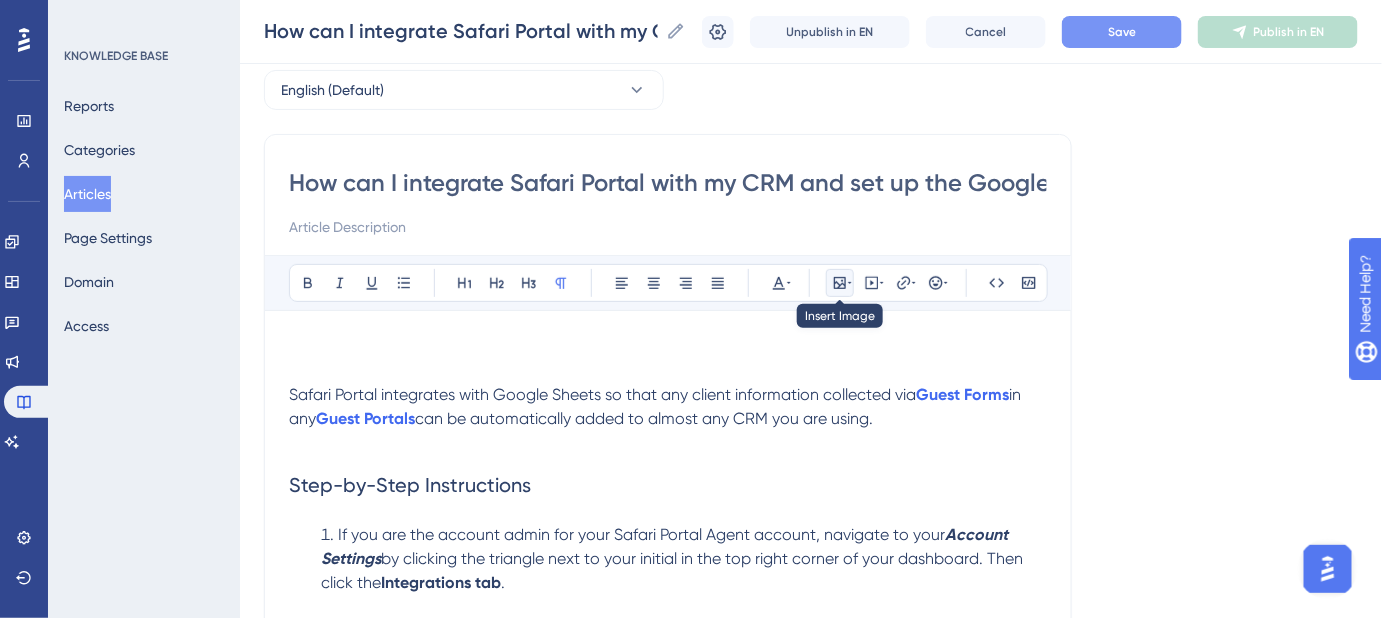 click 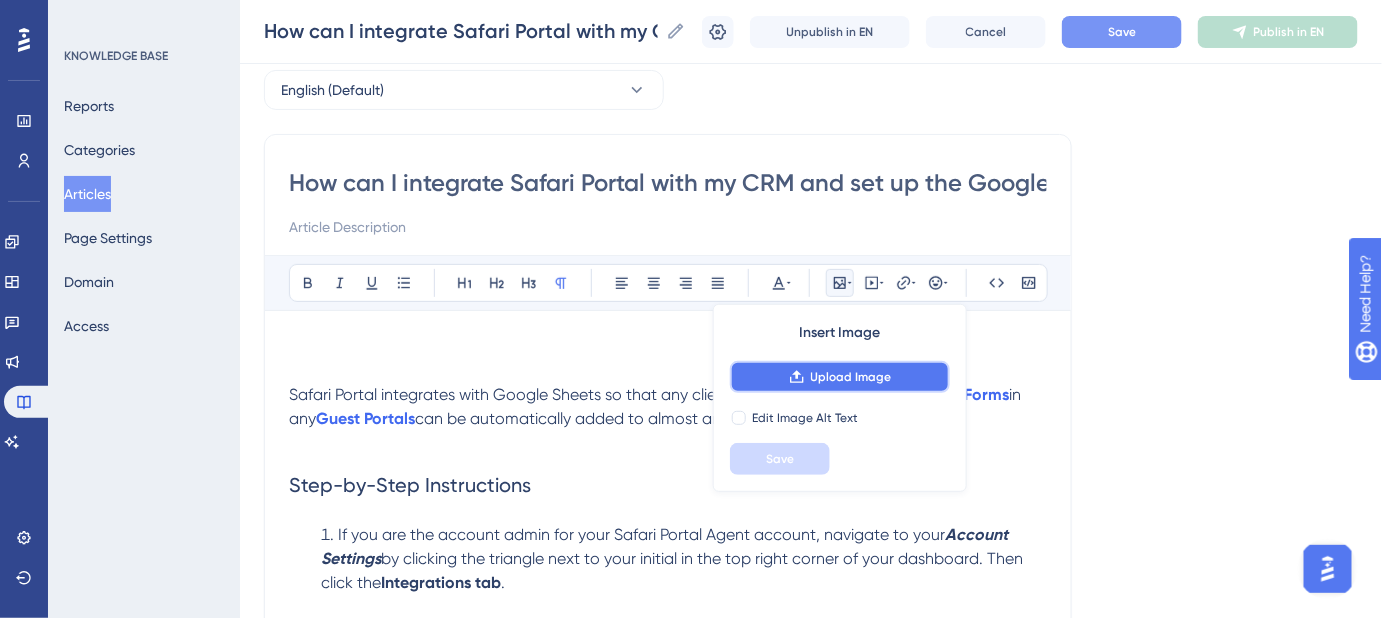 click on "Upload Image" at bounding box center [840, 377] 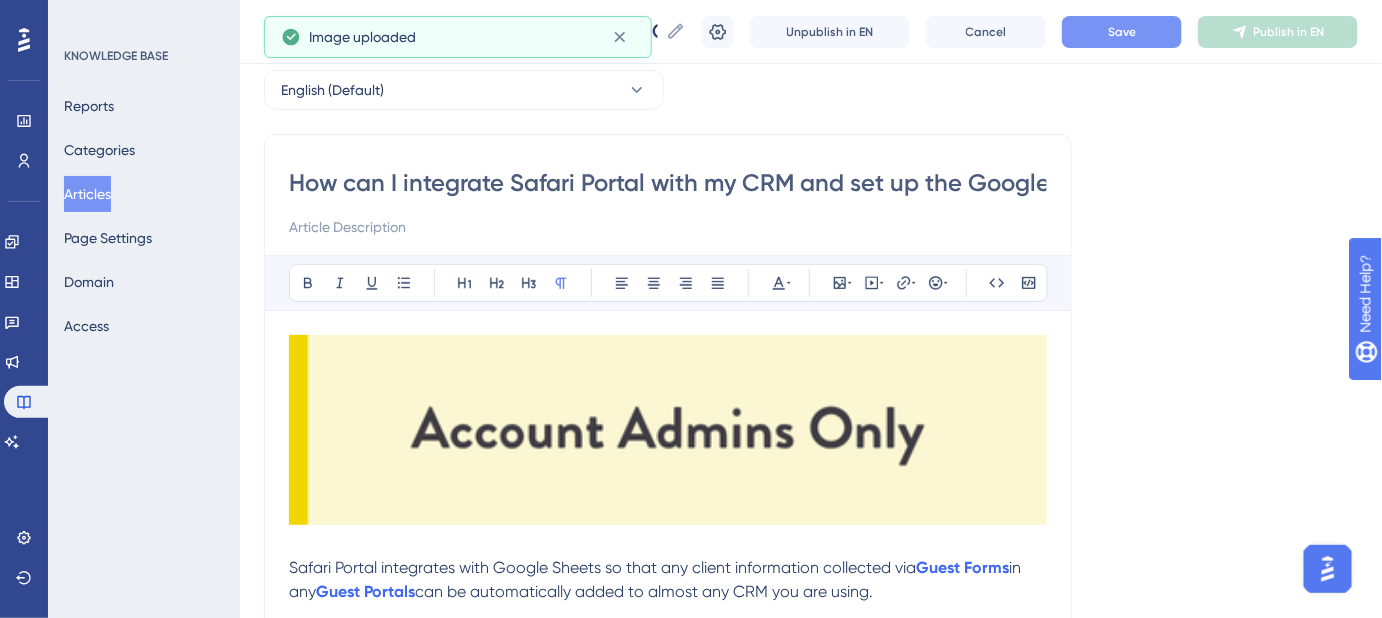 click at bounding box center [668, 430] 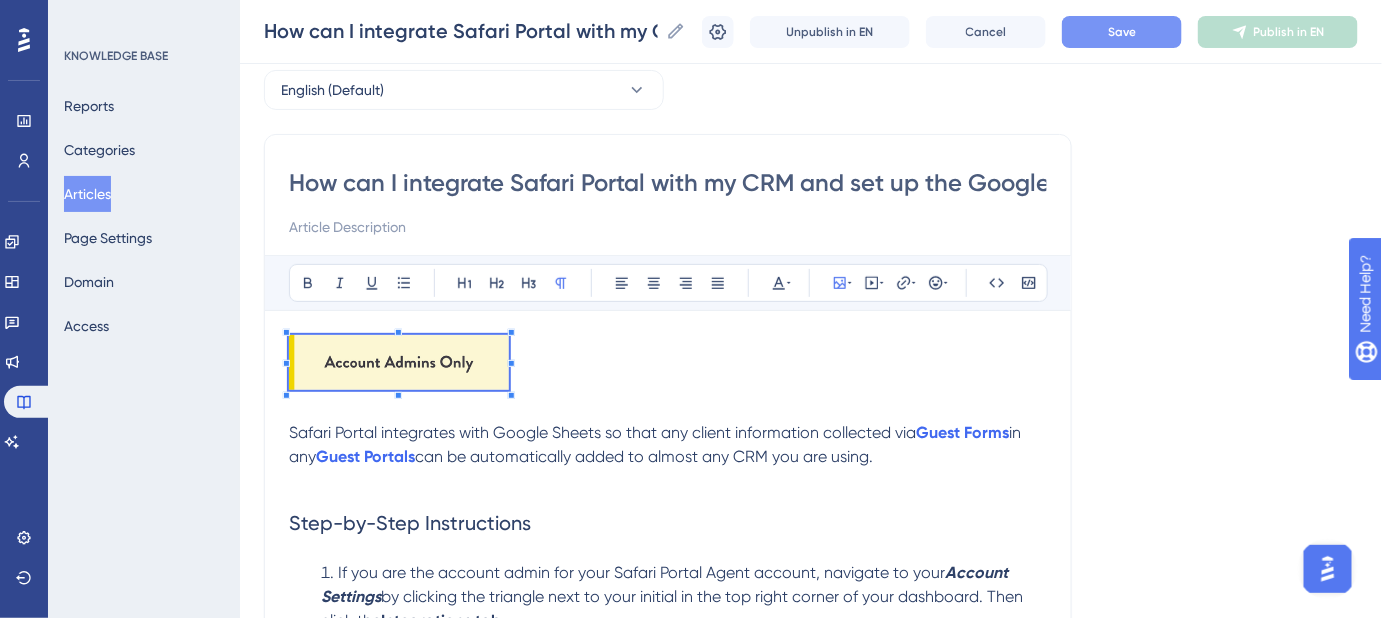 click on "Safari Portal integrates with Google Sheets so that any client information collected via  Guest Forms  in any  Guest Portals  can be automatically added to almost any CRM you are using. Step-by-Step Instructions If you are the account admin for your Safari Portal Agent account, navigate to your  Account Settings  by clicking the triangle next to your initial in the top right corner of your dashboard. Then click the  Integrations tab . Step 2 Now, click the  Connect  button. Step 3 Choose the Google account where you'd like to sync your client data. Step 4 Follow the prompts to  sync  Safari Portal to your Google account. Step 5 Just kidding, there's no Step 5 - you're already done. How can I find my client information now? Easy peesy lemon squeezy. Head to your  Google Drive  and search for  guest  and you will find a new  Google Sheet  called  "Safari Portal: Guests"  with your Account ID.  Now you have a running Google Sheet with all the client information ever collected via your Guest Forms. . Integrately" at bounding box center (668, 2128) 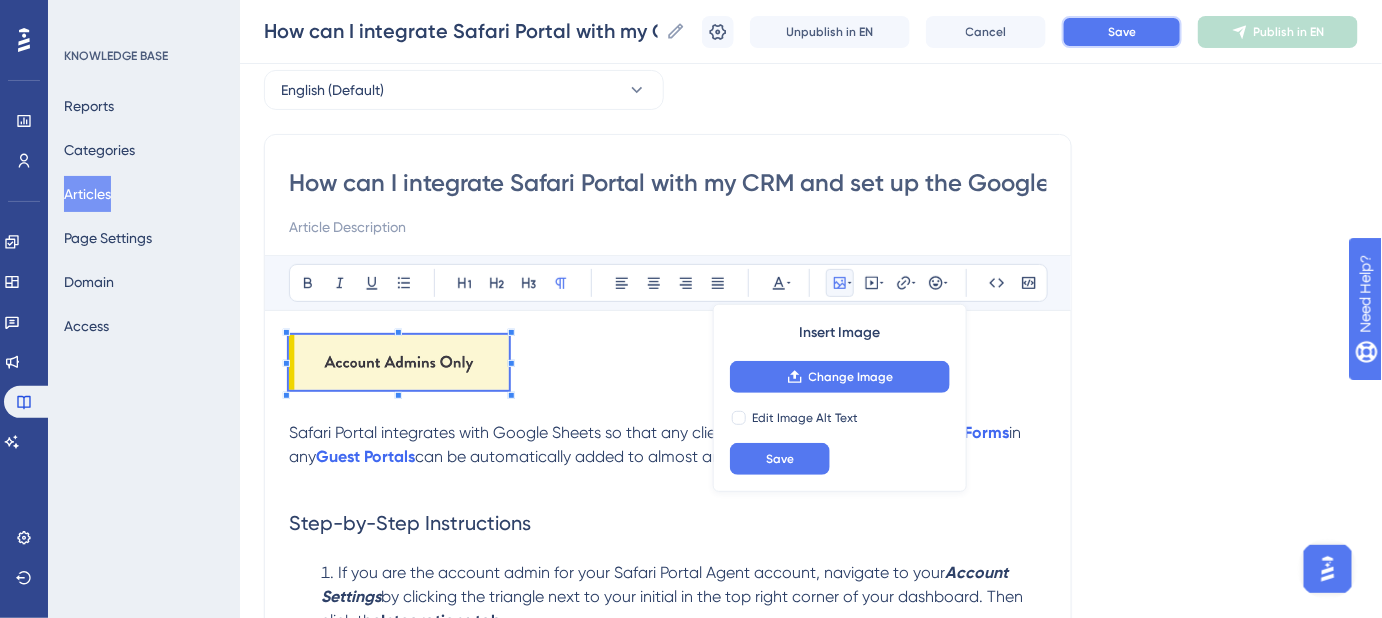 click on "Save" at bounding box center (1122, 32) 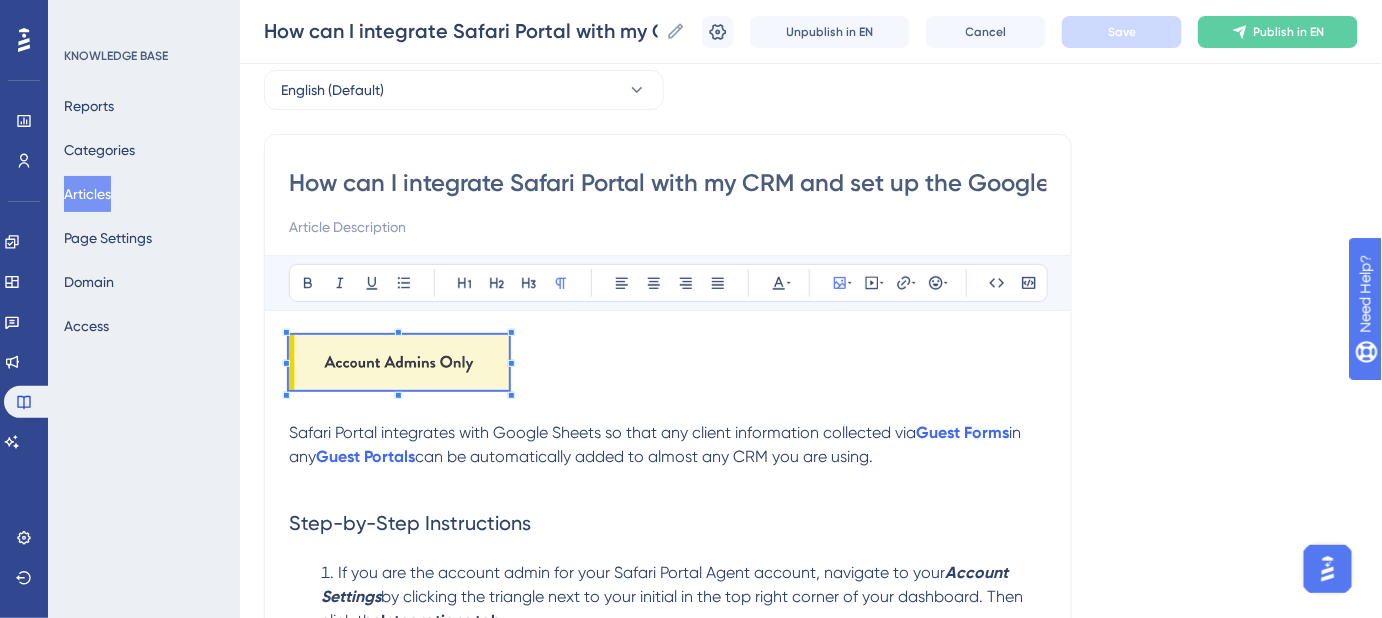 click at bounding box center [668, 366] 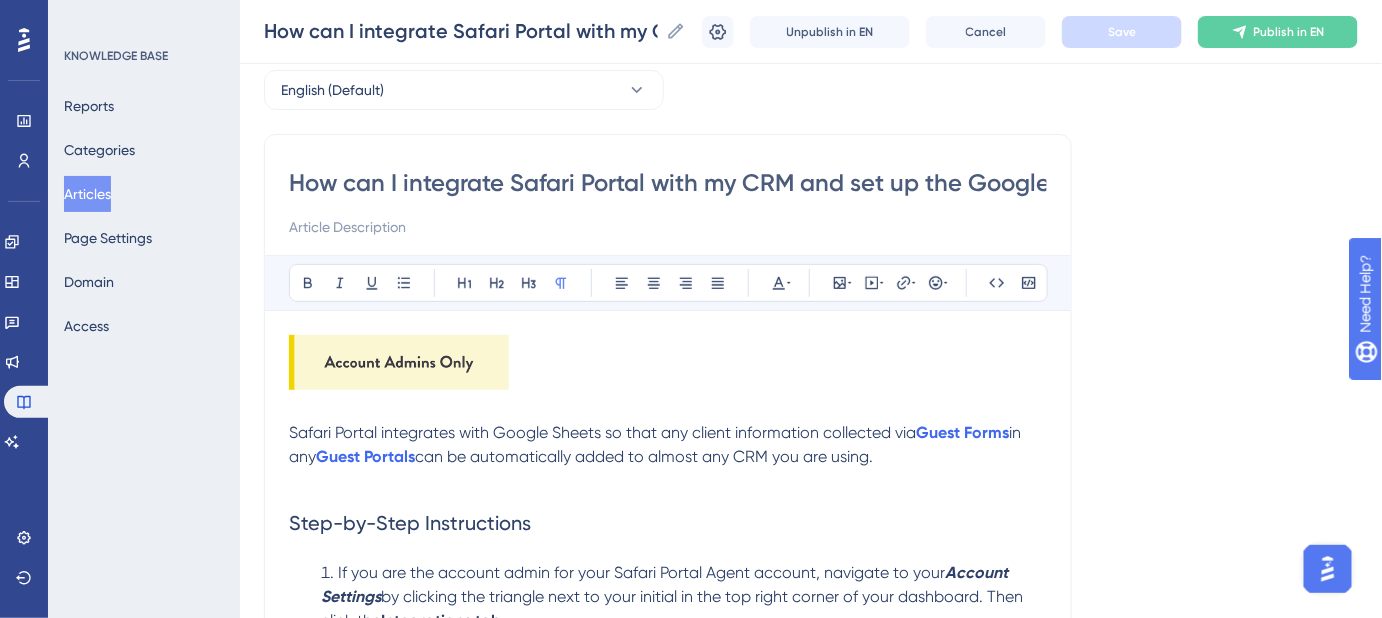 click on "How can I integrate Safari Portal with my CRM and set up the Google Sheets integration?" at bounding box center [668, 183] 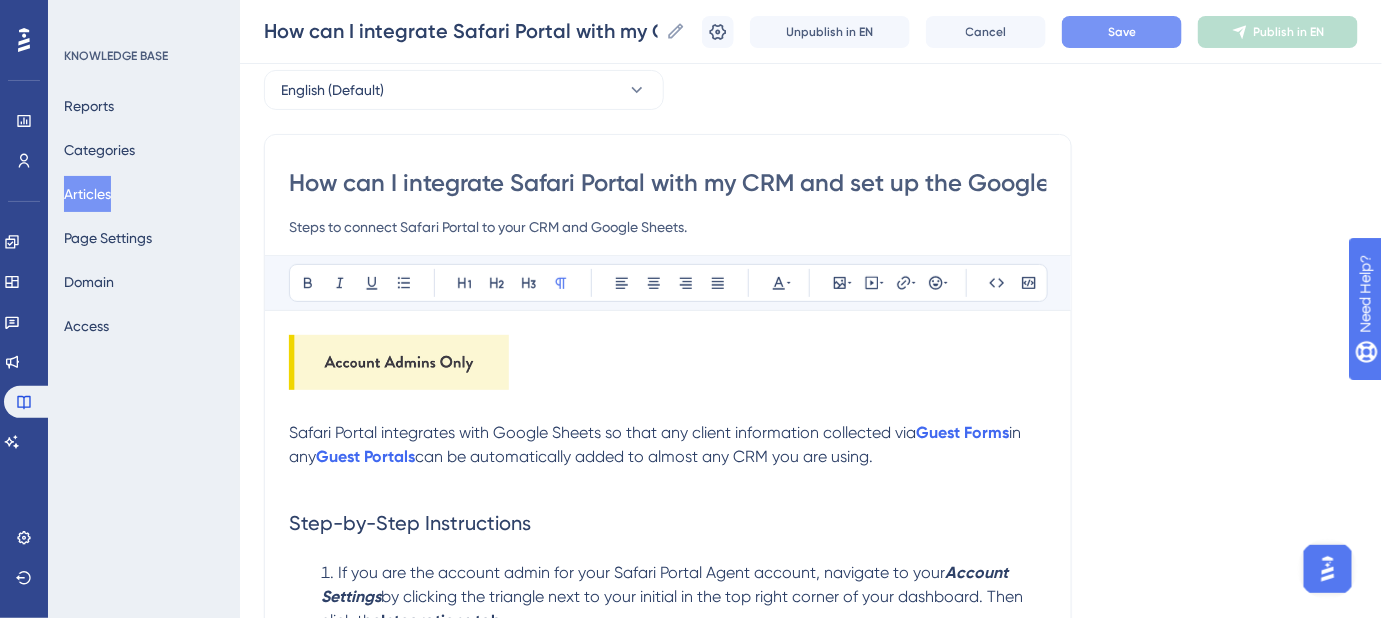type on "Steps to connect Safari Portal to your CRM and Google Sheets." 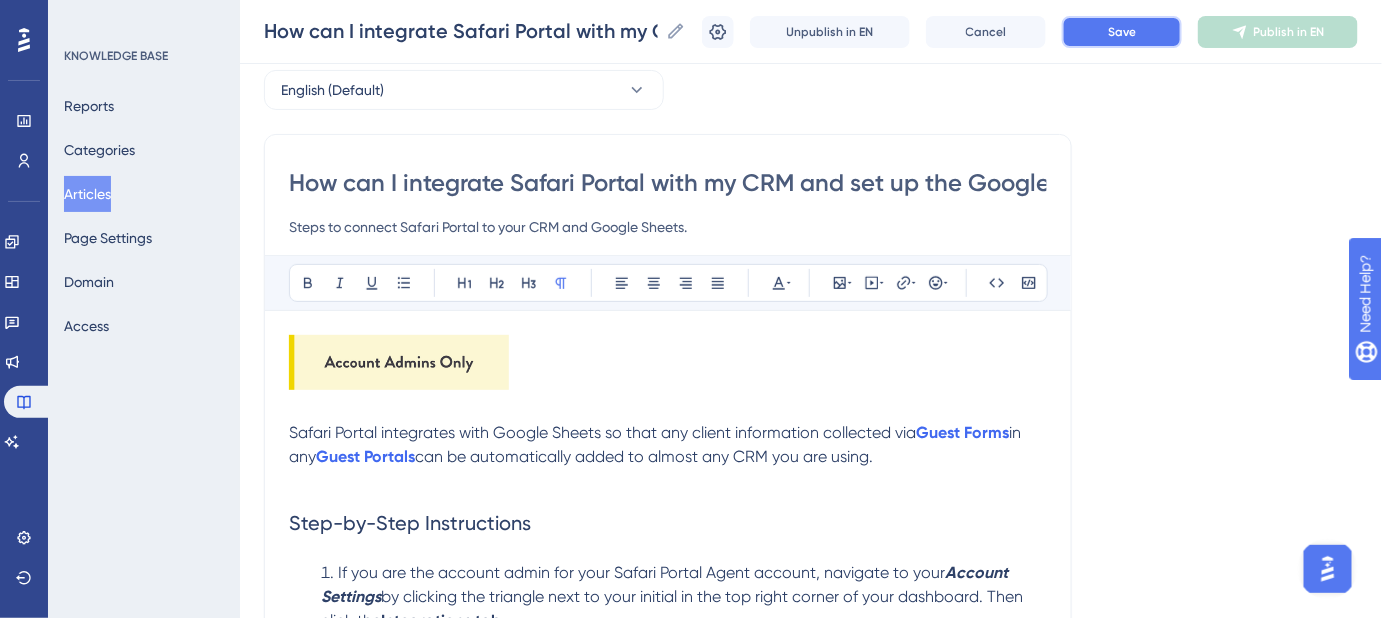 click on "Save" at bounding box center (1122, 32) 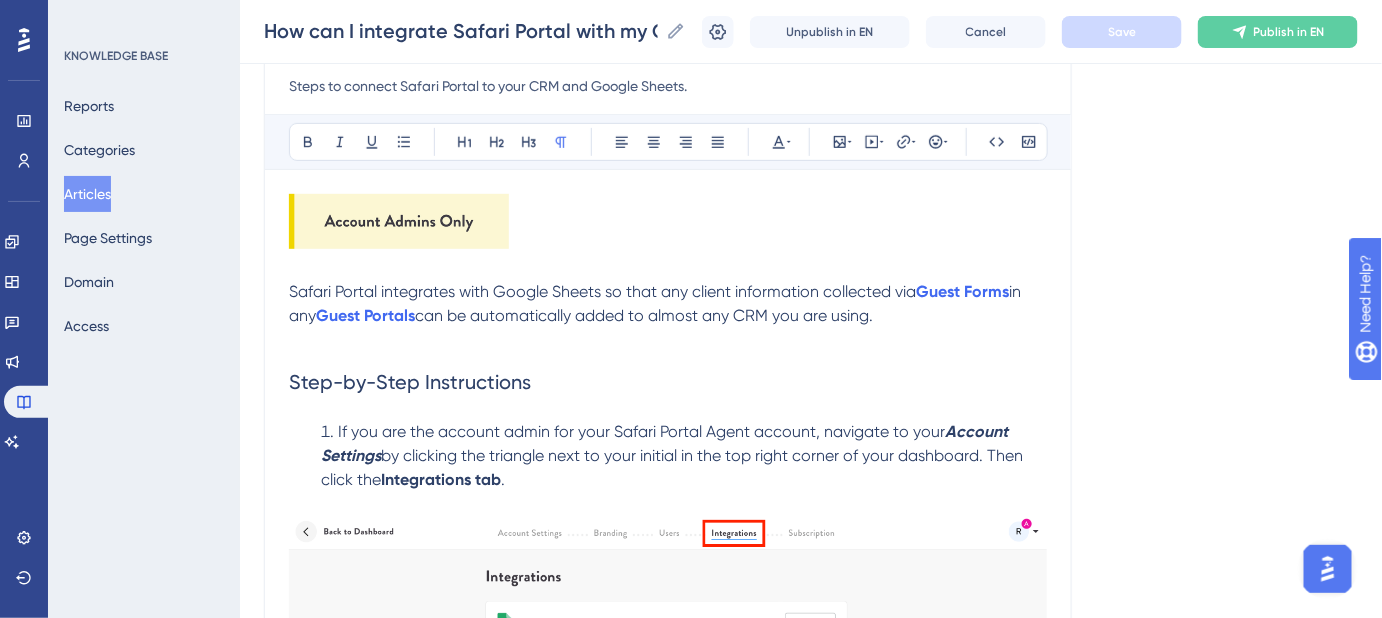 scroll, scrollTop: 272, scrollLeft: 0, axis: vertical 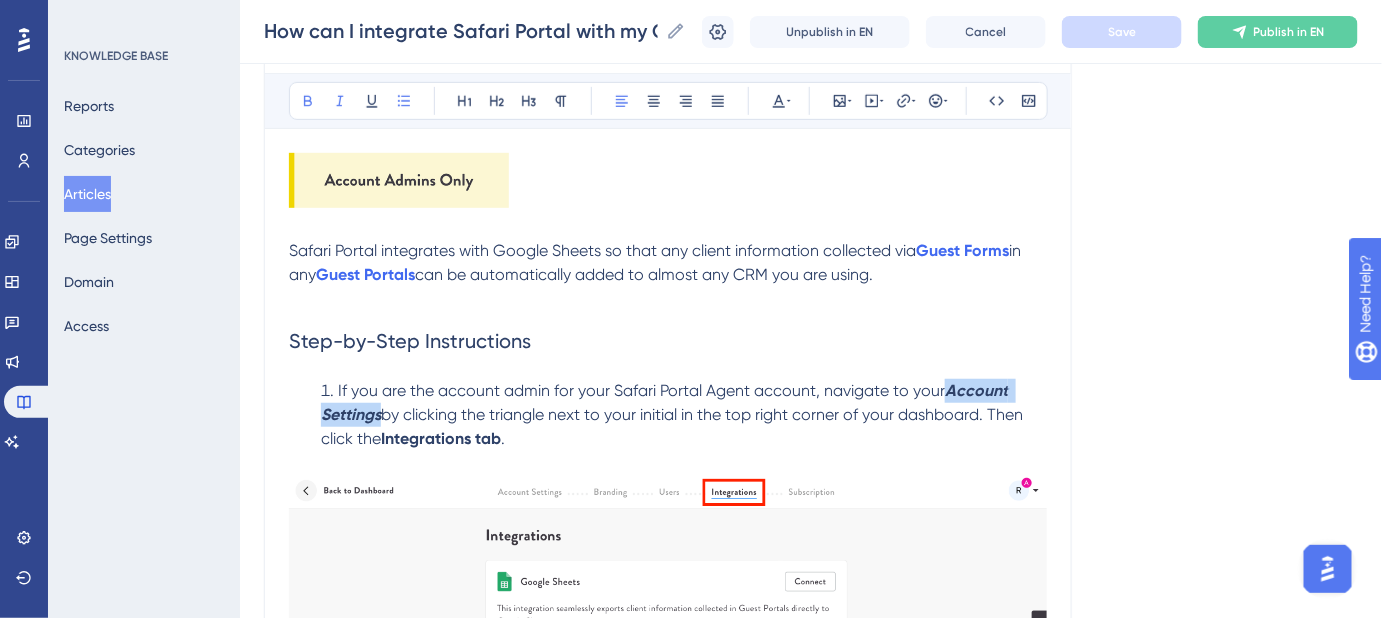 drag, startPoint x: 382, startPoint y: 415, endPoint x: 947, endPoint y: 390, distance: 565.55286 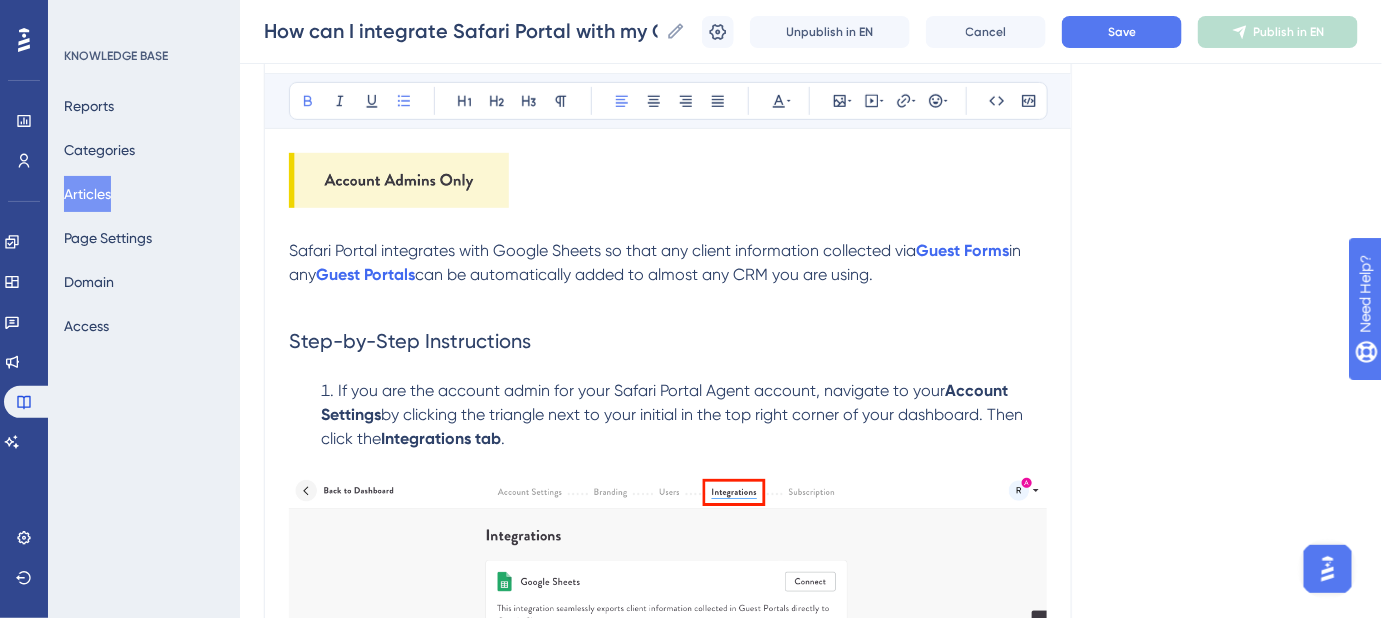 click on "Safari Portal integrates with Google Sheets so that any client information collected via  Guest Forms  in any  Guest Portals  can be automatically added to almost any CRM you are using. Step-by-Step Instructions If you are the account admin for your Safari Portal Agent account, navigate to your  Account Settings  by clicking the triangle next to your initial in the top right corner of your dashboard. Then click the  Integrations tab . Step 2 Now, click the  Connect  button. Step 3 Choose the Google account where you'd like to sync your client data. Step 4 Follow the prompts to  sync  Safari Portal to your Google account. Step 5 Just kidding, there's no Step 5 - you're already done. How can I find my client information now? Easy peesy lemon squeezy. Head to your  Google Drive  and search for  guest  and you will find a new  Google Sheet  called  "Safari Portal: Guests"  with your Account ID.  Now you have a running Google Sheet with all the client information ever collected via your Guest Forms. . Integrately" at bounding box center [668, 1946] 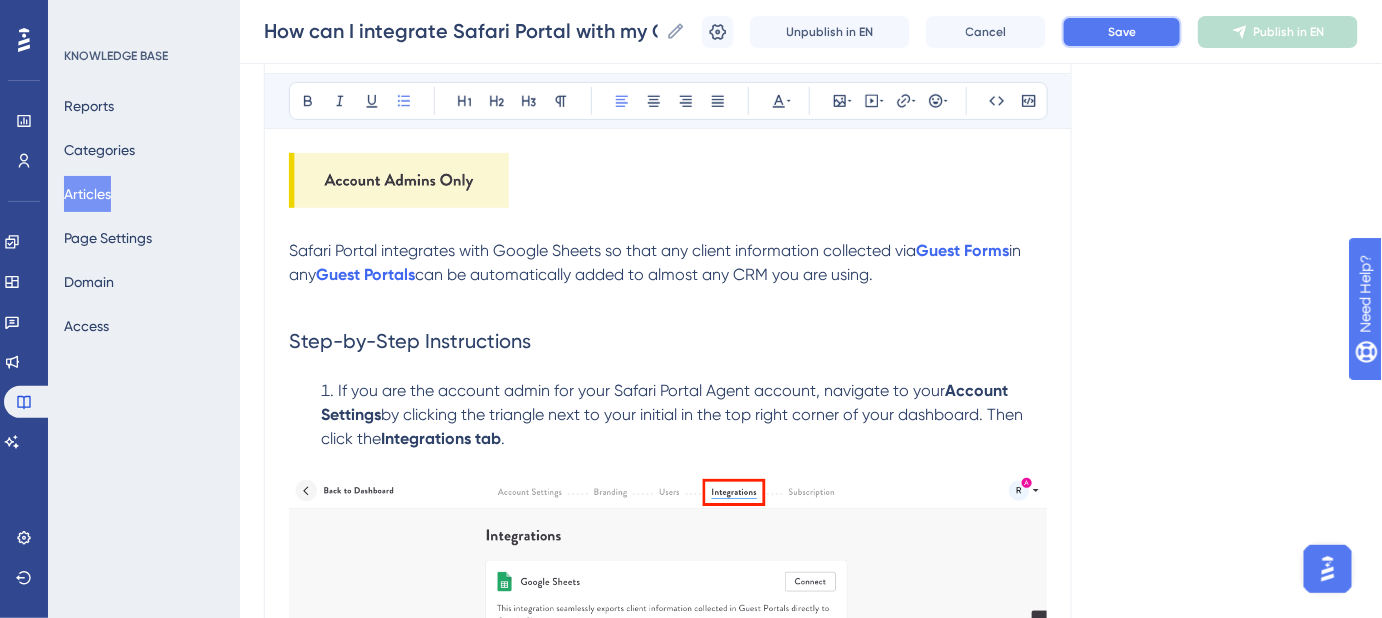 click on "Save" at bounding box center [1122, 32] 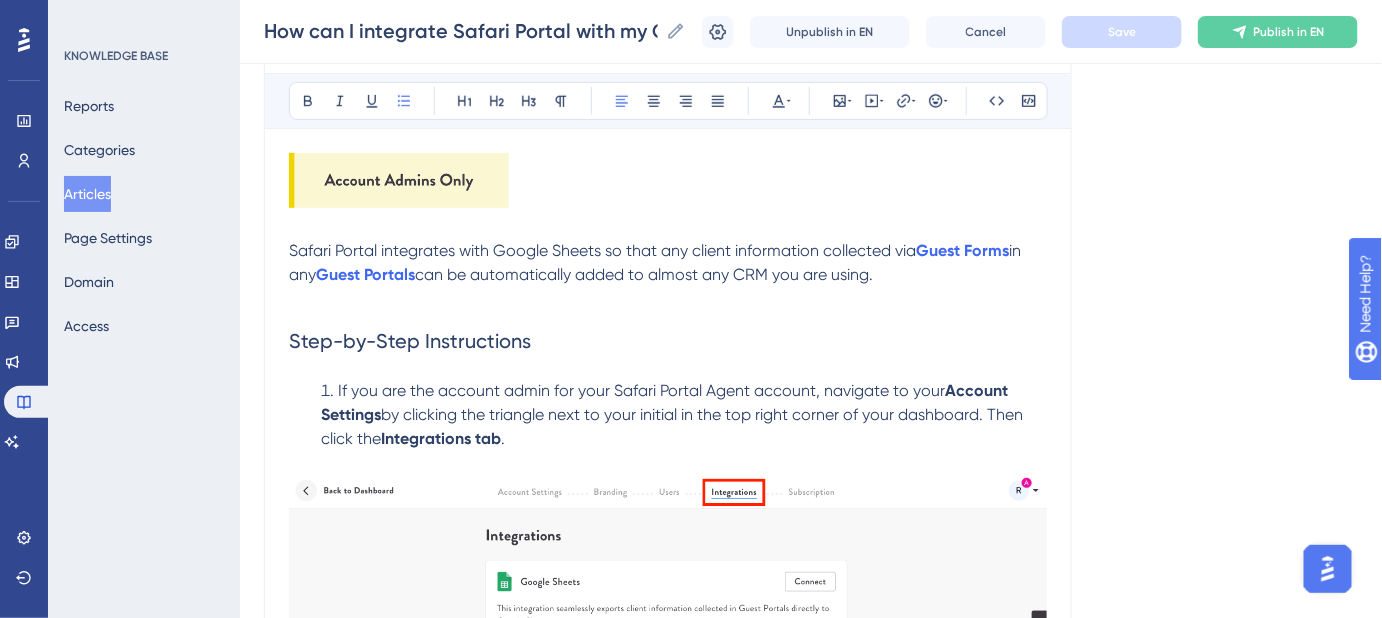 scroll, scrollTop: 363, scrollLeft: 0, axis: vertical 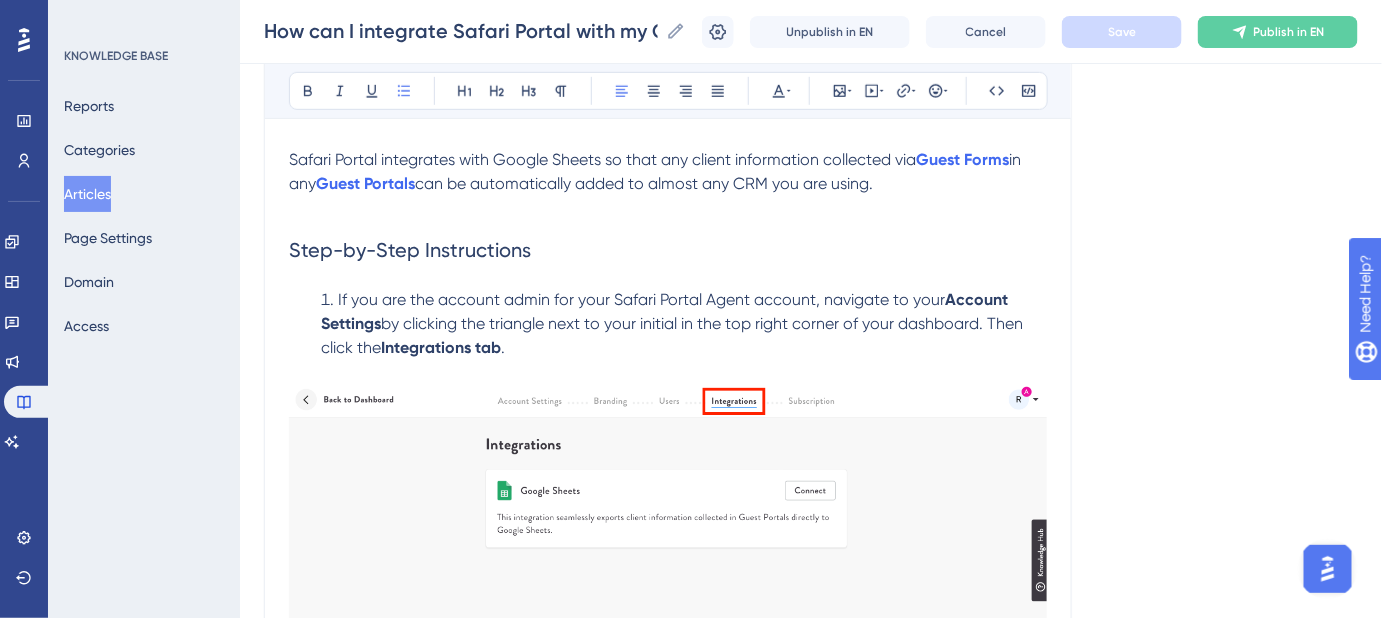click on "by clicking the triangle next to your initial in the top right corner of your dashboard. Then click the" at bounding box center (674, 335) 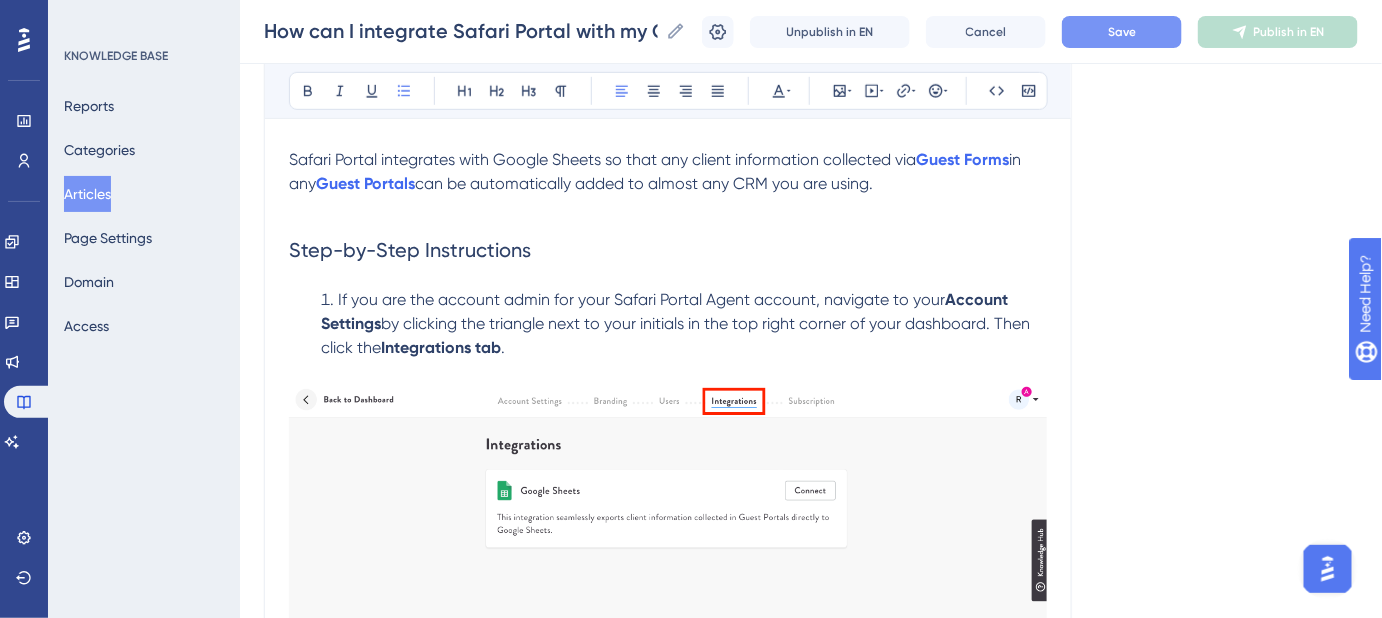 click on "by clicking the triangle next to your initials in the top right corner of your dashboard. Then click the" at bounding box center [677, 335] 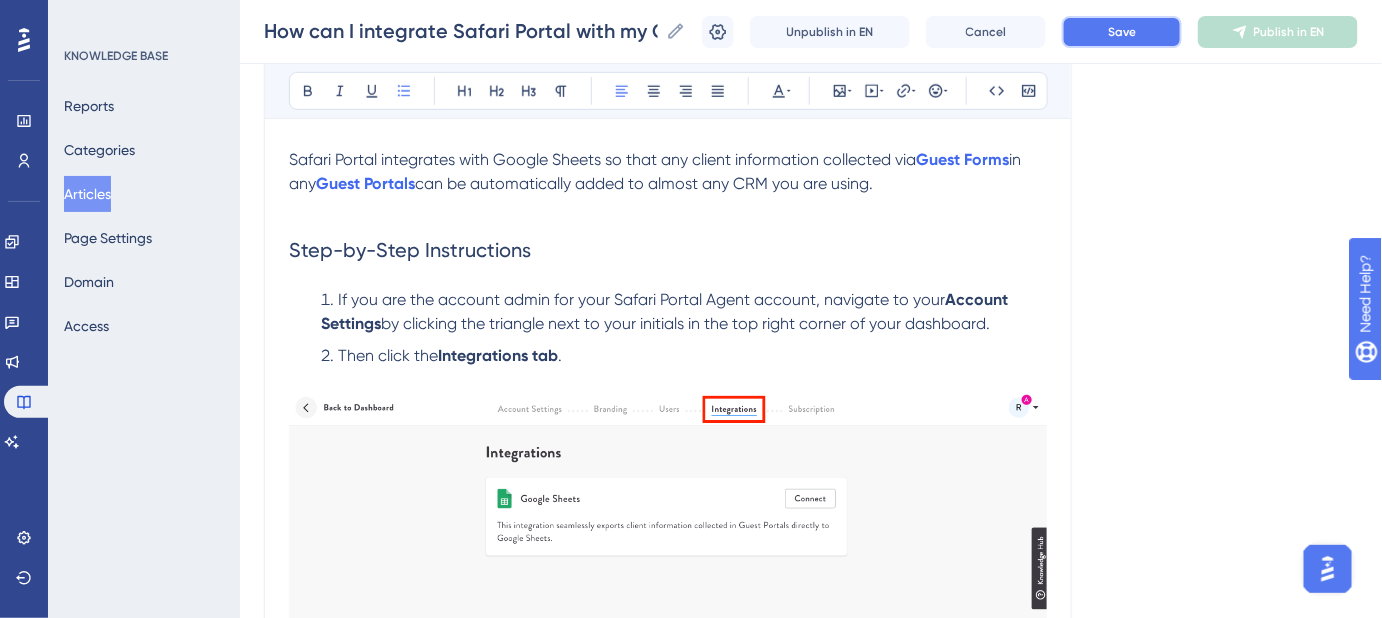 click on "Save" at bounding box center (1122, 32) 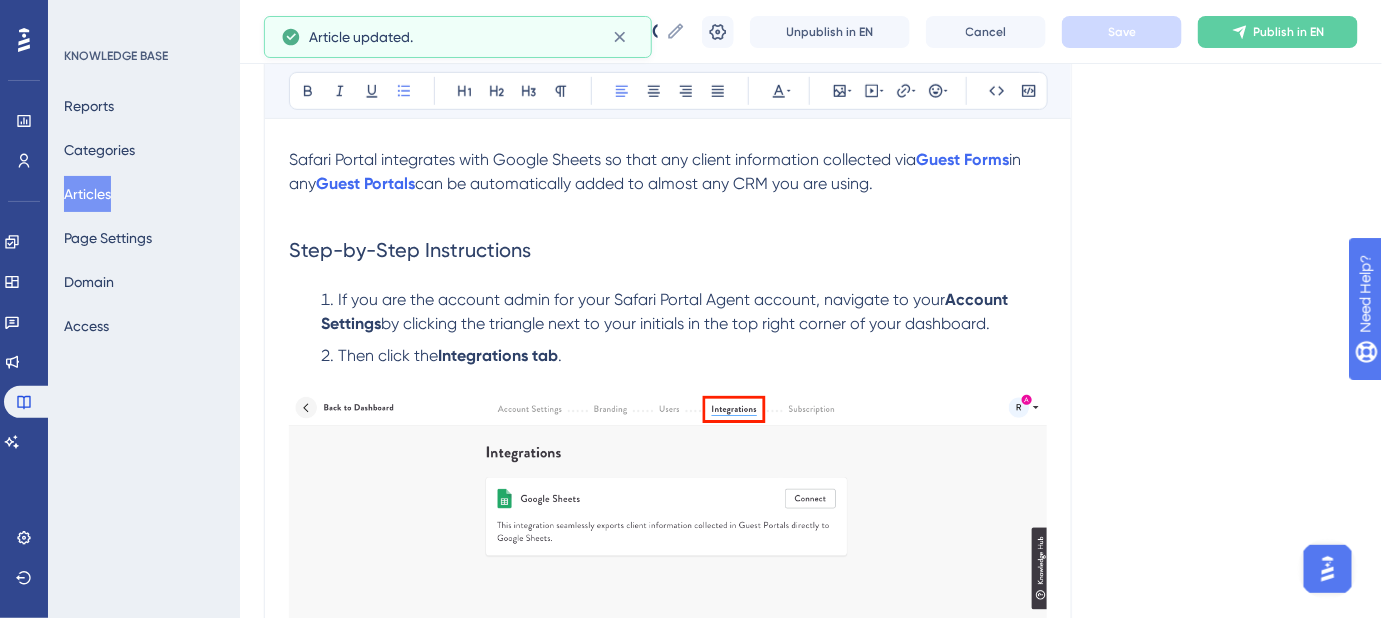 click on "Integrations tab" at bounding box center (498, 355) 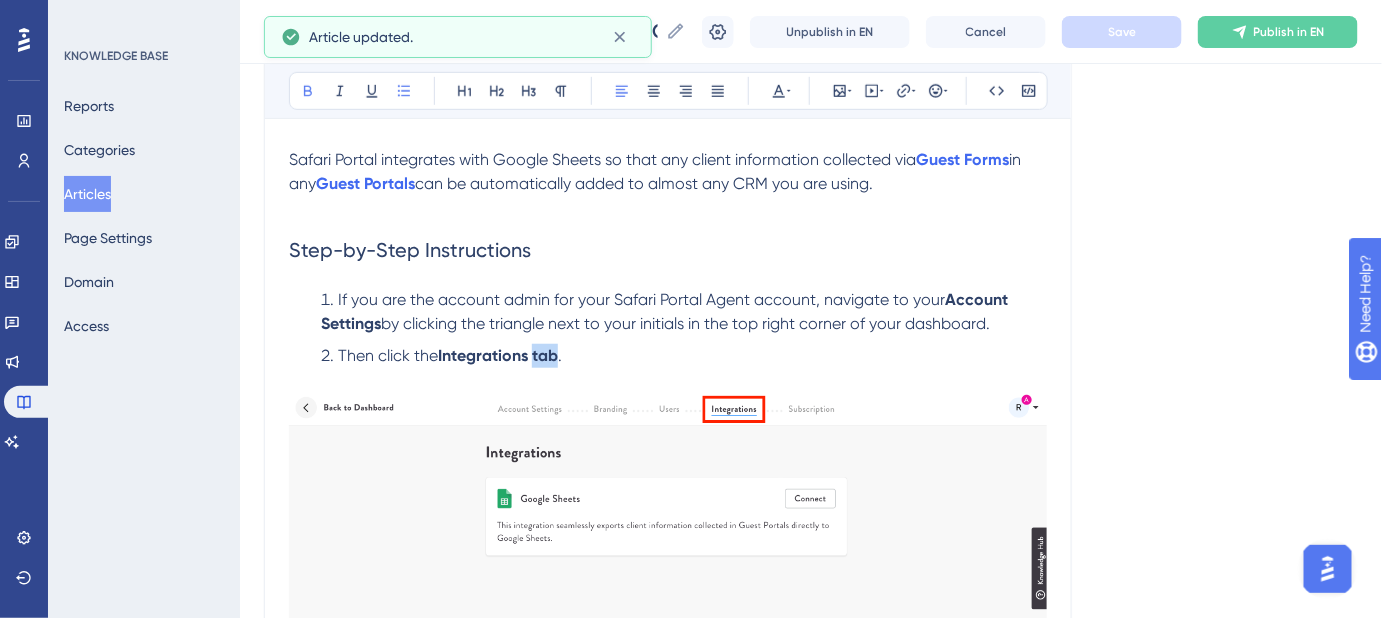 click on "Integrations tab" at bounding box center [498, 355] 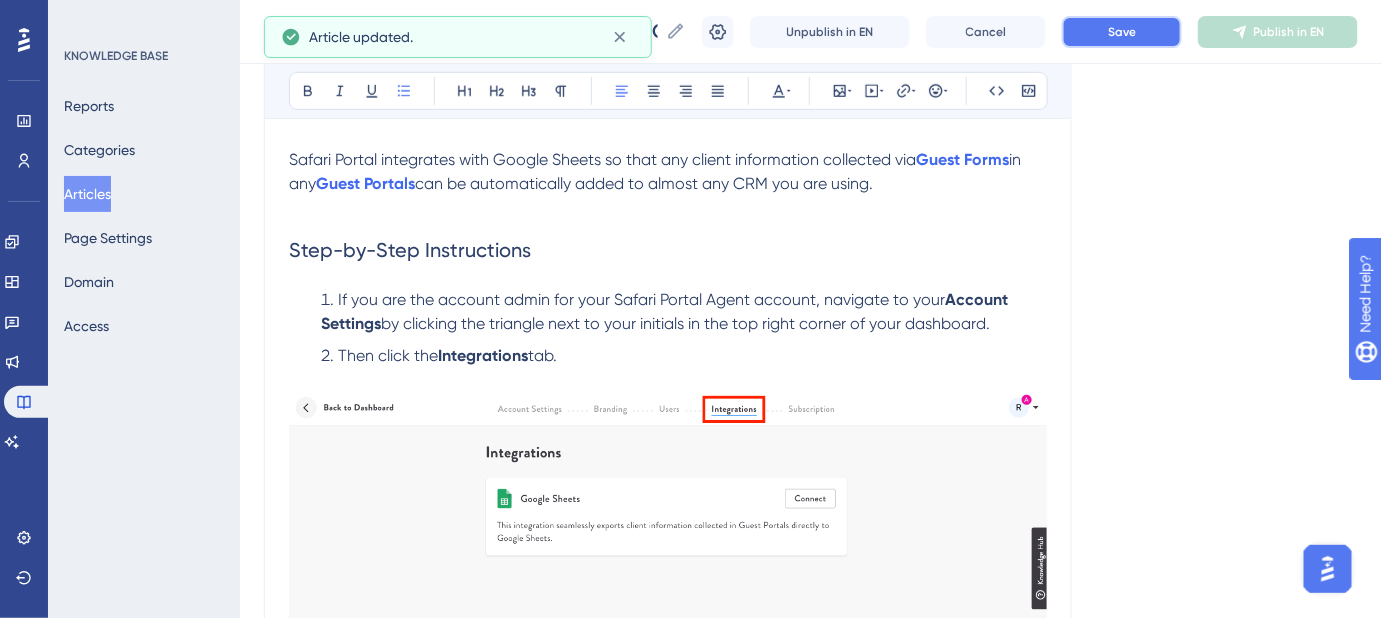 click on "Save" at bounding box center (1122, 32) 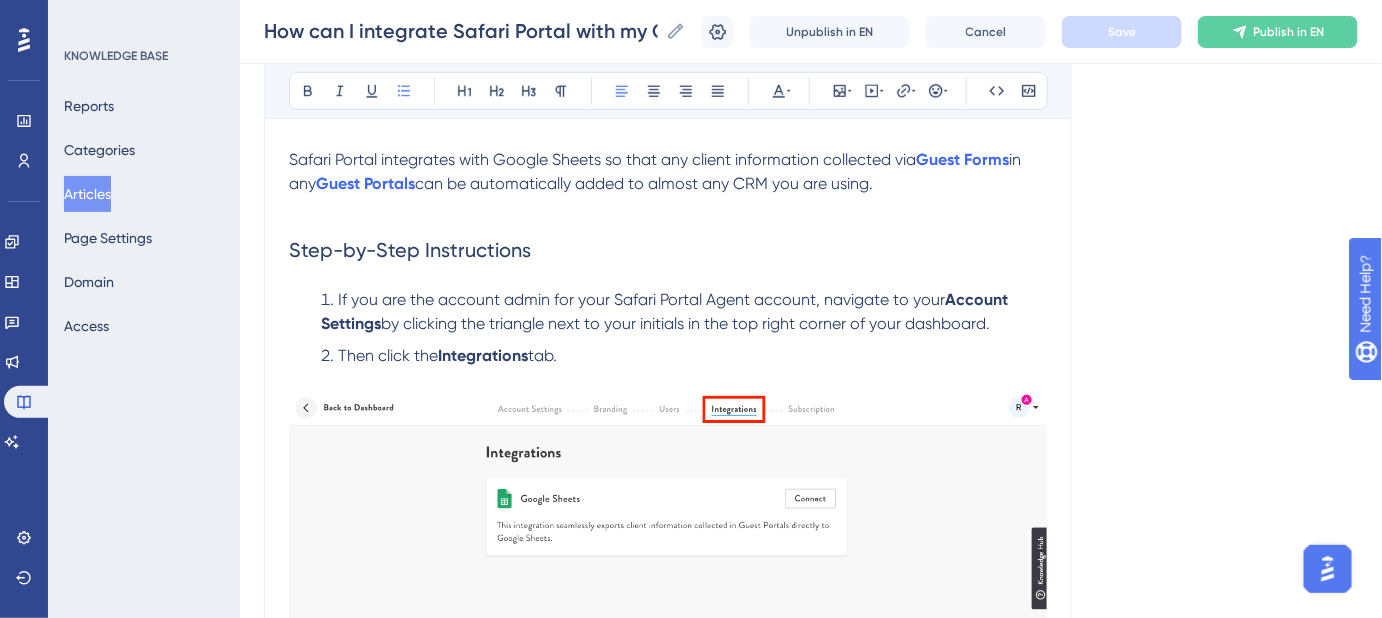 click on "Language English (Default) How can I integrate Safari Portal with my CRM and set up the Google Sheets integration? Steps to connect Safari Portal to your CRM and Google Sheets. Bold Italic Underline Bullet Point Heading 1 Heading 2 Heading 3 Normal Align Left Align Center Align Right Align Justify Text Color Insert Image Embed Video Hyperlink Emojis Code Code Block Safari Portal integrates with Google Sheets so that any client information collected via  Guest Forms  in any  Guest Portals  can be automatically added to almost any CRM you are using. Step-by-Step Instructions If you are the account admin for your Safari Portal Agent account, navigate to your  Account Settings  by clicking the triangle next to your initials in the top right corner of your dashboard. Then click the  Integrations  tab. Step 2 Now, click the  Connect  button. Step 3 Choose the Google account where you'd like to sync your client data. Step 4 Follow the prompts to  sync  Safari Portal to your Google account. Step 5 Google Drive guest" at bounding box center [811, 1783] 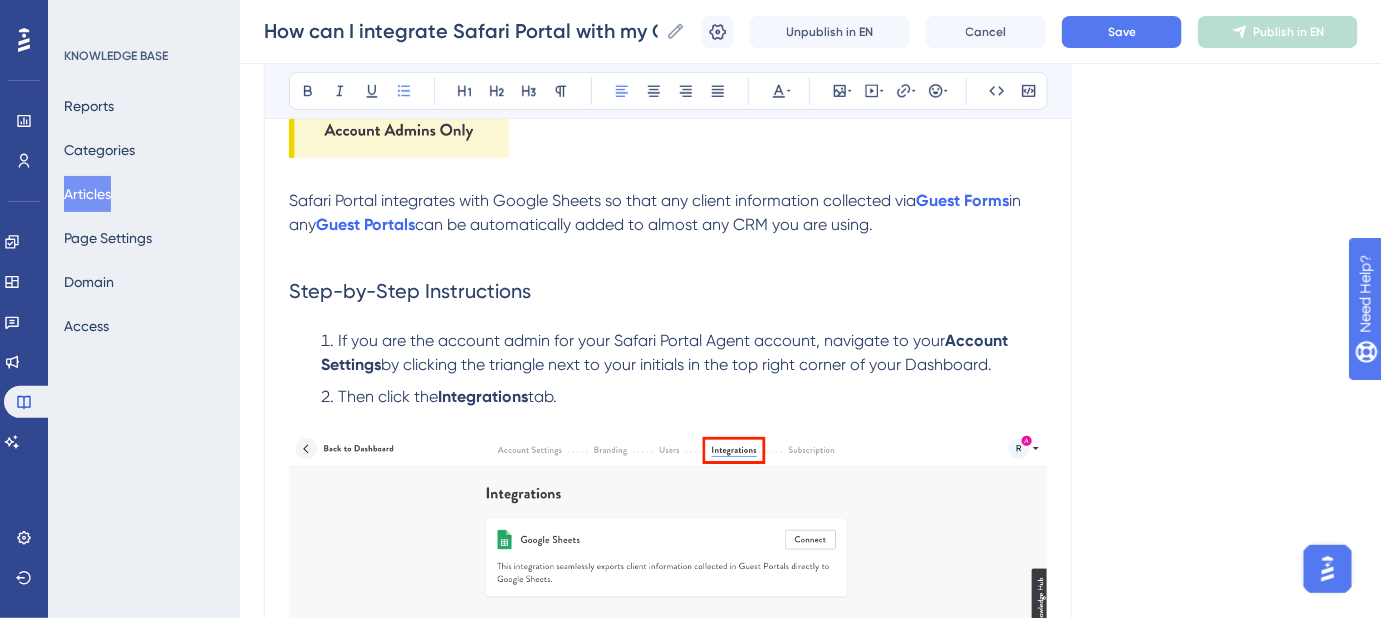 scroll, scrollTop: 363, scrollLeft: 0, axis: vertical 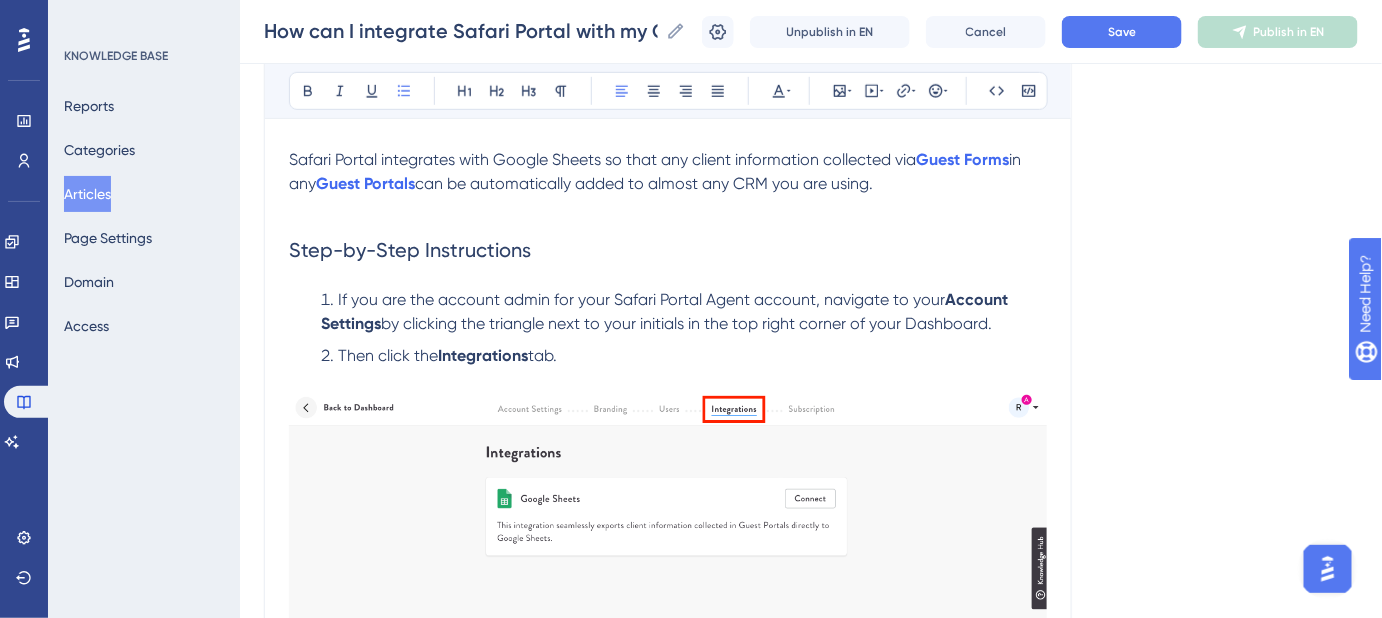 drag, startPoint x: 956, startPoint y: 323, endPoint x: 568, endPoint y: 319, distance: 388.02063 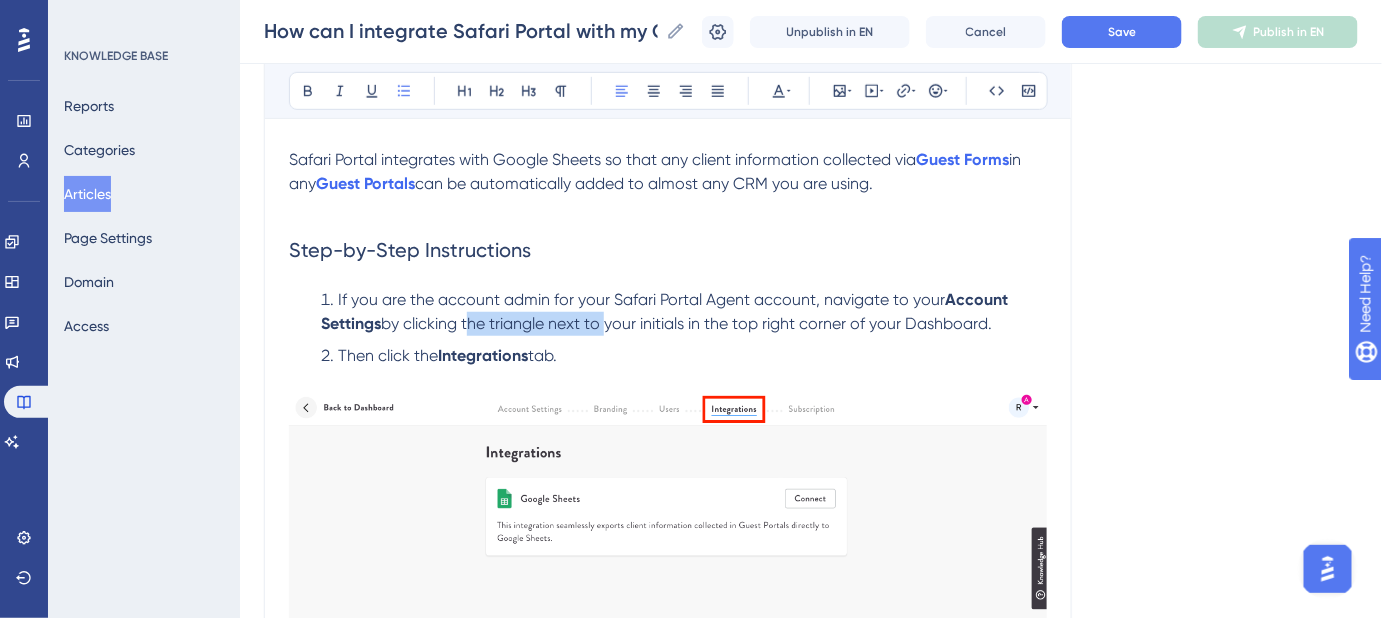 drag, startPoint x: 469, startPoint y: 320, endPoint x: 607, endPoint y: 319, distance: 138.00362 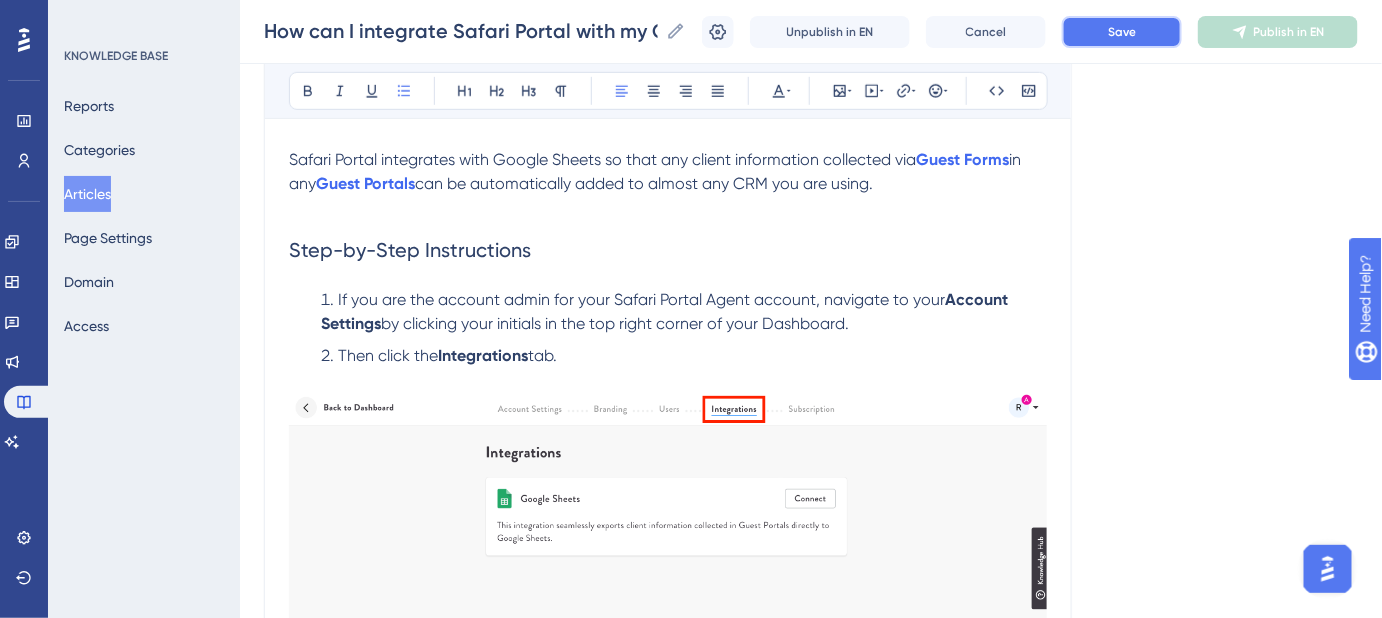 click on "Save" at bounding box center [1122, 32] 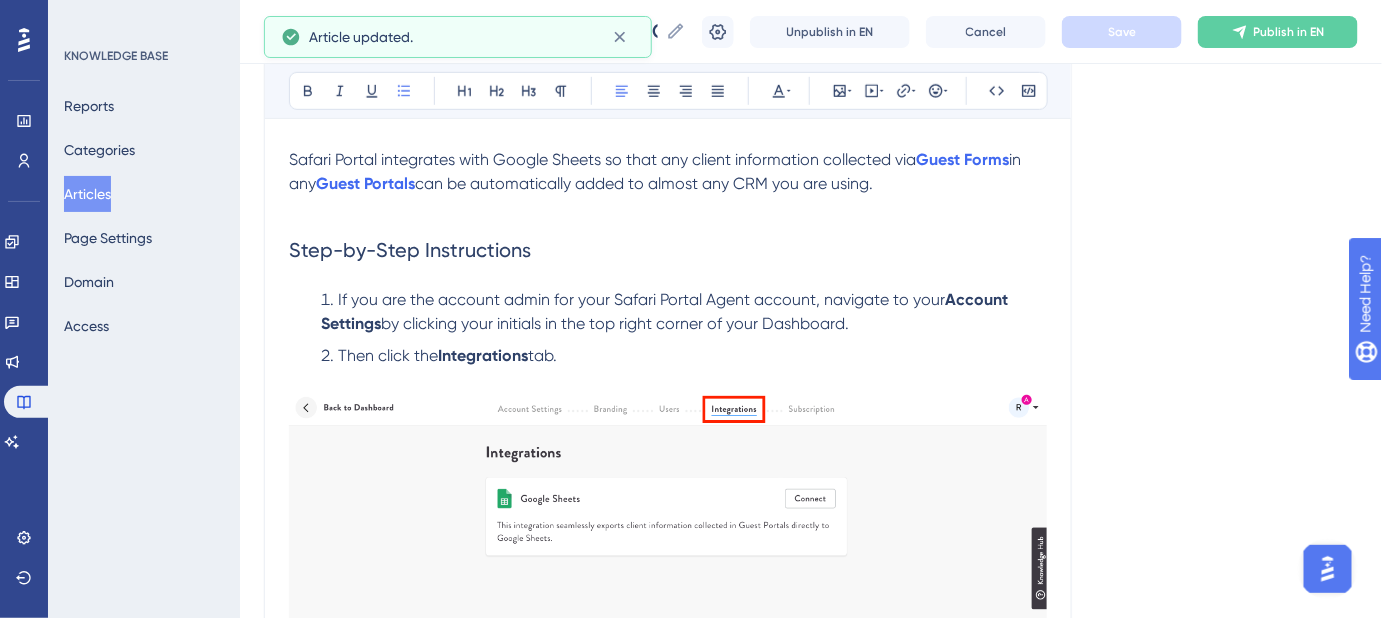 drag, startPoint x: 861, startPoint y: 327, endPoint x: 333, endPoint y: 305, distance: 528.4581 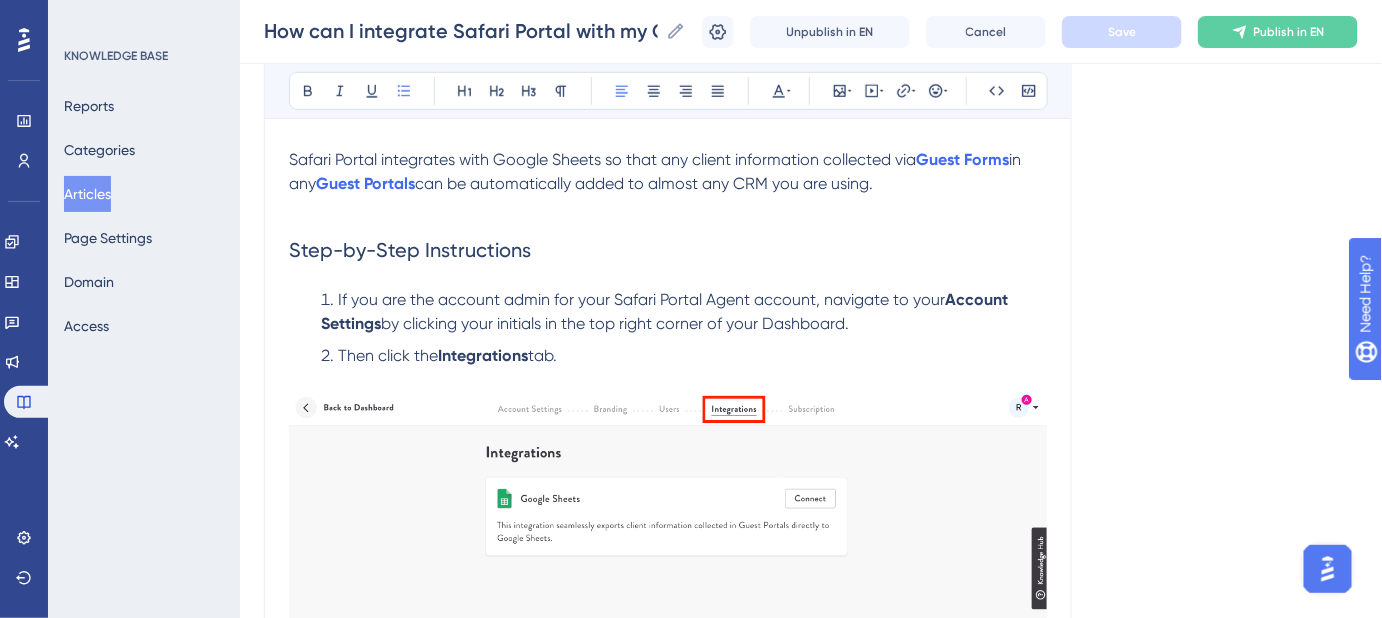 click on "If you are the account admin for your Safari Portal Agent account, navigate to your  Account Settings  by clicking your initials in the top right corner of your Dashboard." at bounding box center (684, 312) 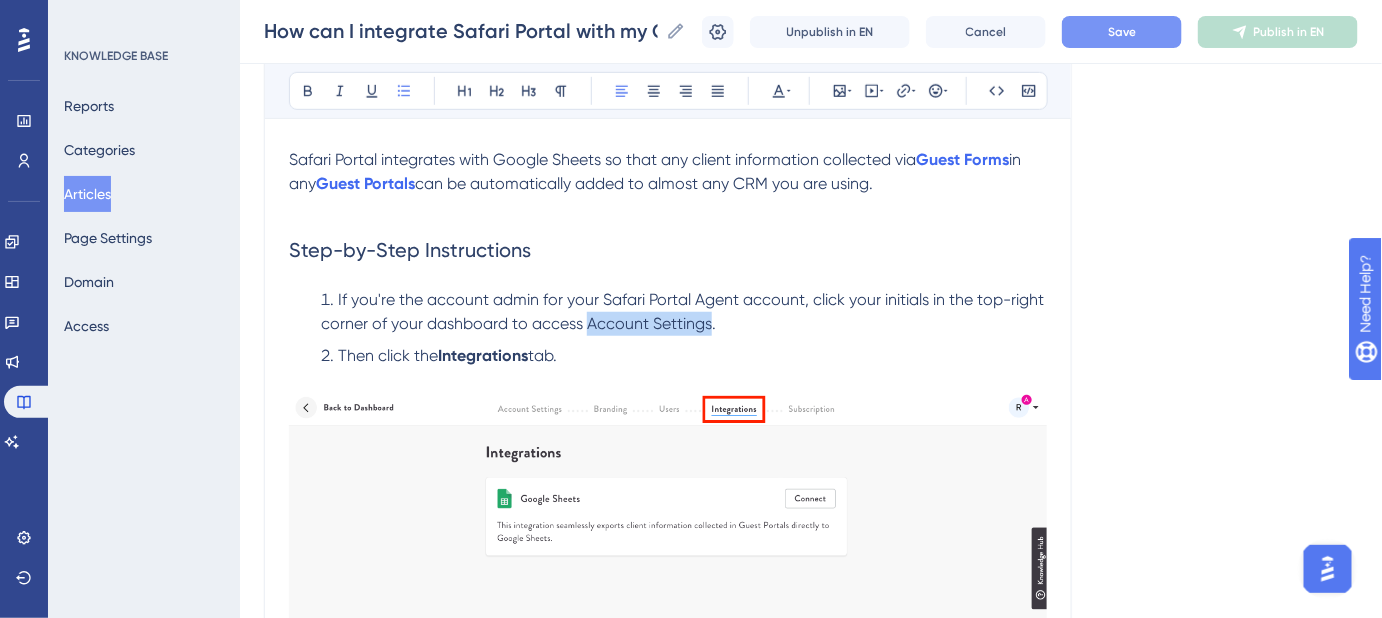 drag, startPoint x: 706, startPoint y: 324, endPoint x: 587, endPoint y: 327, distance: 119.03781 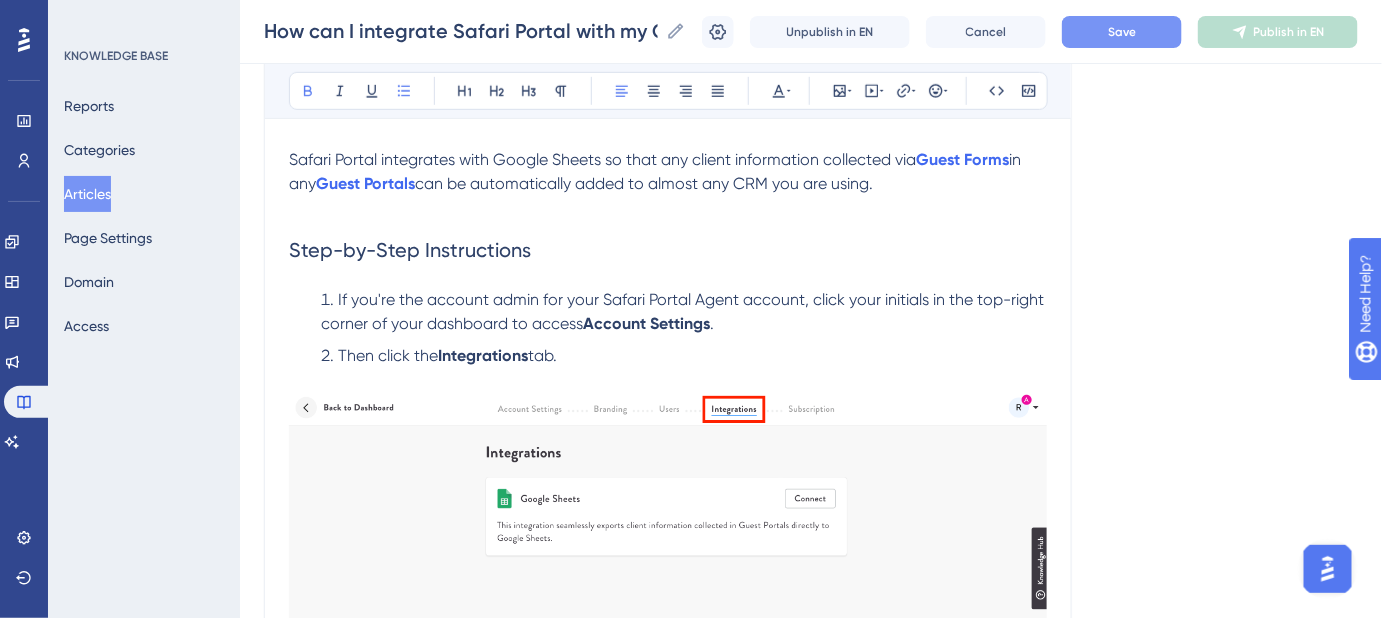 click on "Language English (Default) How can I integrate Safari Portal with my CRM and set up the Google Sheets integration? Steps to connect Safari Portal to your CRM and Google Sheets. Bold Italic Underline Bullet Point Heading 1 Heading 2 Heading 3 Normal Align Left Align Center Align Right Align Justify Text Color Insert Image Embed Video Hyperlink Emojis Code Code Block Safari Portal integrates with Google Sheets so that any client information collected via  Guest Forms  in any  Guest Portals  can be automatically added to almost any CRM you are using. Step-by-Step Instructions If you're the account admin for your Safari Portal Agent account, click your initials in the top-right corner of your dashboard to access  Account Settings . Then click the  Integrations  tab. Step 2 Now, click the  Connect  button. Step 3 Choose the Google account where you'd like to sync your client data. Step 4 Follow the prompts to  sync  Safari Portal to your Google account. Step 5 Just kidding, there's no Step 5 - you're already done." at bounding box center [811, 1783] 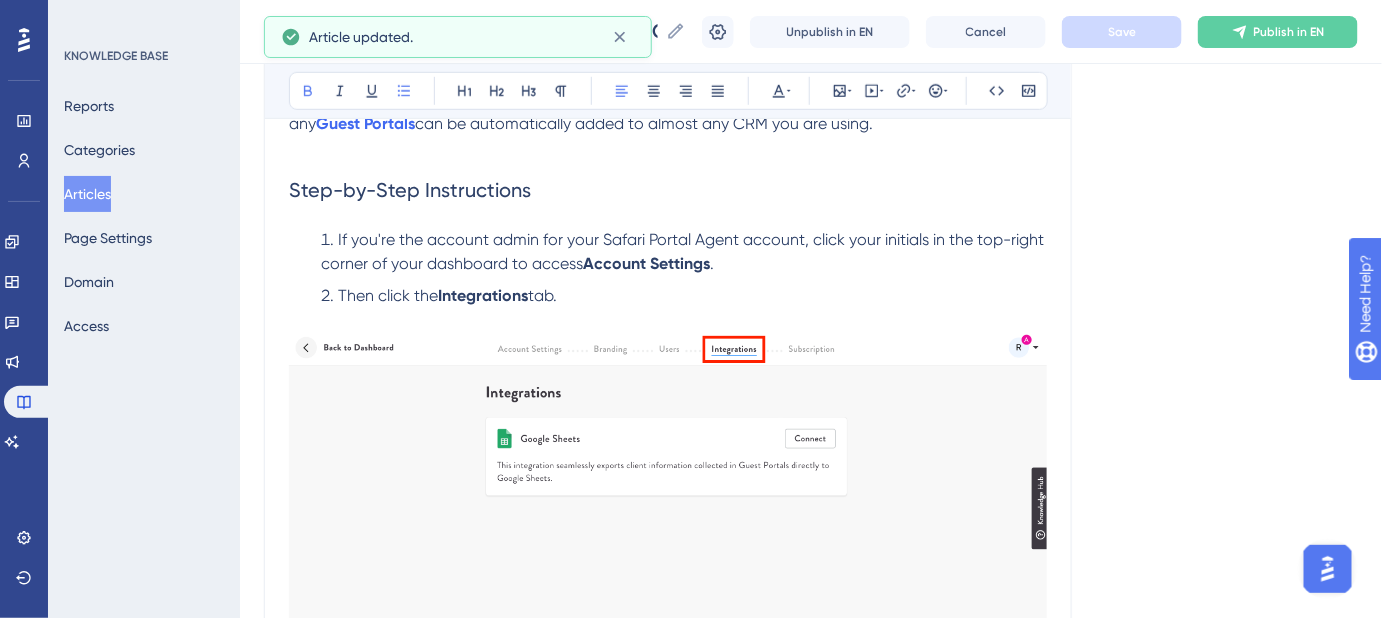 scroll, scrollTop: 454, scrollLeft: 0, axis: vertical 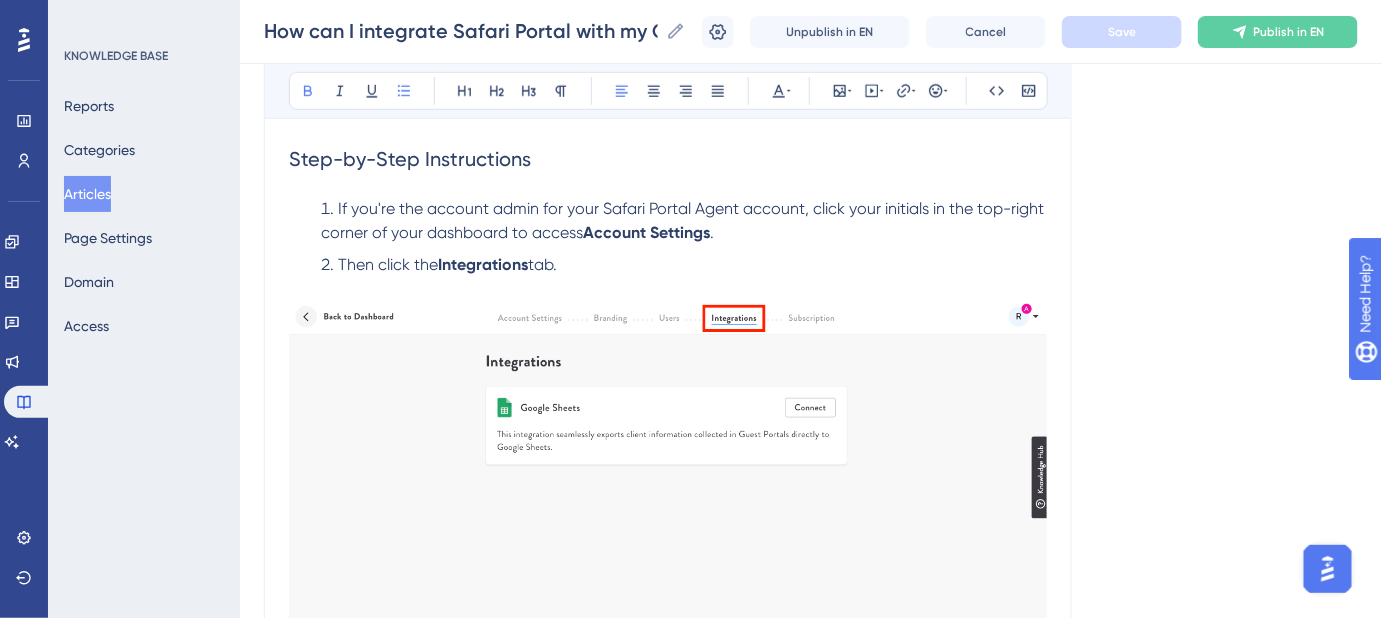 click at bounding box center [668, 477] 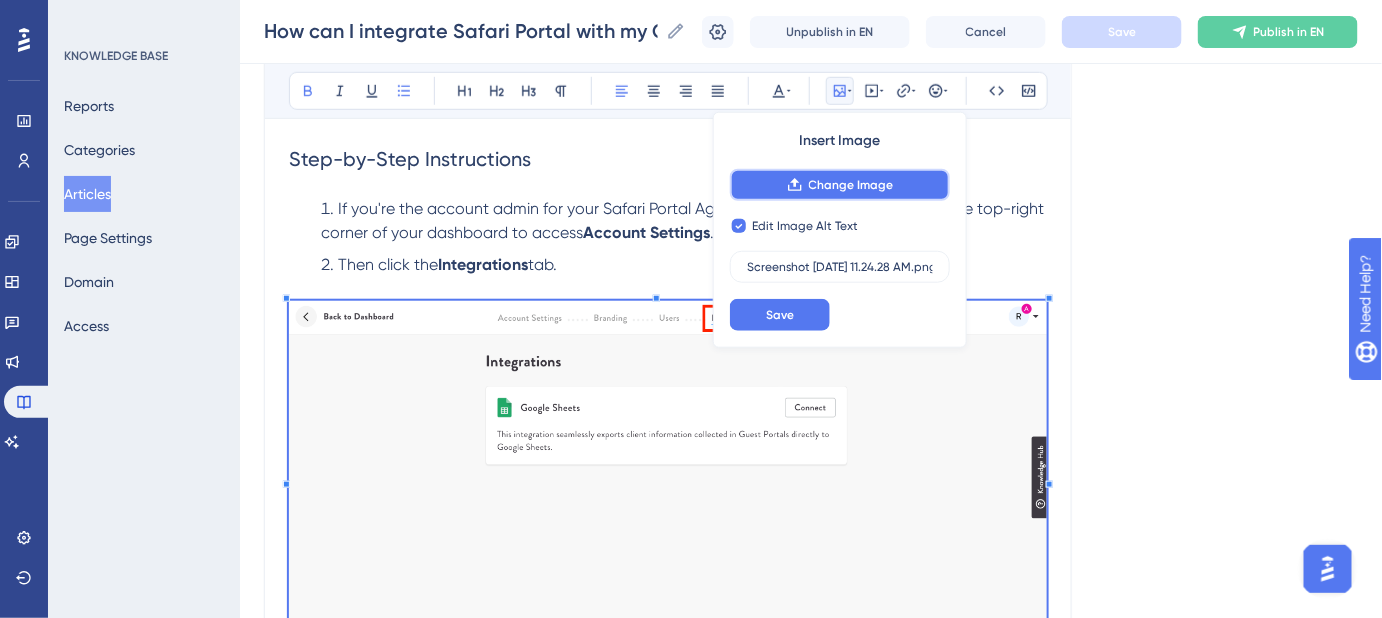 click on "Change Image" at bounding box center (851, 185) 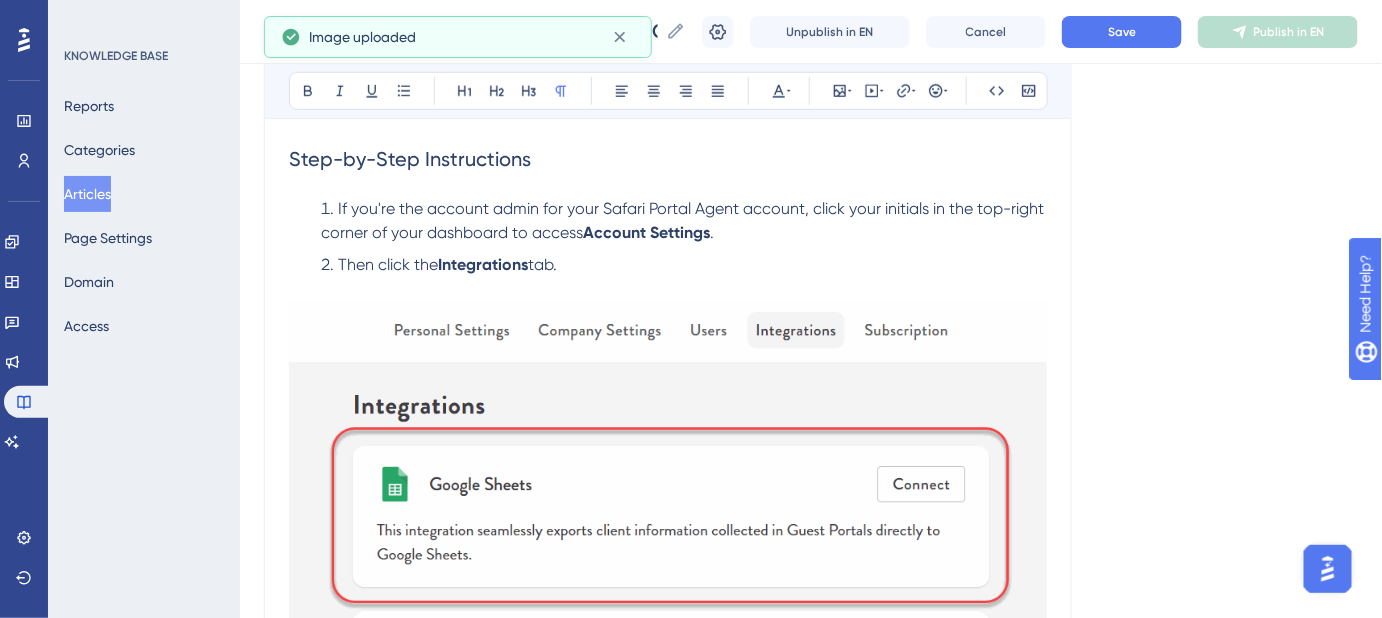 click at bounding box center (668, 622) 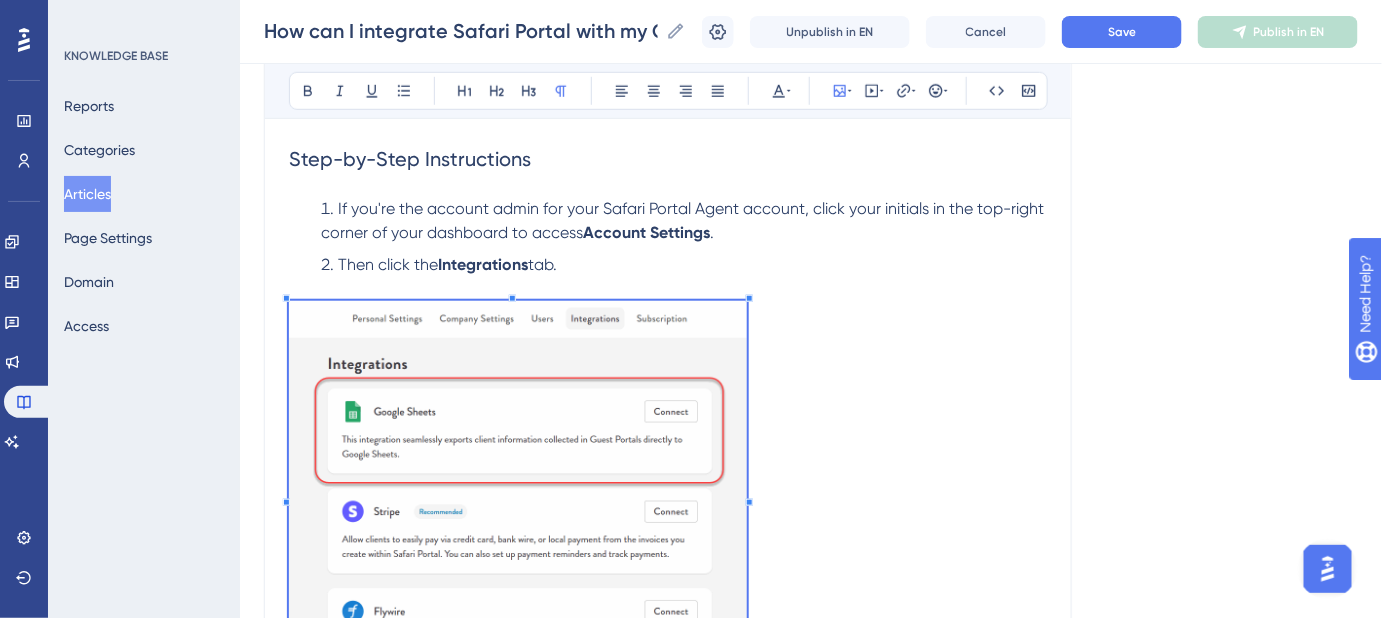 click at bounding box center [518, 498] 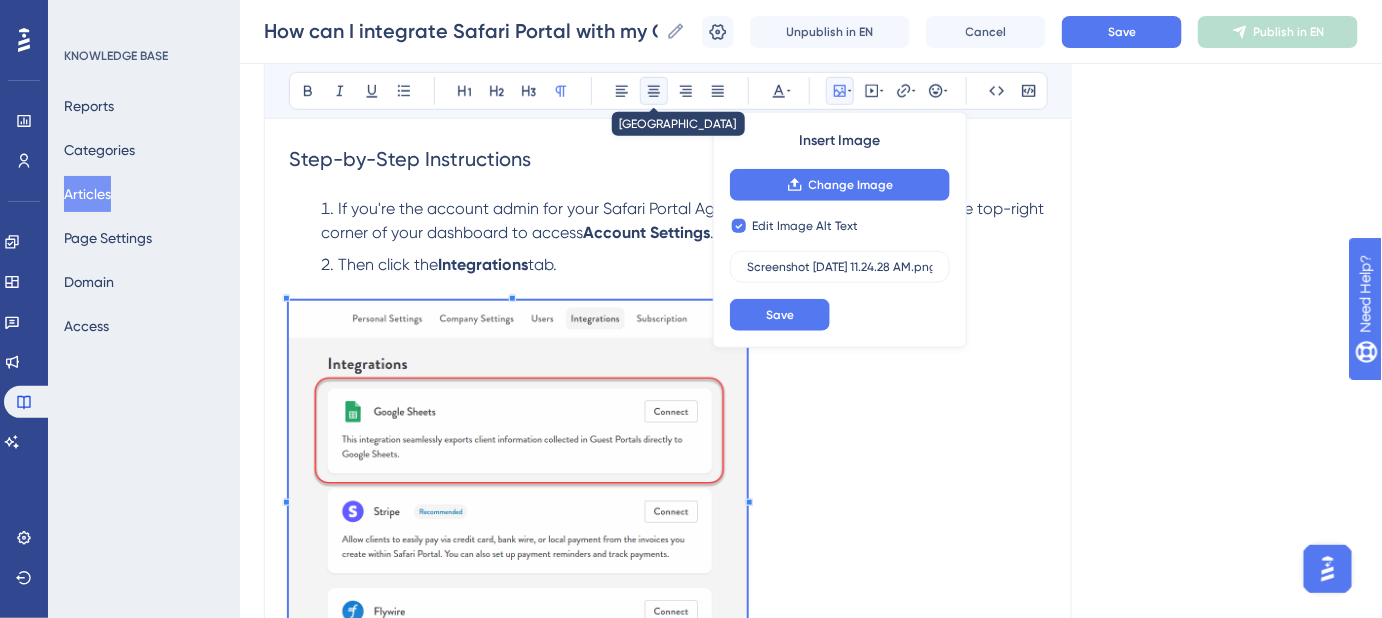 click at bounding box center (654, 91) 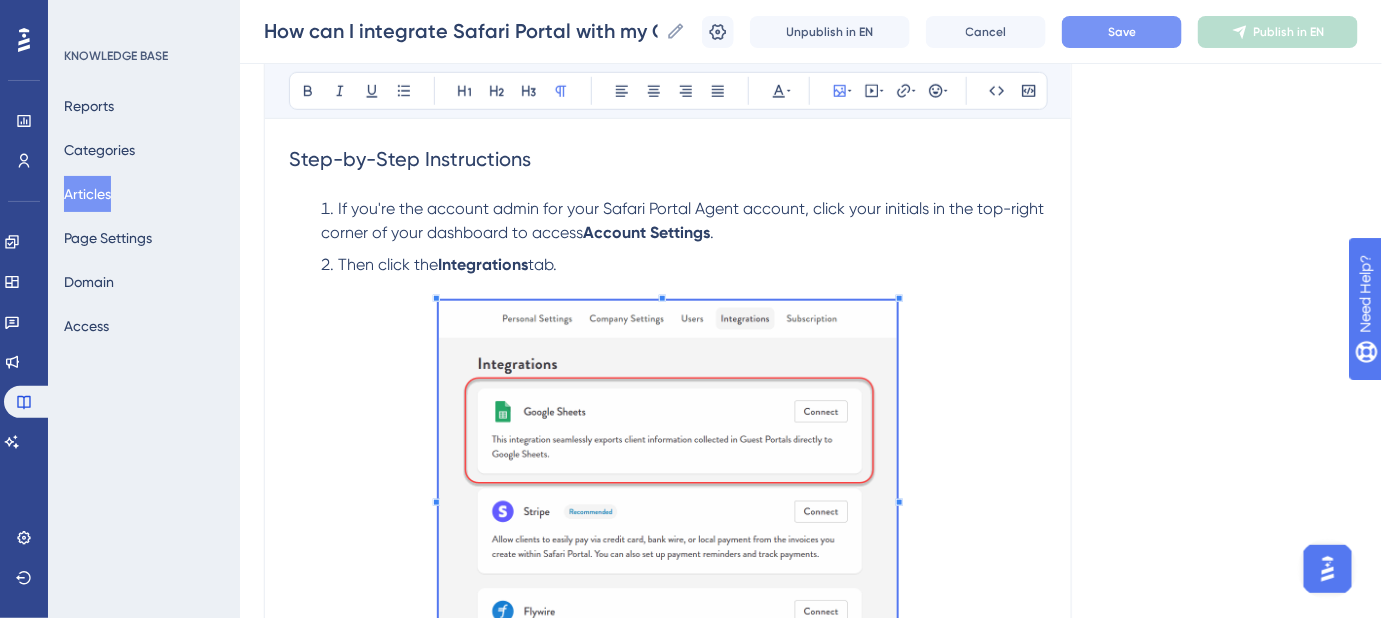 click on "Save" at bounding box center (1122, 32) 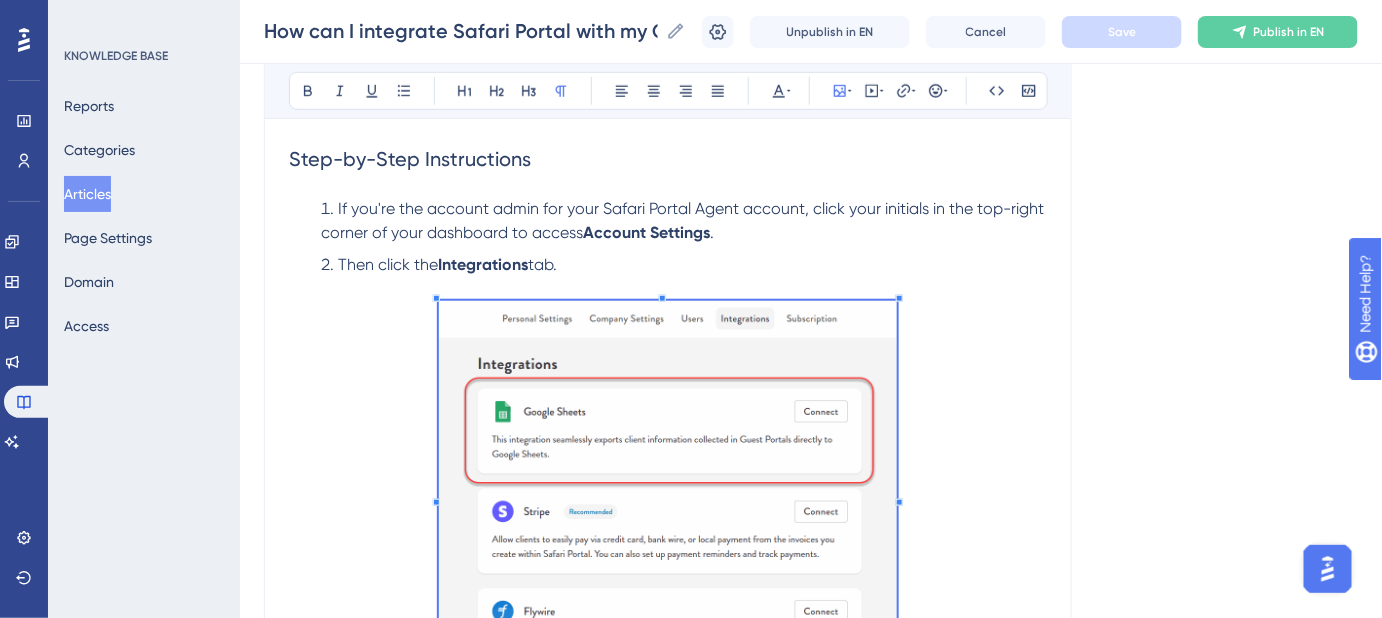 scroll, scrollTop: 727, scrollLeft: 0, axis: vertical 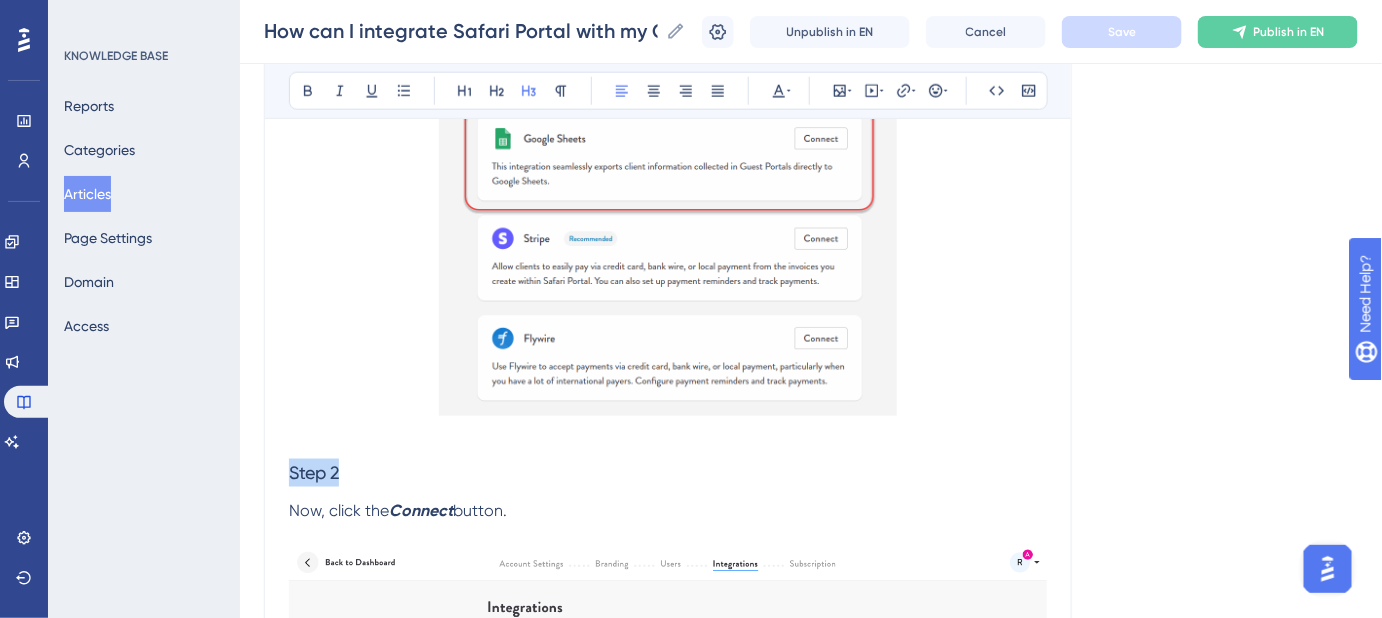 drag, startPoint x: 349, startPoint y: 464, endPoint x: 260, endPoint y: 474, distance: 89.560036 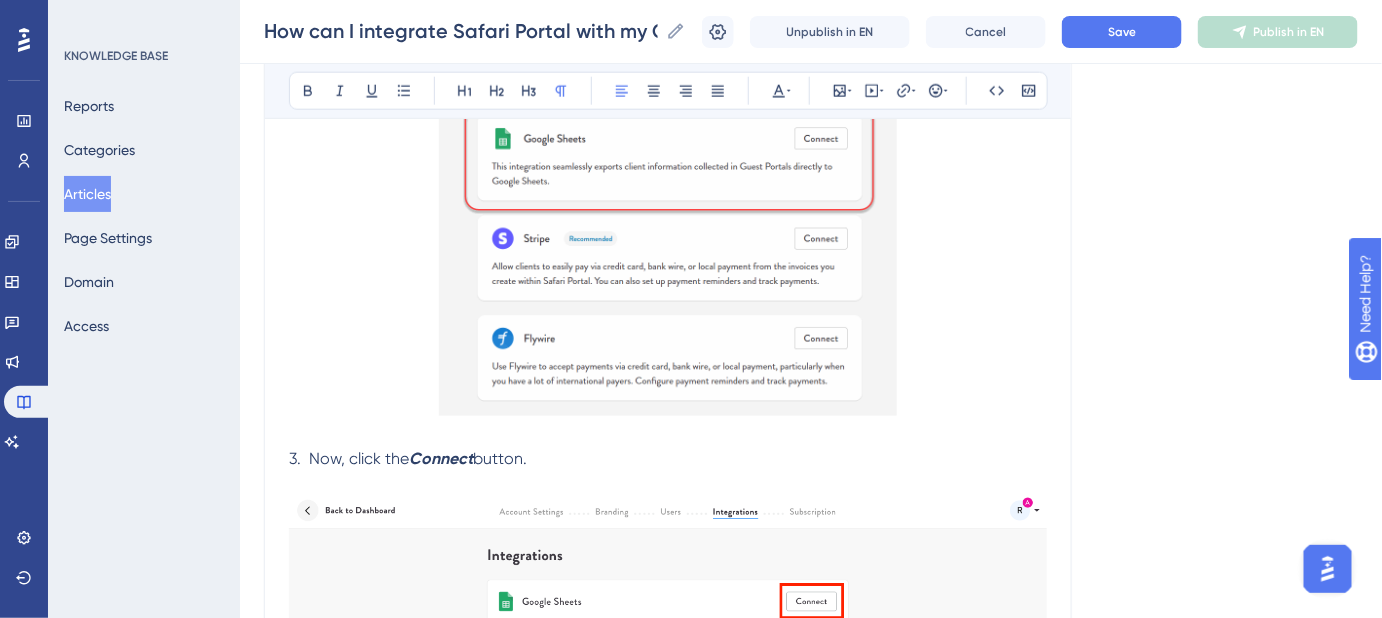 click on "How can I integrate Safari Portal with my CRM and set up the Google Sheets integration? Steps to connect Safari Portal to your CRM and Google Sheets. Bold Italic Underline Bullet Point Heading 1 Heading 2 Heading 3 Normal Align Left Align Center Align Right Align Justify Text Color Insert Image Embed Video Hyperlink Emojis Code Code Block Safari Portal integrates with Google Sheets so that any client information collected via  Guest Forms  in any  Guest Portals  can be automatically added to almost any CRM you are using. Step-by-Step Instructions If you're the account admin for your Safari Portal Agent account, click your initials in the top-right corner of your dashboard to access  Account Settings . Then click the  Integrations  tab. 3.  Now, click the  Connect  button. Step 3 Choose the Google account where you'd like to sync your client data. Step 4 Follow the prompts to  sync  Safari Portal to your Google account. Step 5 Just kidding, there's no Step 5 - you're already done. Google Drive  and search for" at bounding box center (668, 1398) 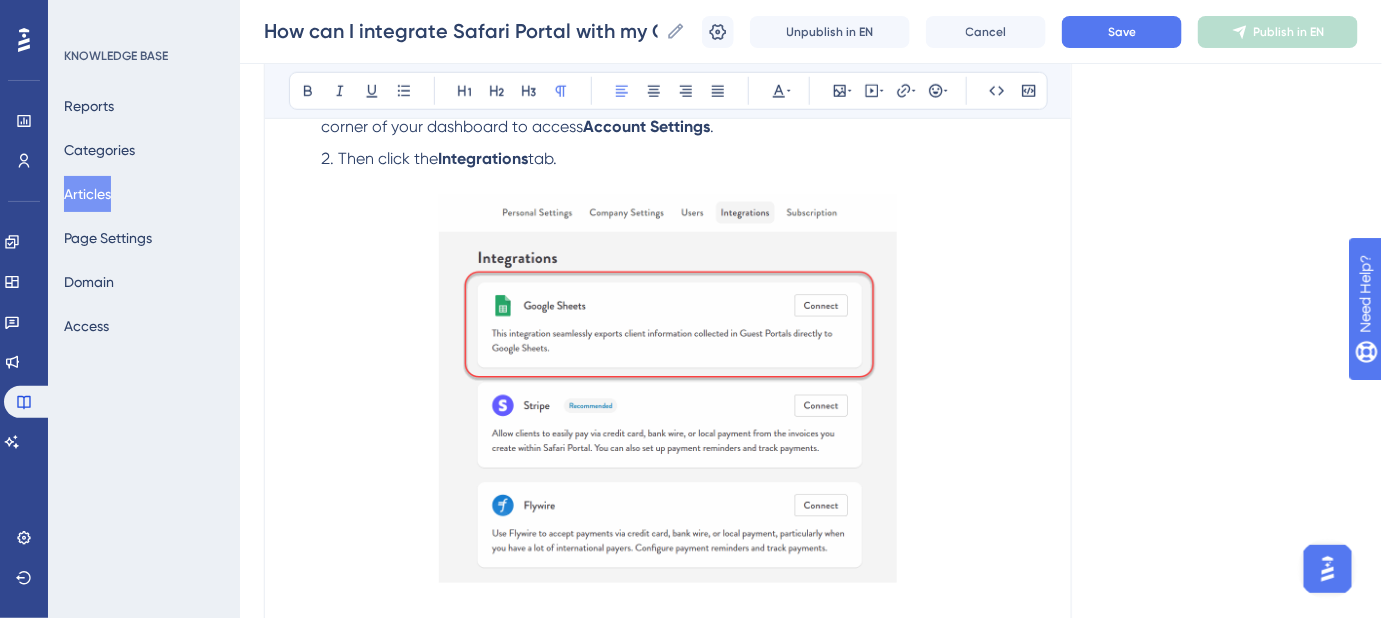 scroll, scrollTop: 454, scrollLeft: 0, axis: vertical 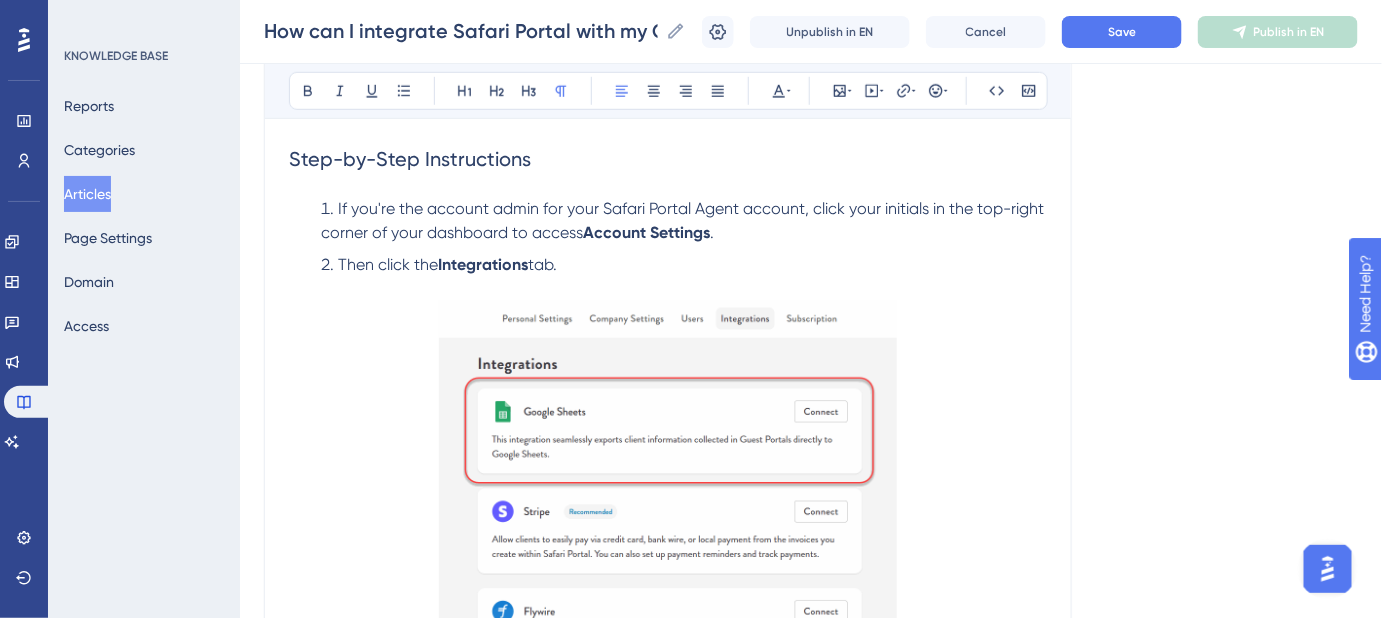 click at bounding box center (668, 495) 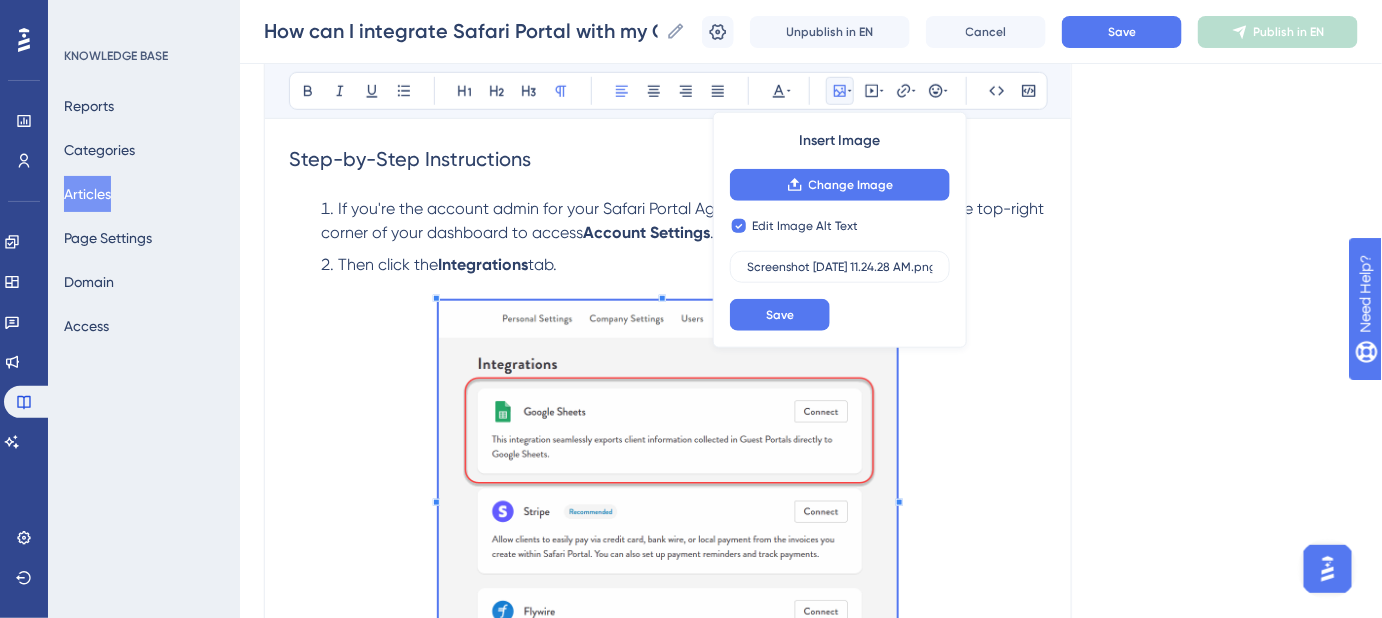 checkbox on "false" 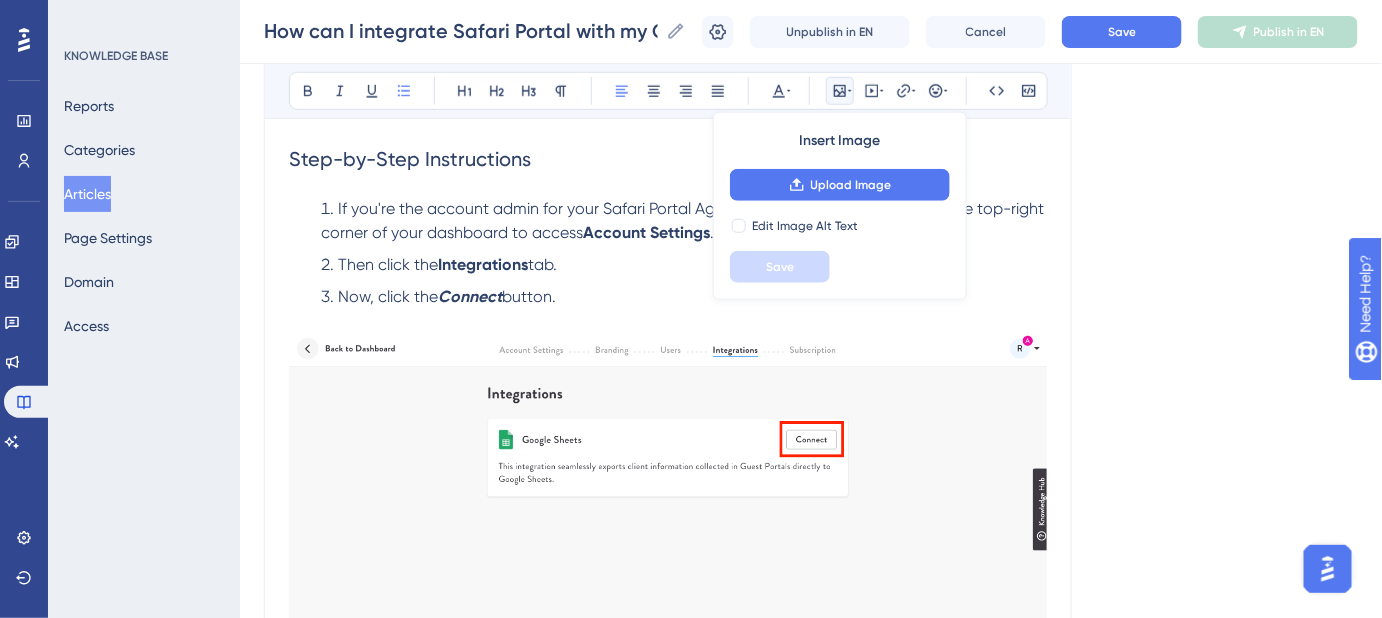 click on "Then click the  Integrations  tab." at bounding box center (684, 265) 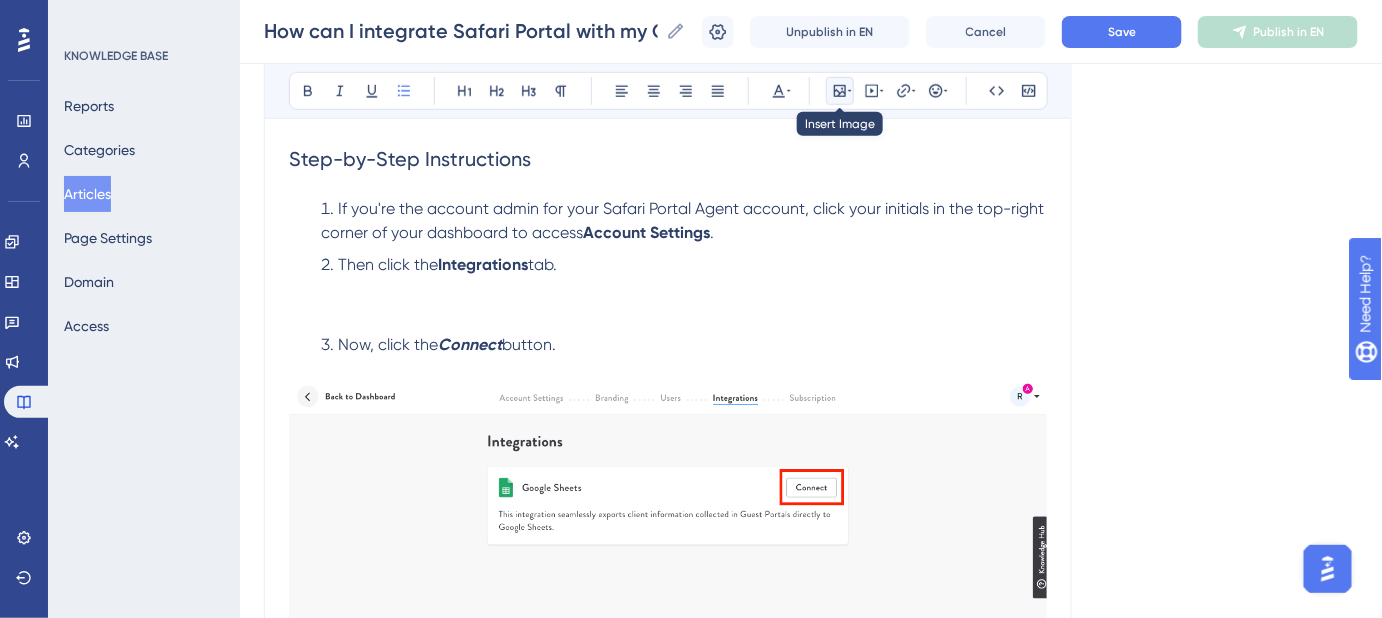 click 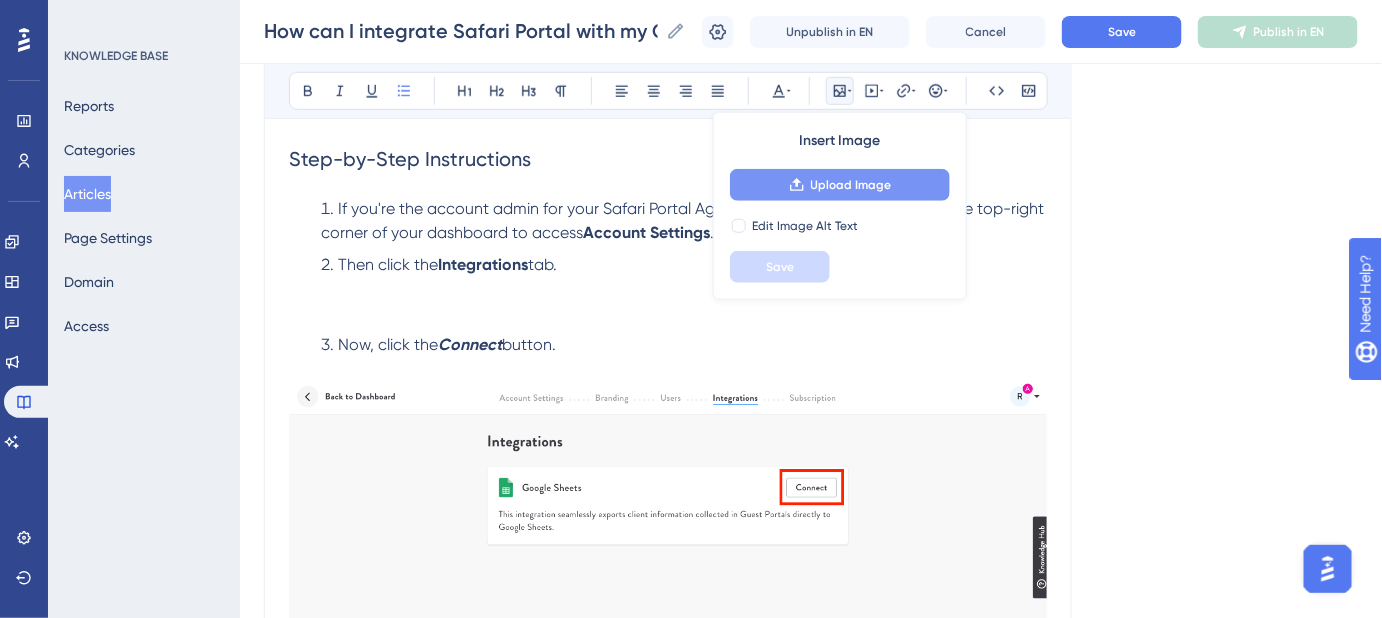 click on "Upload Image" at bounding box center [840, 185] 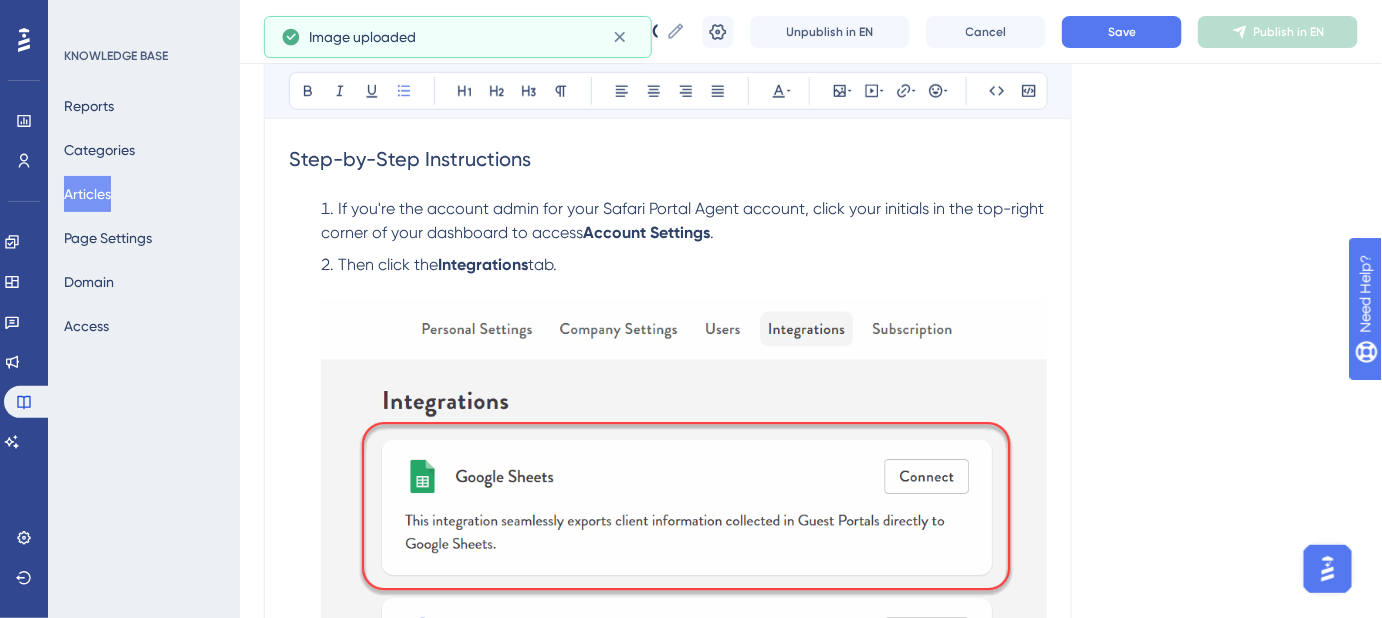 click at bounding box center (684, 608) 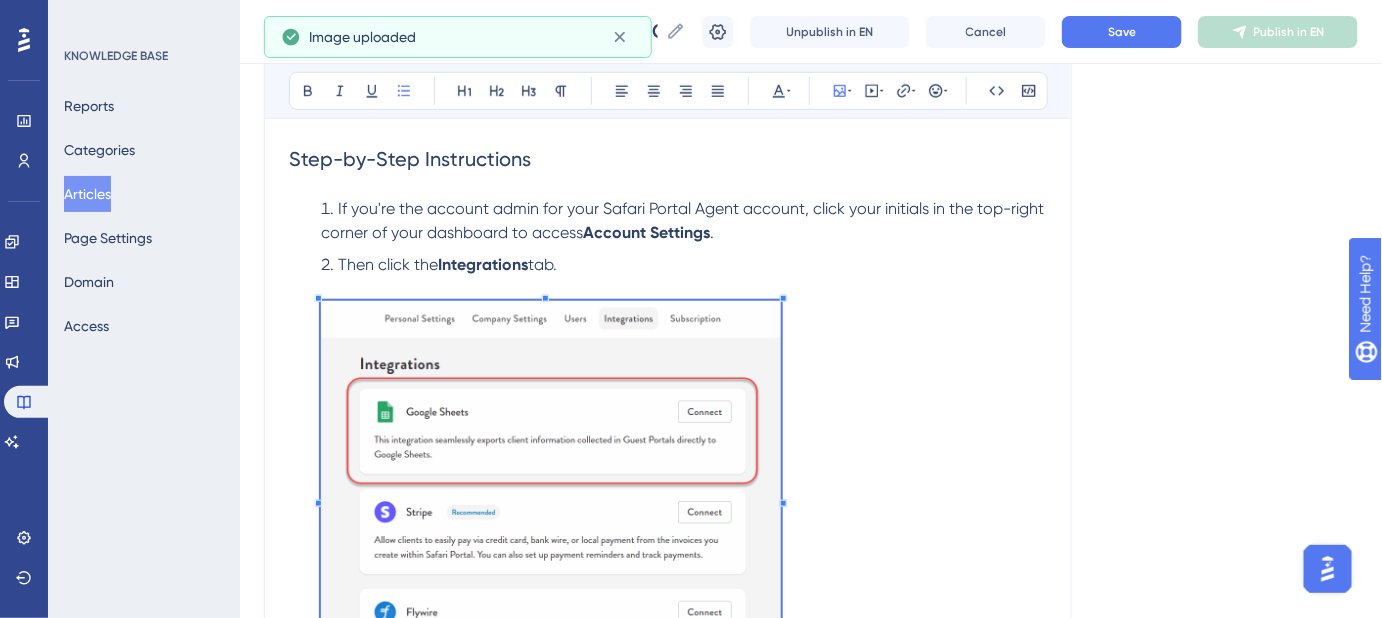 click at bounding box center (551, 499) 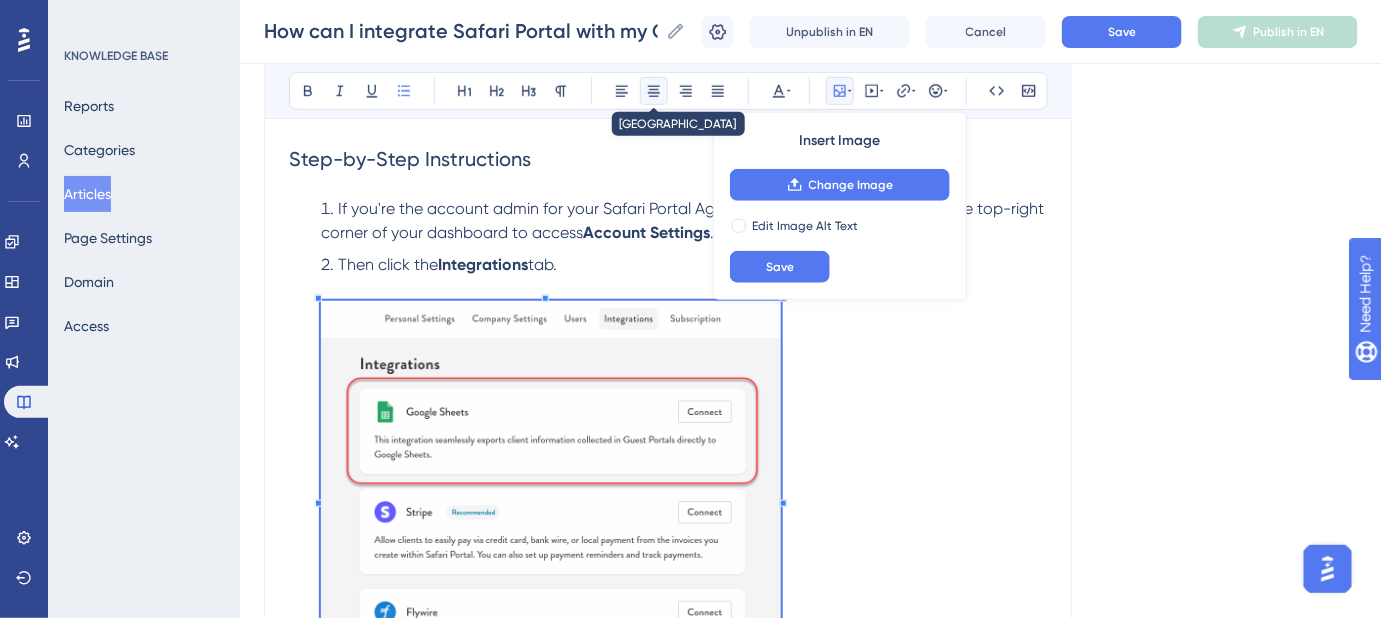 click 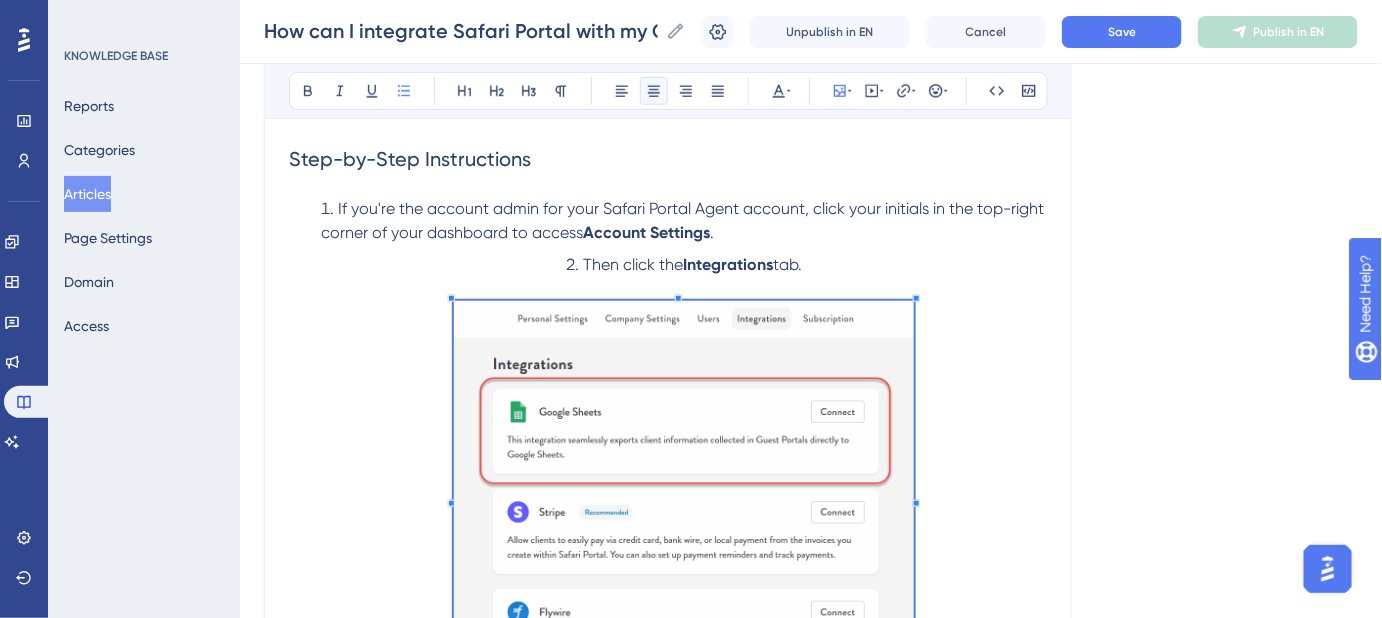 type 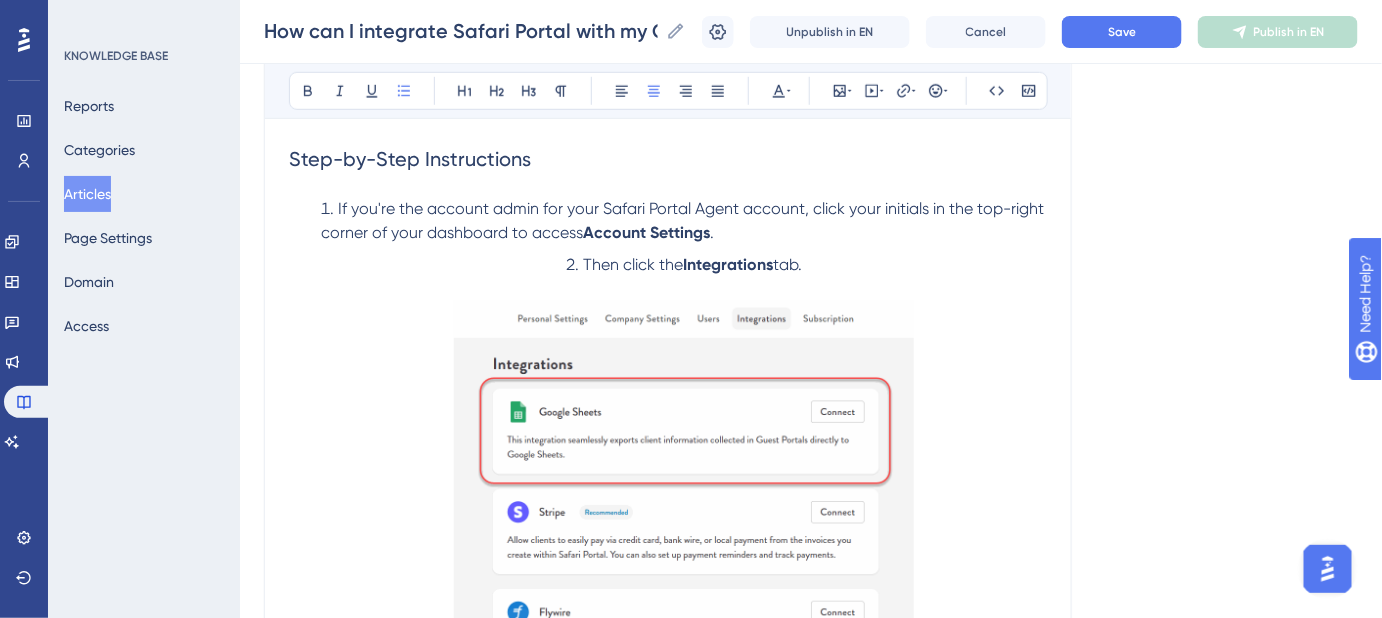 click on "tab." at bounding box center (787, 264) 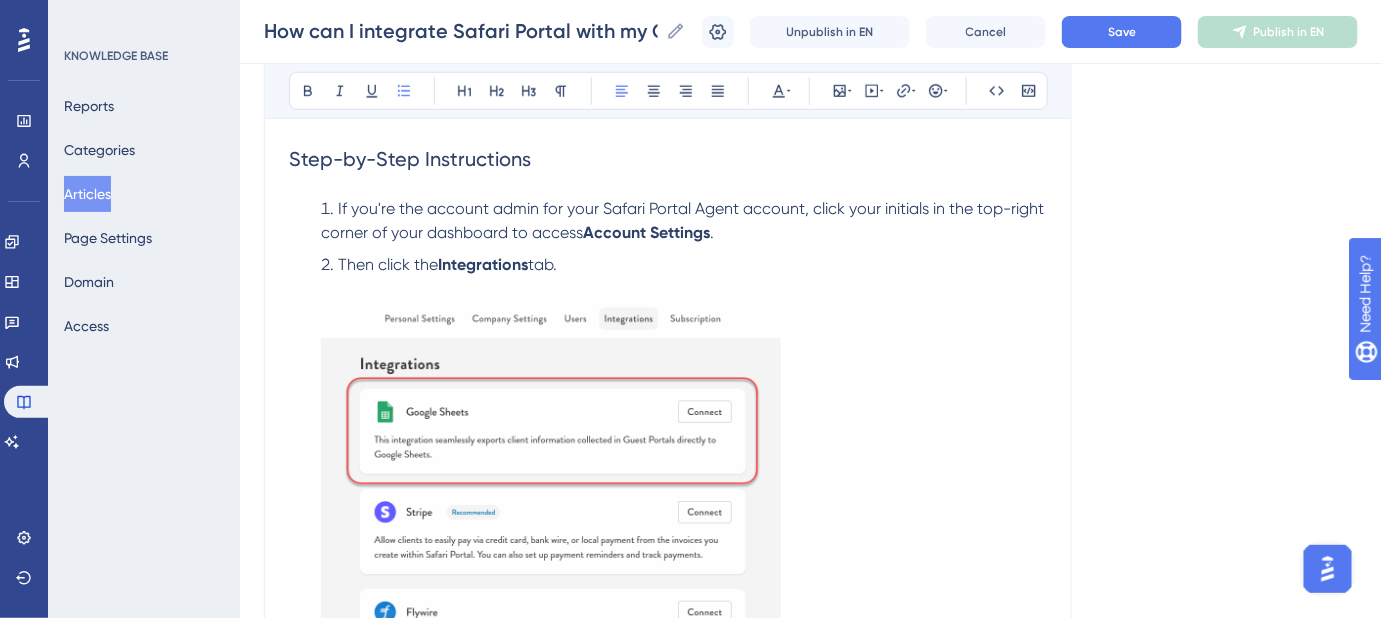 click on "Then click the  Integrations  tab." at bounding box center (684, 475) 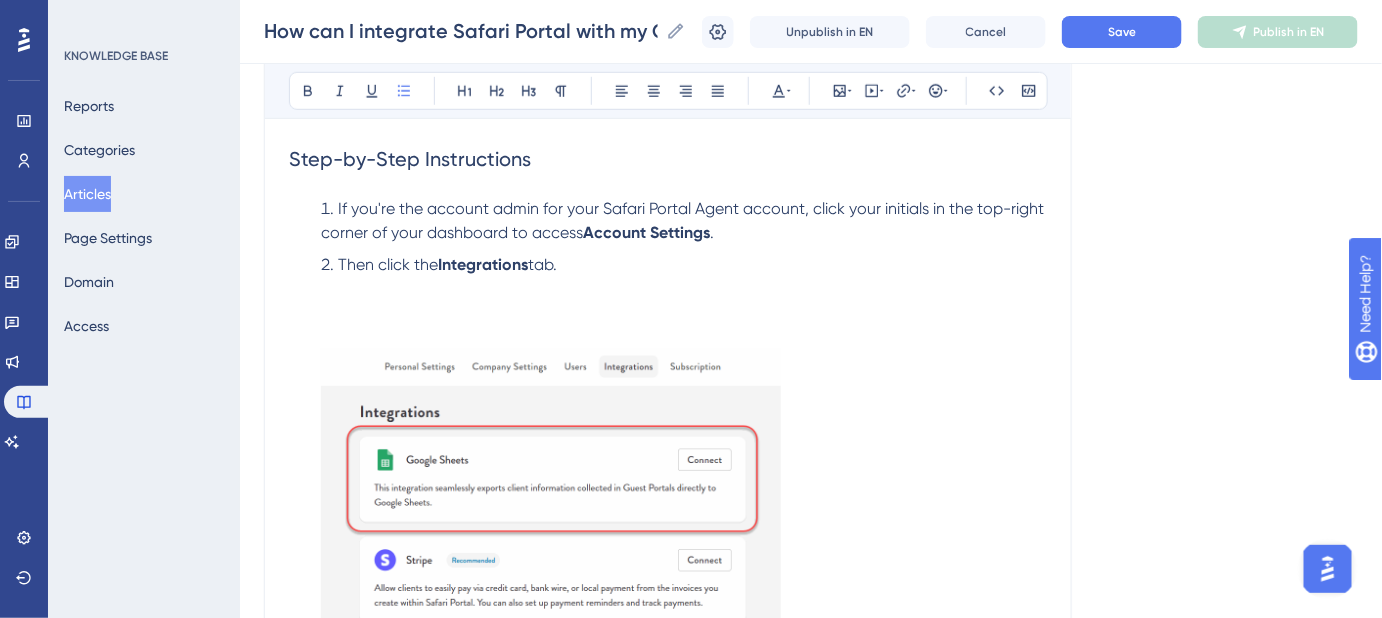 click at bounding box center (551, 543) 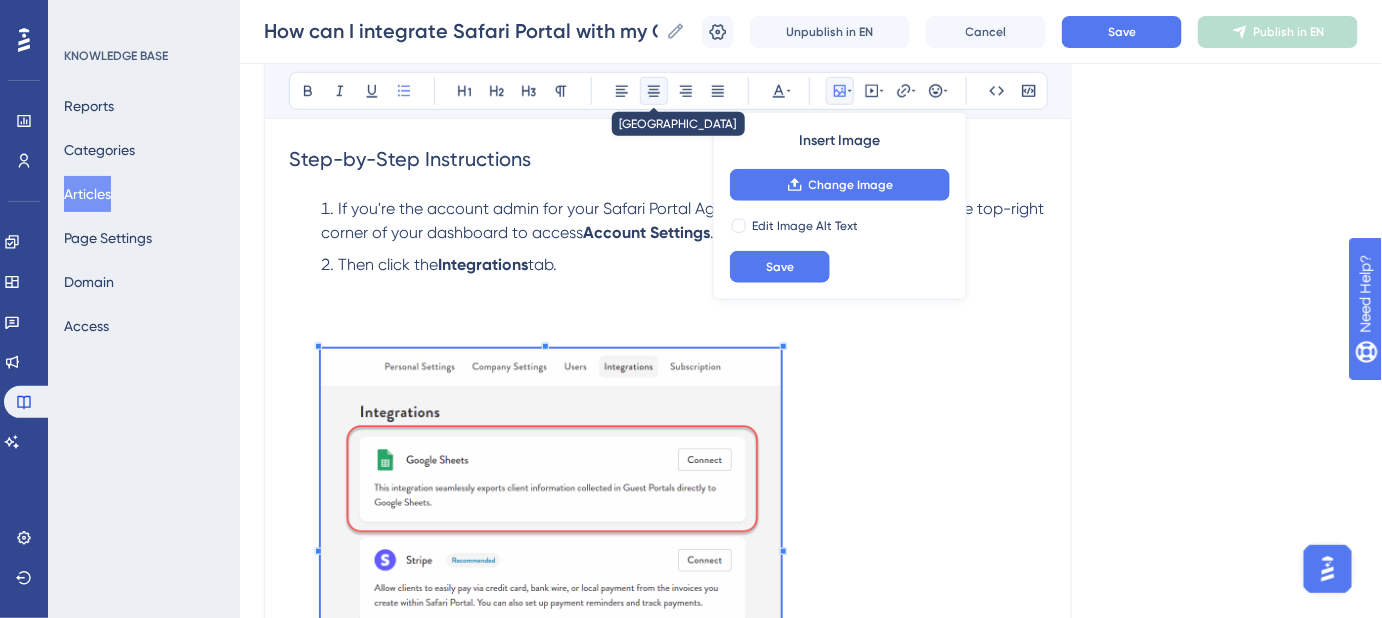 click 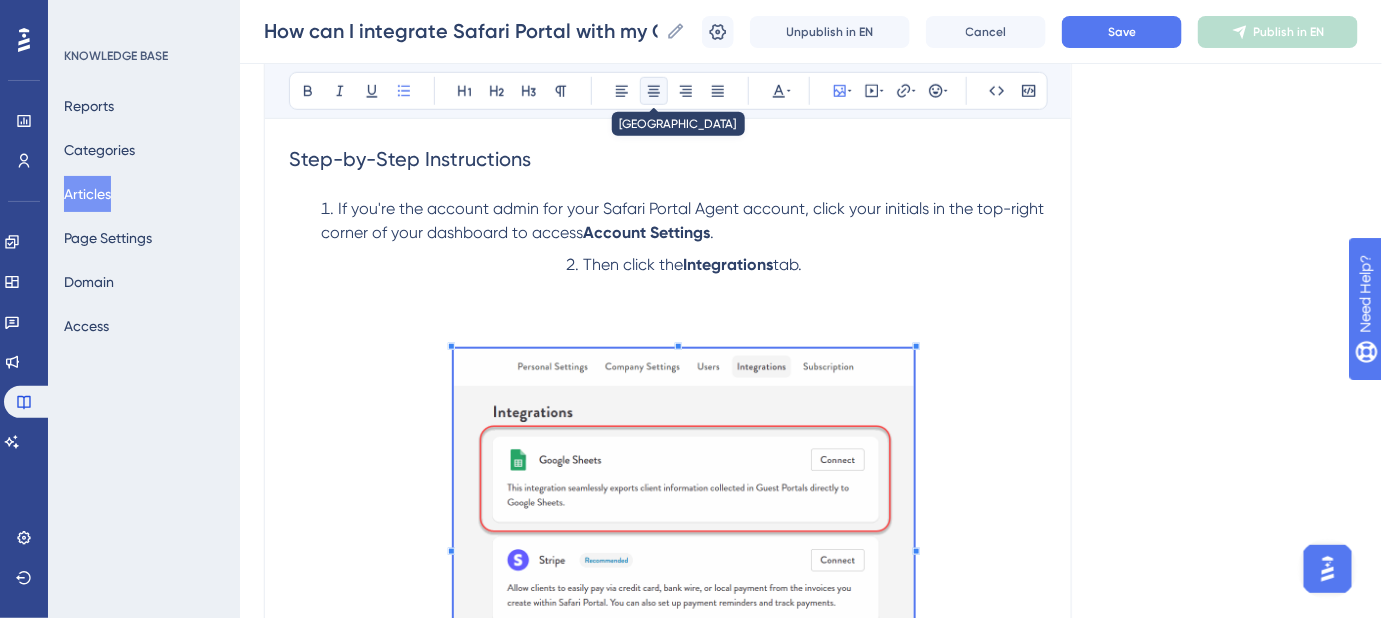 click 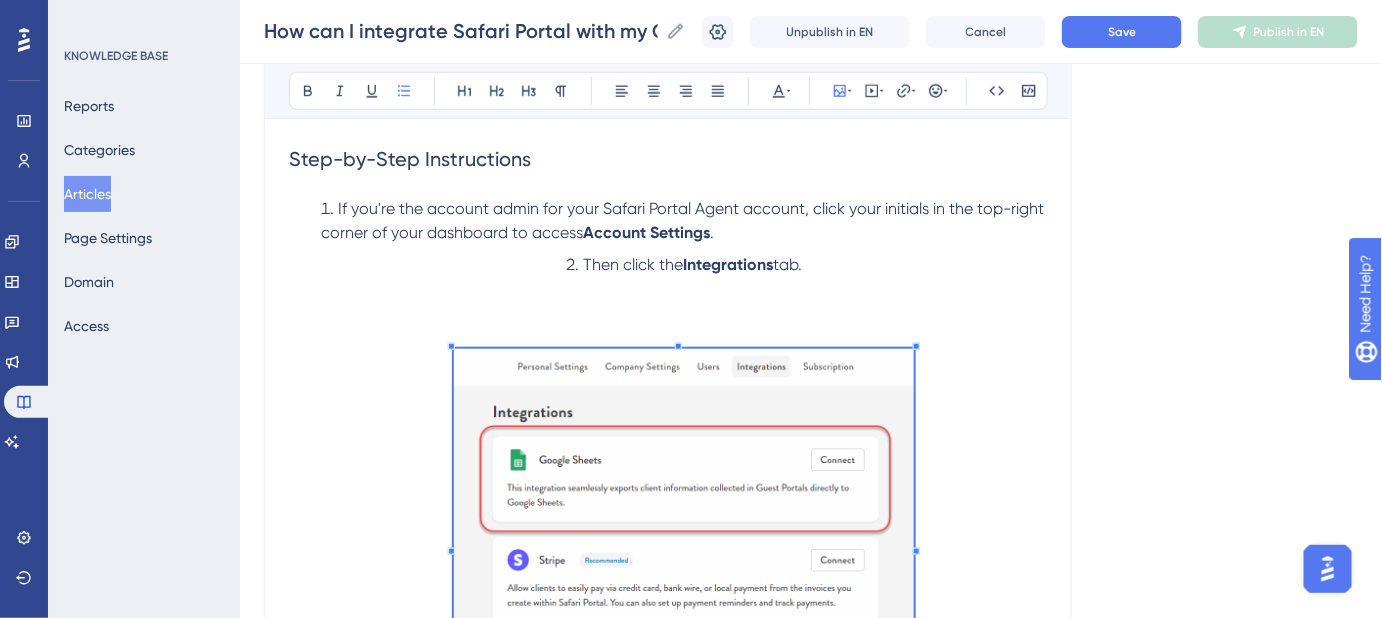 type on "Steps to connect Safari Portal to your CRM and Google Sheets" 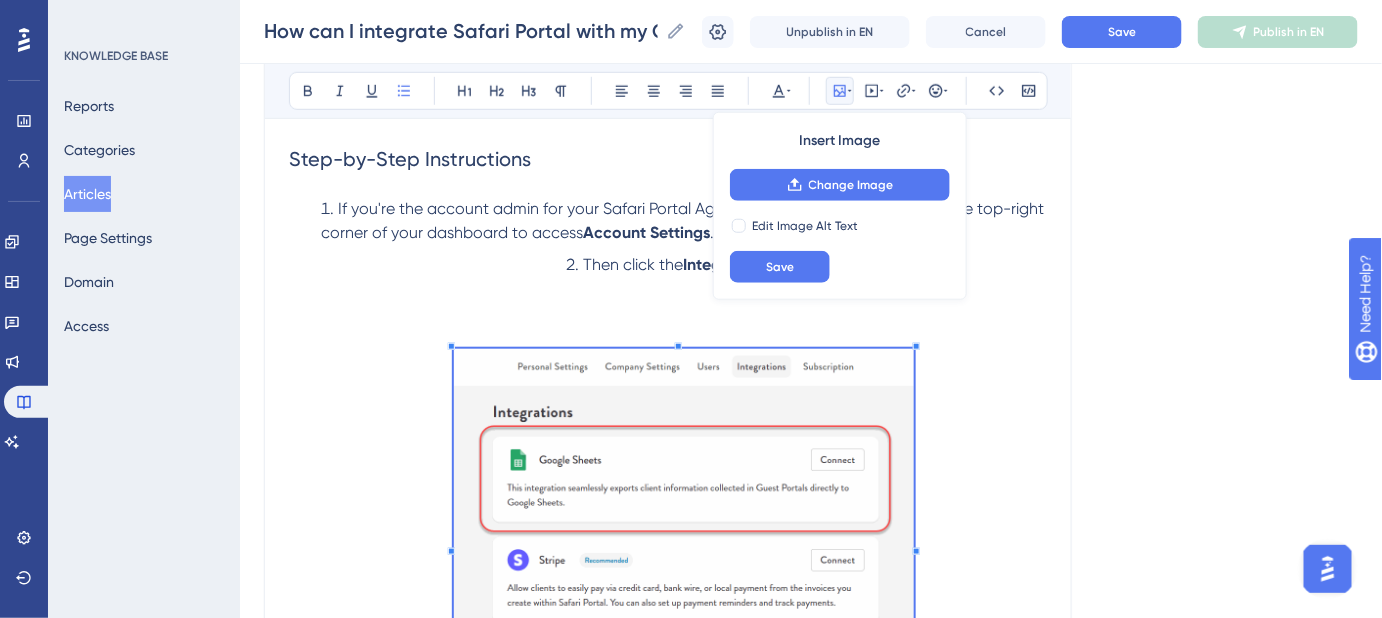 drag, startPoint x: 624, startPoint y: 291, endPoint x: 776, endPoint y: 258, distance: 155.54099 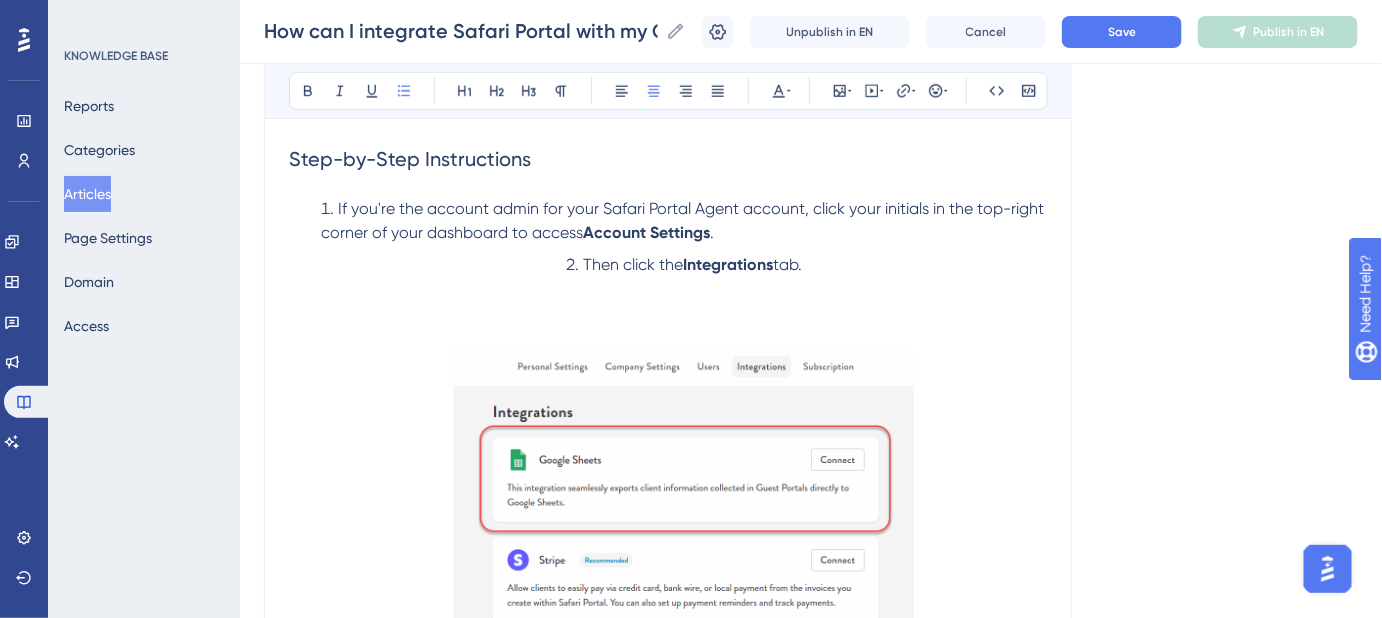 click on "Then click the  Integrations  tab." at bounding box center (684, 499) 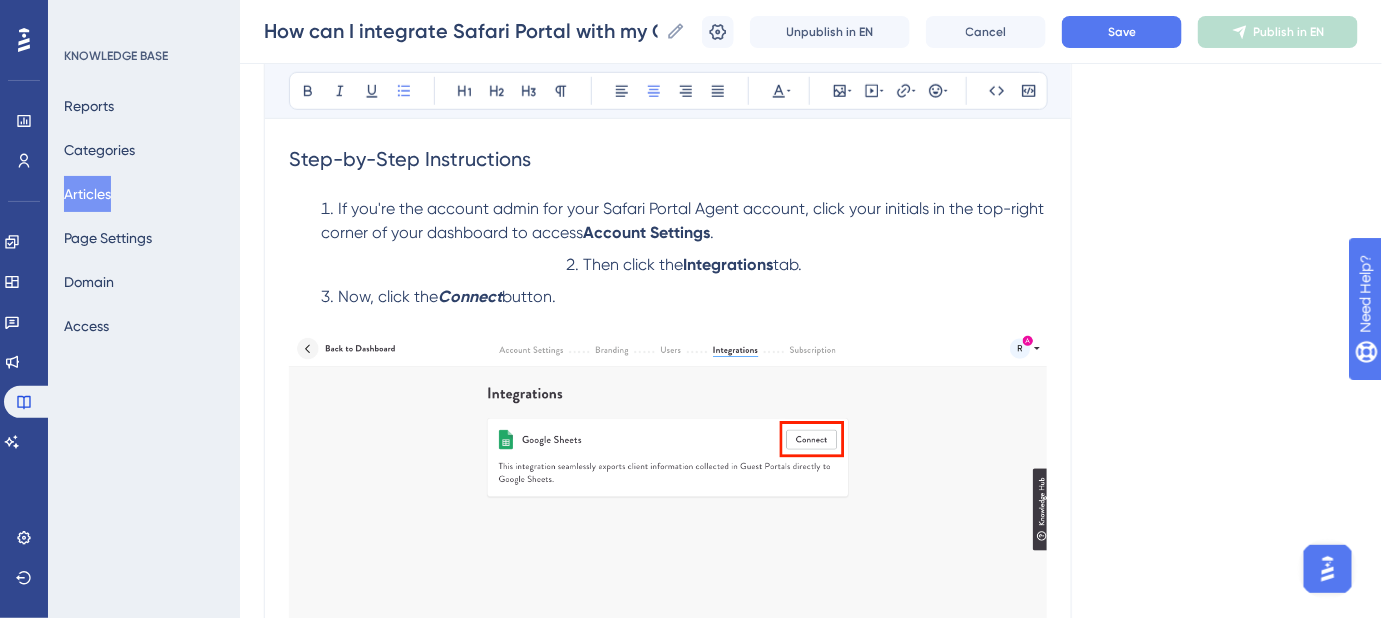 click on "Then click the  Integrations  tab." at bounding box center (684, 265) 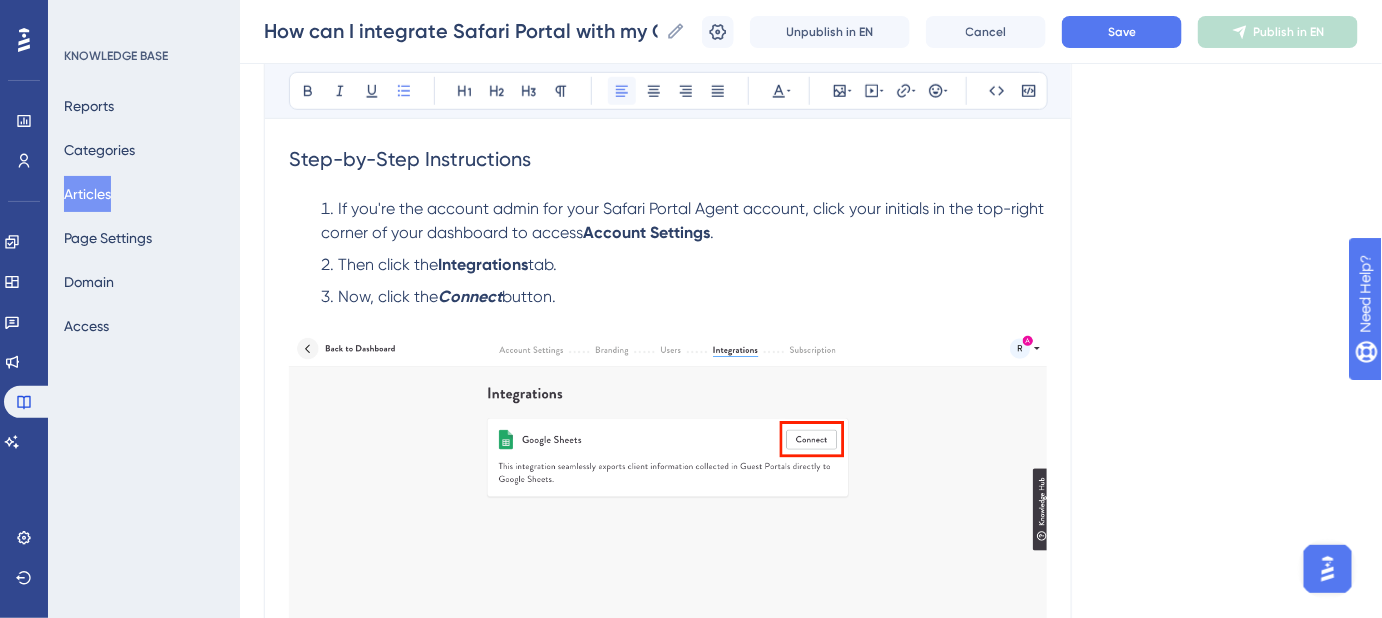click 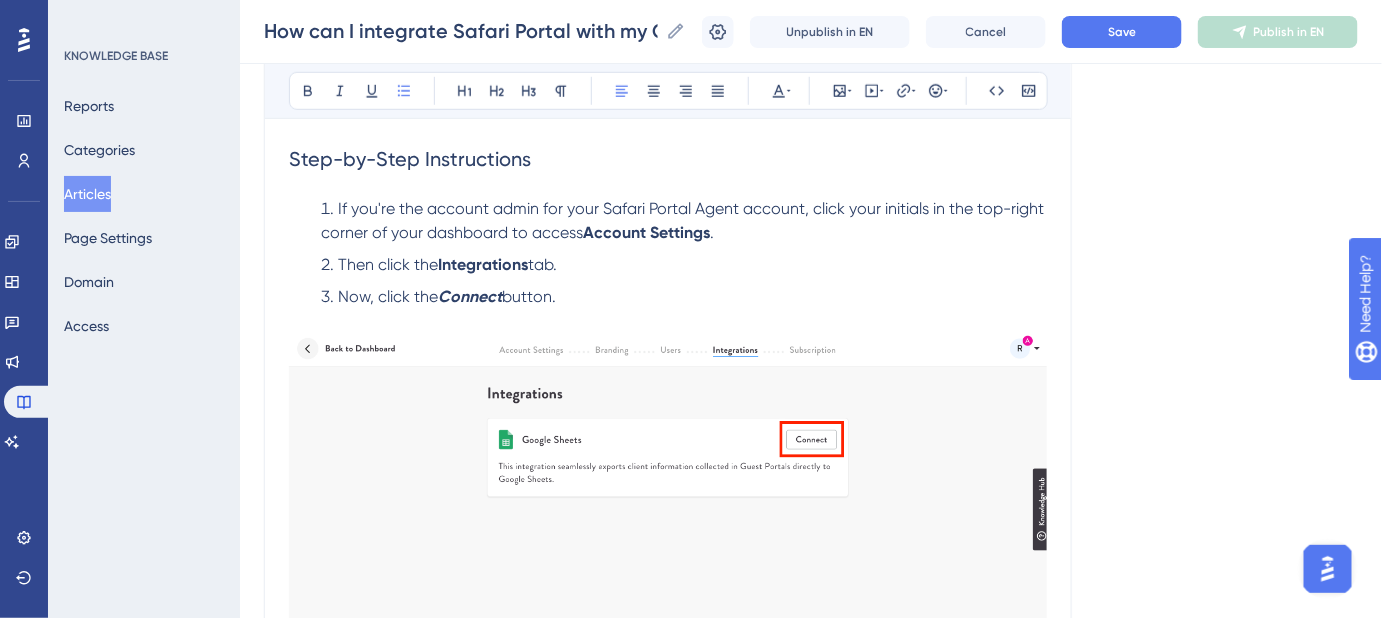 click on "Then click the  Integrations  tab." at bounding box center [684, 265] 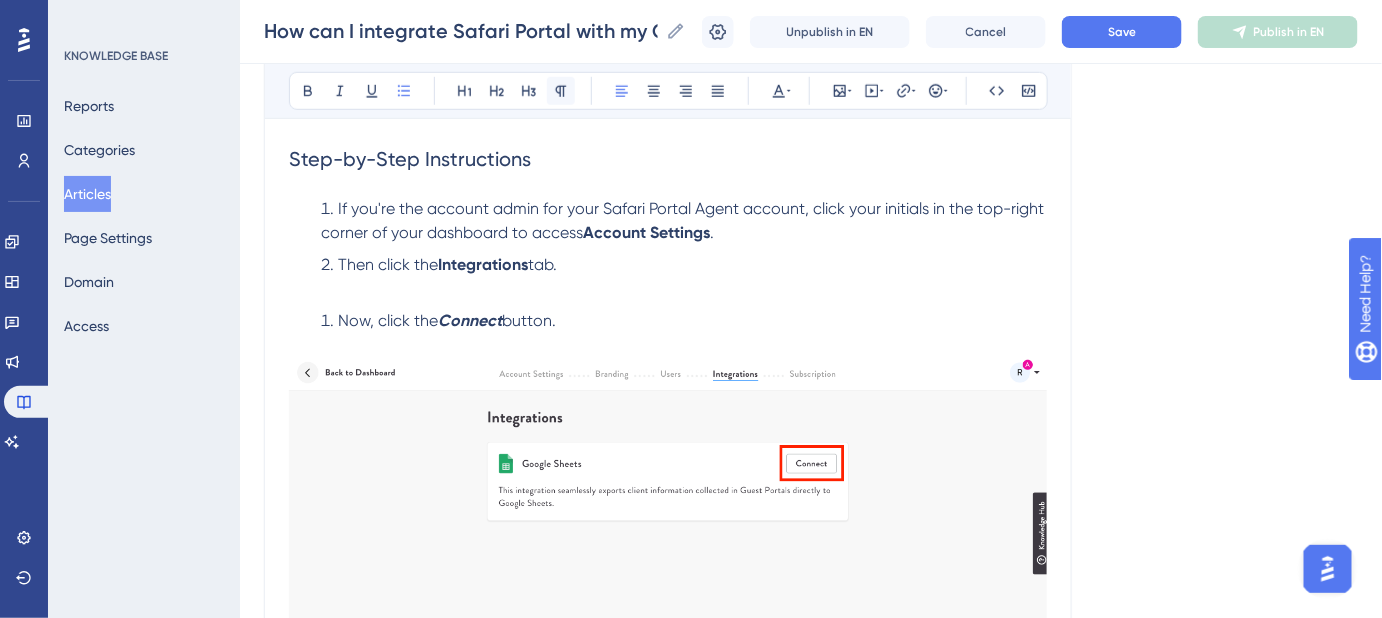 click 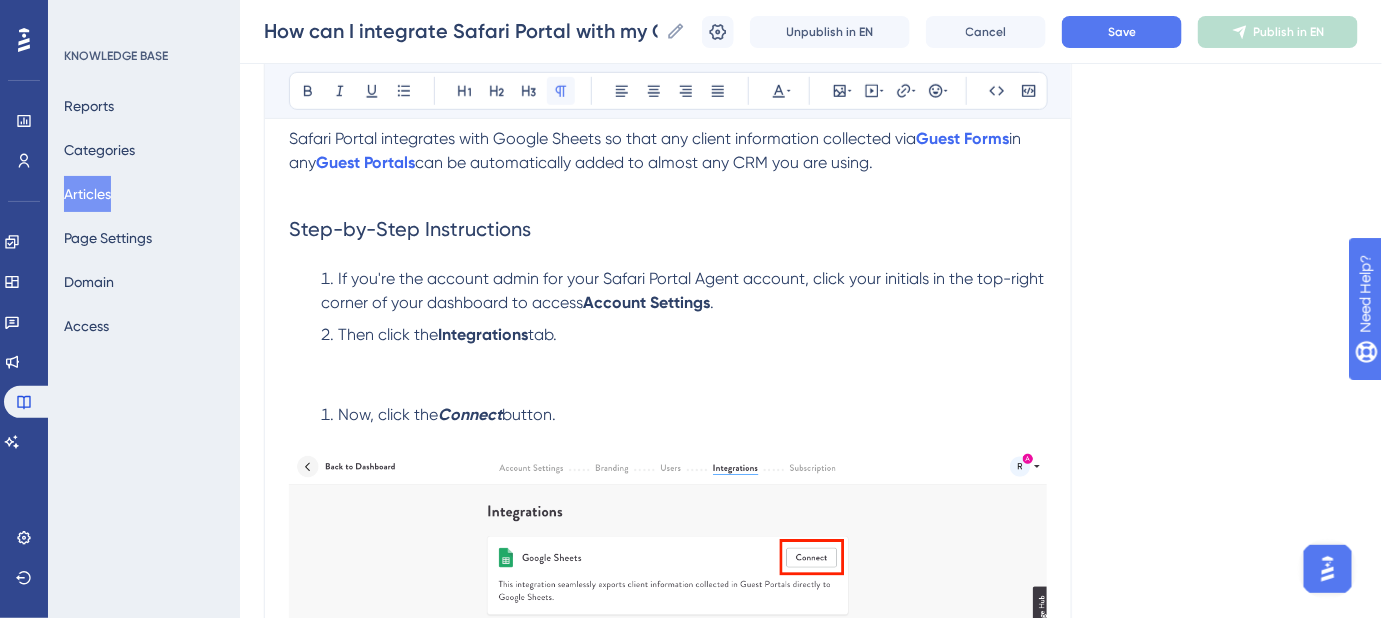 scroll, scrollTop: 363, scrollLeft: 0, axis: vertical 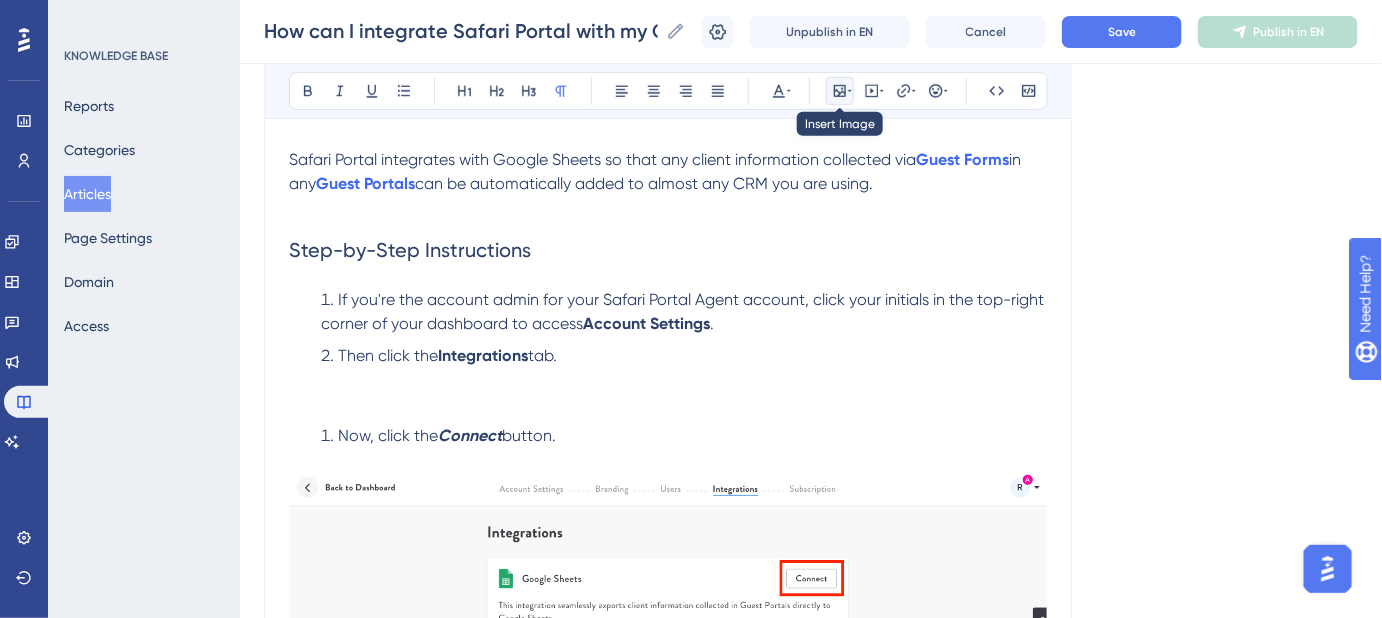 click 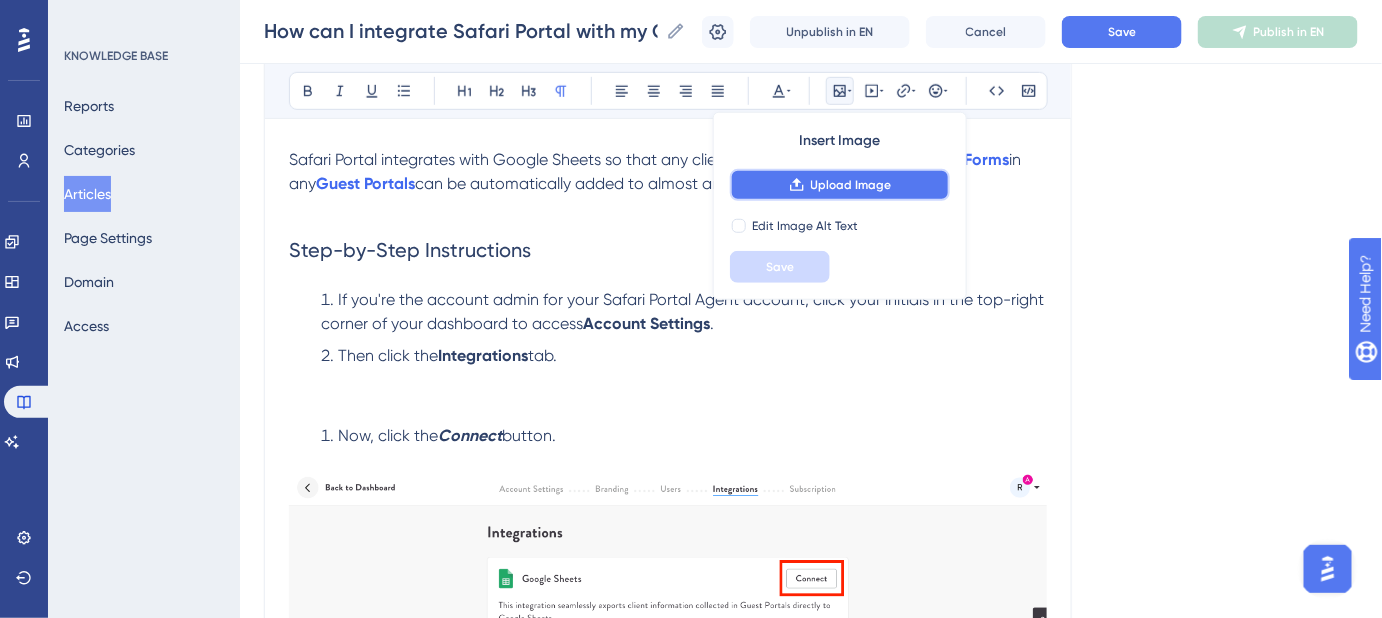 click on "Upload Image" at bounding box center [840, 185] 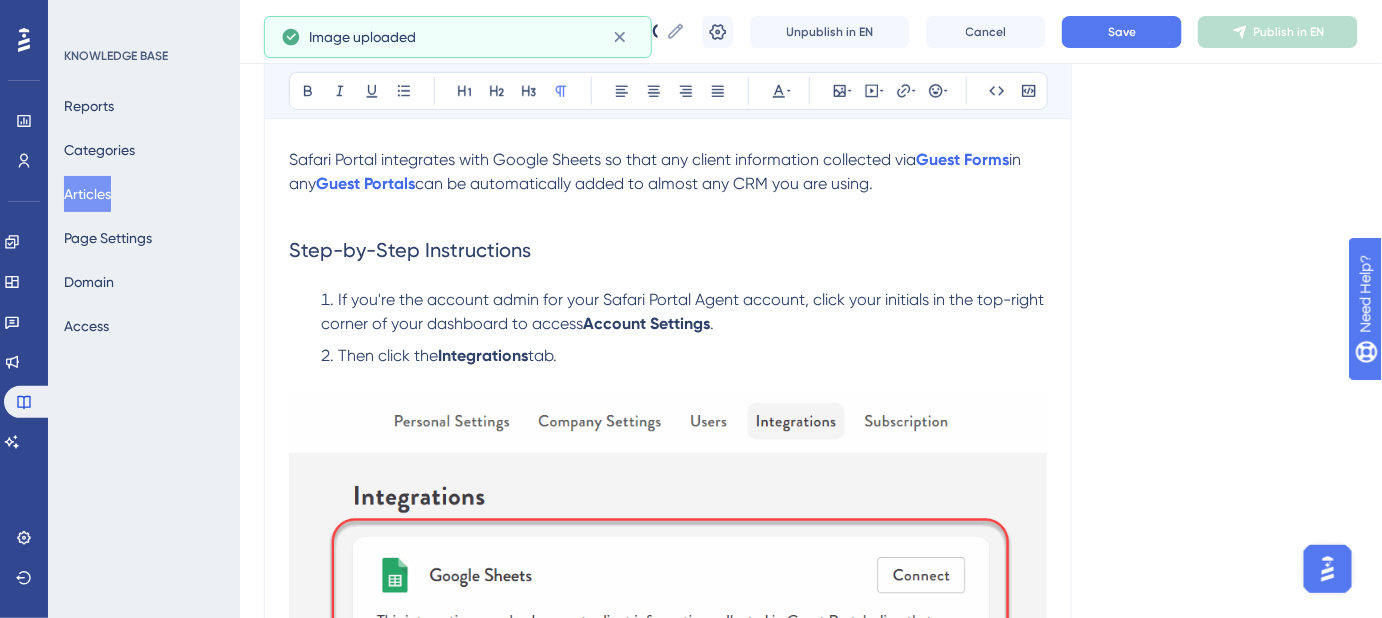 click at bounding box center [668, 713] 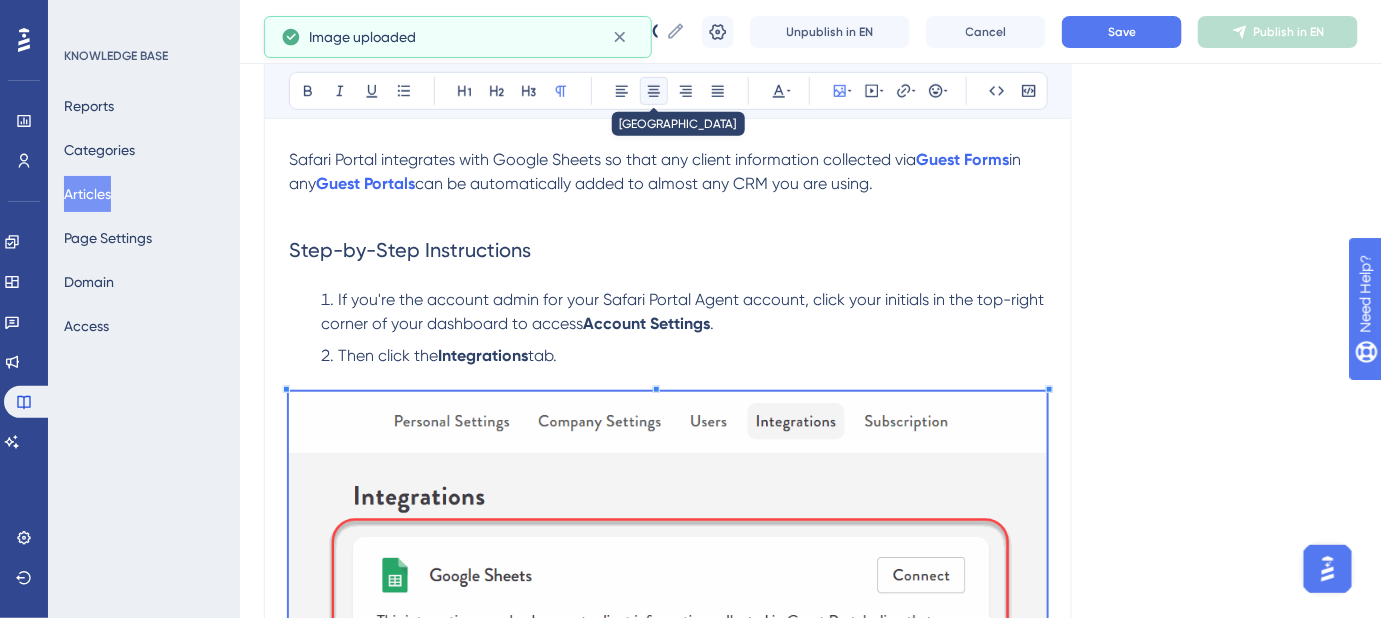 click 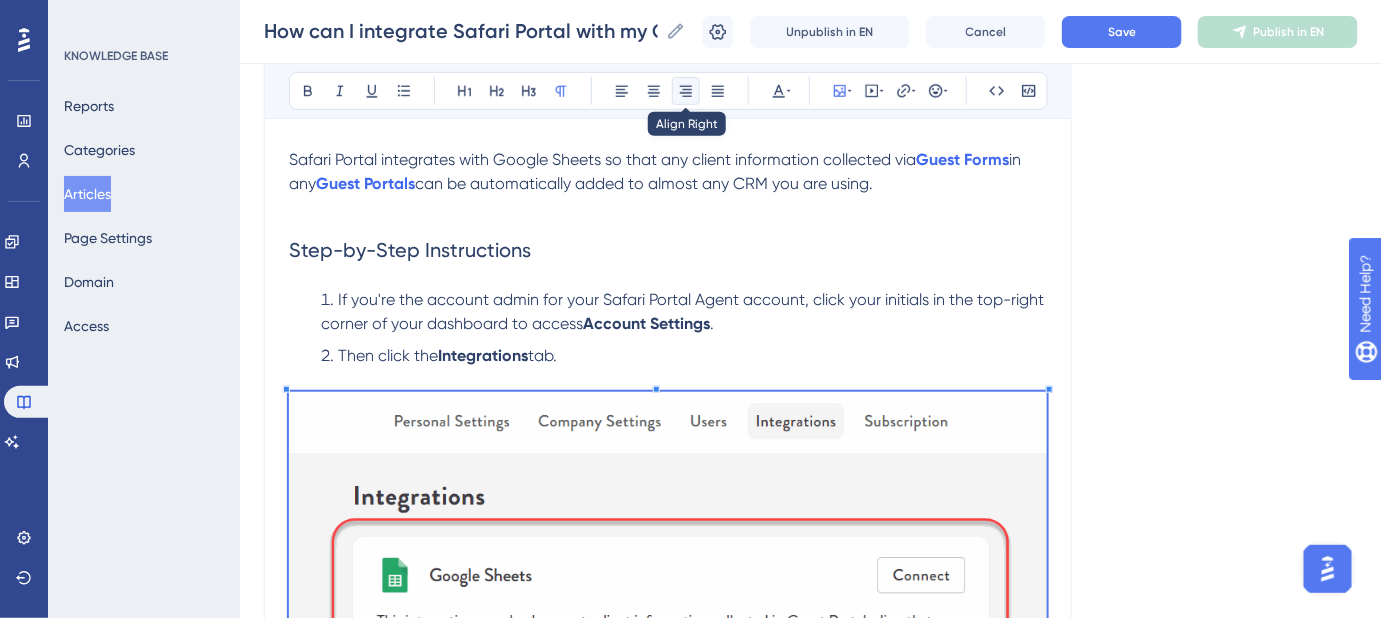 click 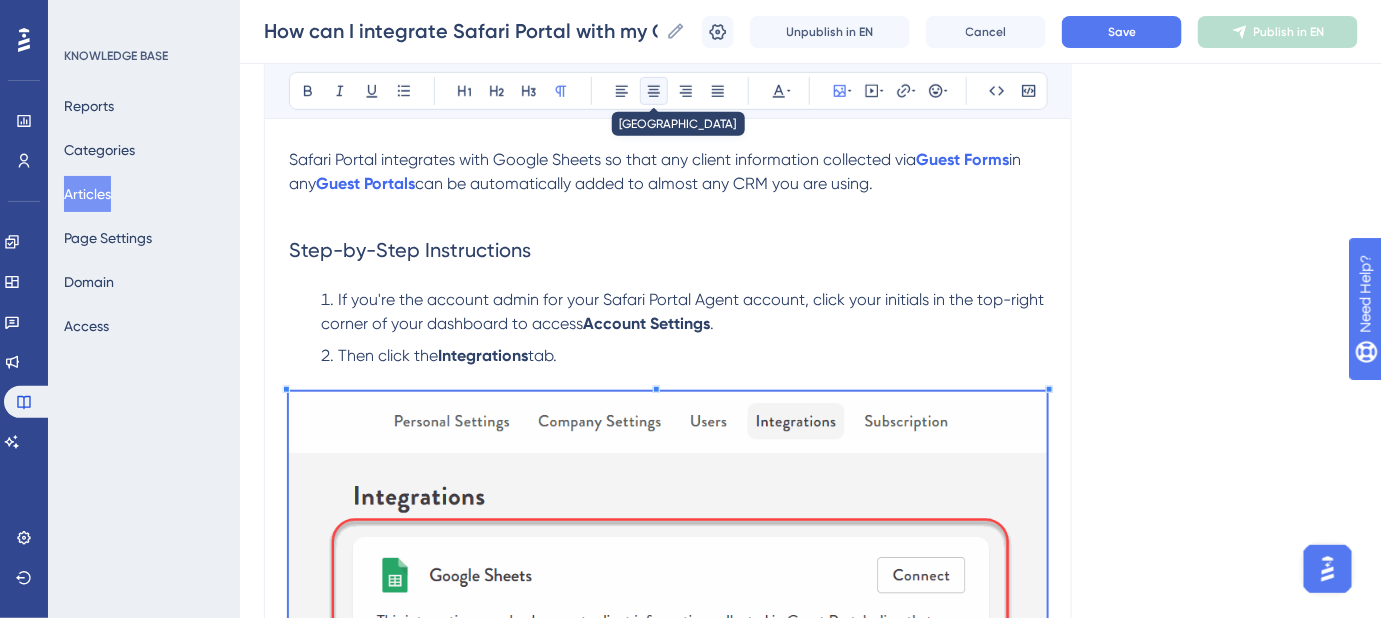click 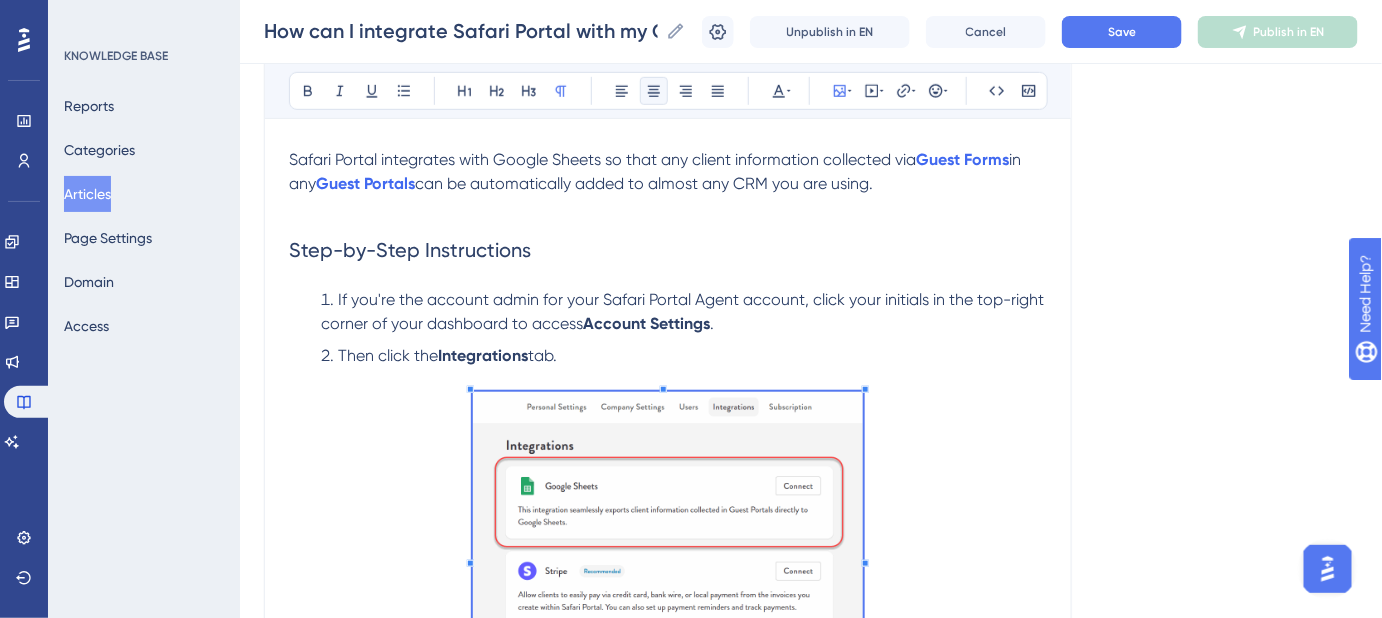 click at bounding box center [668, 560] 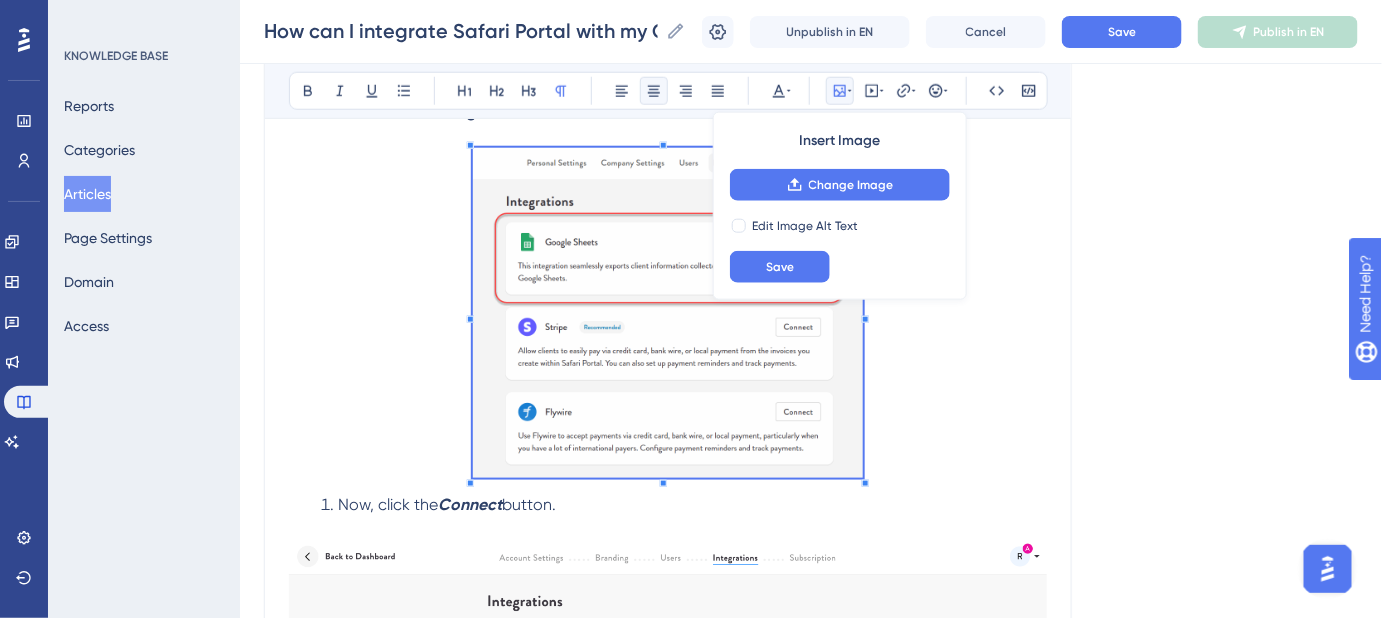 scroll, scrollTop: 636, scrollLeft: 0, axis: vertical 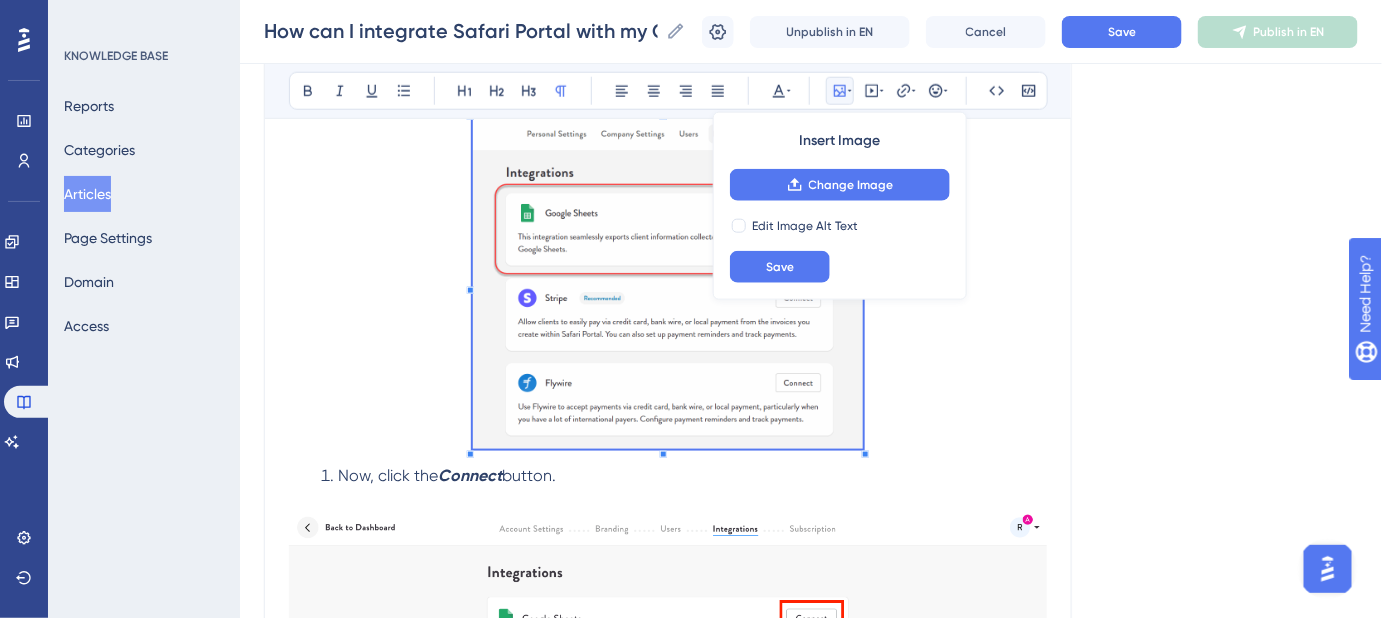 click on "Now, click the" at bounding box center (388, 475) 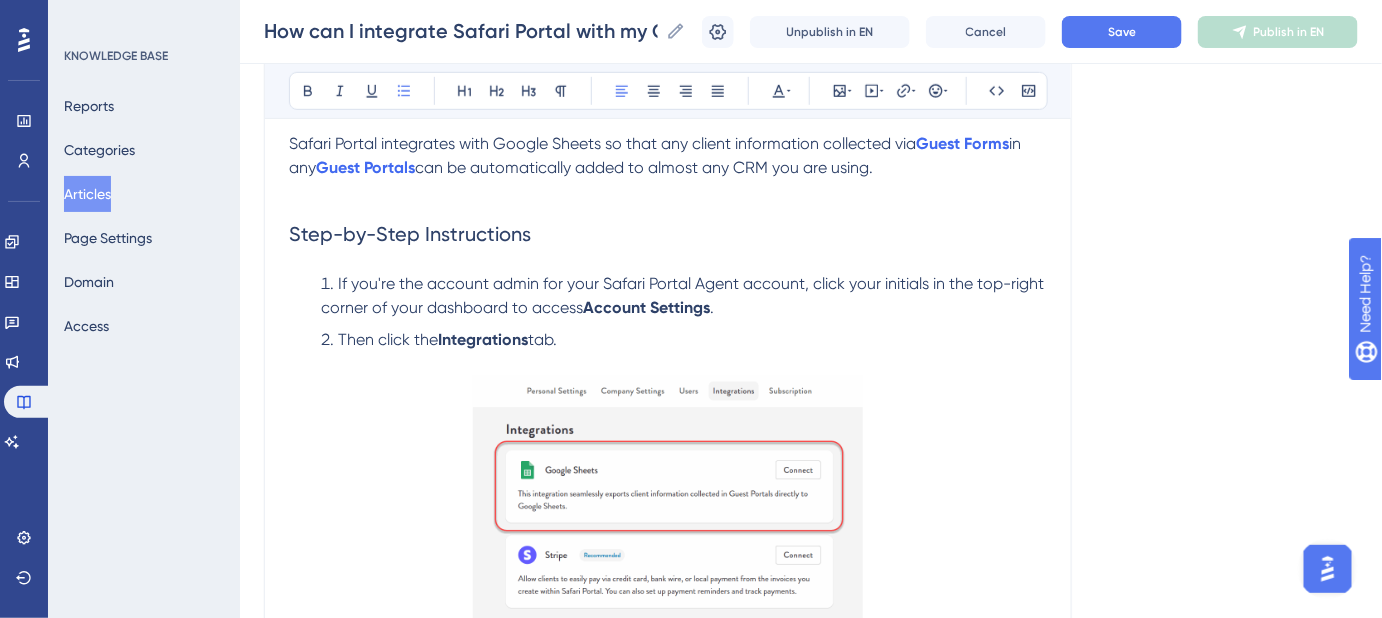 scroll, scrollTop: 363, scrollLeft: 0, axis: vertical 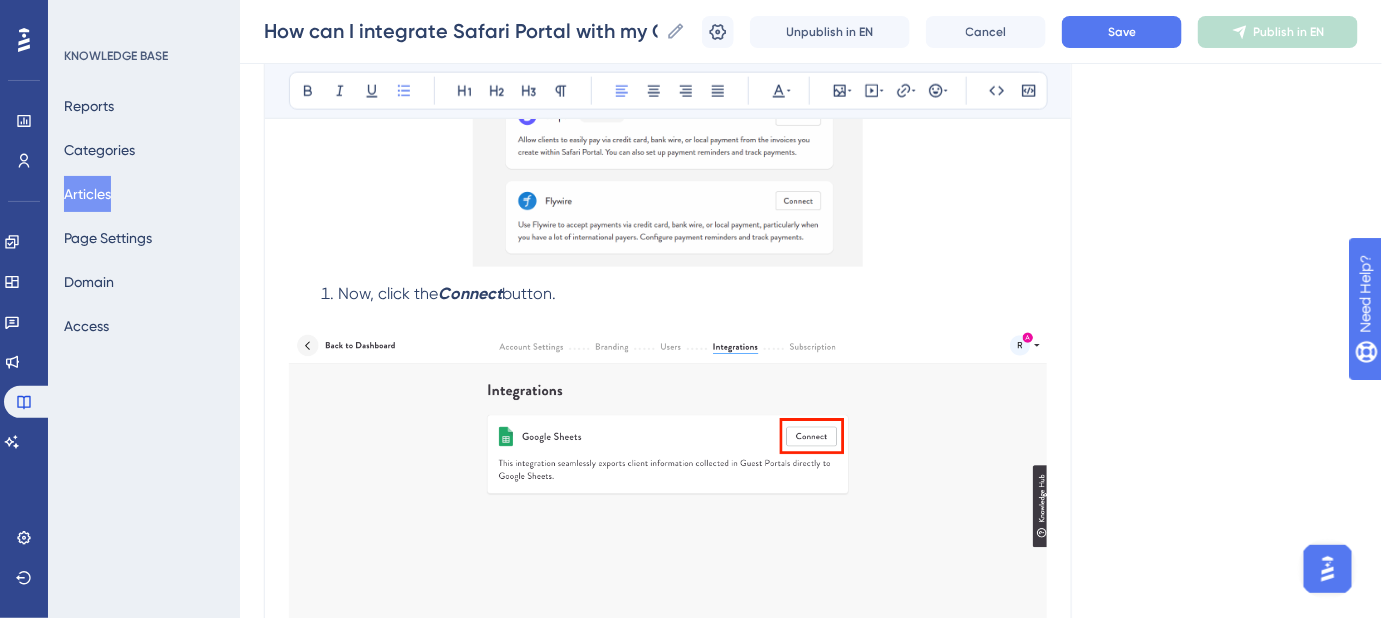 click at bounding box center [668, 102] 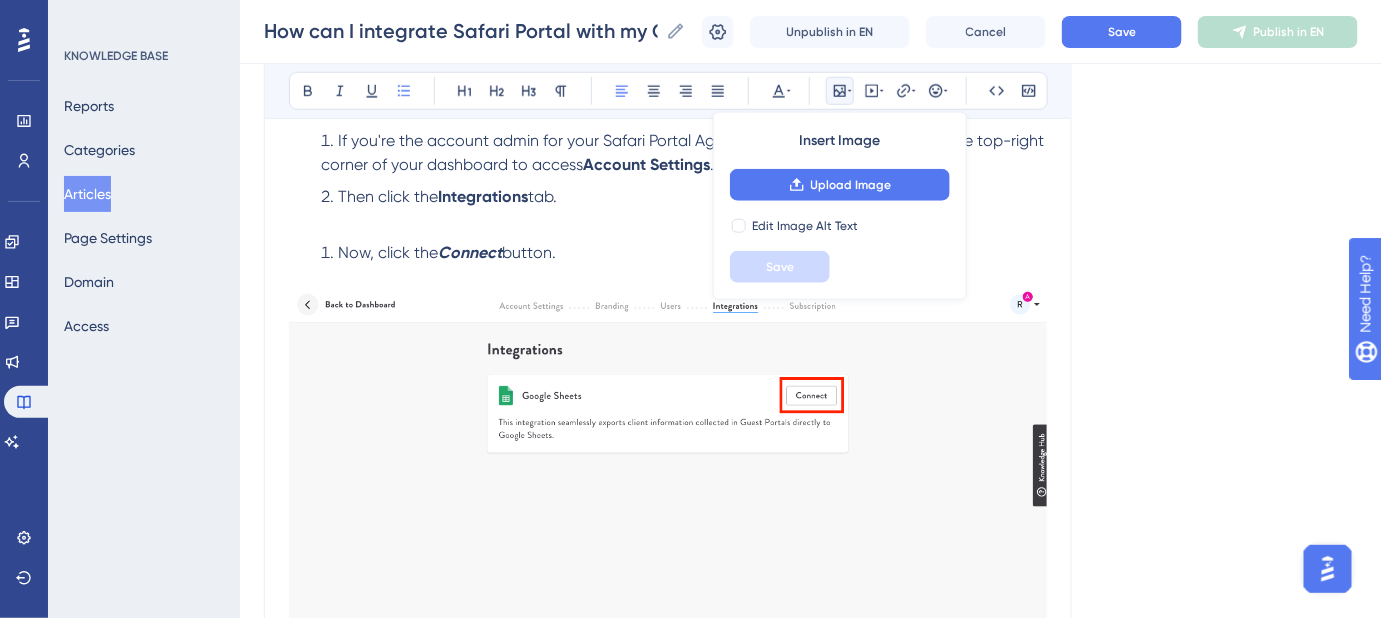 scroll, scrollTop: 400, scrollLeft: 0, axis: vertical 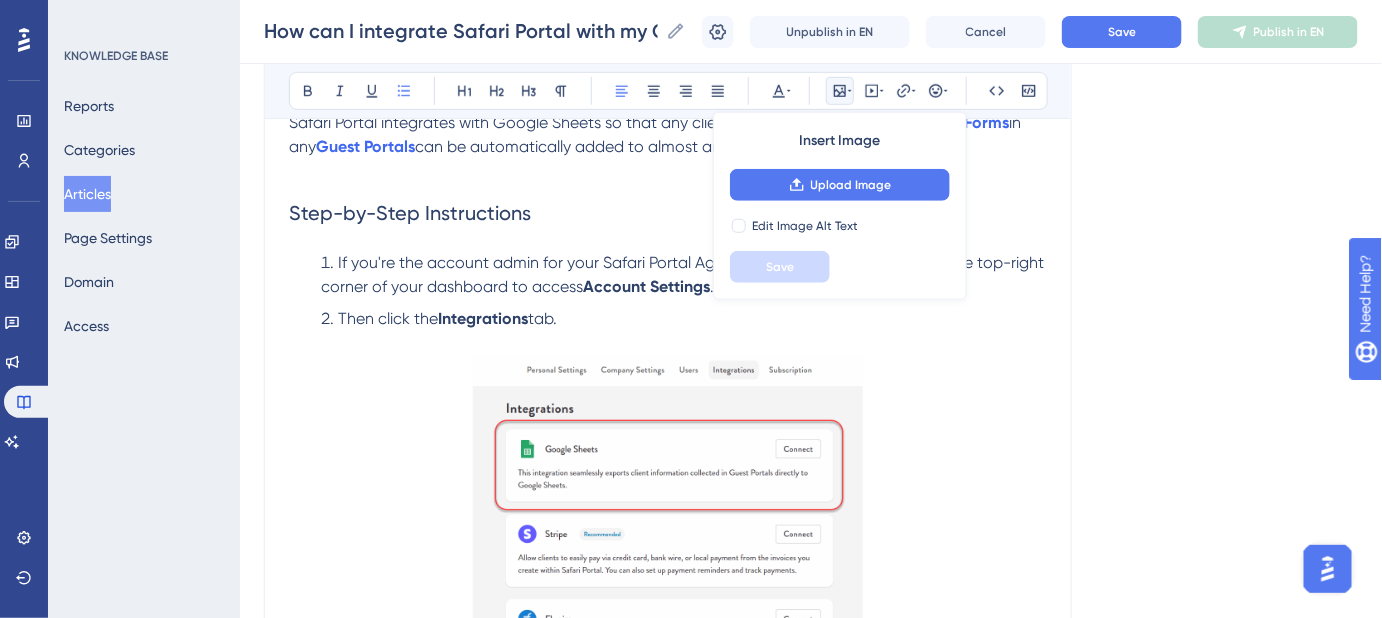 click on "Then click the  Integrations  tab." at bounding box center [684, 319] 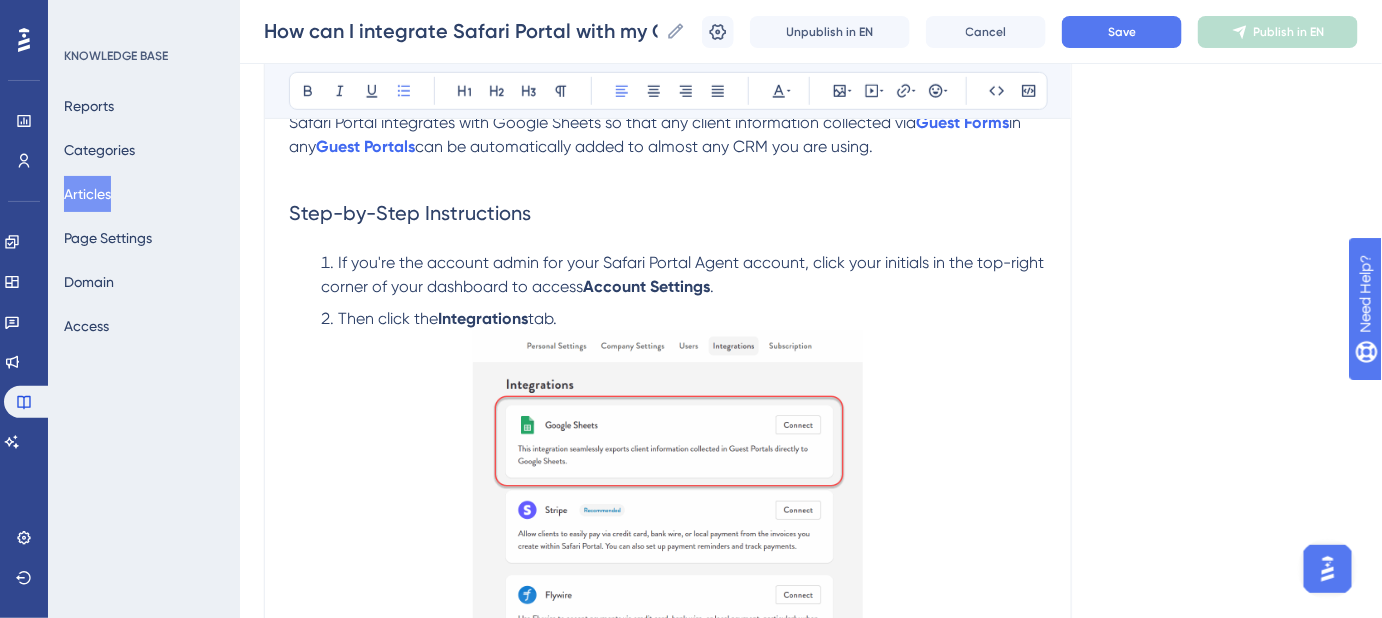 click at bounding box center (668, 496) 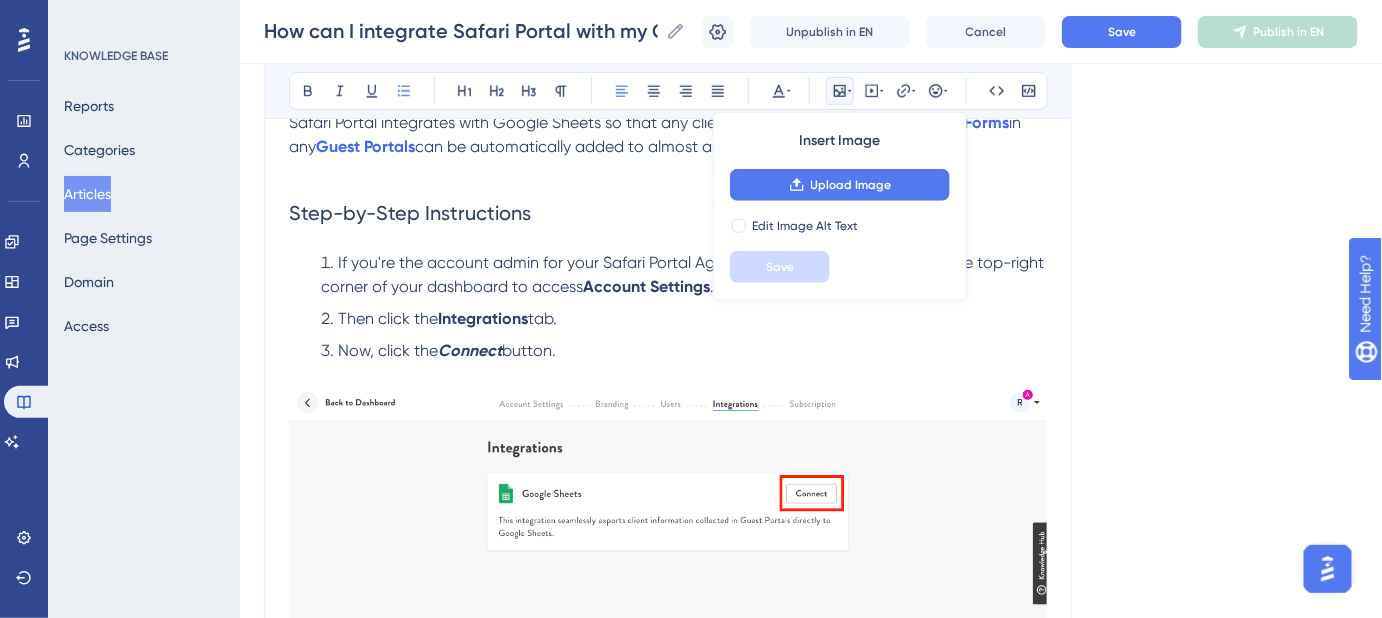 click on "Then click the  Integrations  tab." at bounding box center [684, 319] 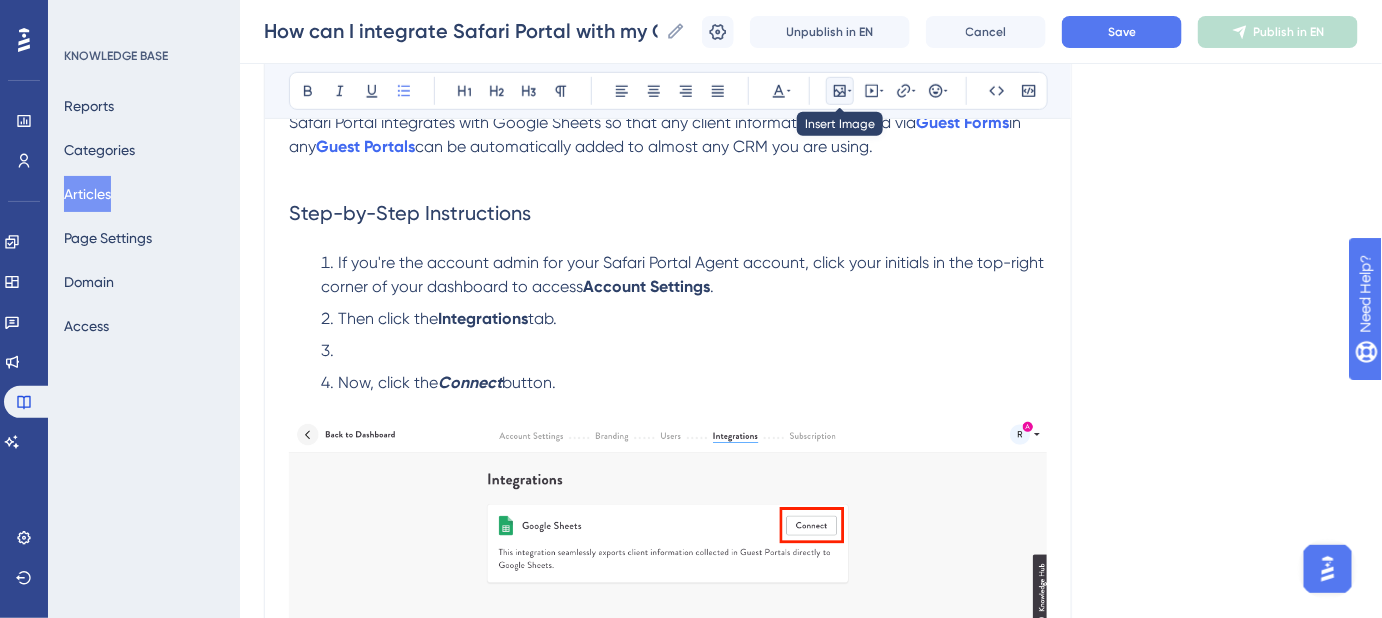 click 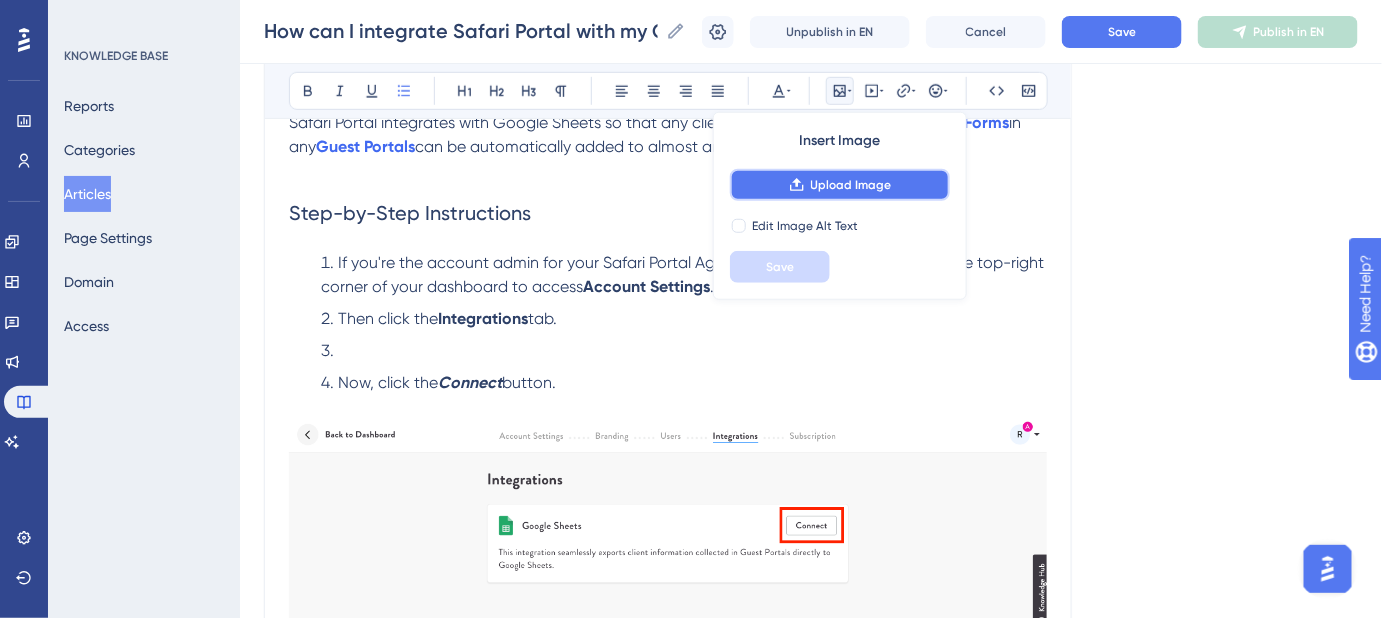 click on "Upload Image" at bounding box center (851, 185) 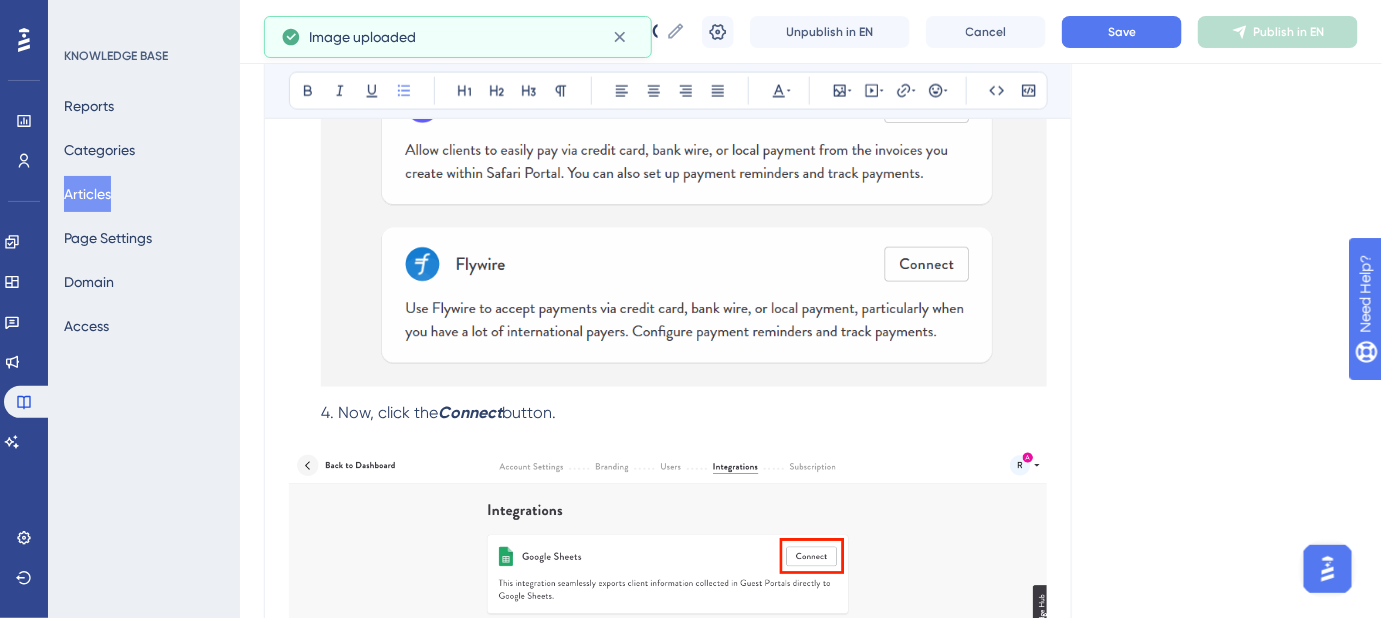 scroll, scrollTop: 1037, scrollLeft: 0, axis: vertical 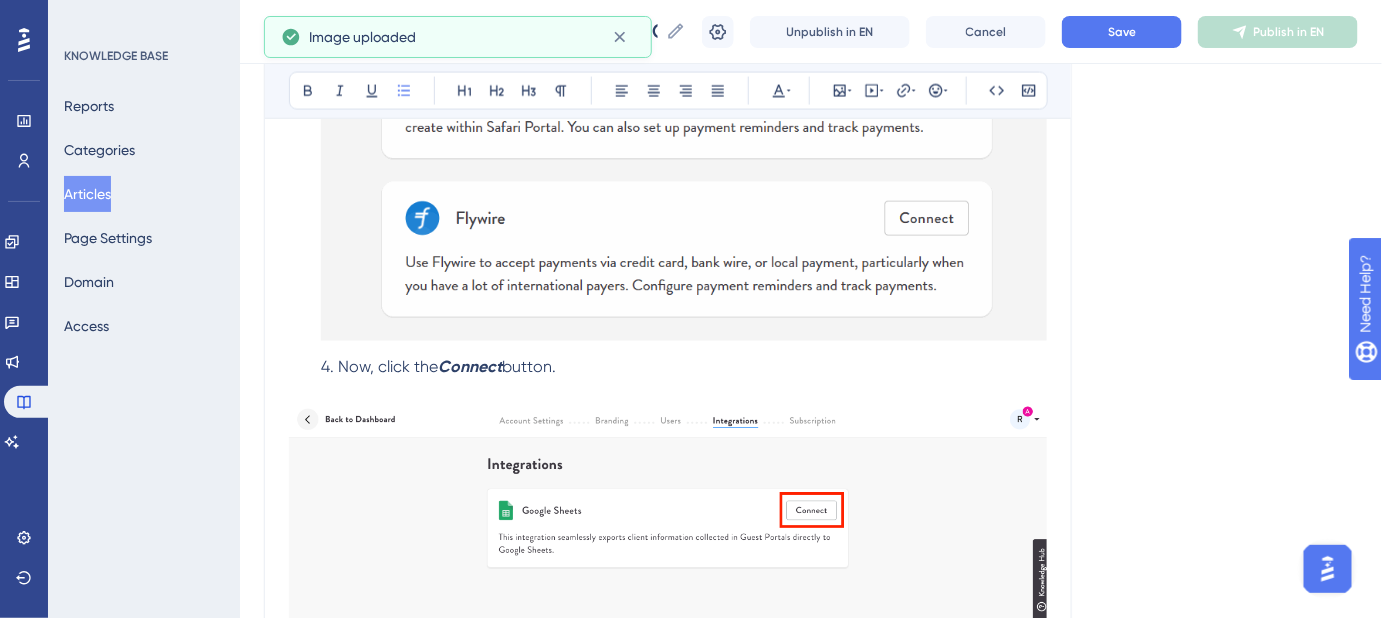 click at bounding box center [684, 33] 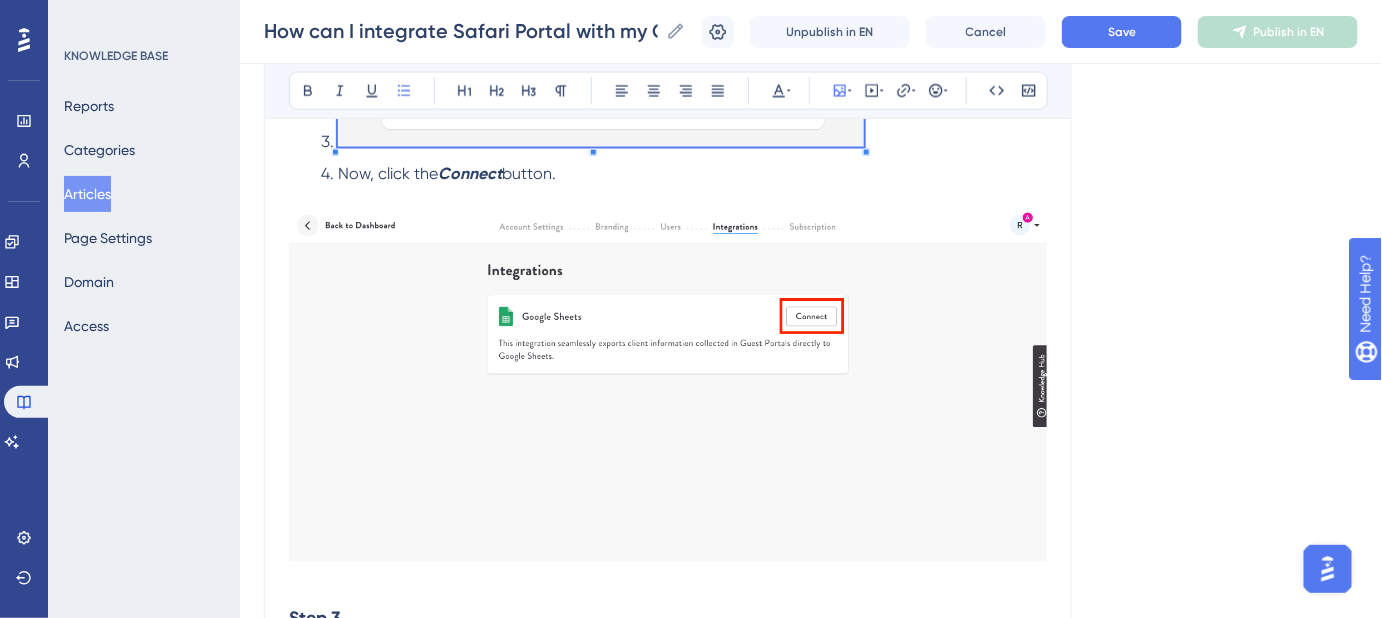 click on "Safari Portal integrates with Google Sheets so that any client information collected via  Guest Forms  in any  Guest Portals  can be automatically added to almost any CRM you are using. Step-by-Step Instructions If you're the account admin for your Safari Portal Agent account, click your initials in the top-right corner of your dashboard to access  Account Settings . Then click the  Integrations  tab. Now, click the  Connect  button. Step 3 Choose the Google account where you'd like to sync your client data. Step 4 Follow the prompts to  sync  Safari Portal to your Google account. Step 5 Just kidding, there's no Step 5 - you're already done. How can I find my client information now? Easy peesy lemon squeezy. Head to your  Google Drive  and search for  guest  and you will find a new  Google Sheet  called  "Safari Portal: Guests"  with your Account ID.  Now you have a running Google Sheet with all the client information ever collected via your Guest Forms. Why is this so cool? broad versatility . Integrately" at bounding box center (668, 1189) 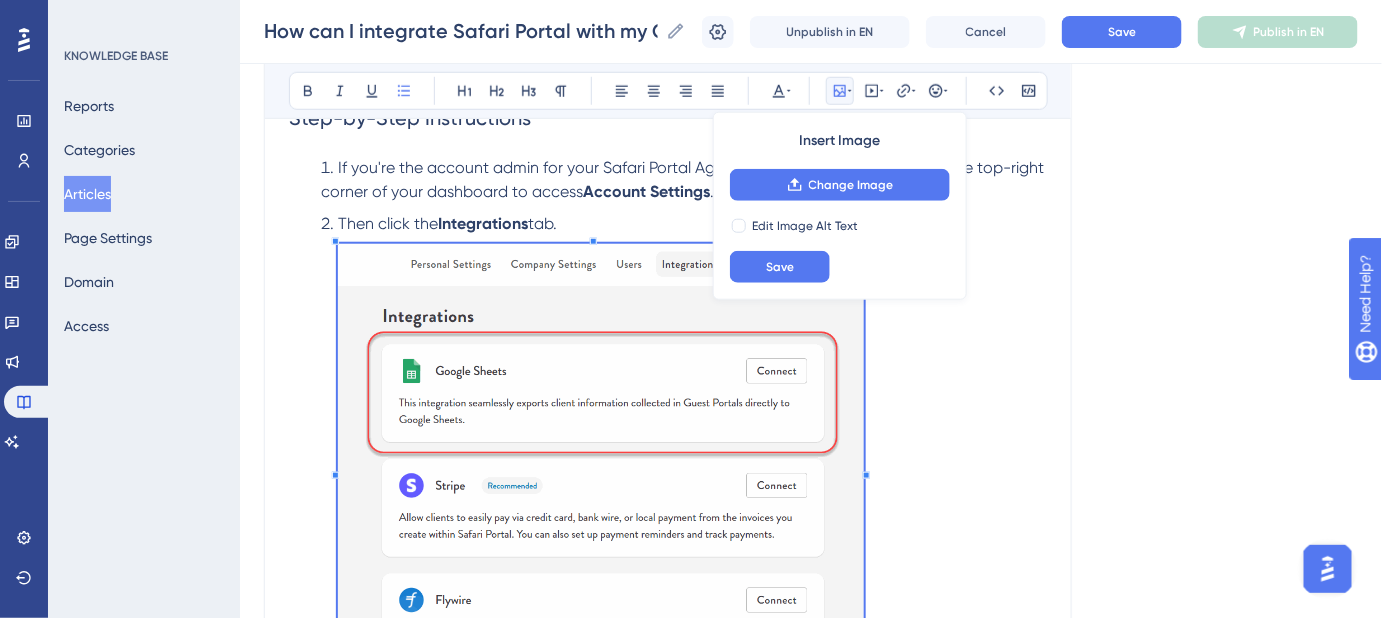 scroll, scrollTop: 491, scrollLeft: 0, axis: vertical 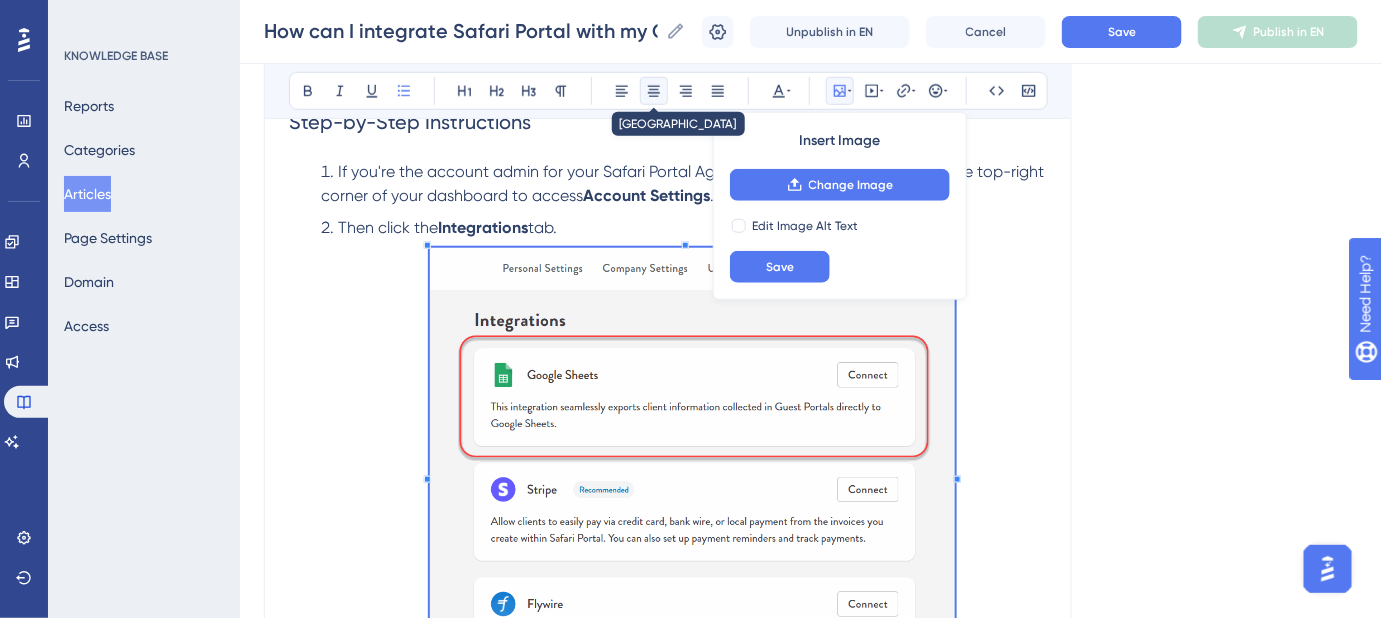 click 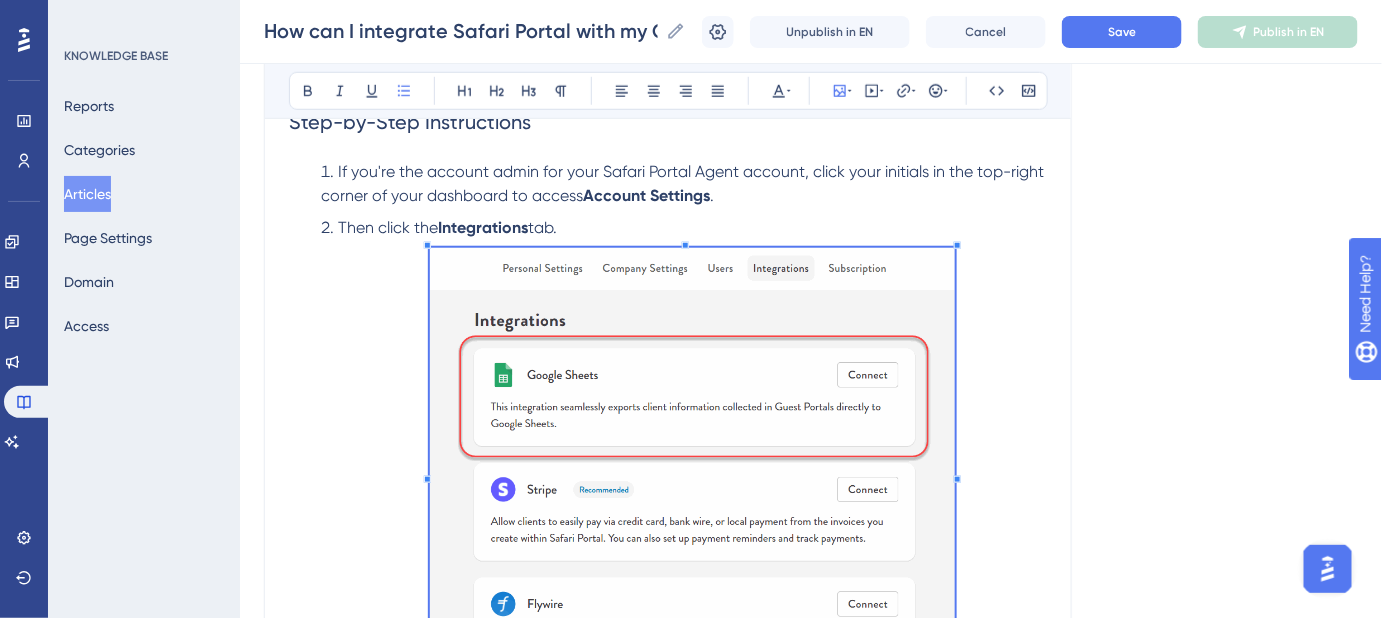 click on "Language English (Default) How can I integrate Safari Portal with my CRM and set up the Google Sheets integration? Bold Italic Underline Bullet Point Heading 1 Heading 2 Heading 3 Normal Align Left Align Center Align Right Align Justify Text Color Insert Image Embed Video Hyperlink Emojis Code Code Block Safari Portal integrates with Google Sheets so that any client information collected via  Guest Forms  in any  Guest Portals  can be automatically added to almost any CRM you are using. Step-by-Step Instructions If you're the account admin for your Safari Portal Agent account, click your initials in the top-right corner of your dashboard to access  Account Settings . Then click the  Integrations  tab. Now, click the  Connect  button. Step 3 Choose the Google account where you'd like to sync your client data. Step 4 Follow the prompts to  sync  Safari Portal to your Google account. Step 5 Just kidding, there's no Step 5 - you're already done. How can I find my client information now? Google Drive guest .  or" at bounding box center (811, 1659) 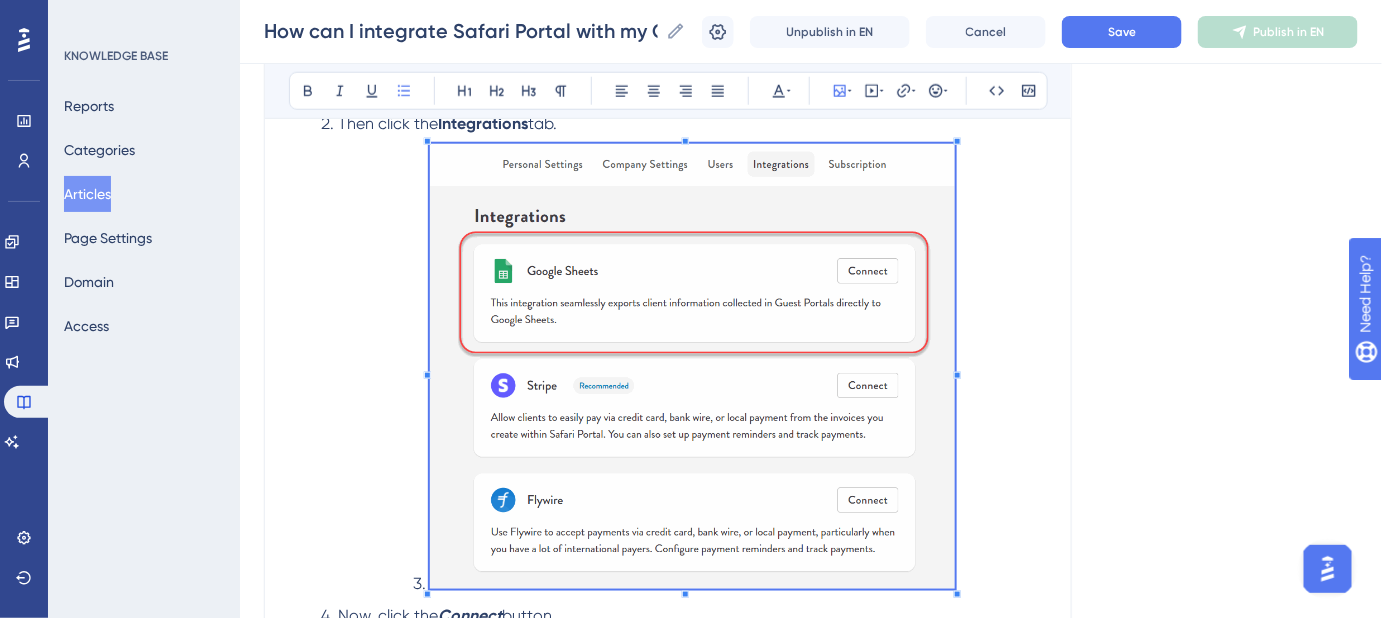 scroll, scrollTop: 764, scrollLeft: 0, axis: vertical 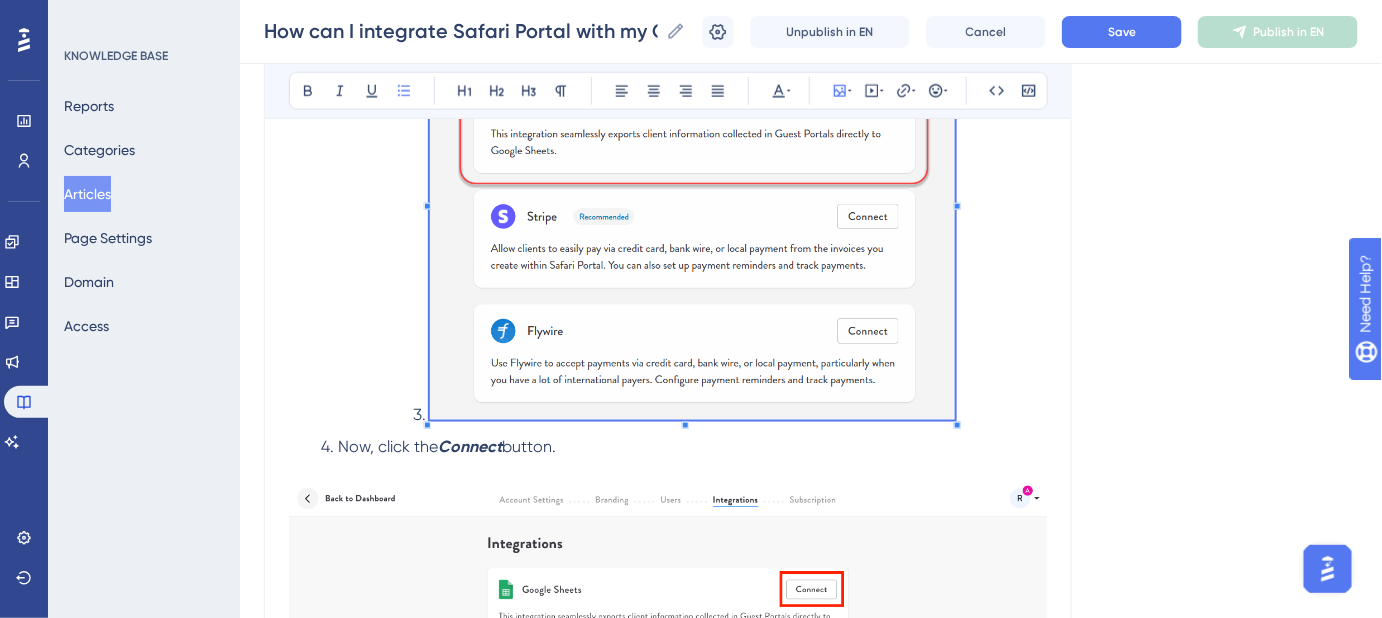 click at bounding box center (684, 201) 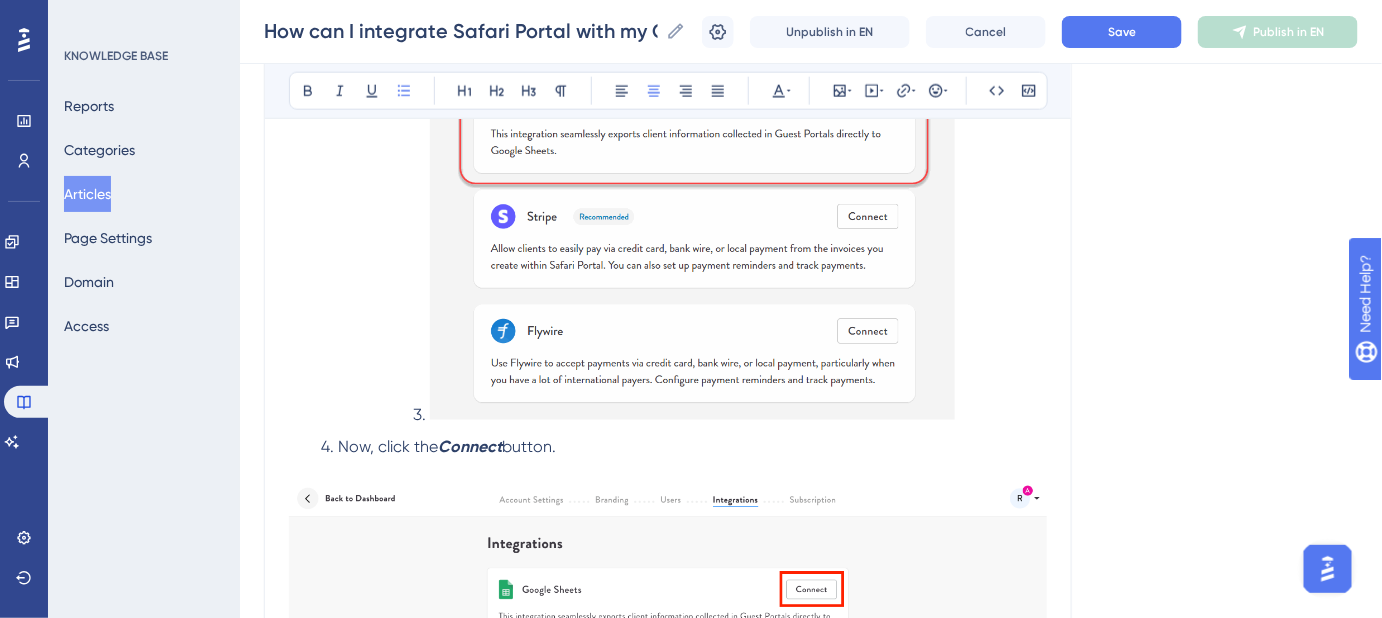 scroll, scrollTop: 737, scrollLeft: 0, axis: vertical 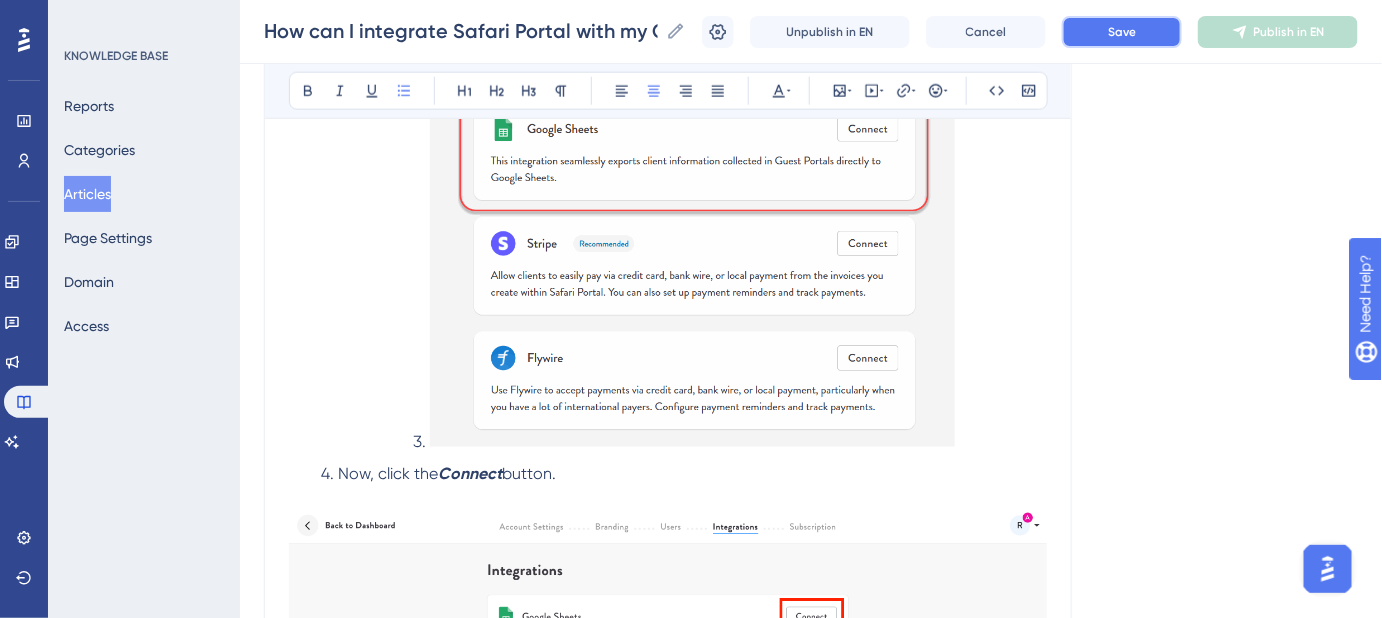 click on "Save" at bounding box center [1122, 32] 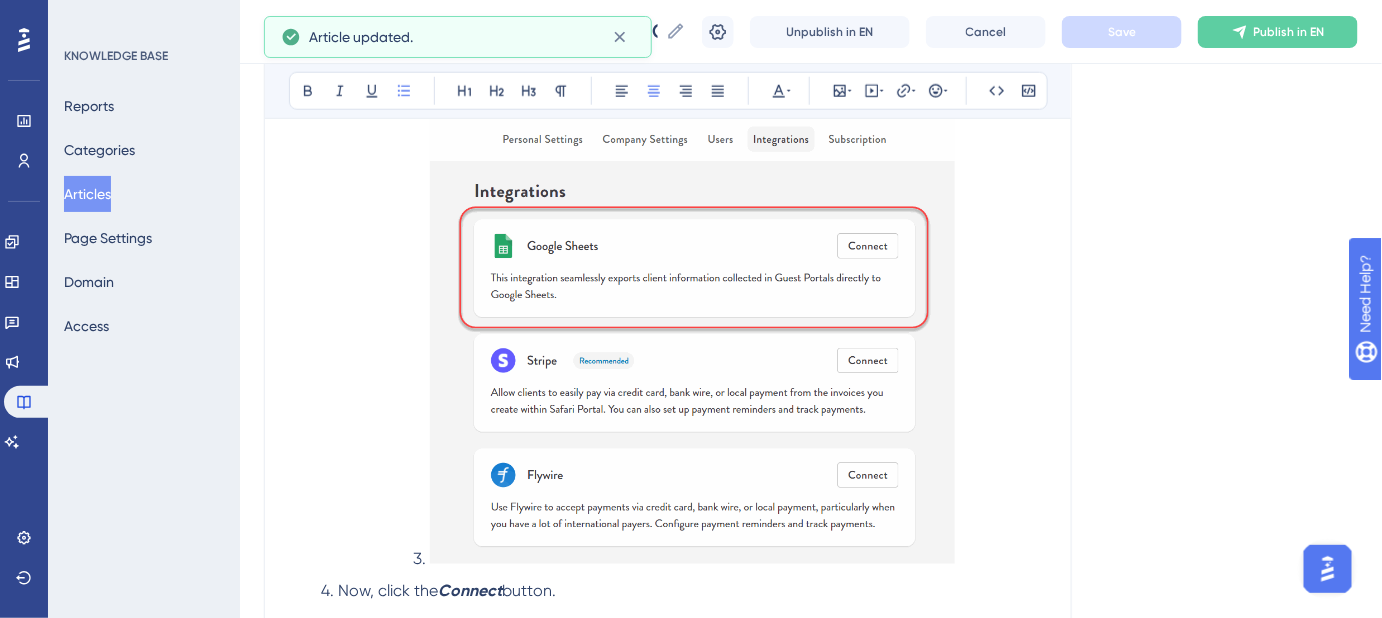 scroll, scrollTop: 828, scrollLeft: 0, axis: vertical 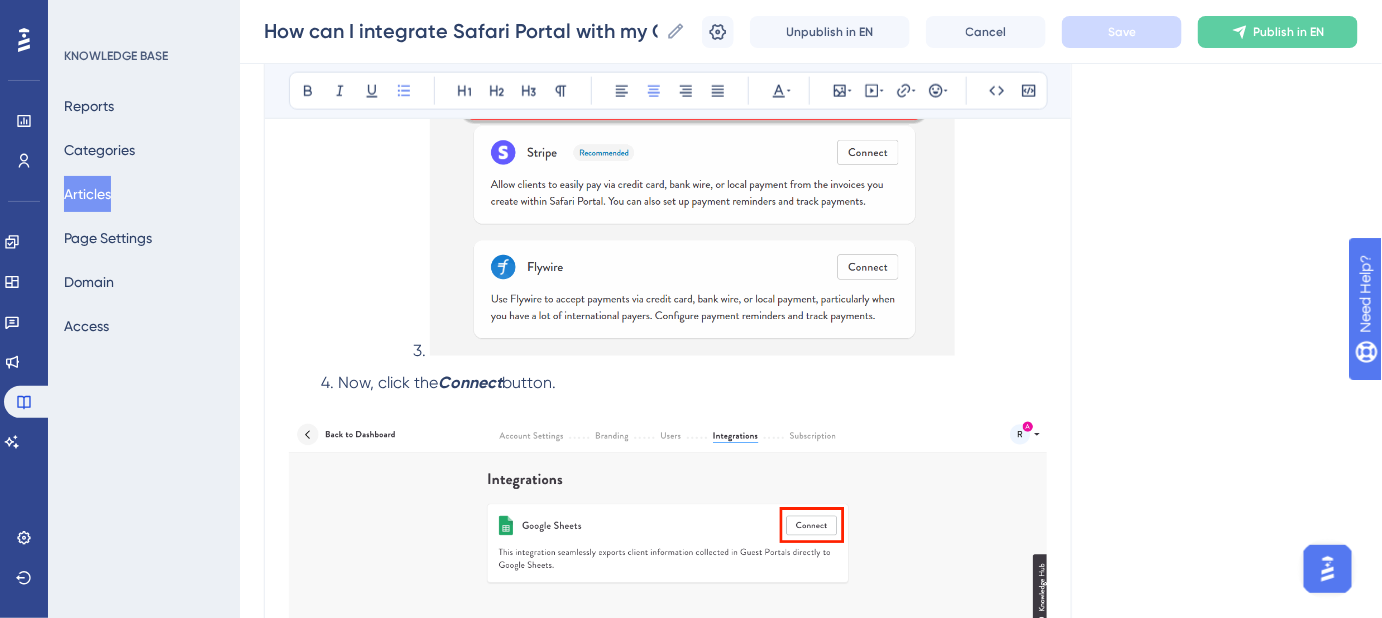 click at bounding box center (684, 137) 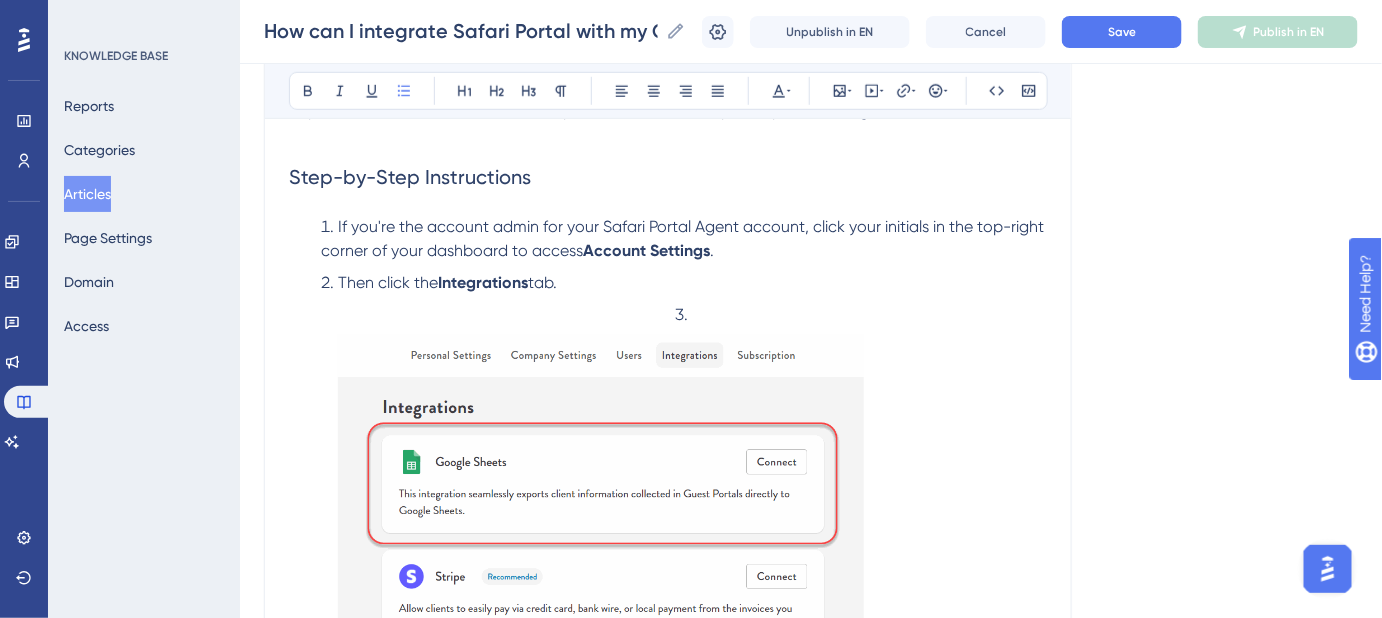 scroll, scrollTop: 405, scrollLeft: 0, axis: vertical 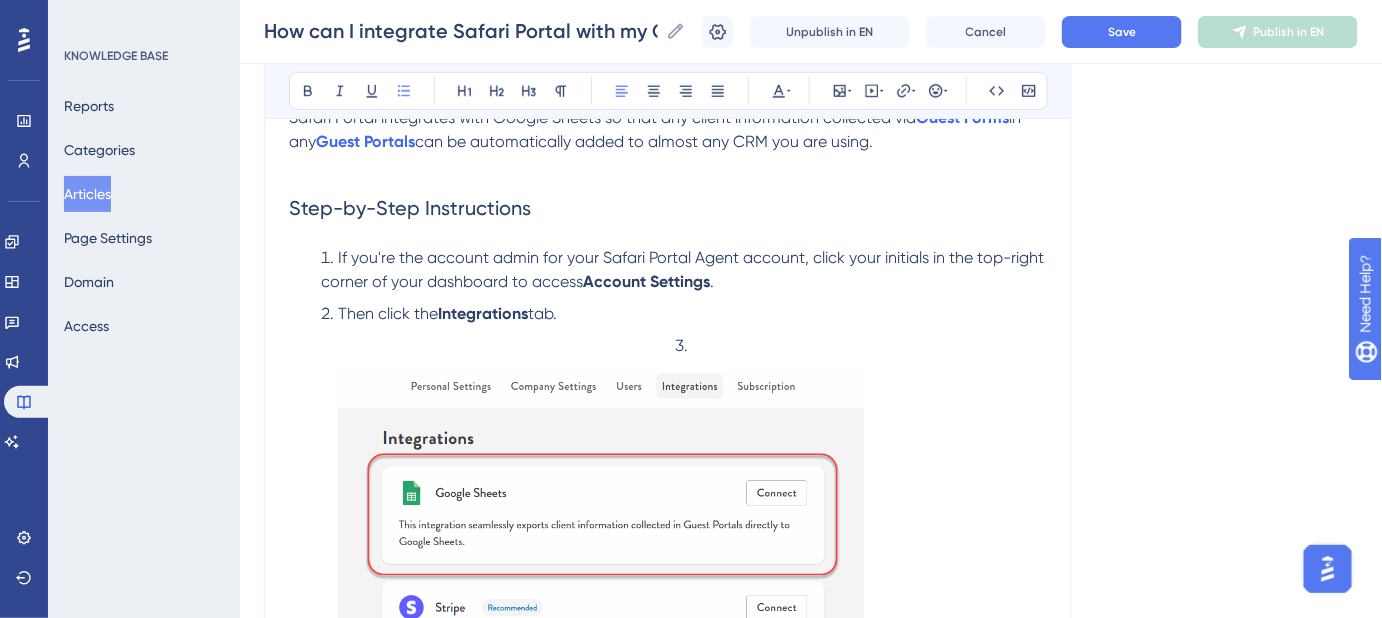 click on "Then click the  Integrations  tab." at bounding box center [684, 314] 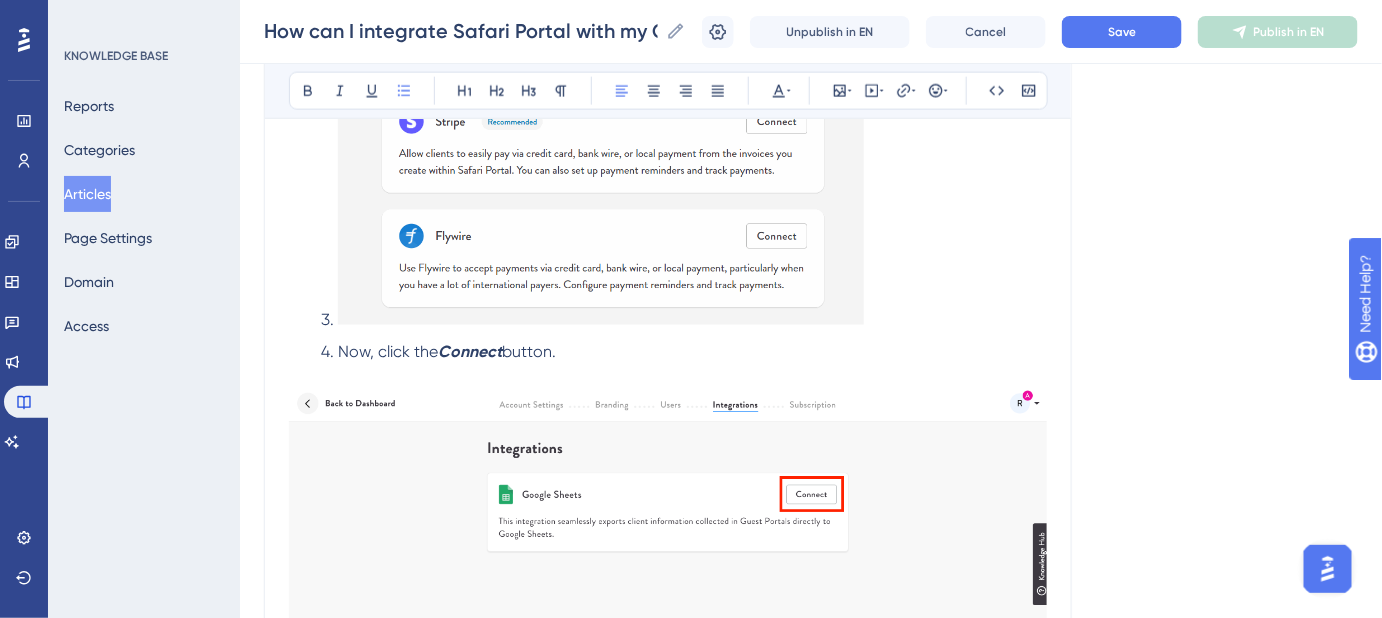 scroll, scrollTop: 860, scrollLeft: 0, axis: vertical 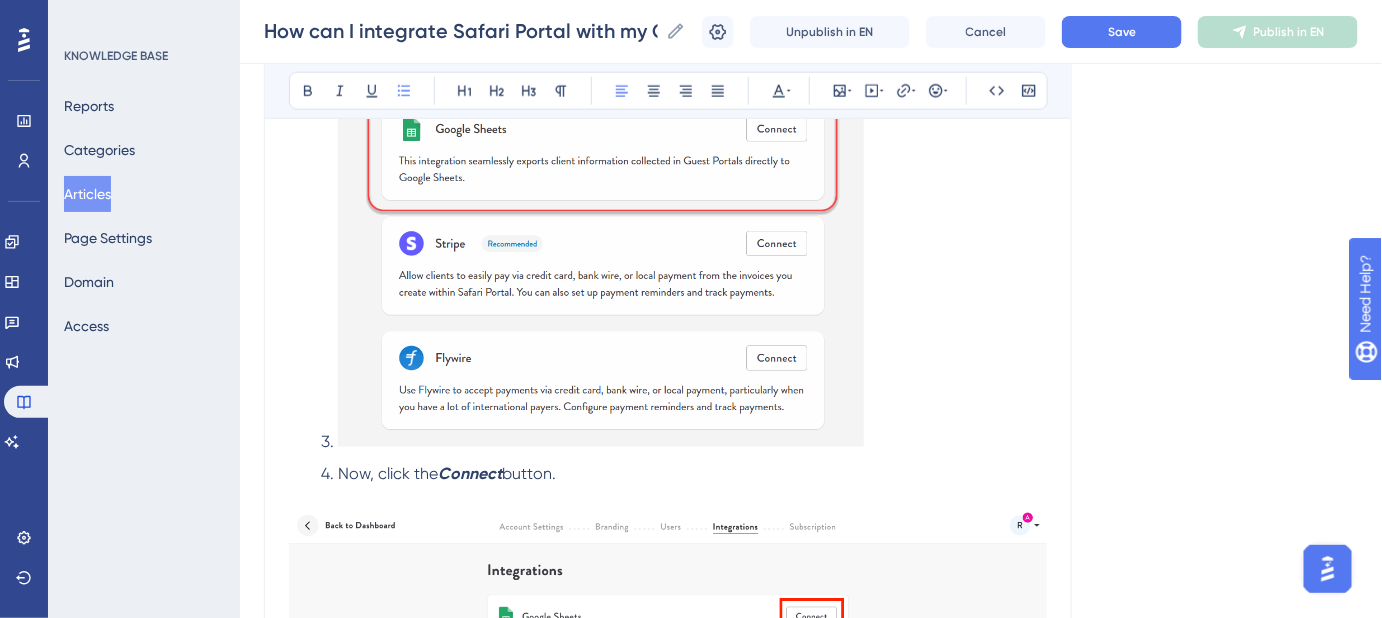 click at bounding box center (684, 228) 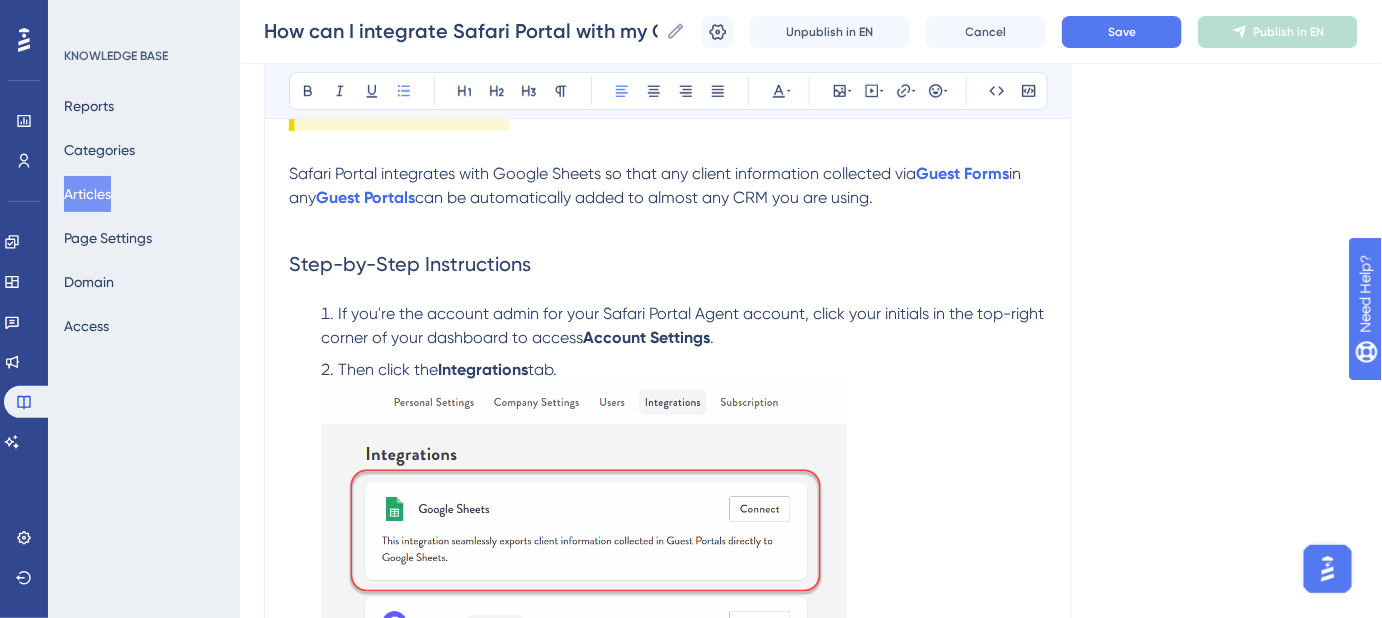 scroll, scrollTop: 344, scrollLeft: 0, axis: vertical 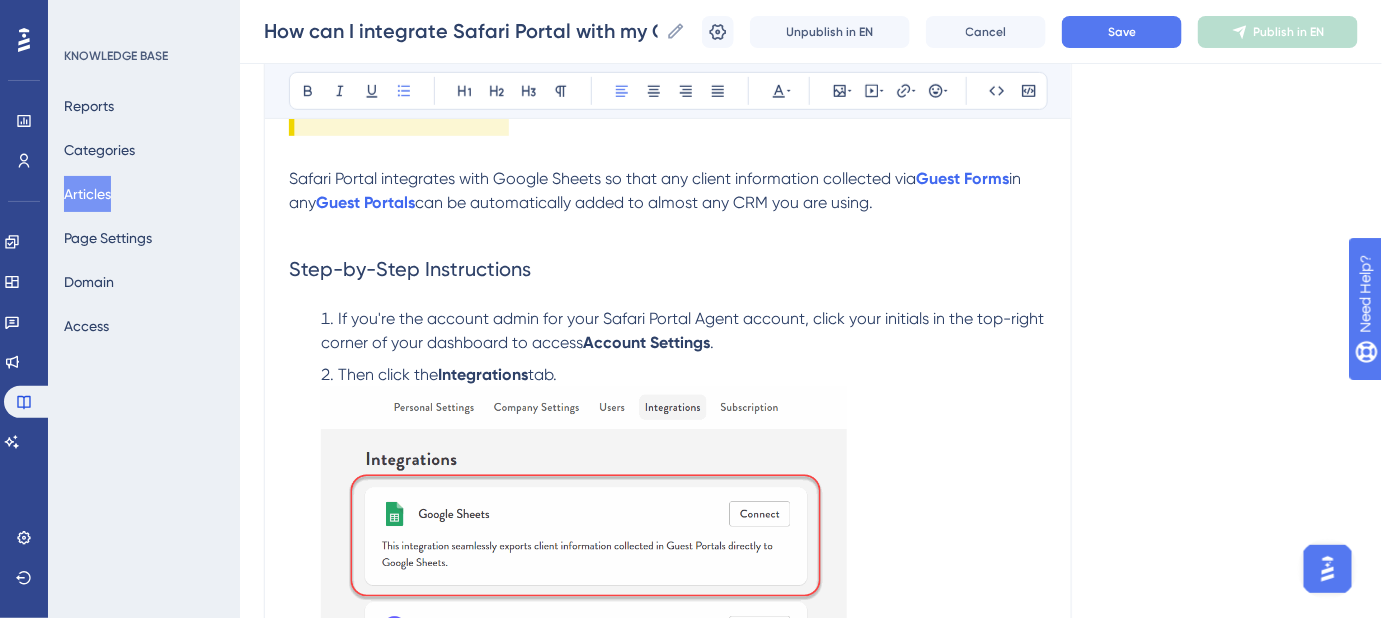 click at bounding box center [584, 609] 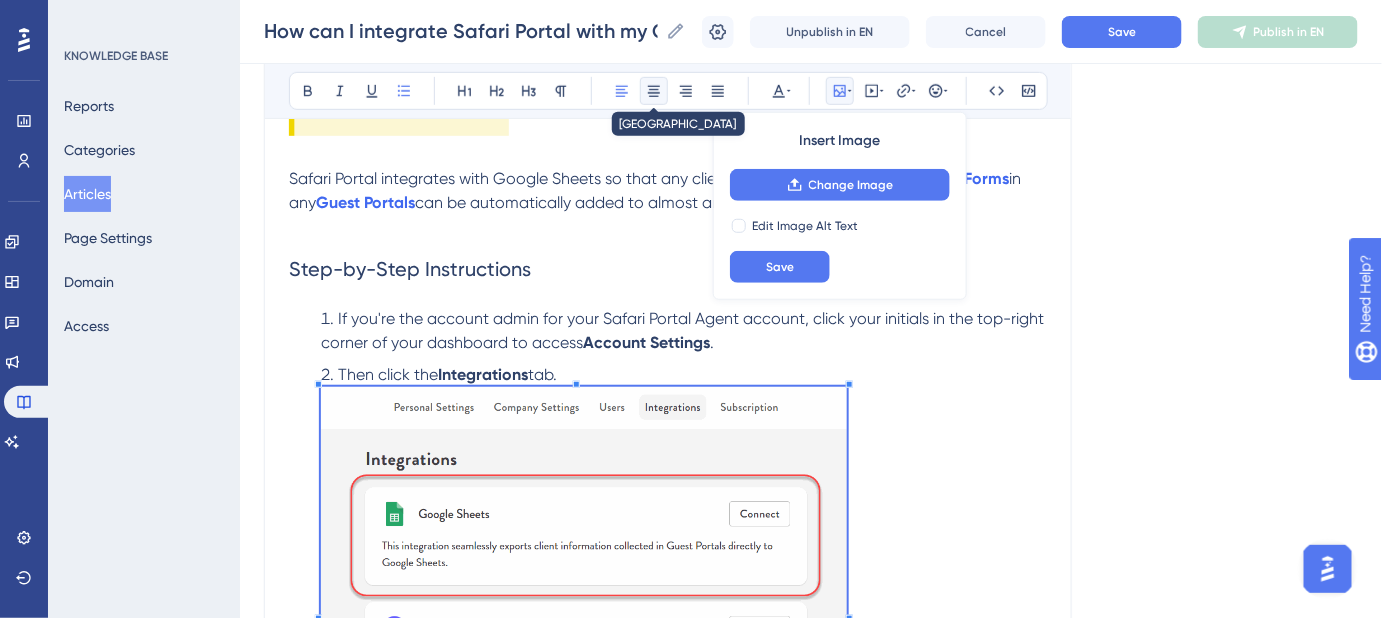 click at bounding box center [654, 91] 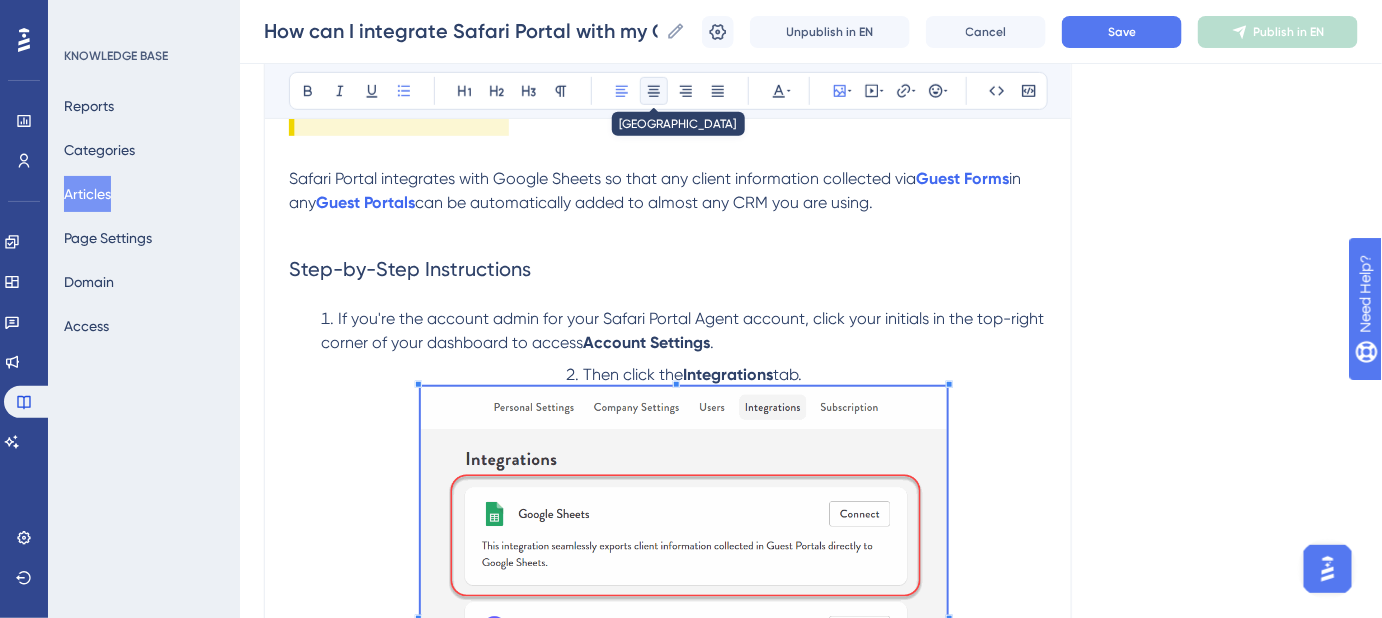 click at bounding box center (654, 91) 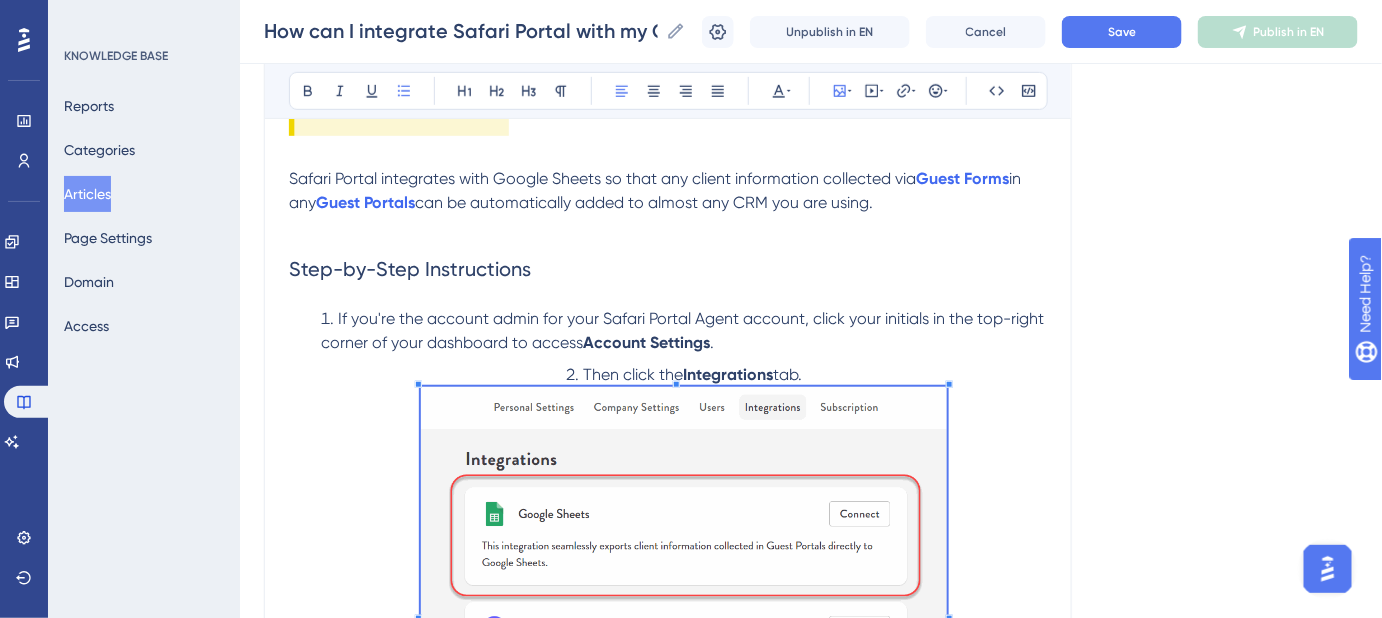click on "Then click the  Integrations  tab." at bounding box center [684, 601] 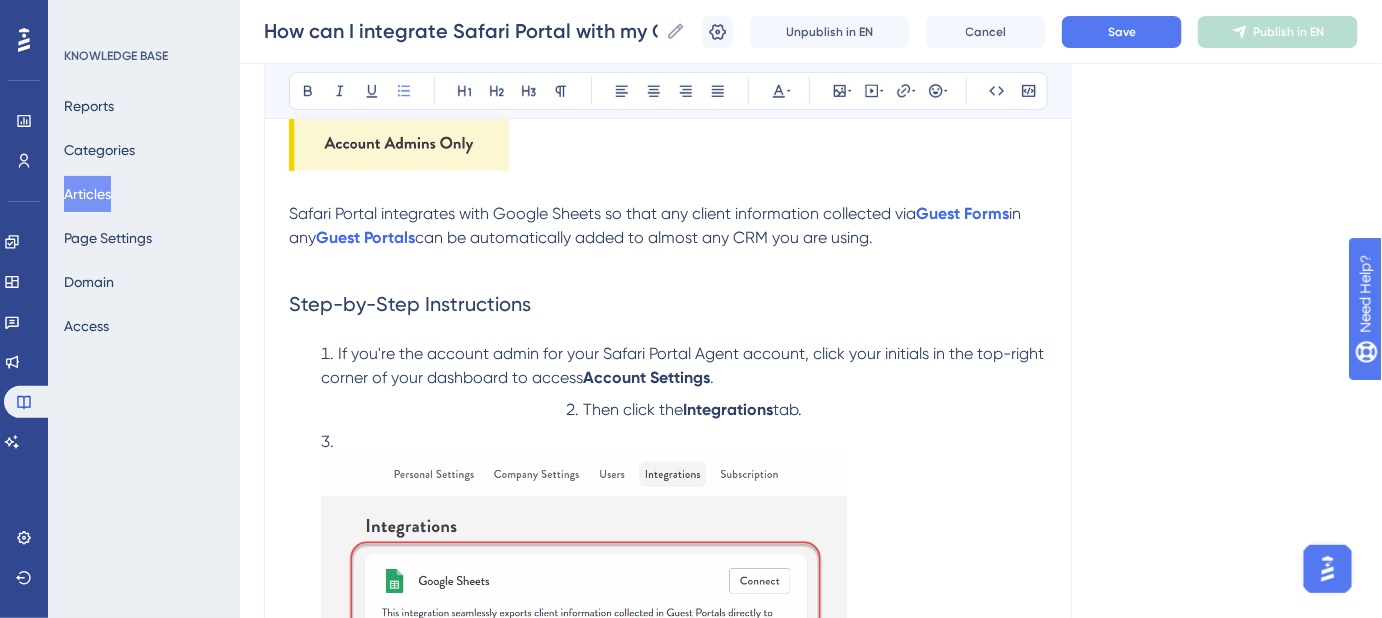 scroll, scrollTop: 308, scrollLeft: 0, axis: vertical 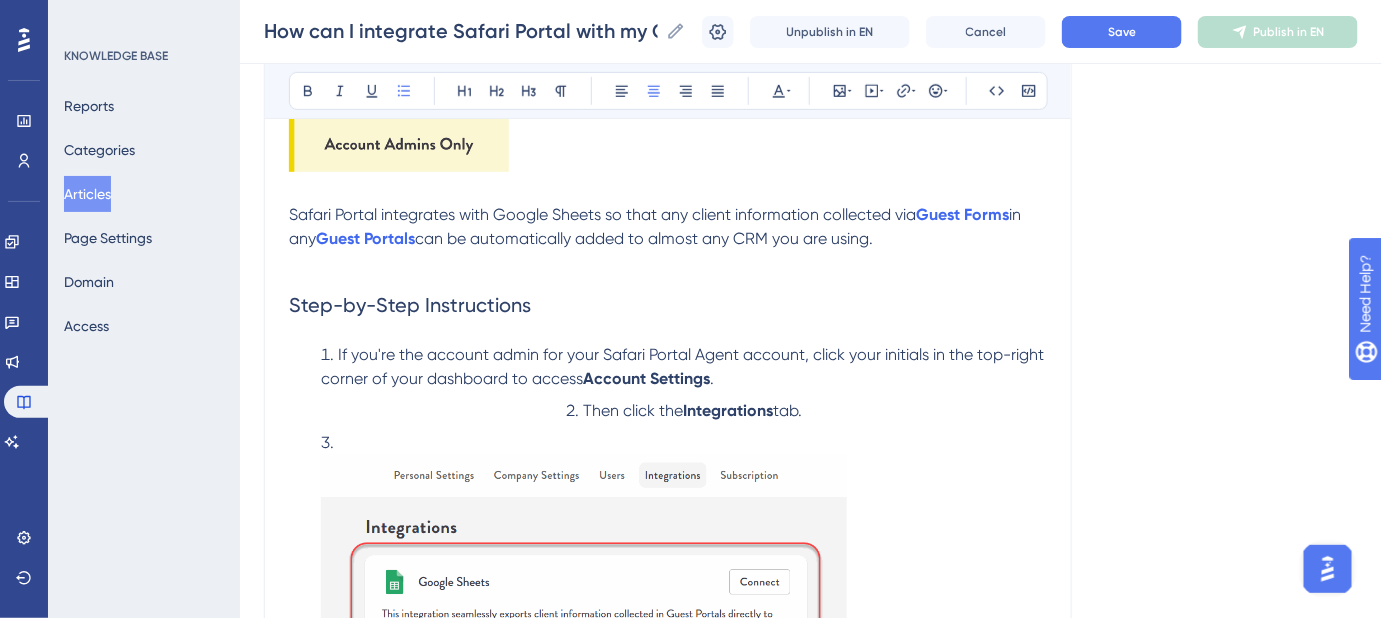 click on "Then click the  Integrations  tab." at bounding box center (684, 411) 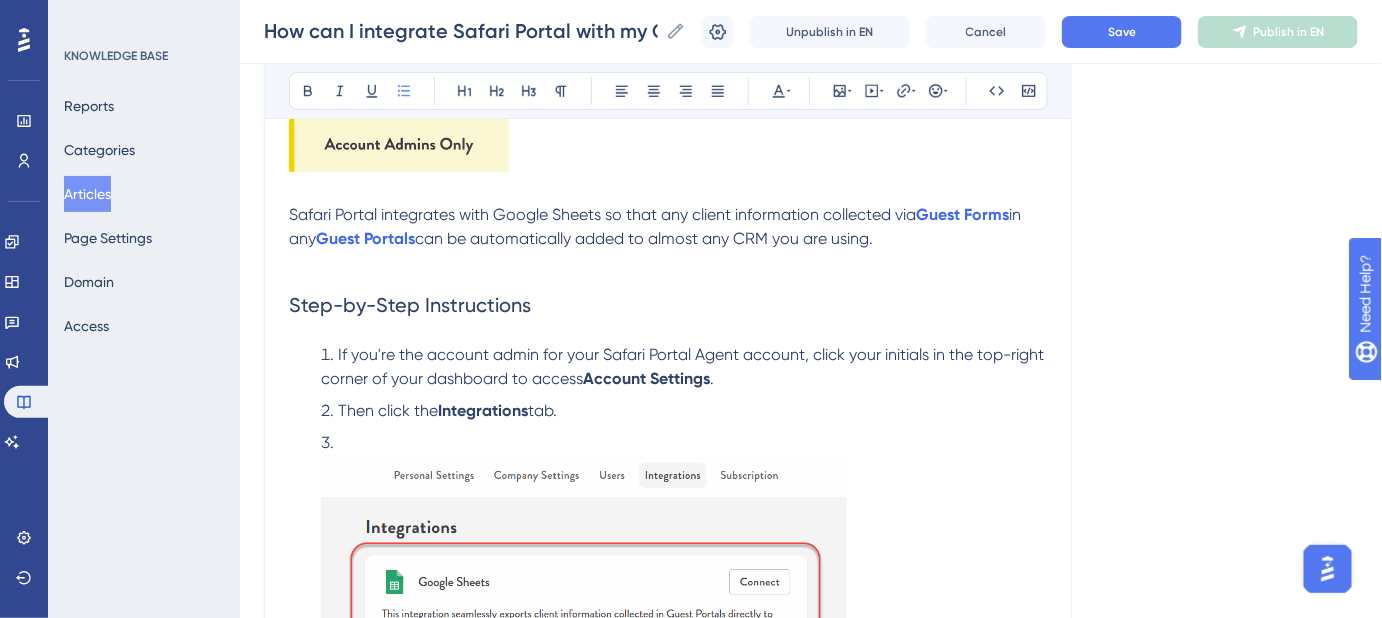 click at bounding box center [684, 669] 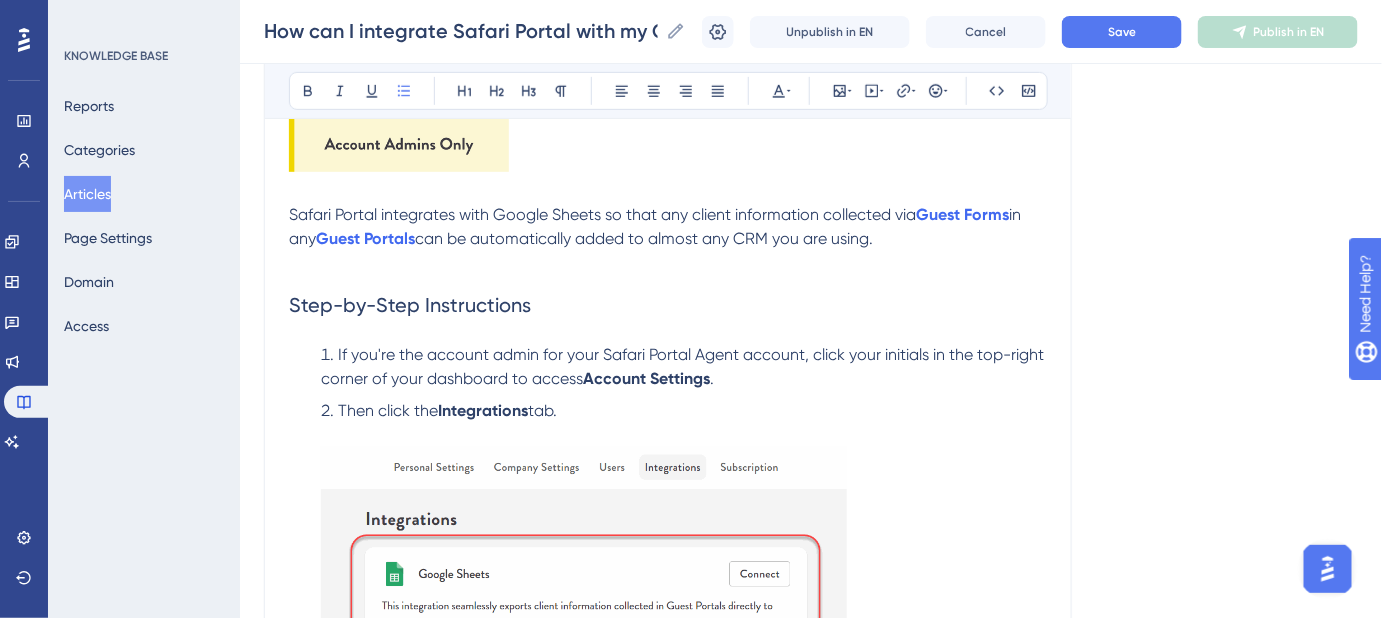 click at bounding box center [584, 669] 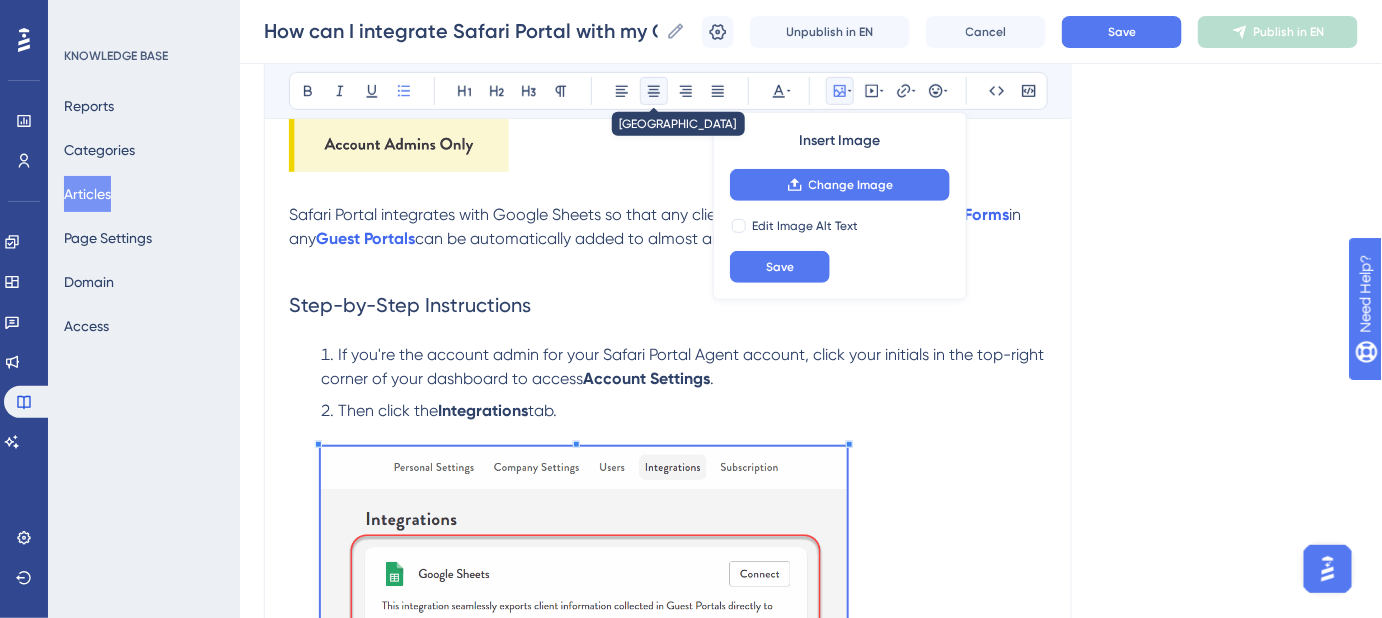 click 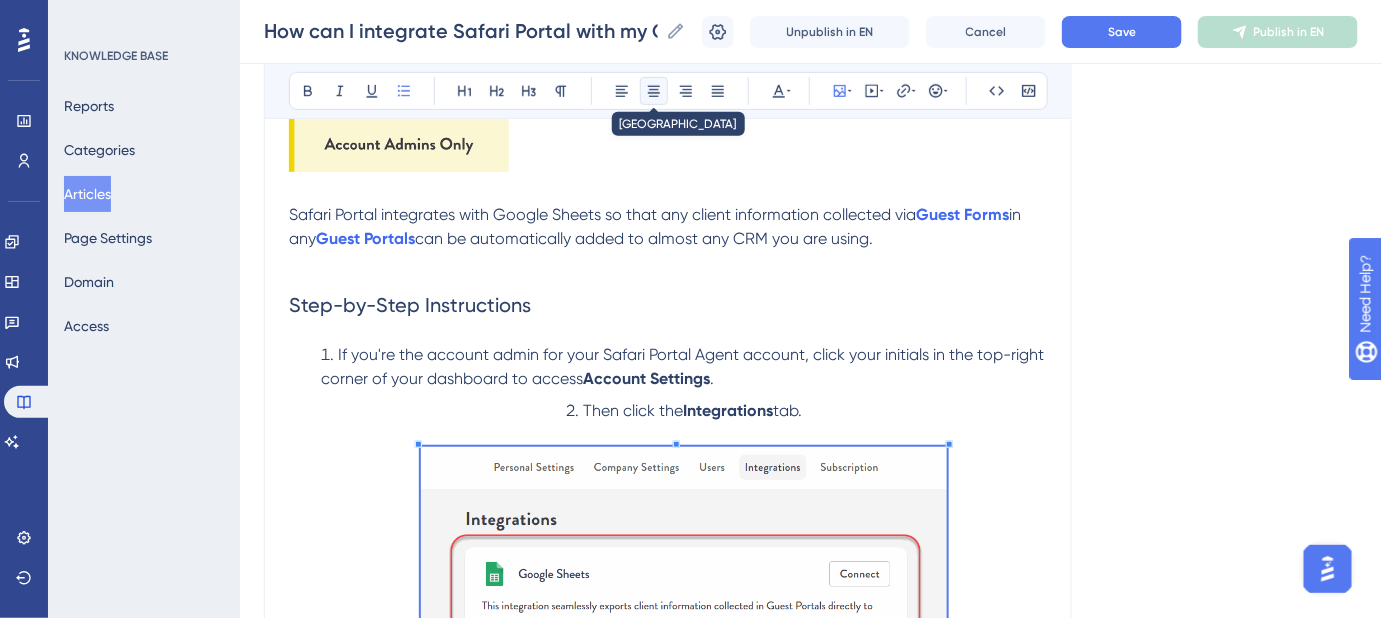 click 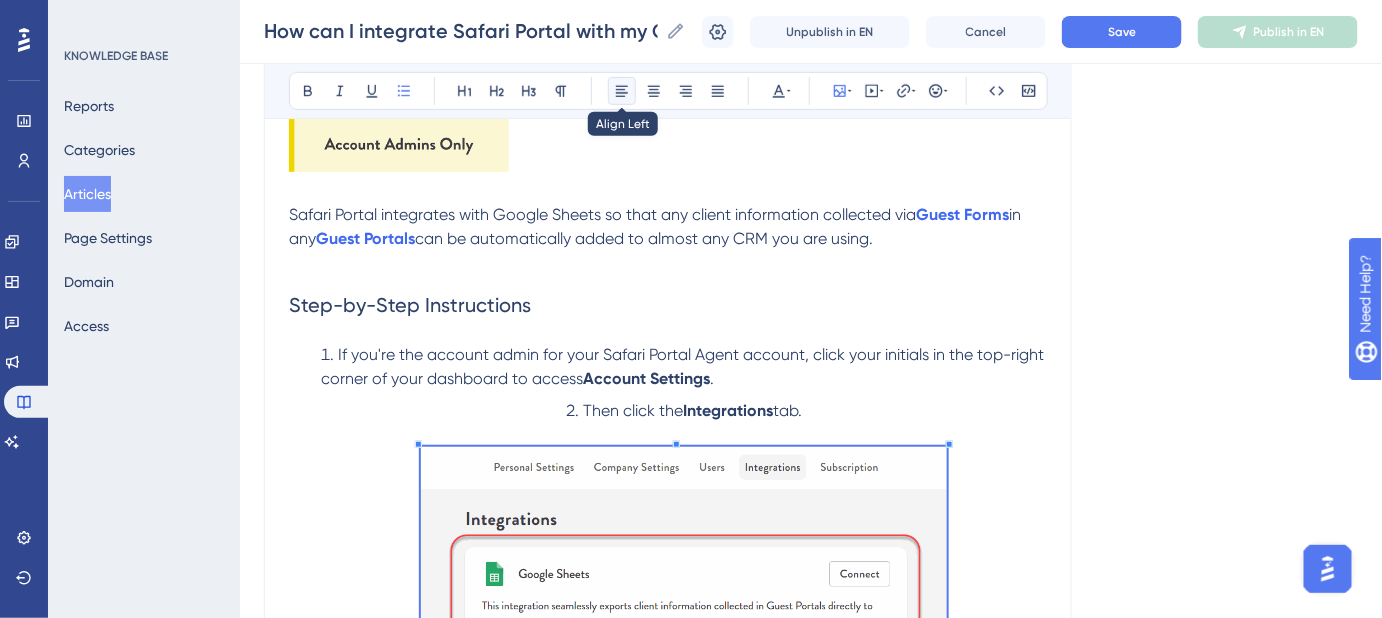 click 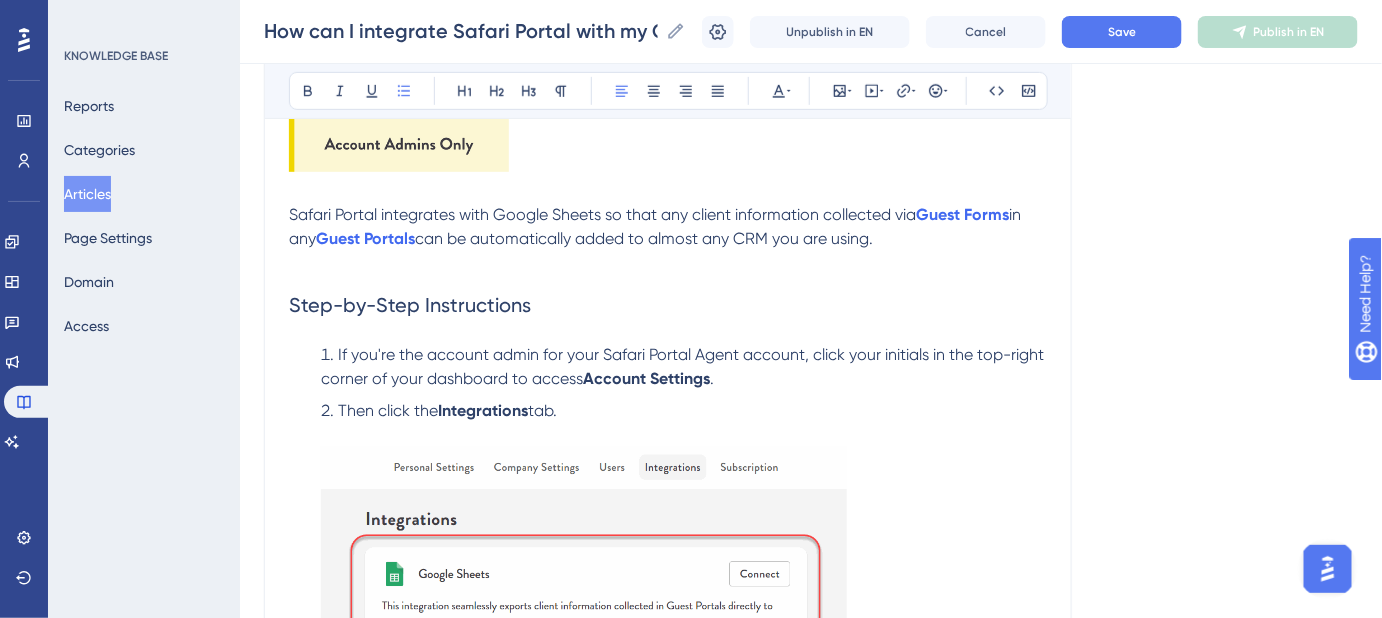 click on "Then click the  Integrations  tab." at bounding box center [684, 649] 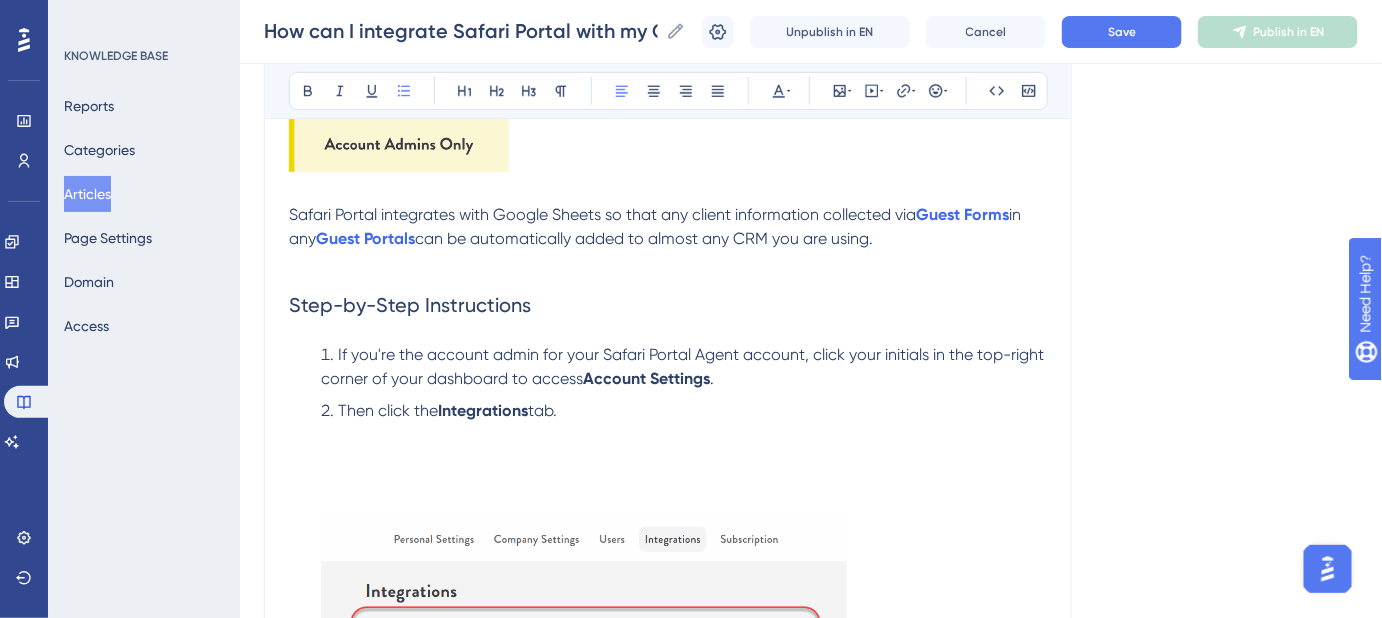 click at bounding box center (584, 741) 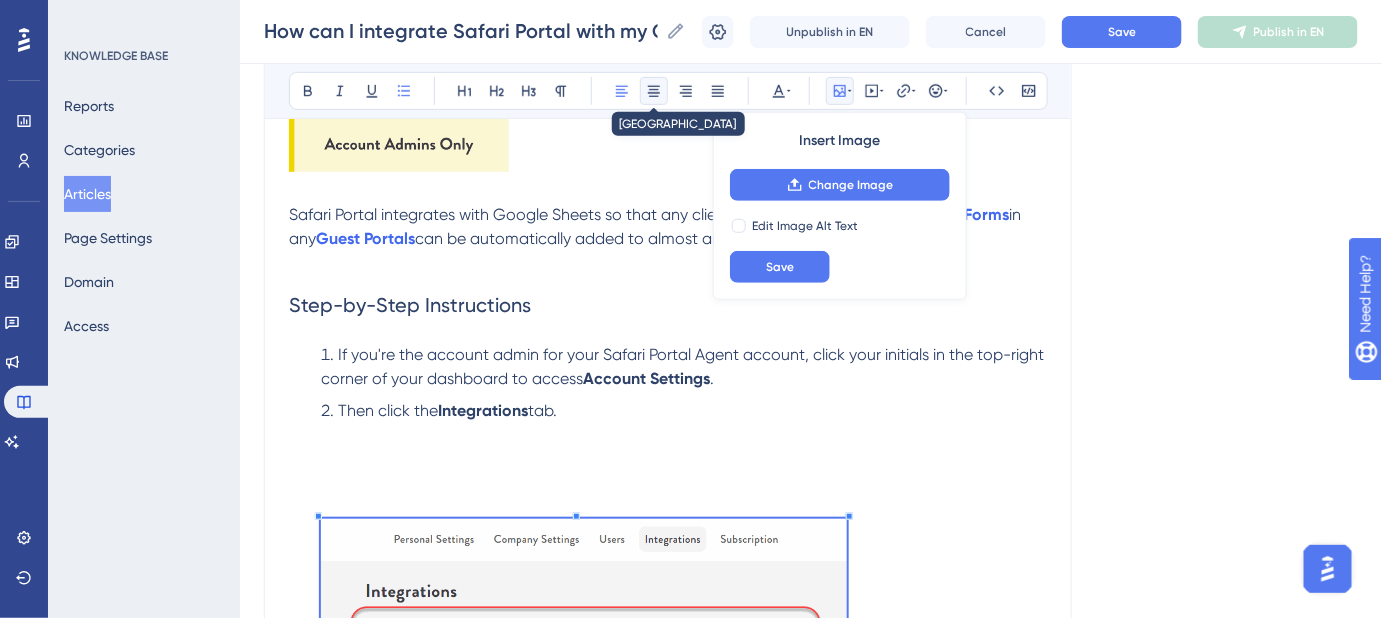 click 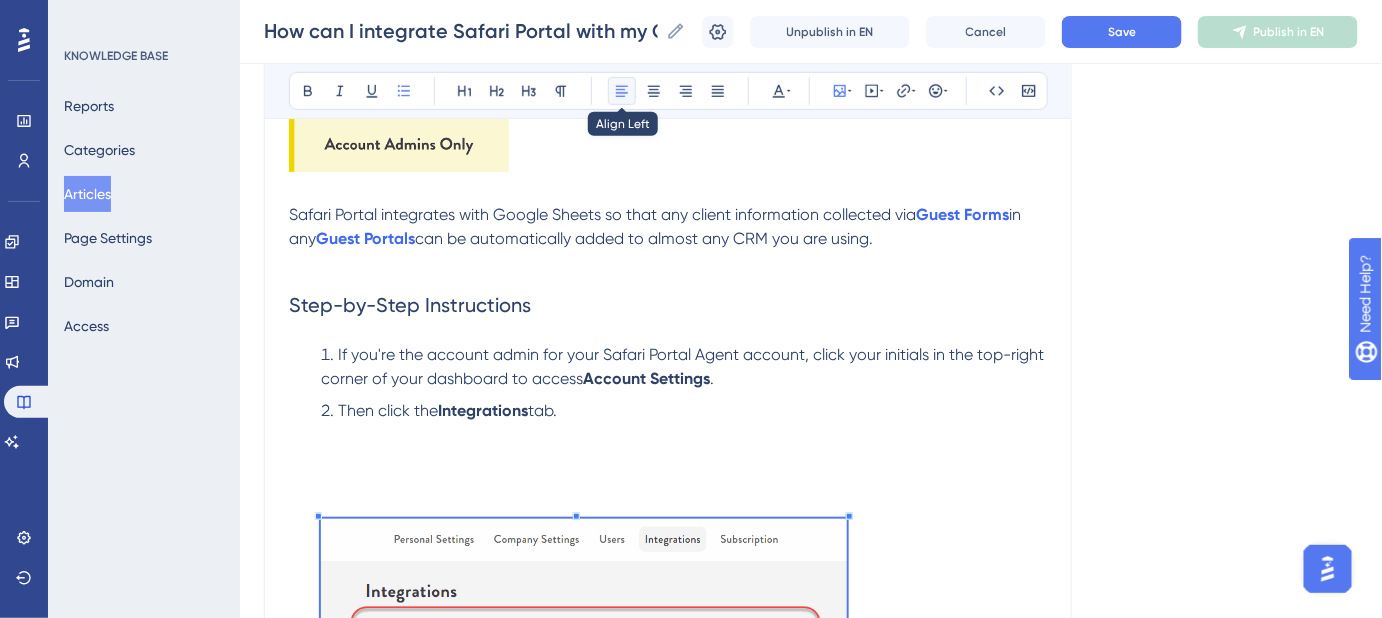click 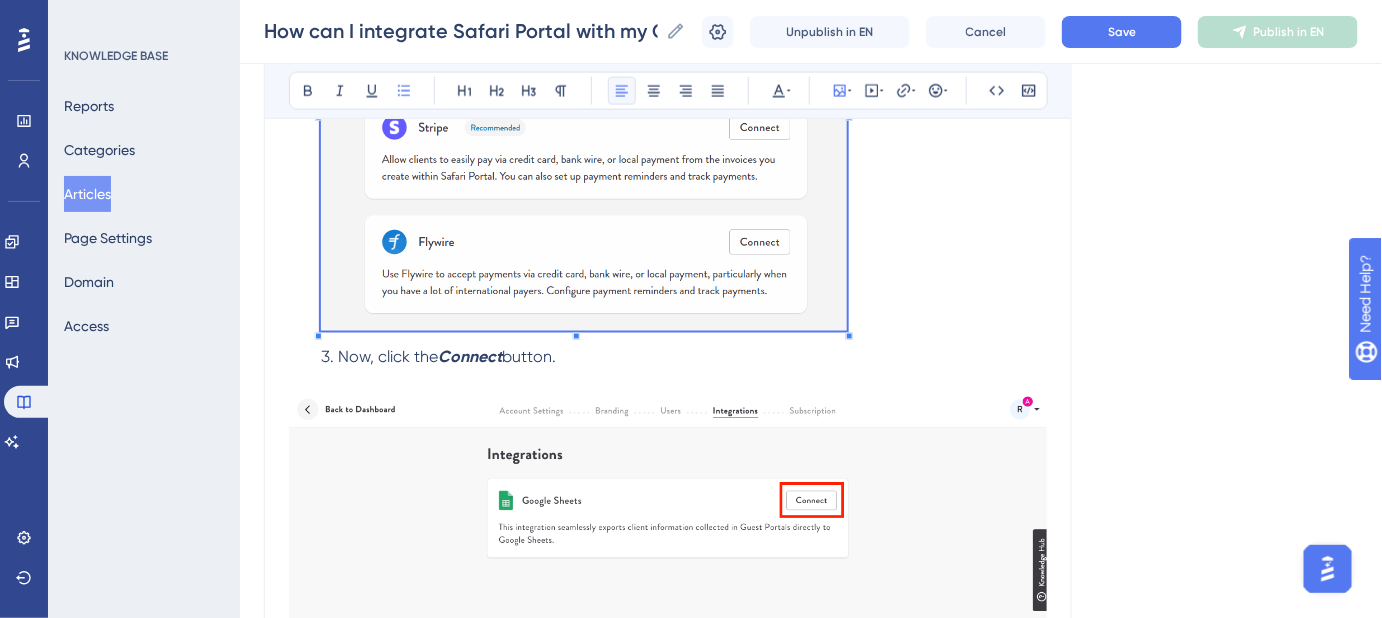 scroll, scrollTop: 944, scrollLeft: 0, axis: vertical 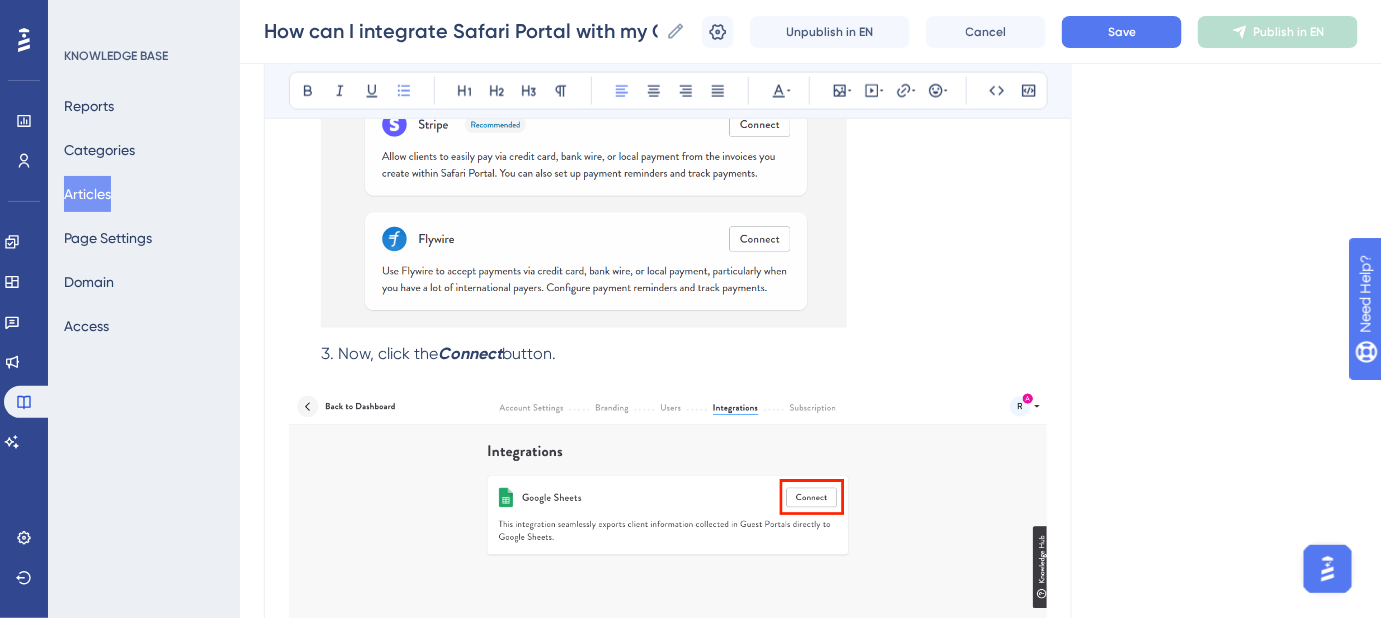 click on "If you're the account admin for your Safari Portal Agent account, click your initials in the top-right corner of your dashboard to access  Account Settings . Then click the  Integrations  tab. Now, click the  Connect  button." at bounding box center [668, 49] 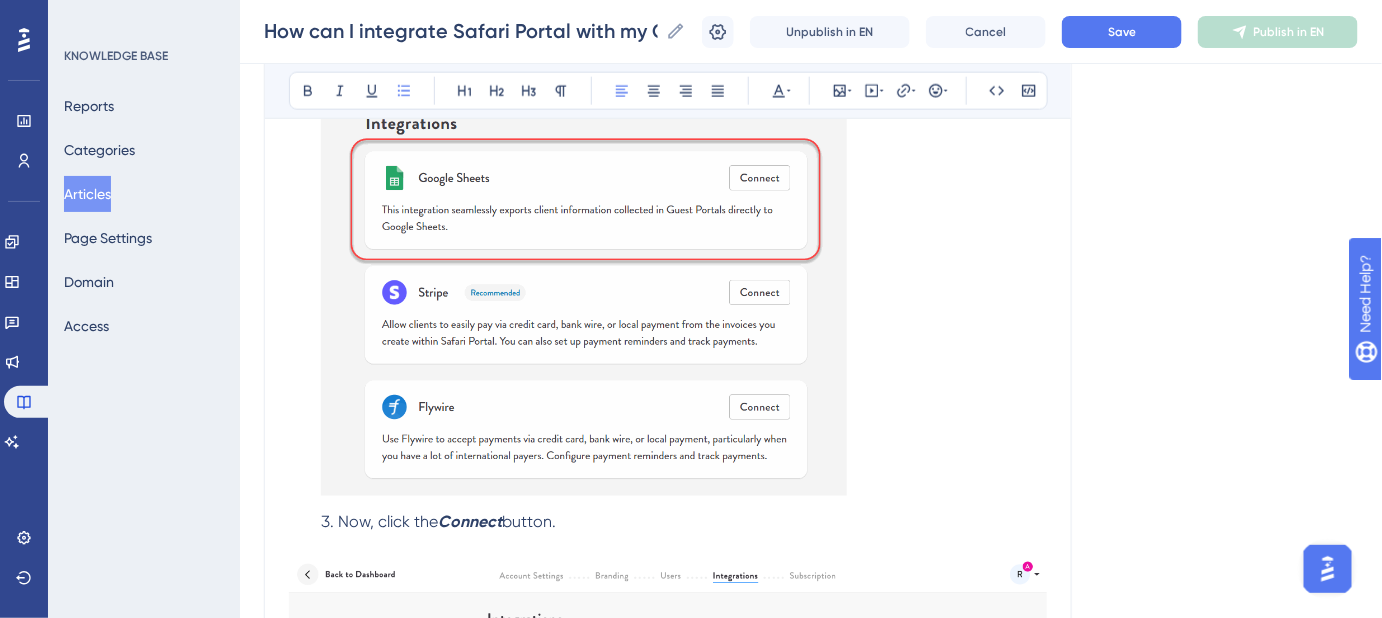 scroll, scrollTop: 733, scrollLeft: 0, axis: vertical 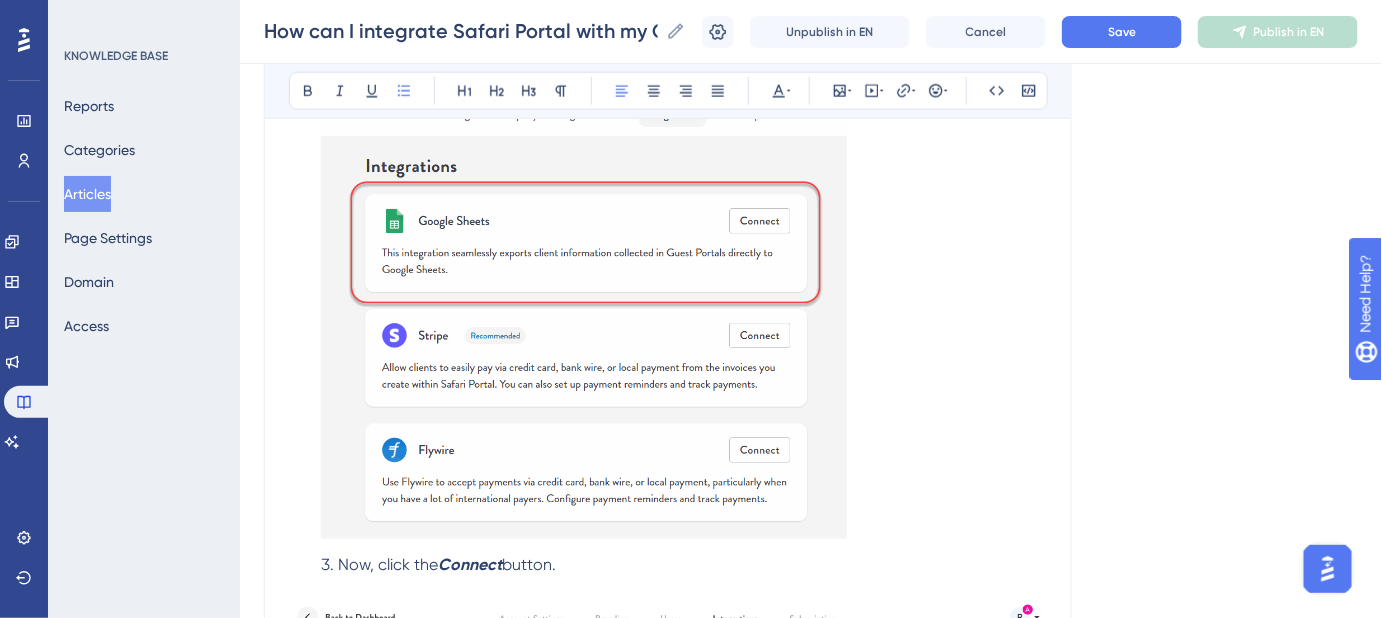 click on "If you're the account admin for your Safari Portal Agent account, click your initials in the top-right corner of your dashboard to access  Account Settings . Then click the  Integrations  tab. Now, click the  Connect  button." at bounding box center (668, 260) 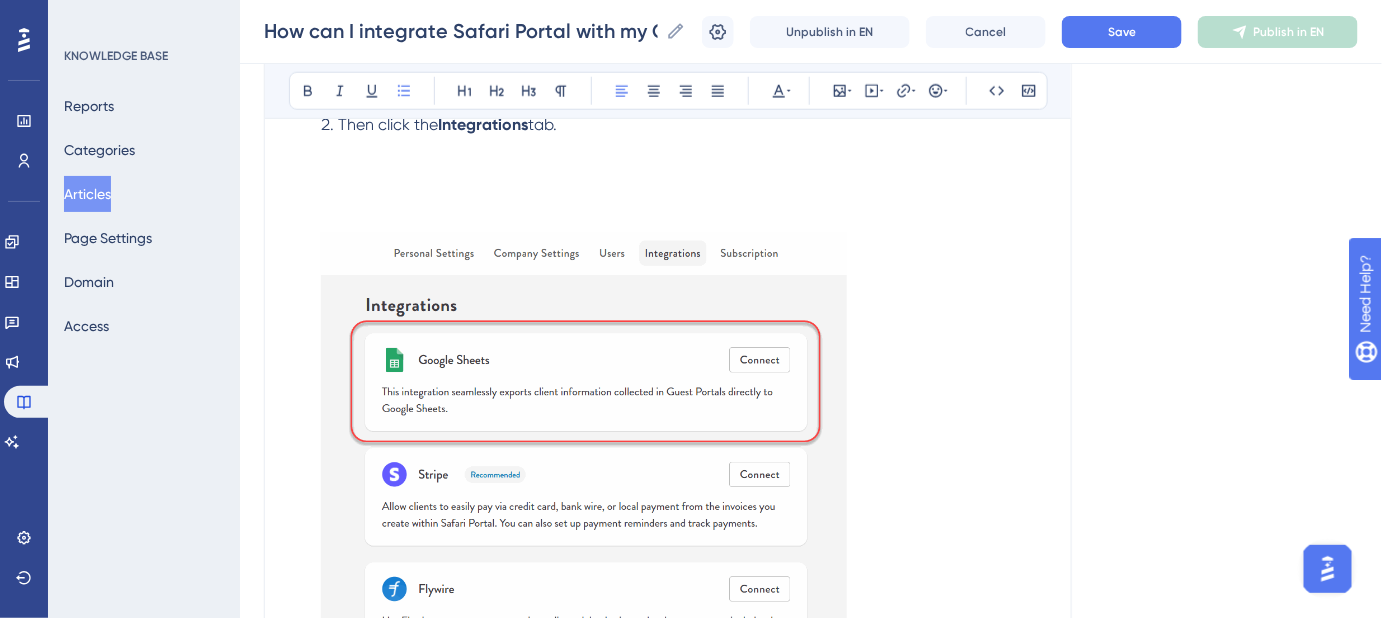 scroll, scrollTop: 915, scrollLeft: 0, axis: vertical 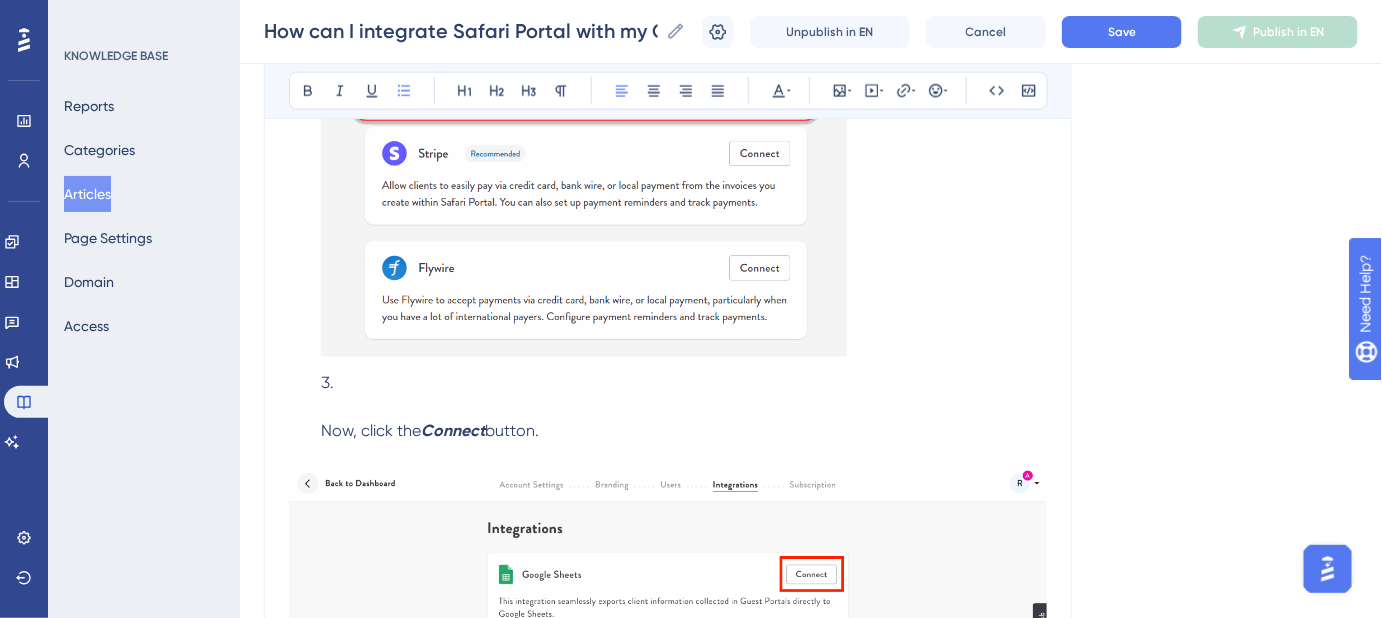 drag, startPoint x: 578, startPoint y: 435, endPoint x: 285, endPoint y: 425, distance: 293.1706 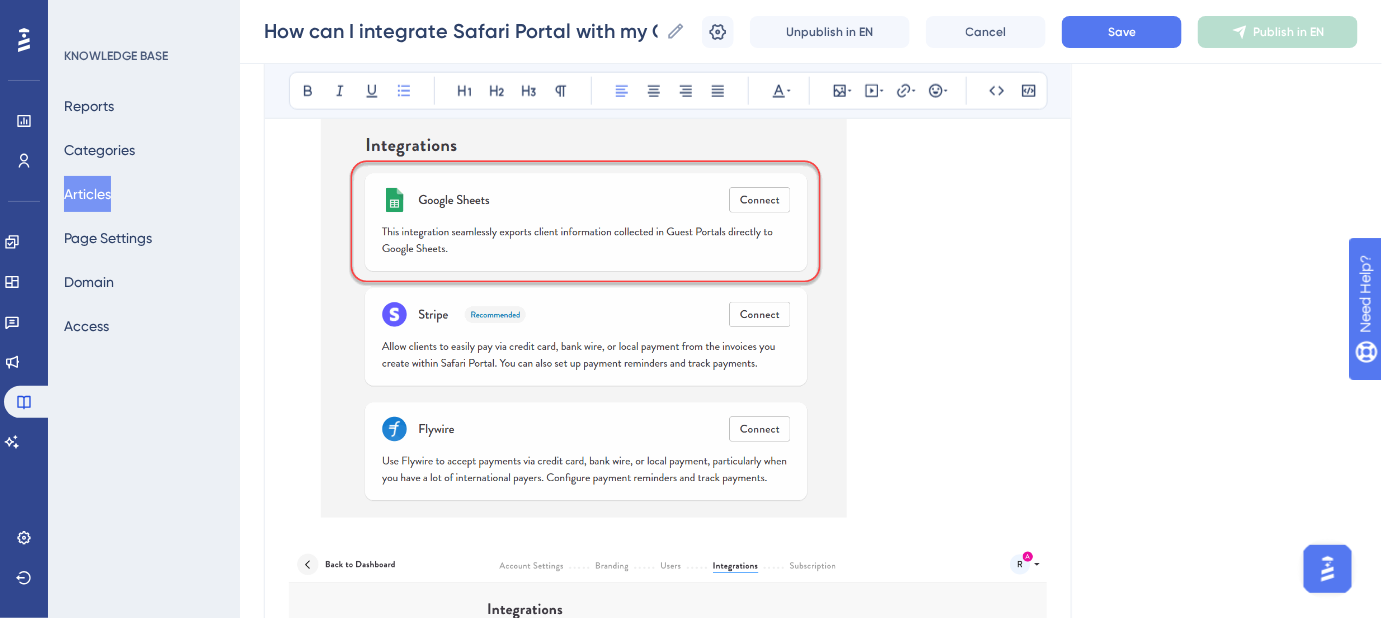 scroll, scrollTop: 552, scrollLeft: 0, axis: vertical 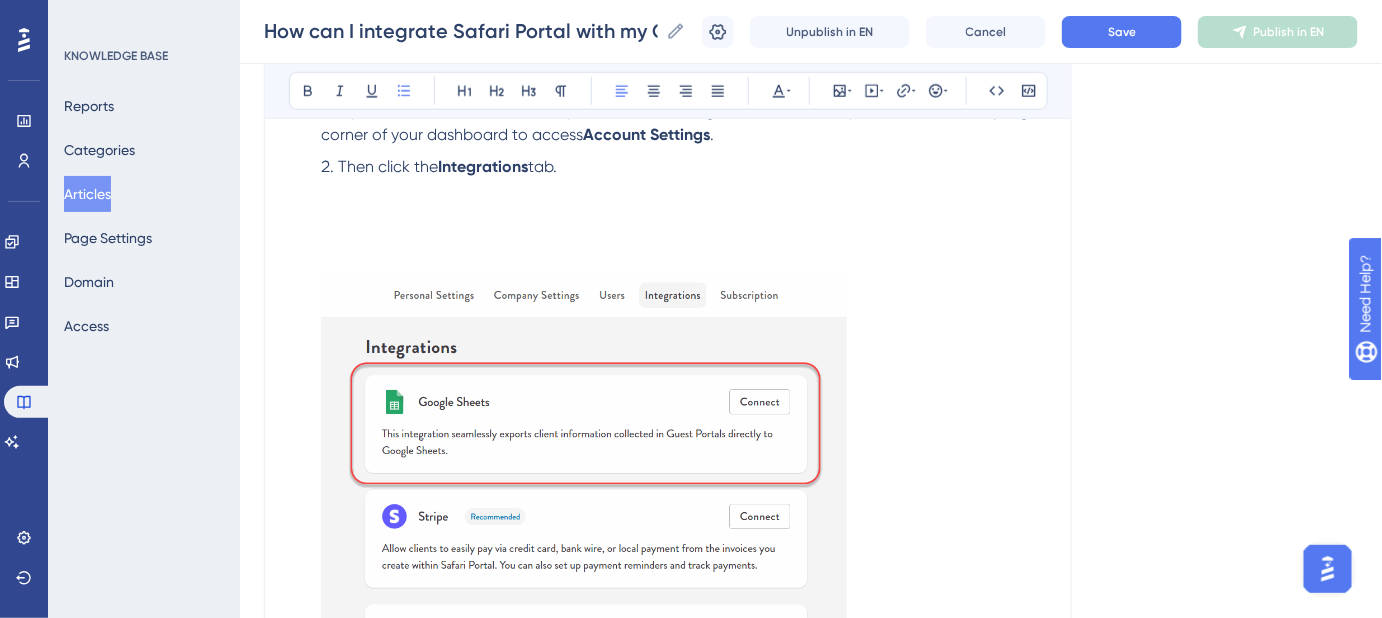 click on "Then click the  Integrations  tab." at bounding box center (684, 453) 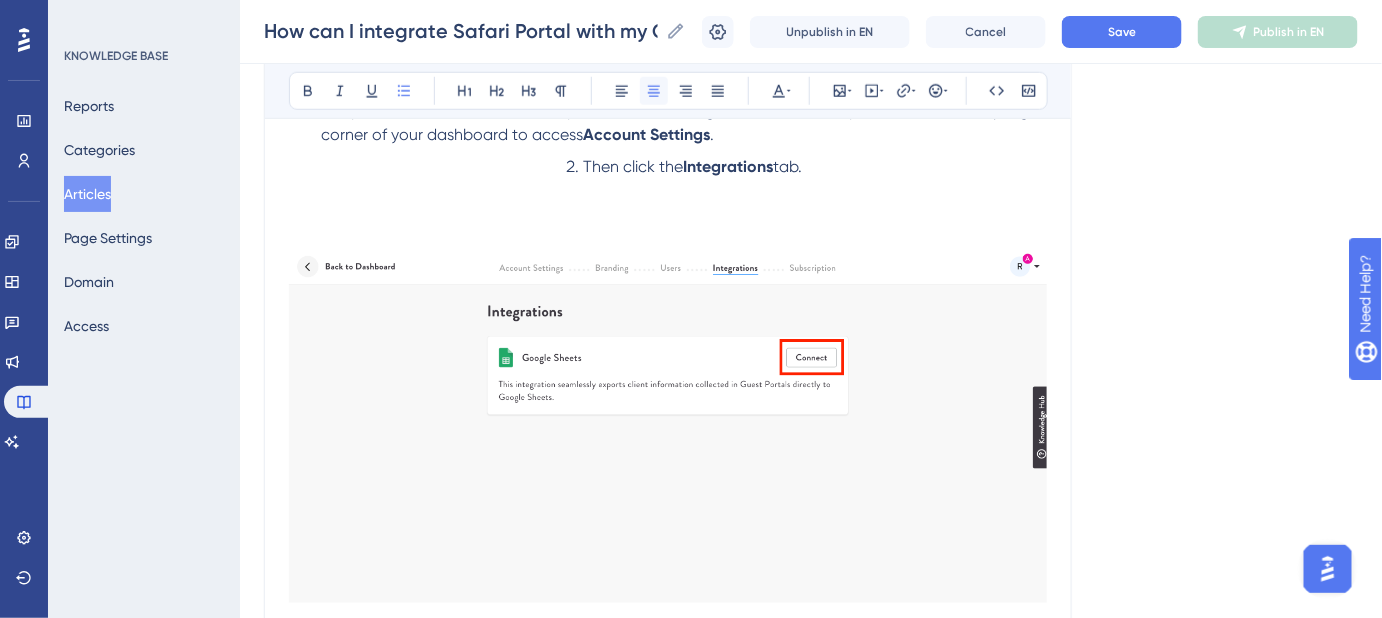 click 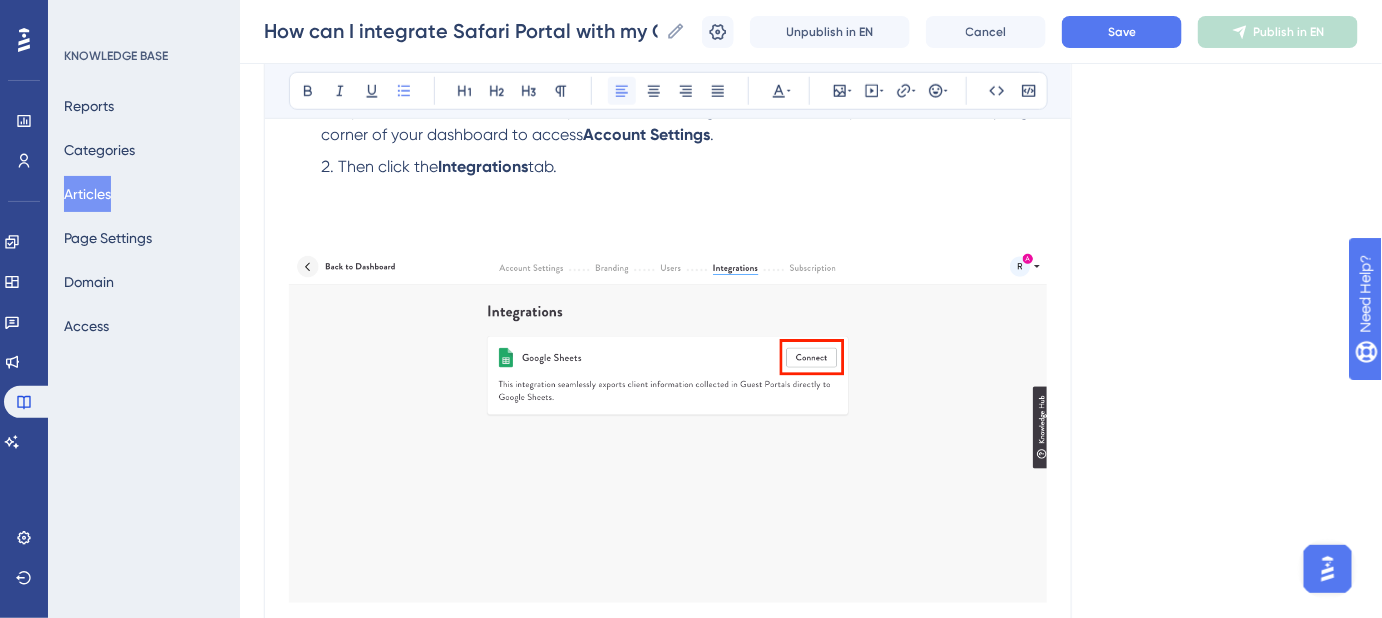 click 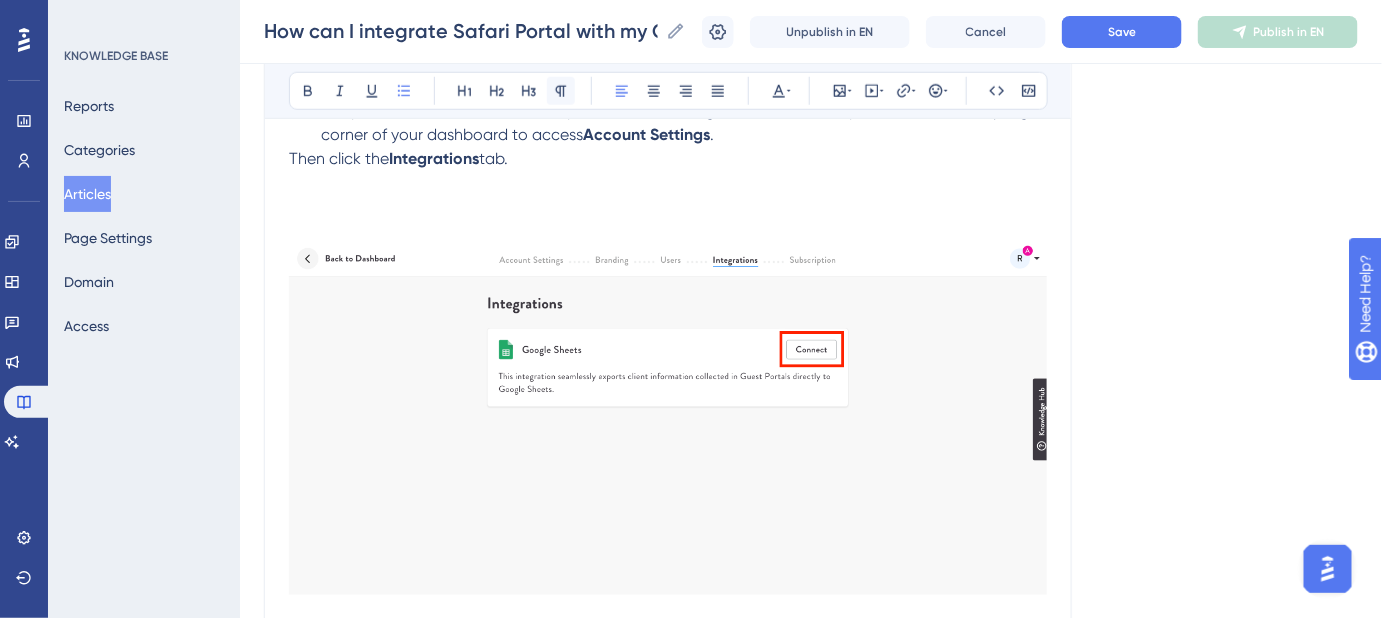 click 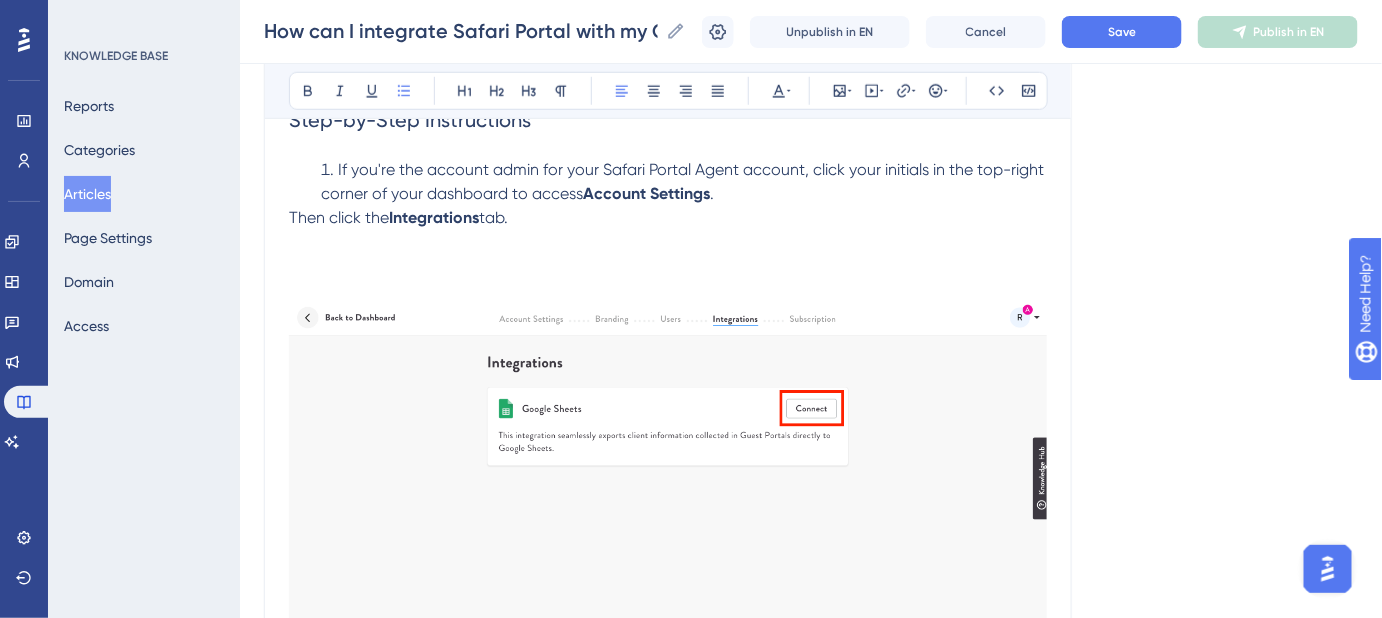 scroll, scrollTop: 461, scrollLeft: 0, axis: vertical 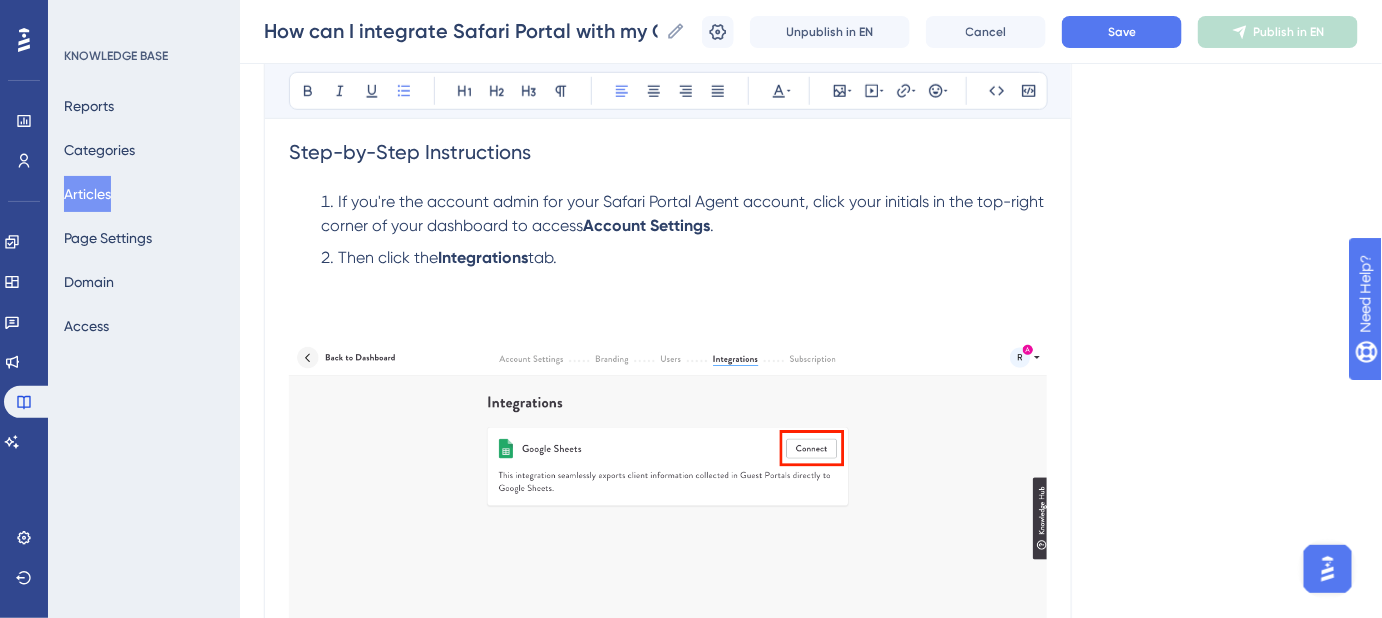 click on "Then click the  Integrations  tab." at bounding box center (684, 294) 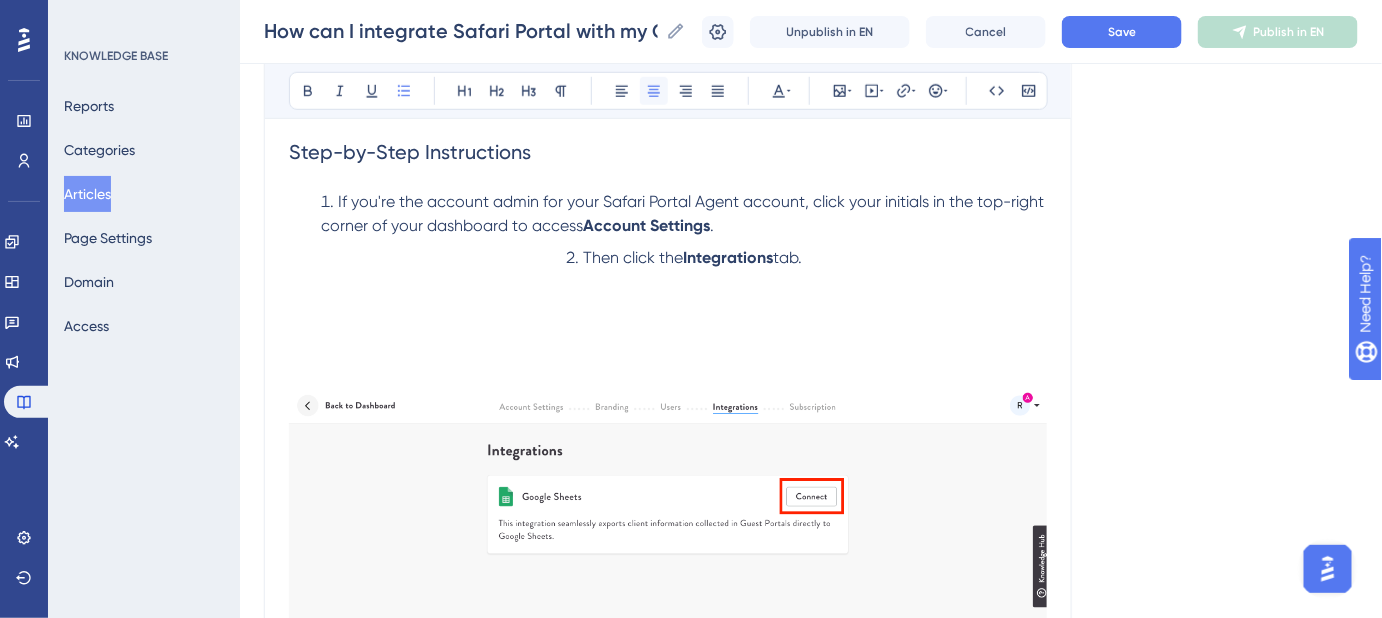 click 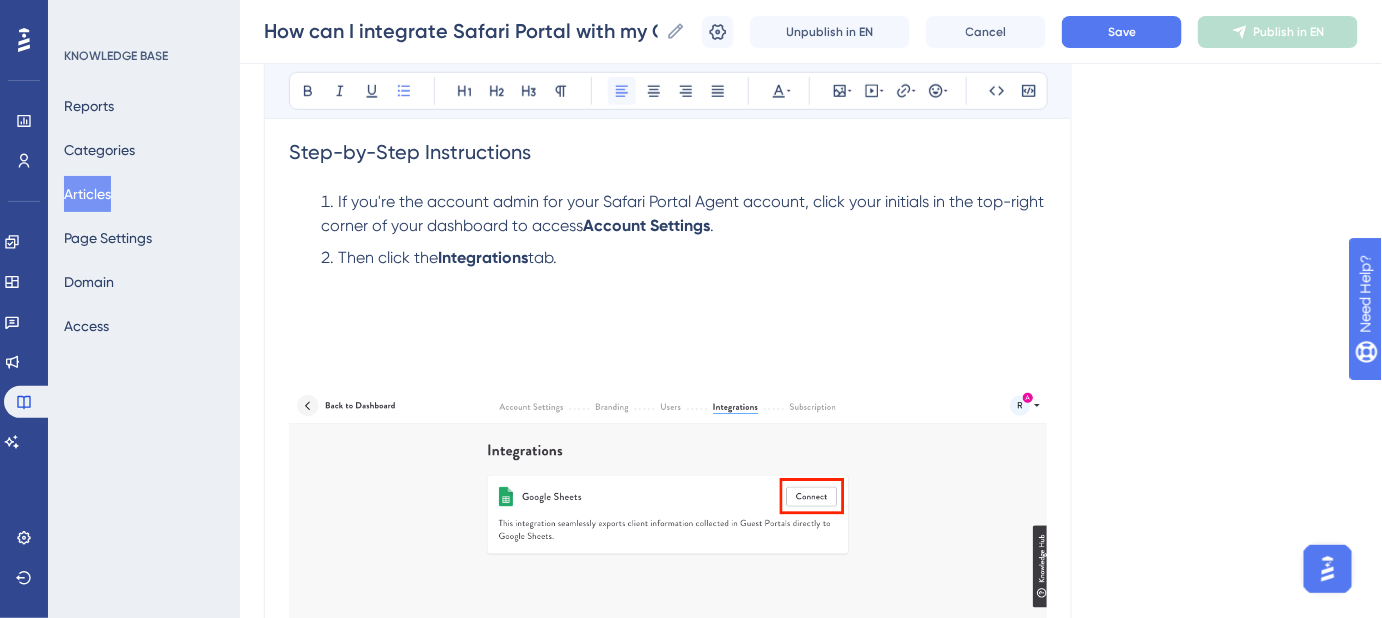 click at bounding box center [622, 91] 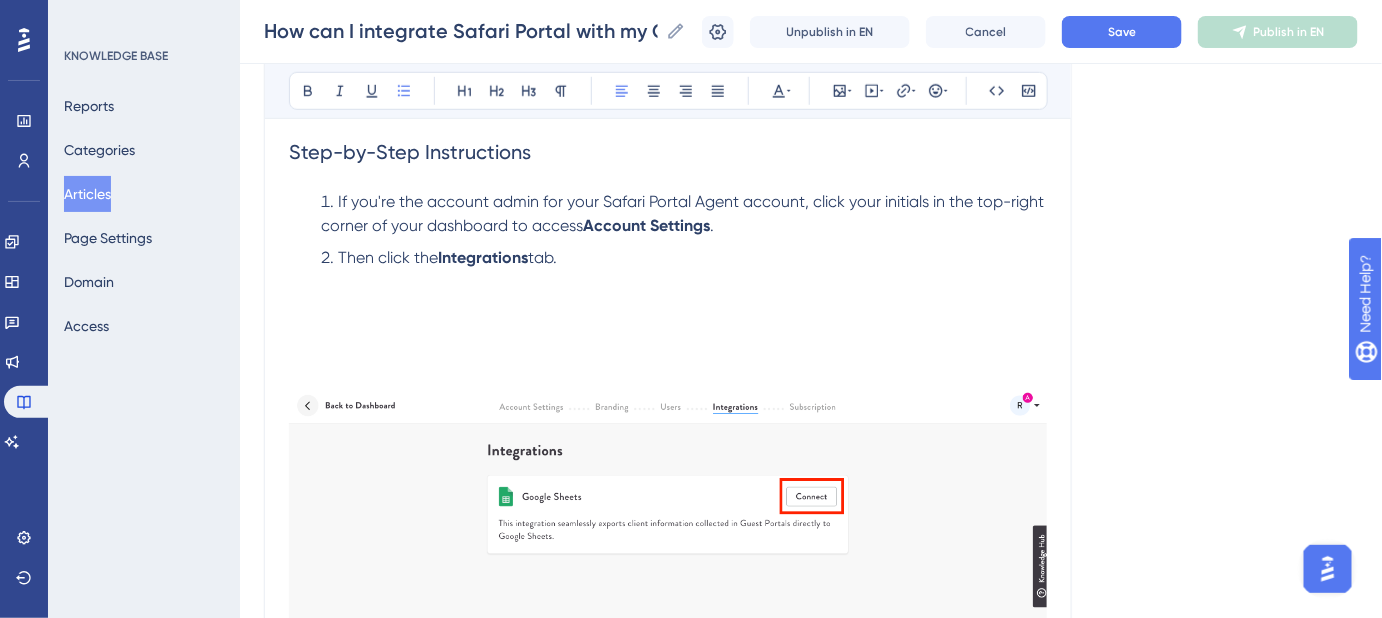 click at bounding box center [668, 566] 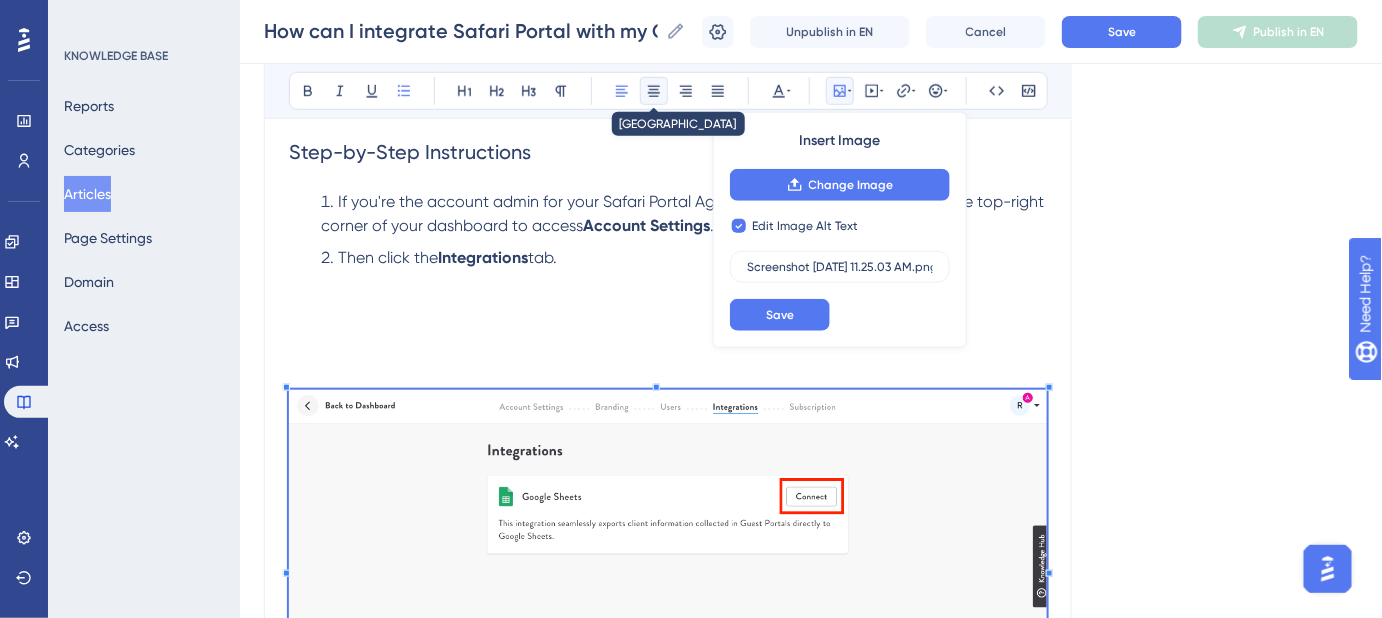 click 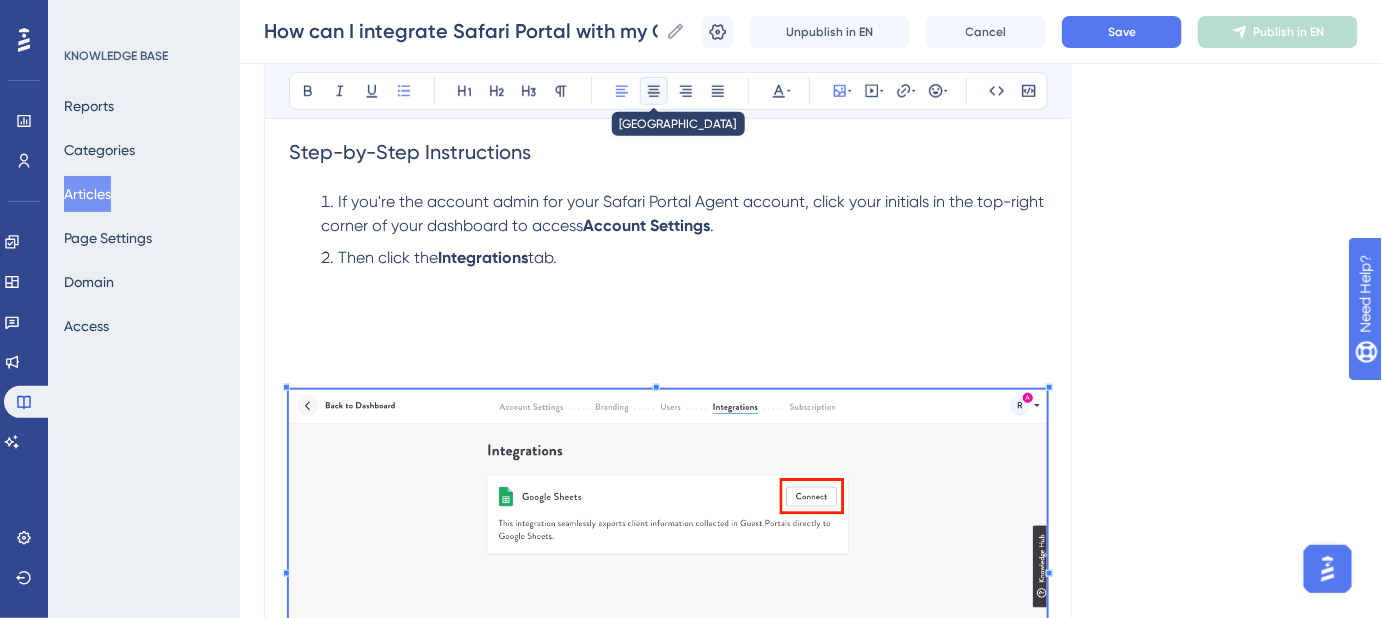click 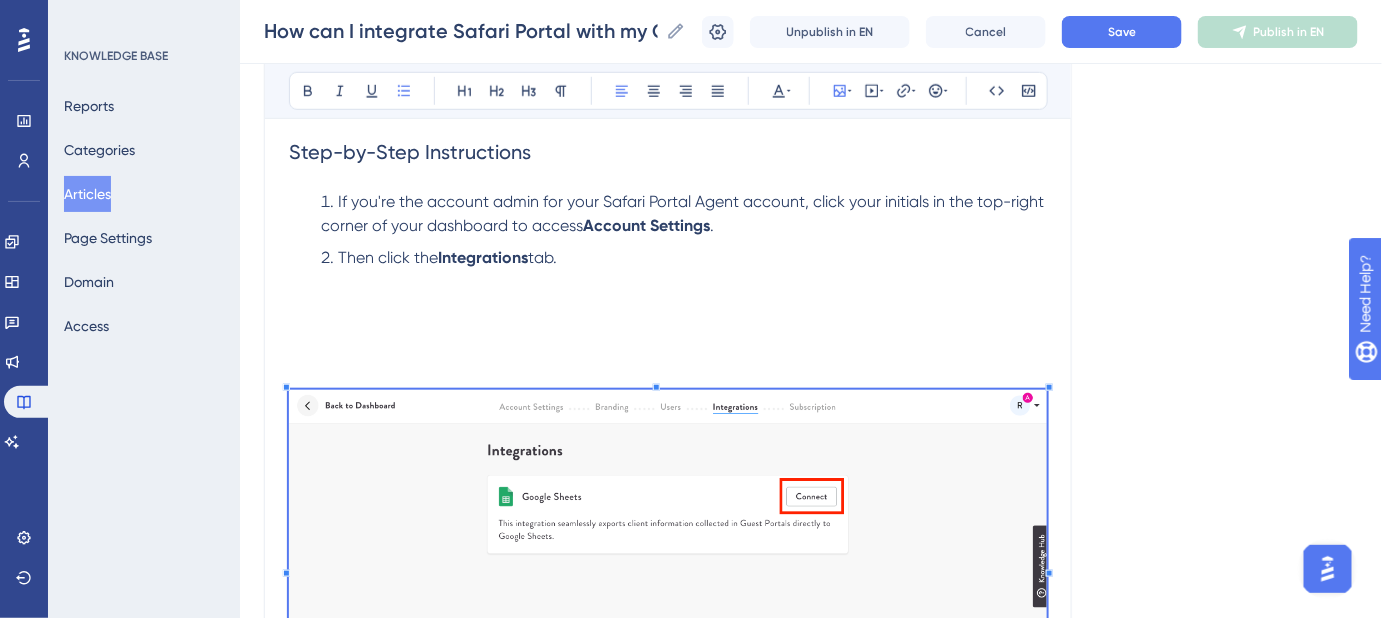 click on "Then click the  Integrations  tab." at bounding box center [684, 318] 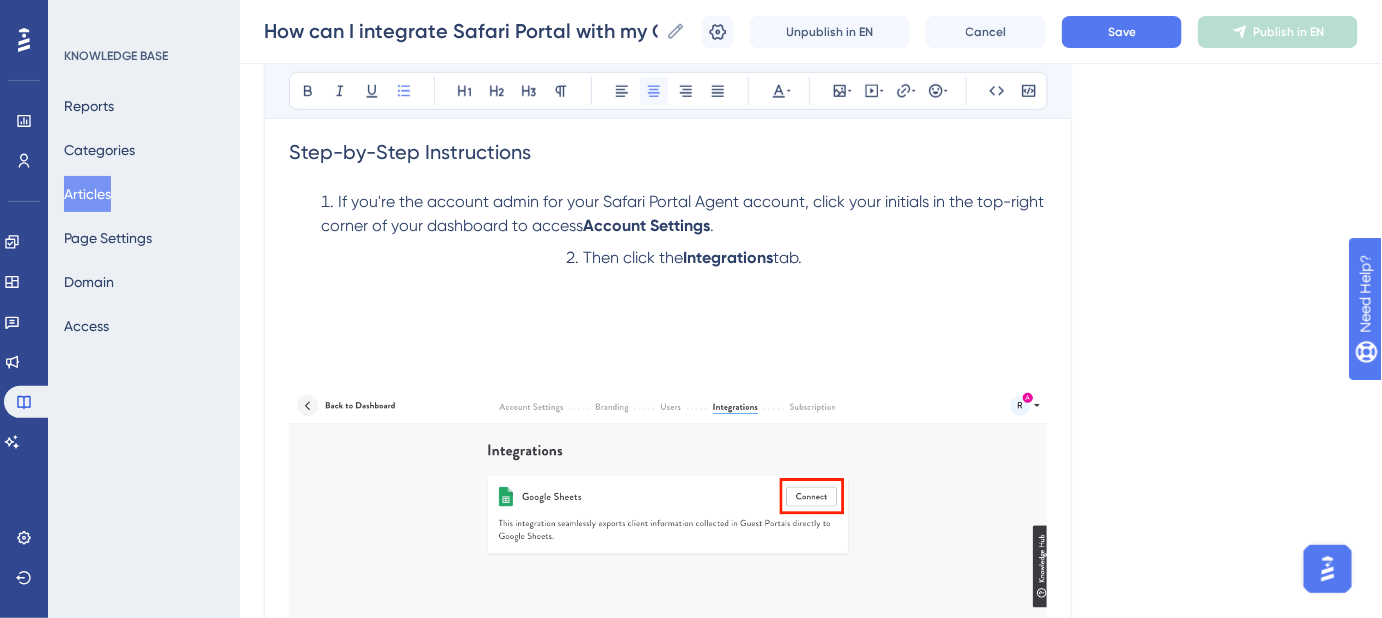 click 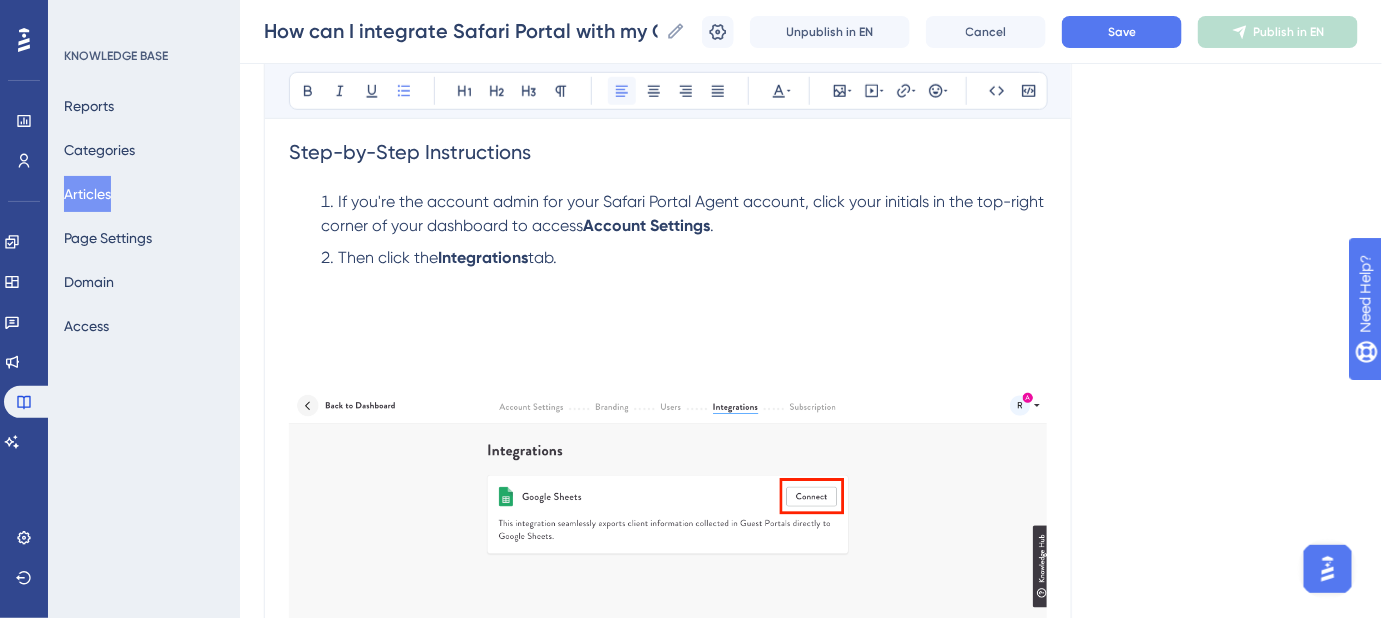 click 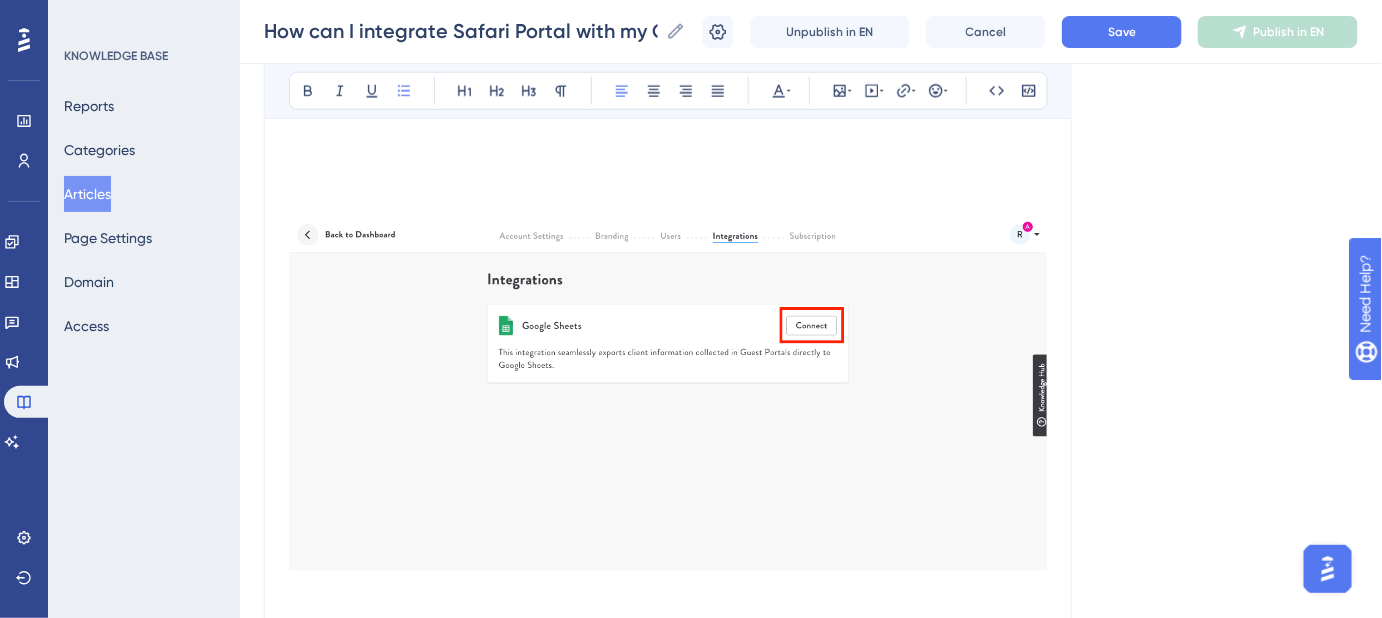 scroll, scrollTop: 370, scrollLeft: 0, axis: vertical 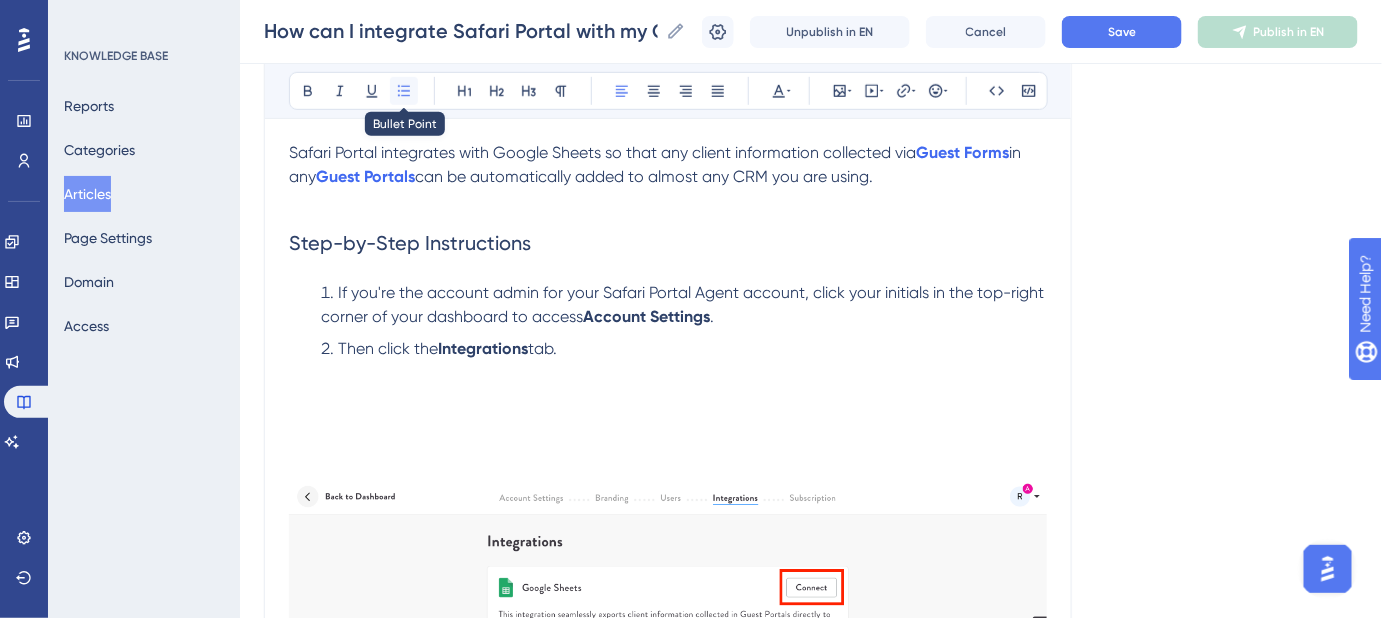 click 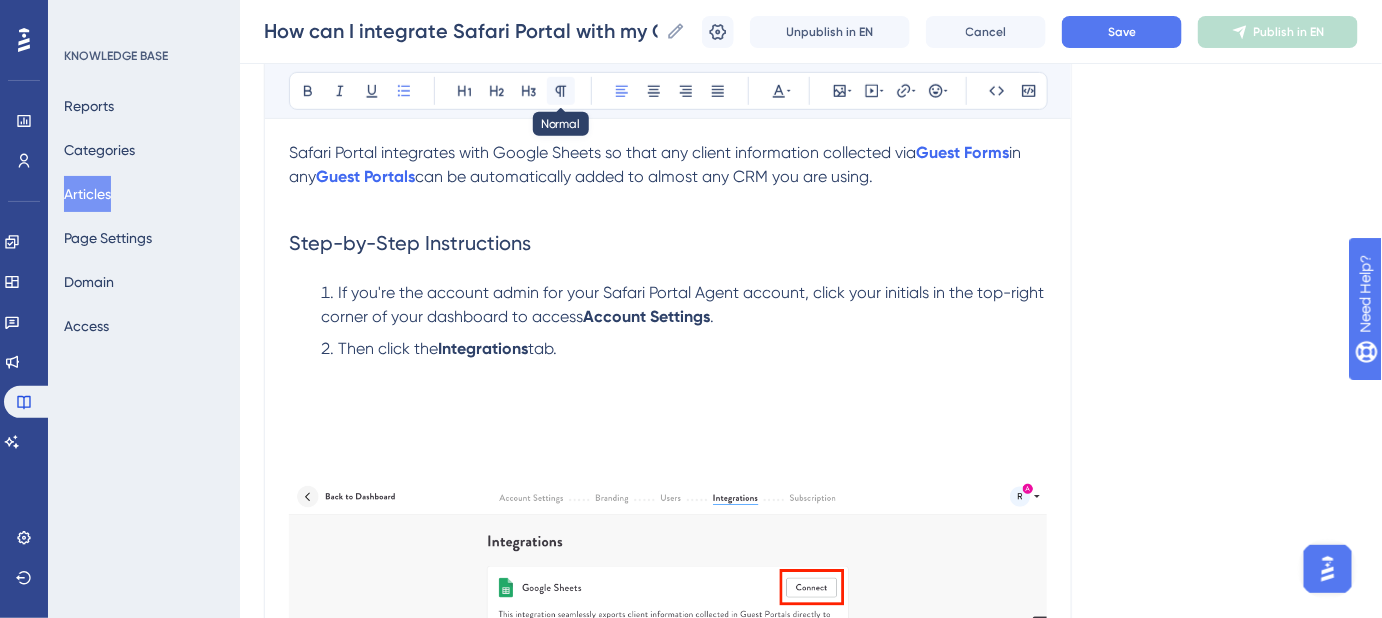 click 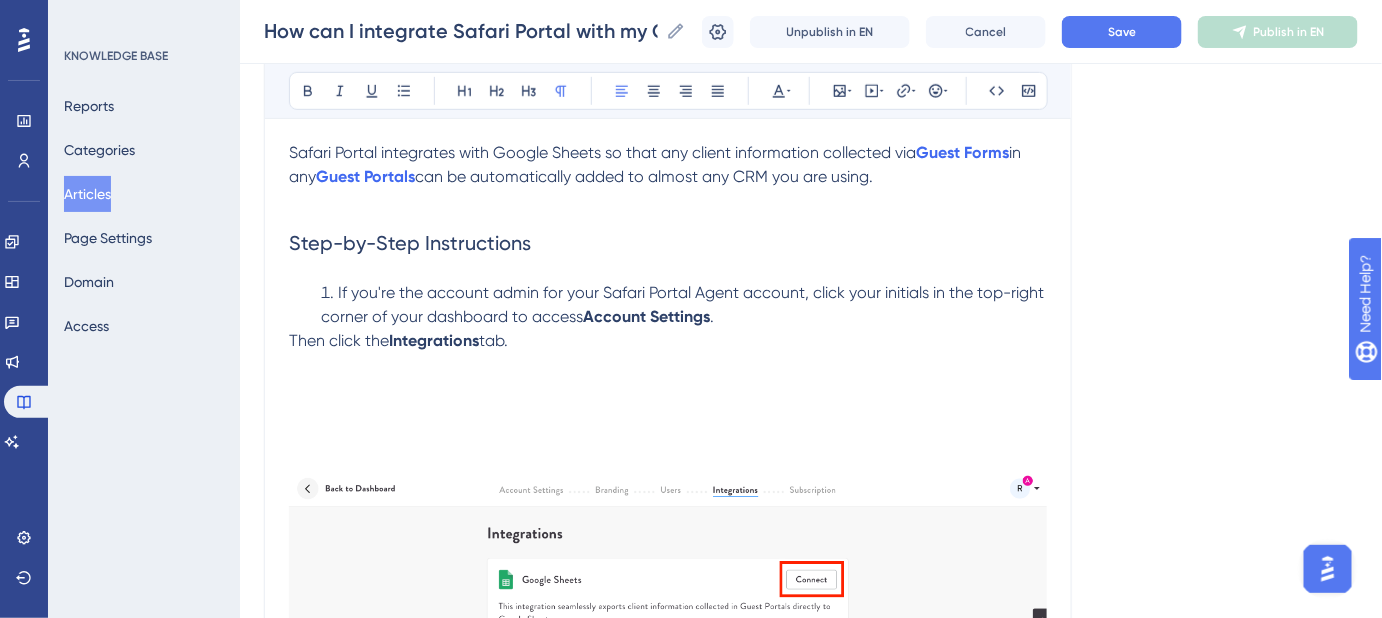 click on "Then click the  Integrations  tab." at bounding box center (668, 401) 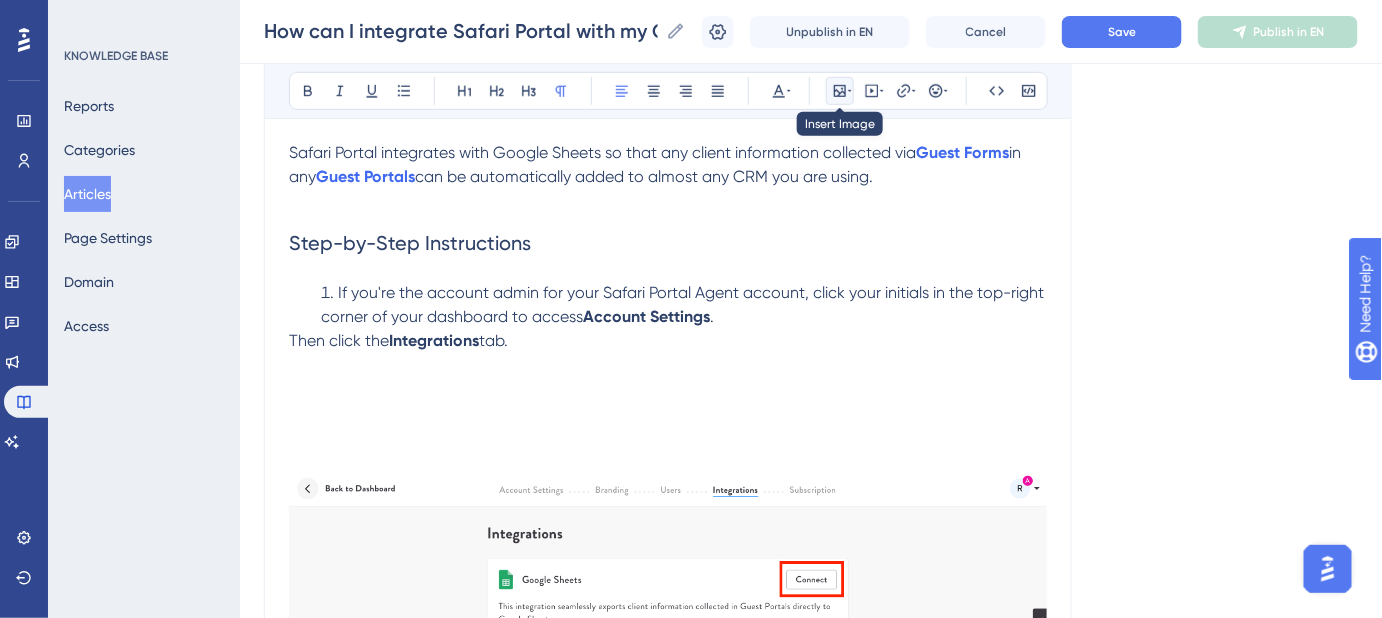 click 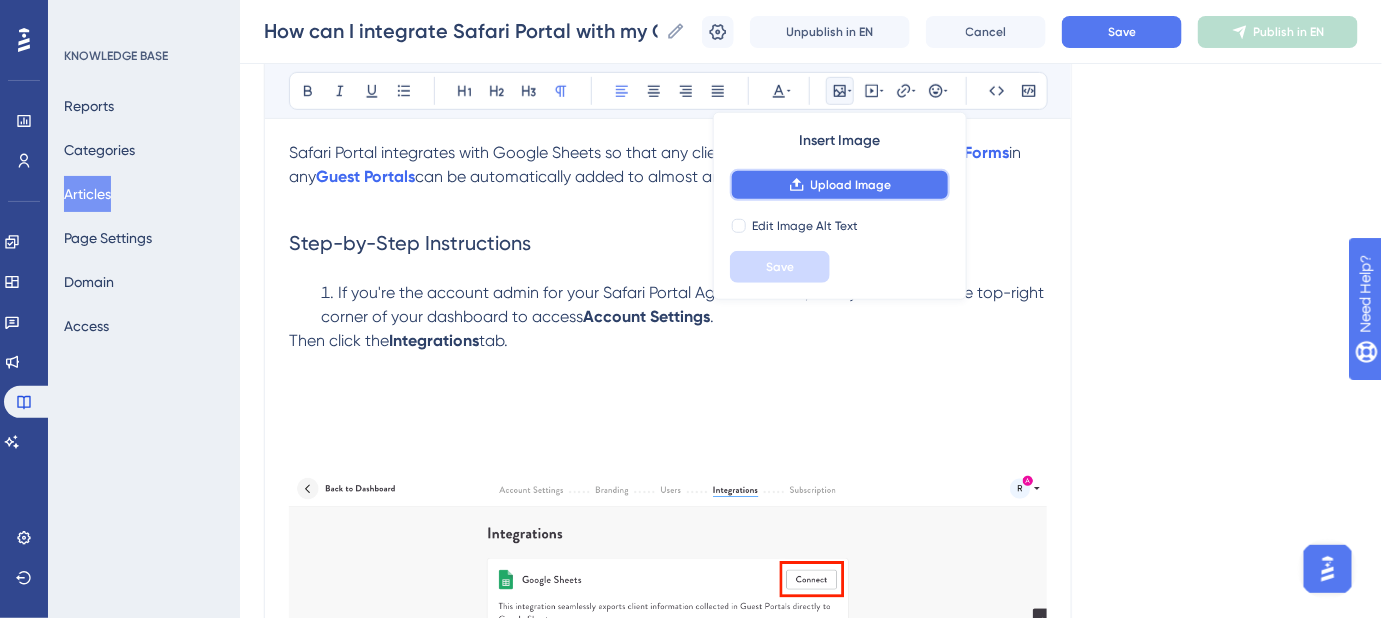 click on "Upload Image" at bounding box center (851, 185) 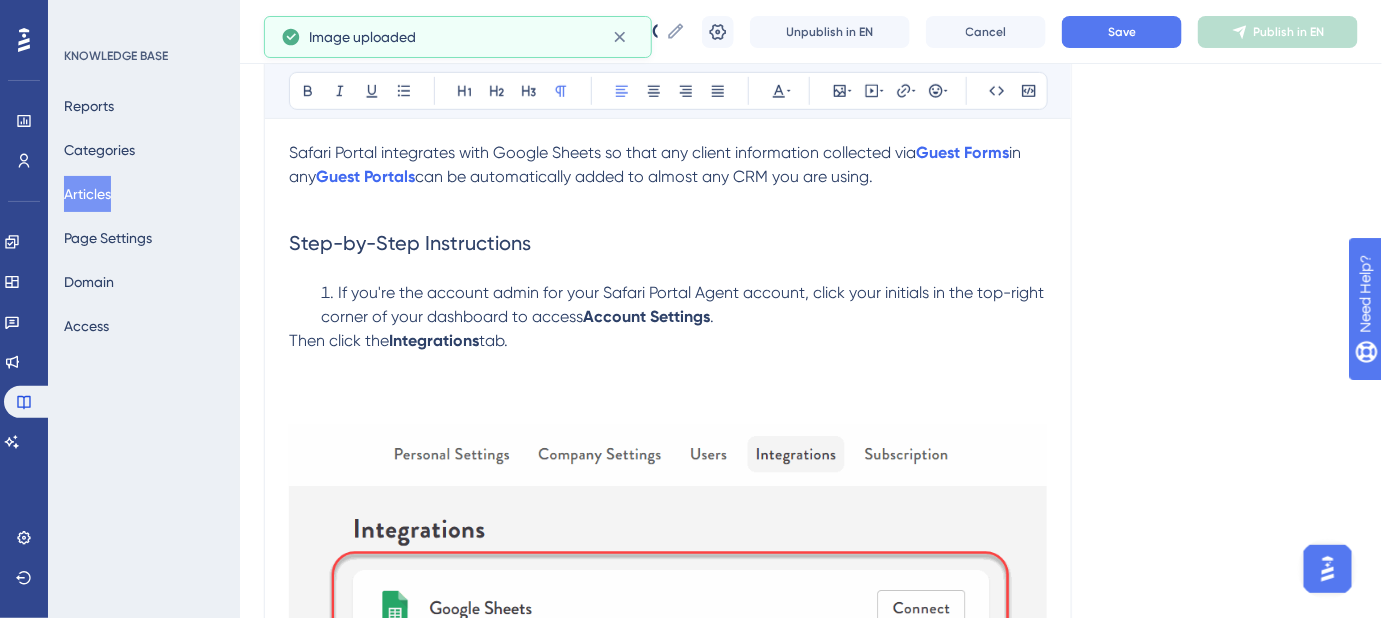 click on "Then click the" at bounding box center [339, 340] 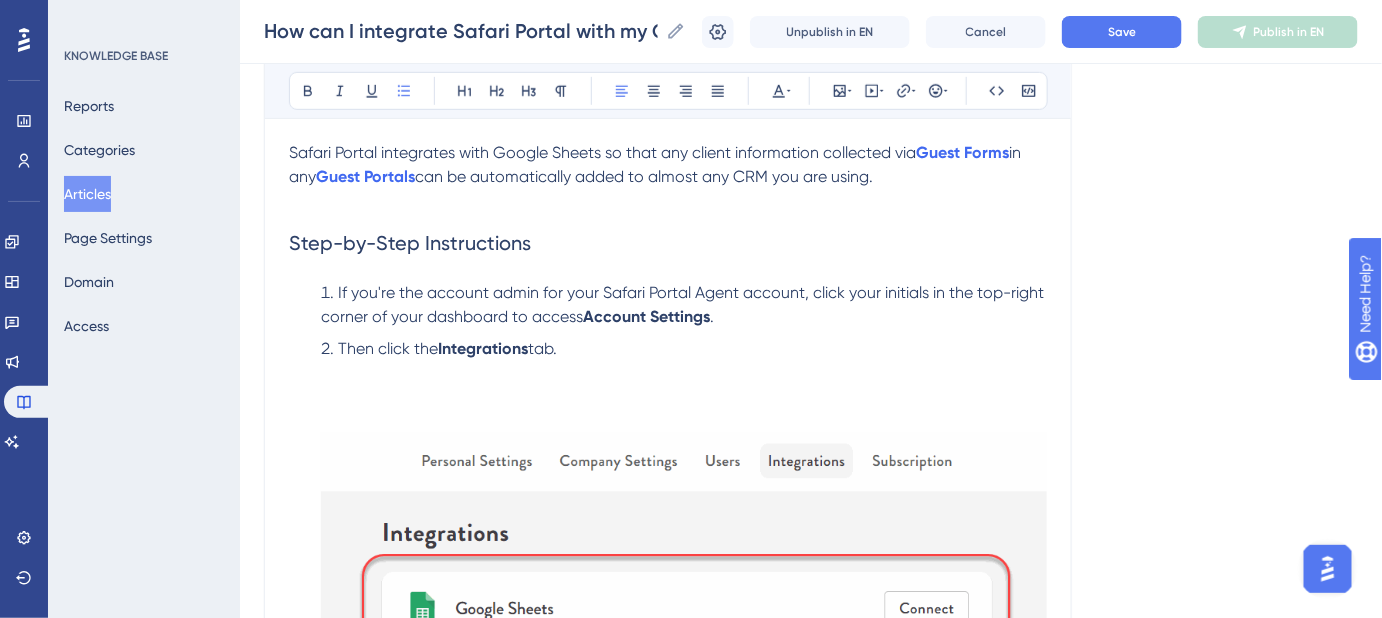 click at bounding box center (684, 740) 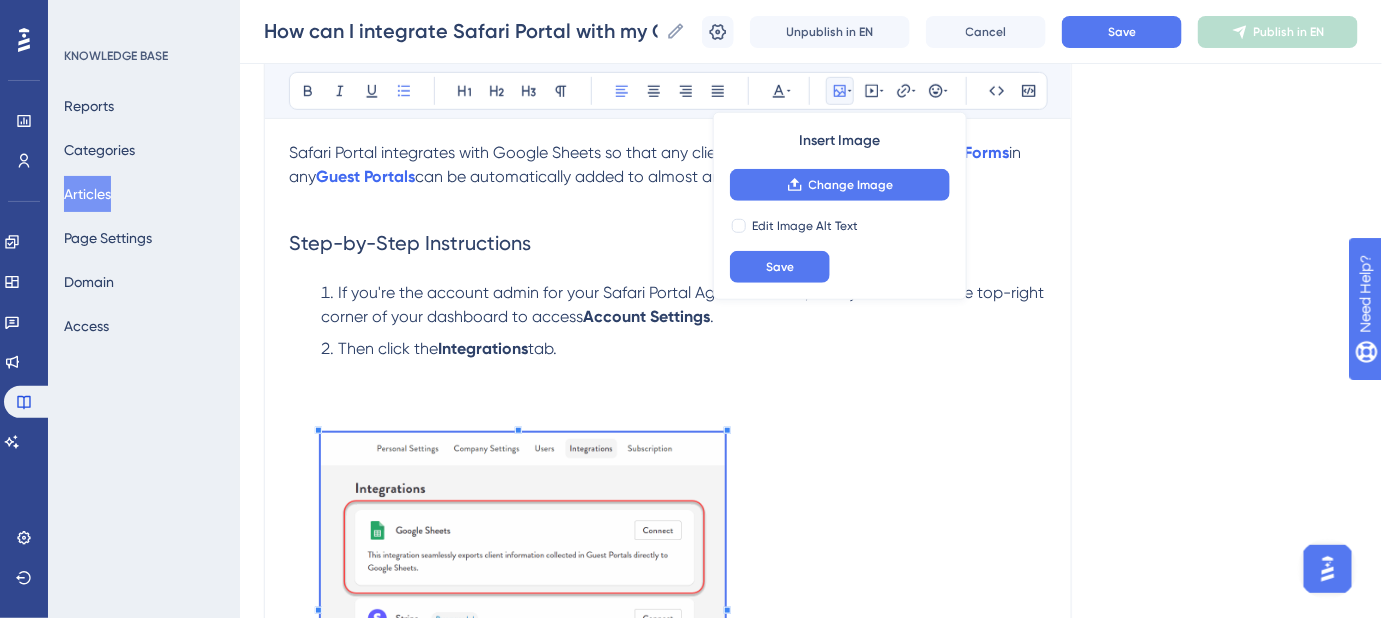 click at bounding box center (523, 607) 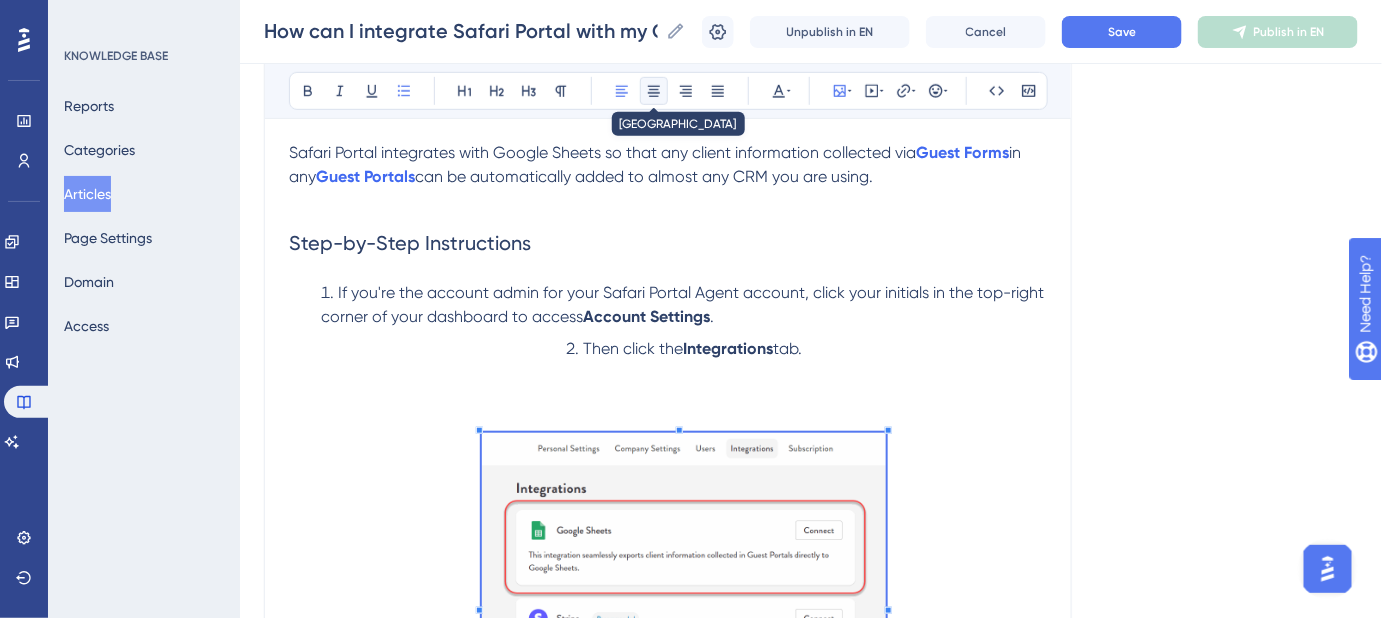click 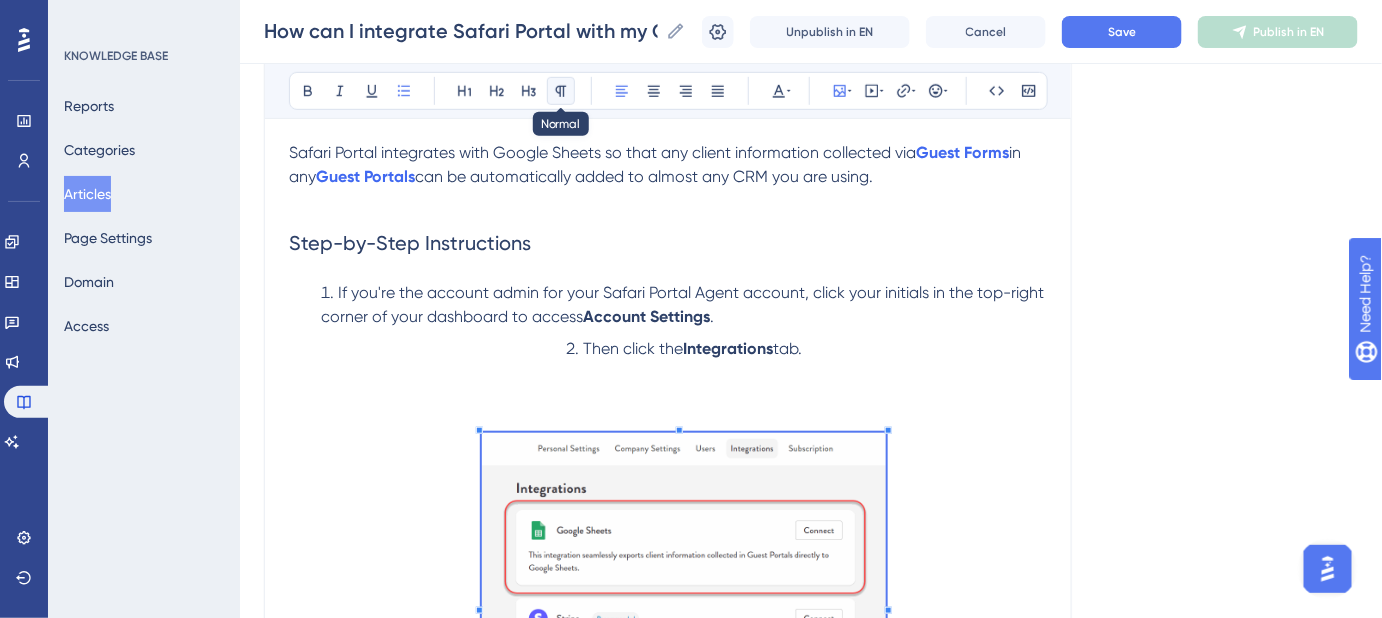 click 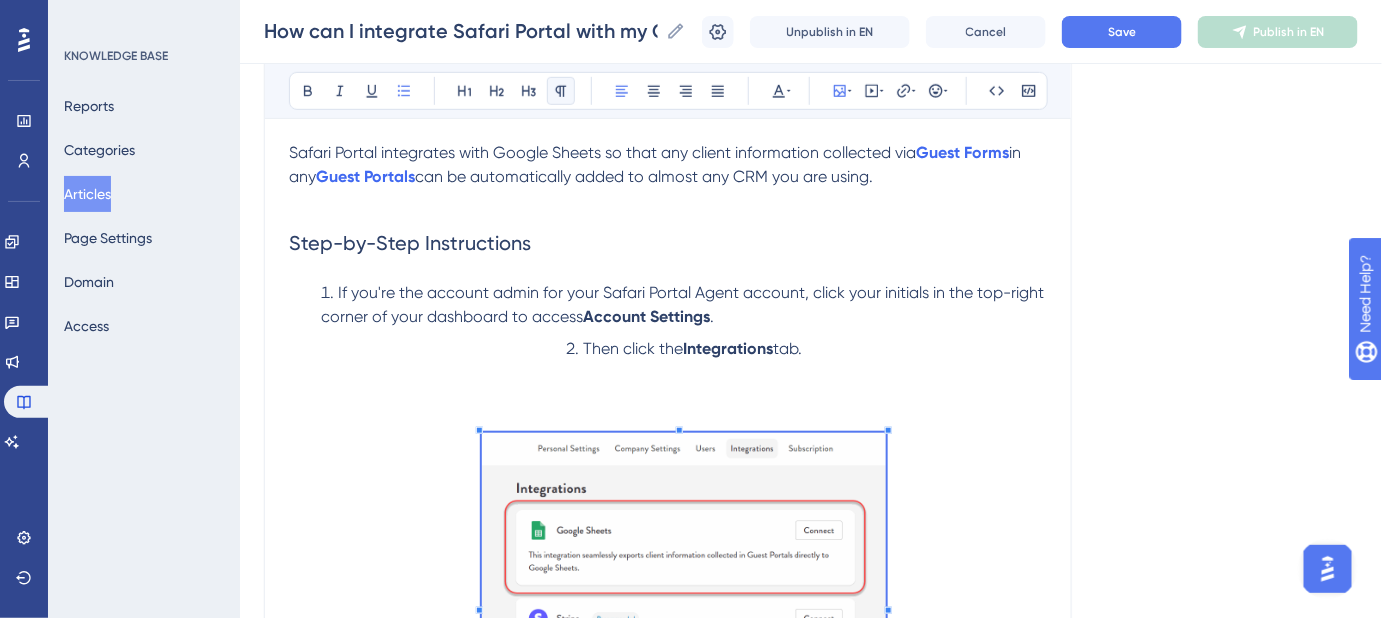 type 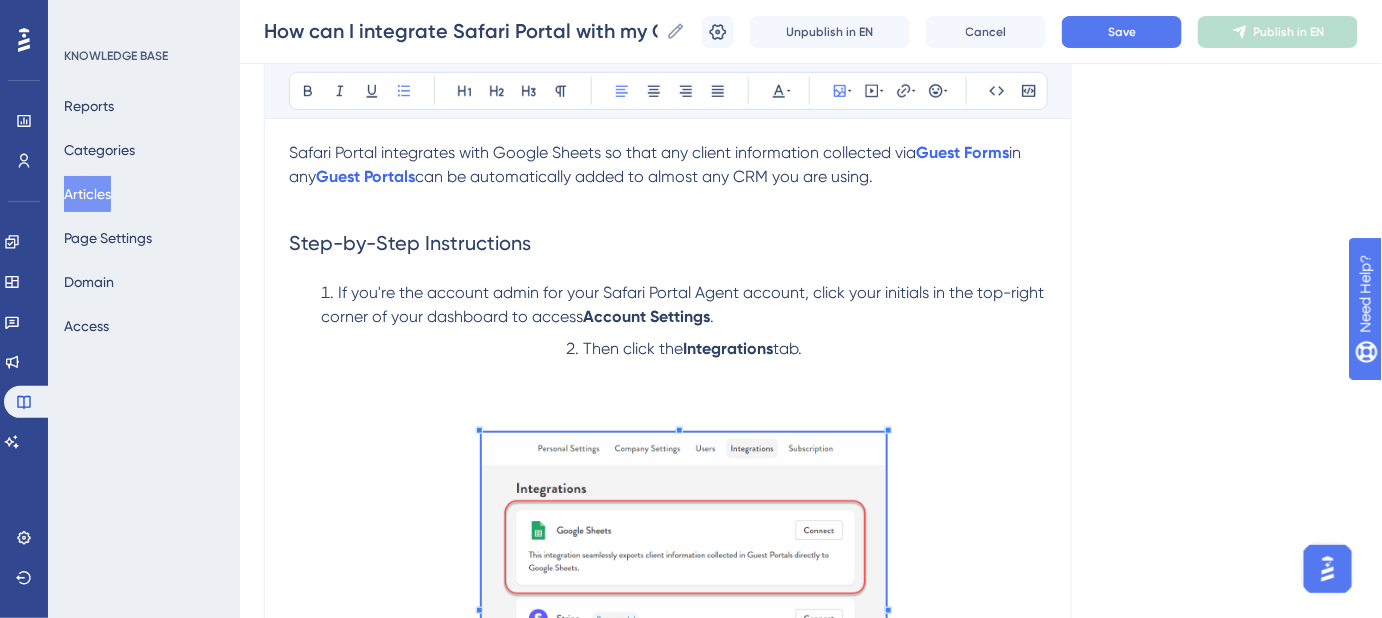 click on "Then click the  Integrations  tab." at bounding box center [684, 571] 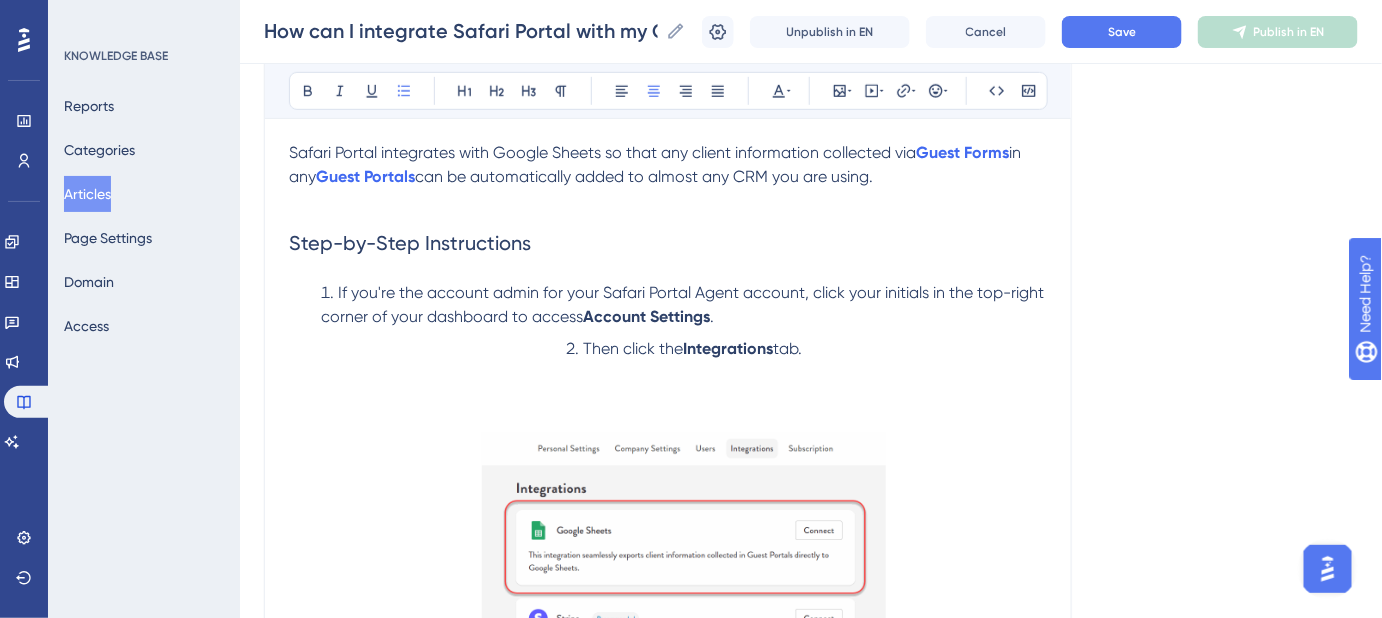click on "Then click the  Integrations  tab." at bounding box center (684, 571) 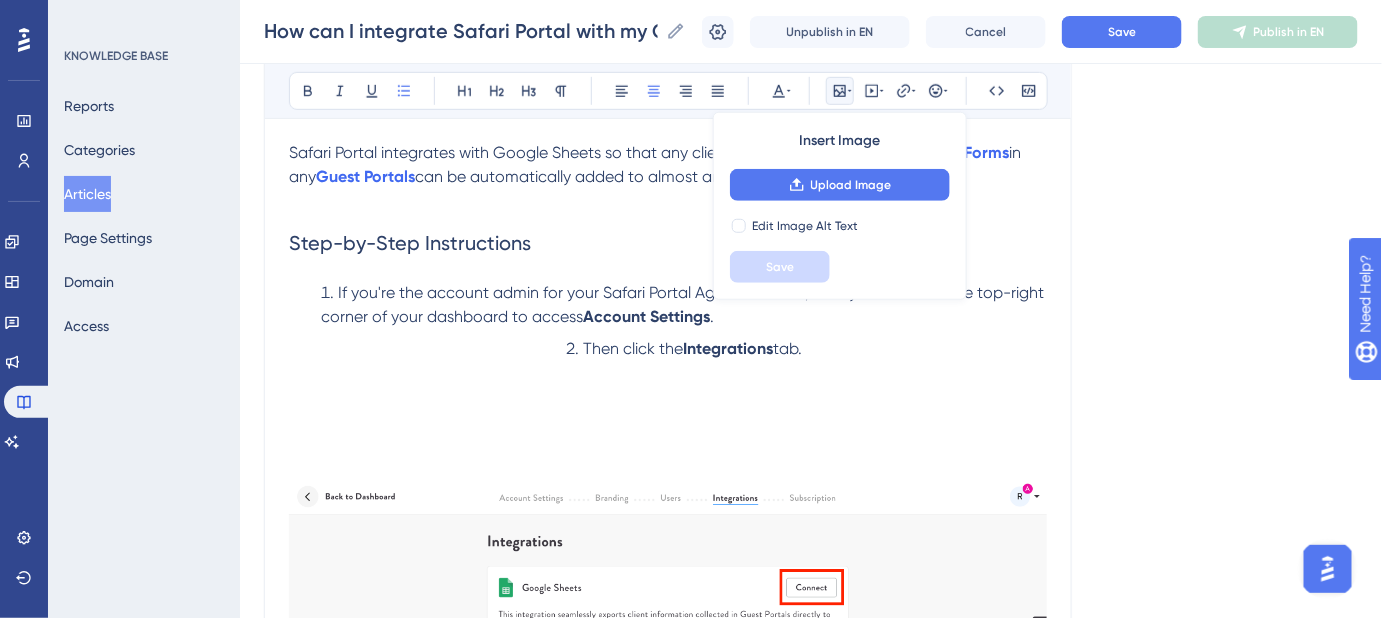 drag, startPoint x: 616, startPoint y: 303, endPoint x: 669, endPoint y: 303, distance: 53 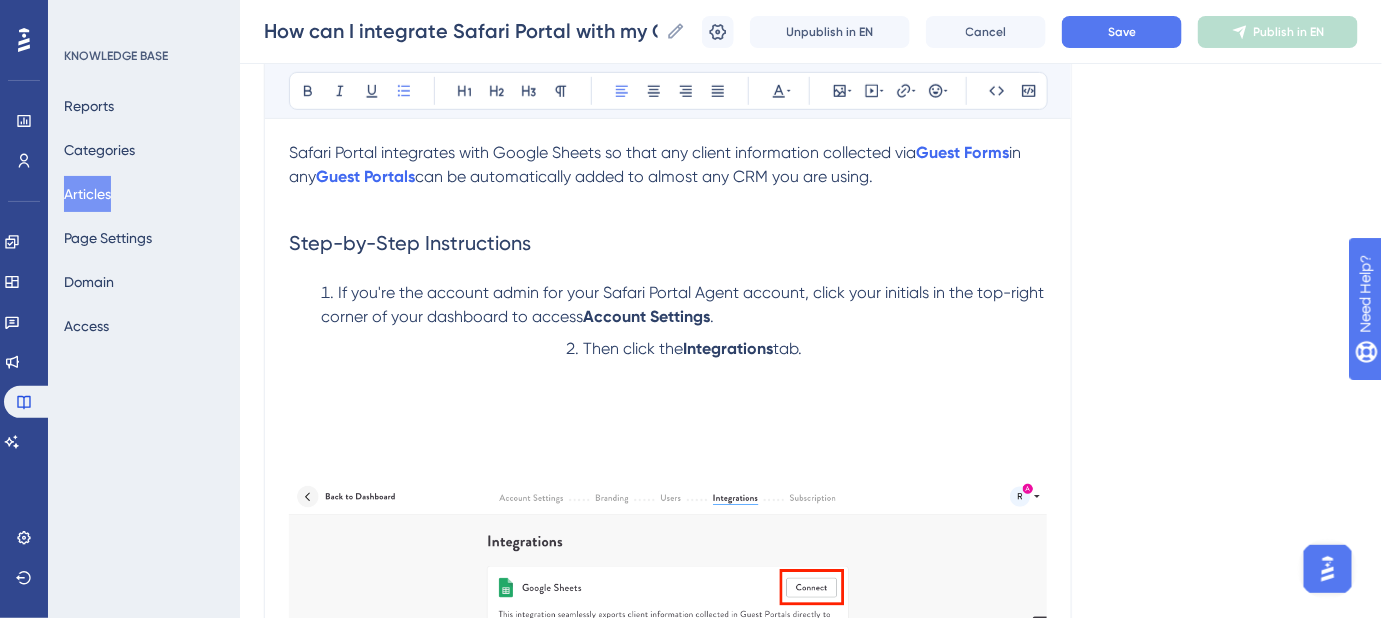 click on "If you're the account admin for your Safari Portal Agent account, click your initials in the top-right corner of your dashboard to access  Account Settings ." at bounding box center (684, 305) 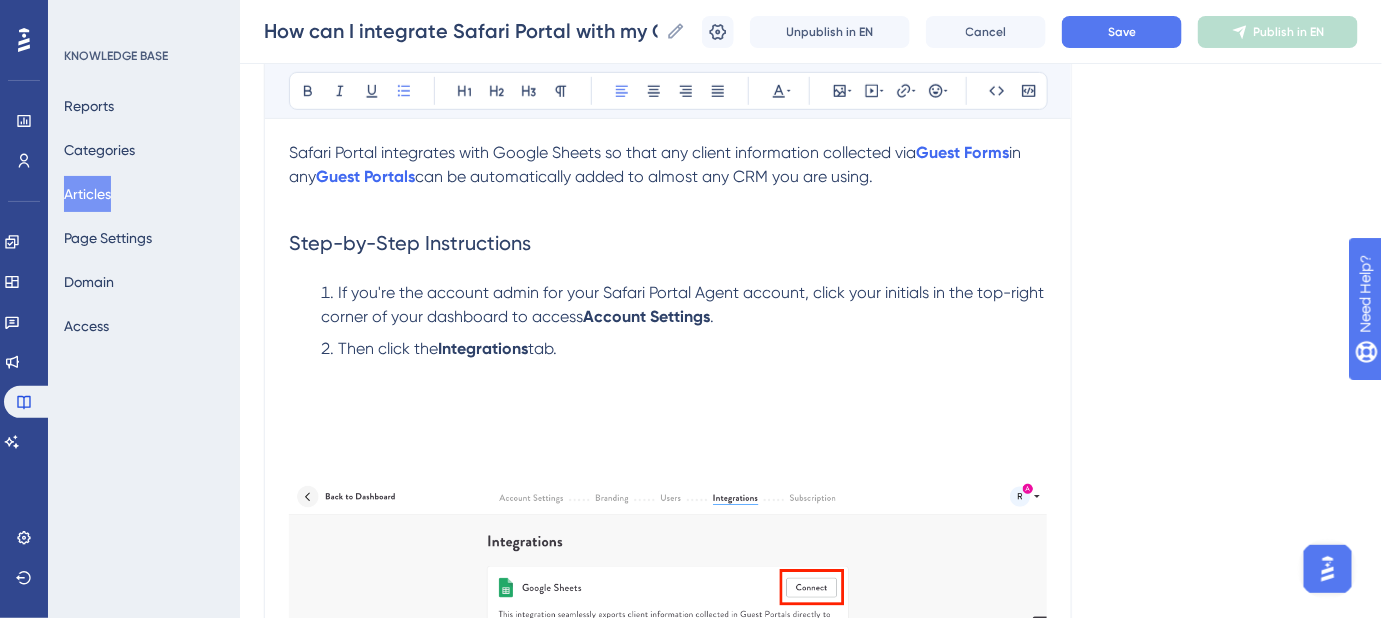 click on "Then click the  Integrations  tab." at bounding box center [684, 409] 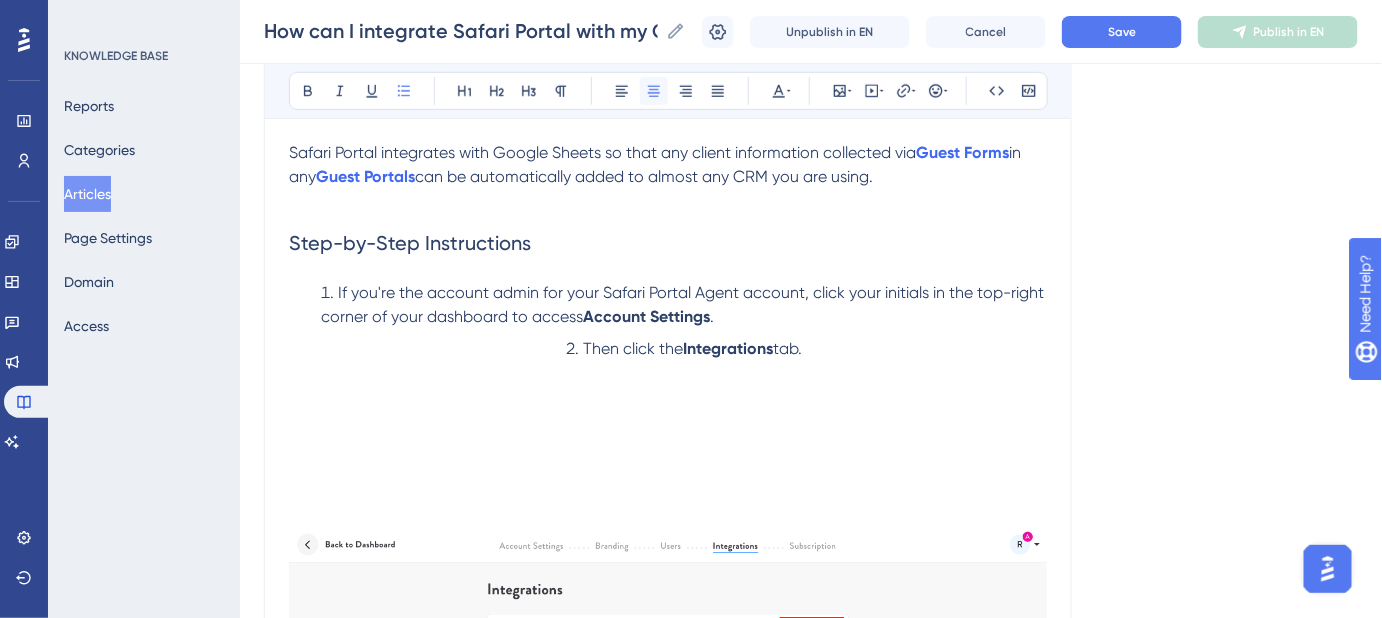 click 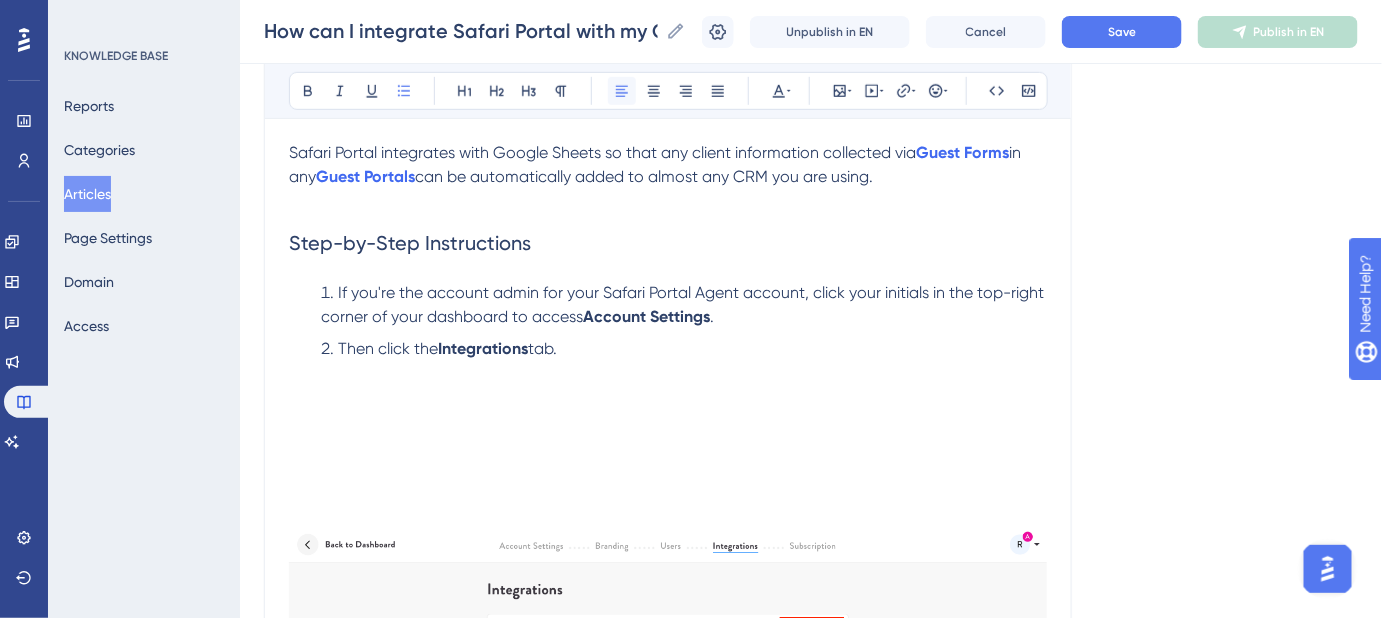 click 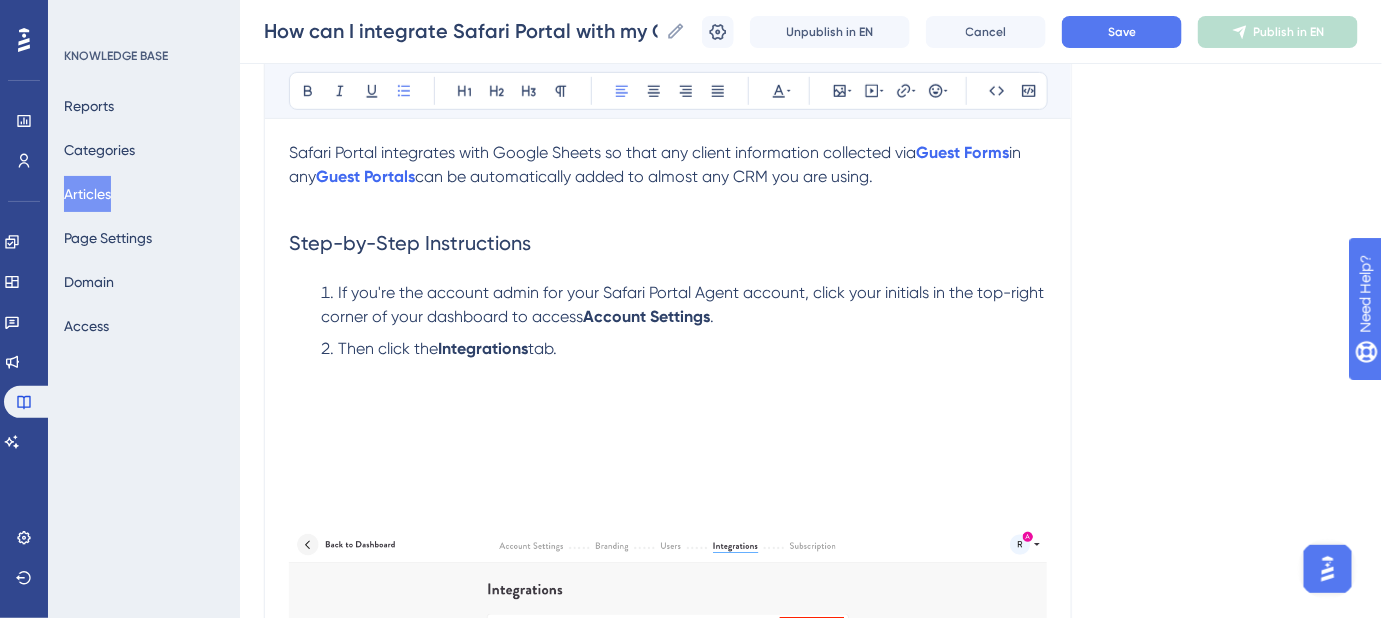 click on "Then click the  Integrations  tab." at bounding box center [684, 433] 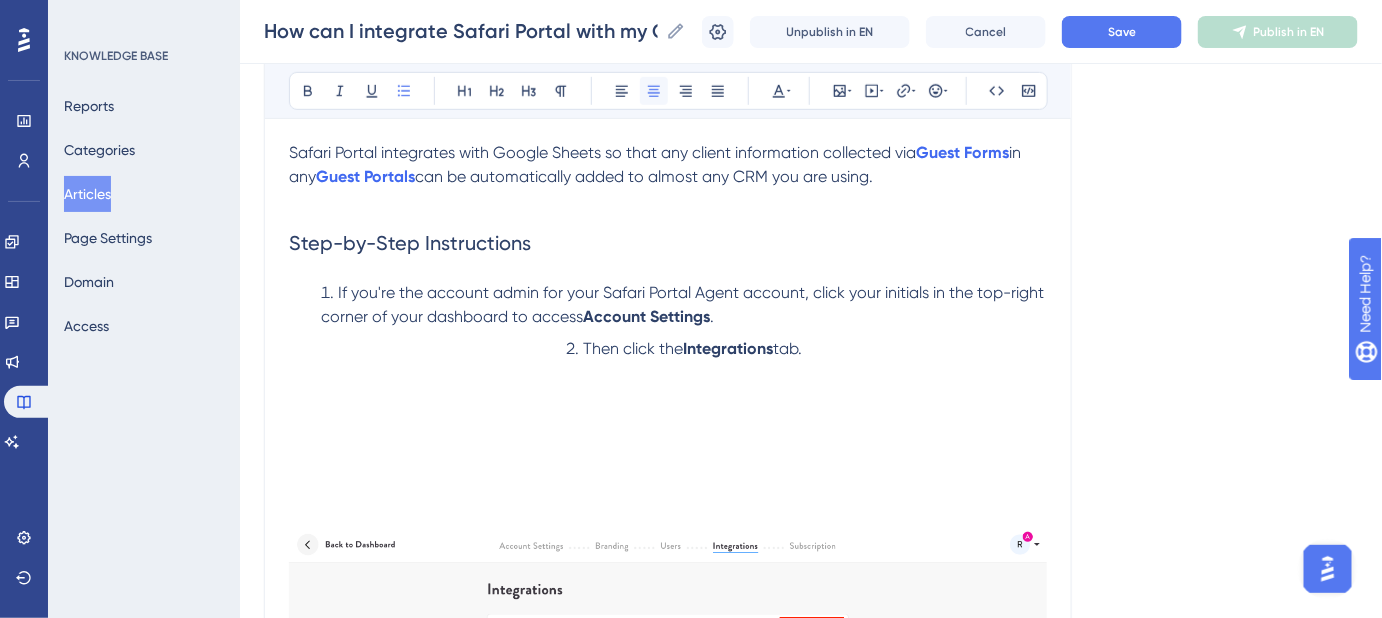 click 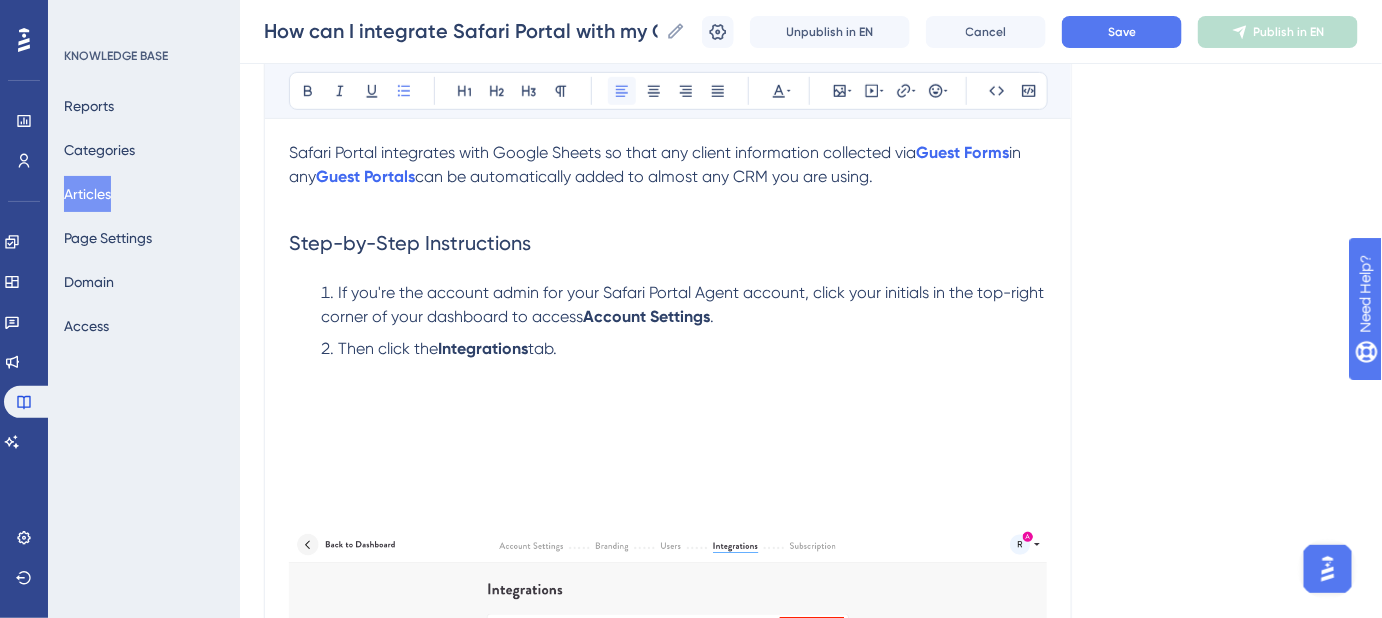 click 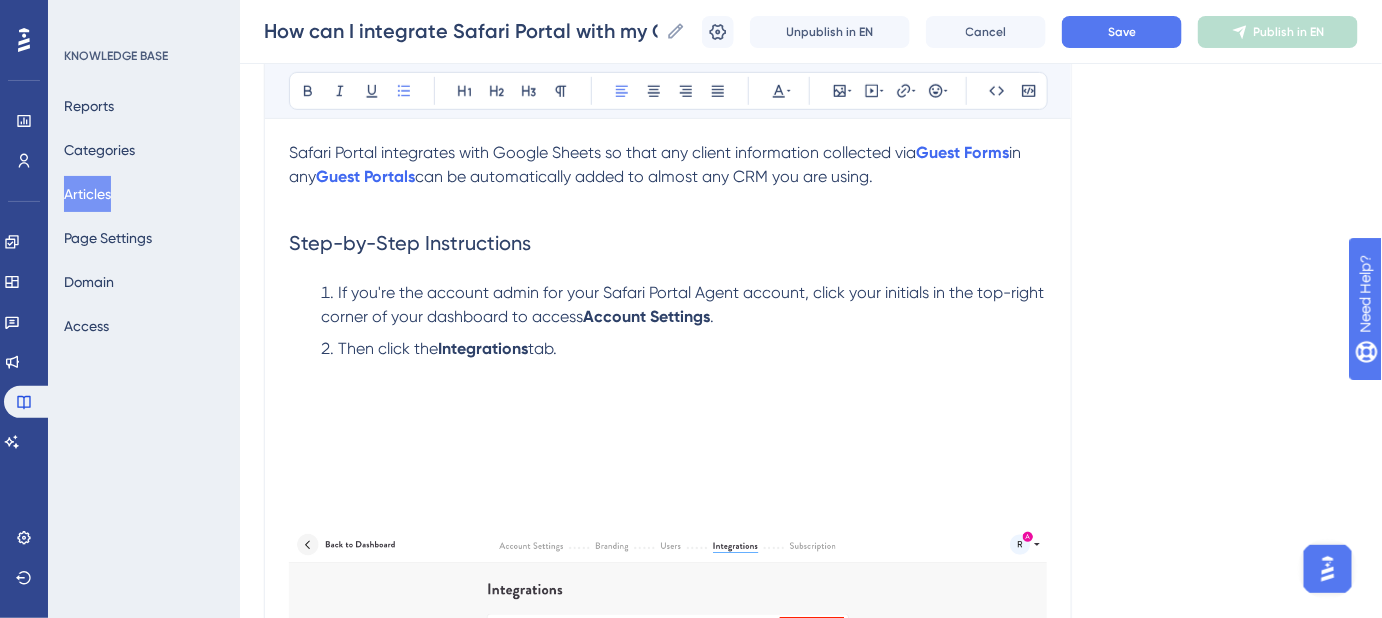 click on "Then click the  Integrations  tab." at bounding box center (684, 433) 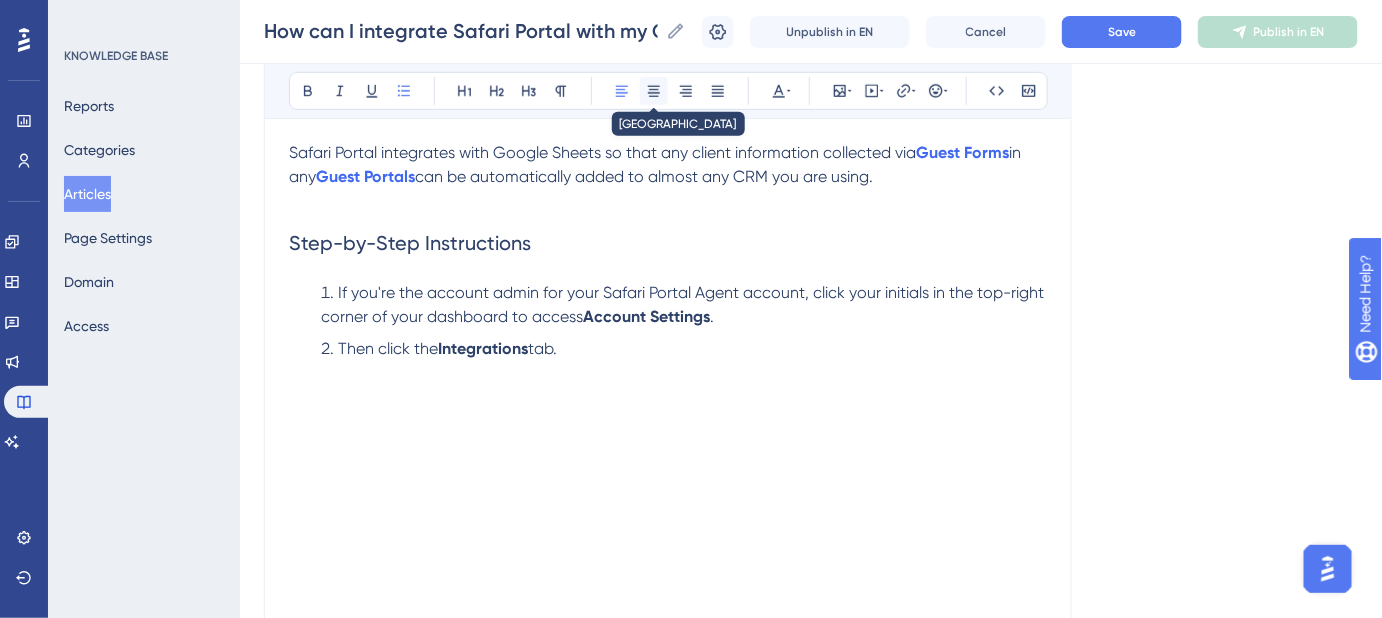 click at bounding box center (654, 91) 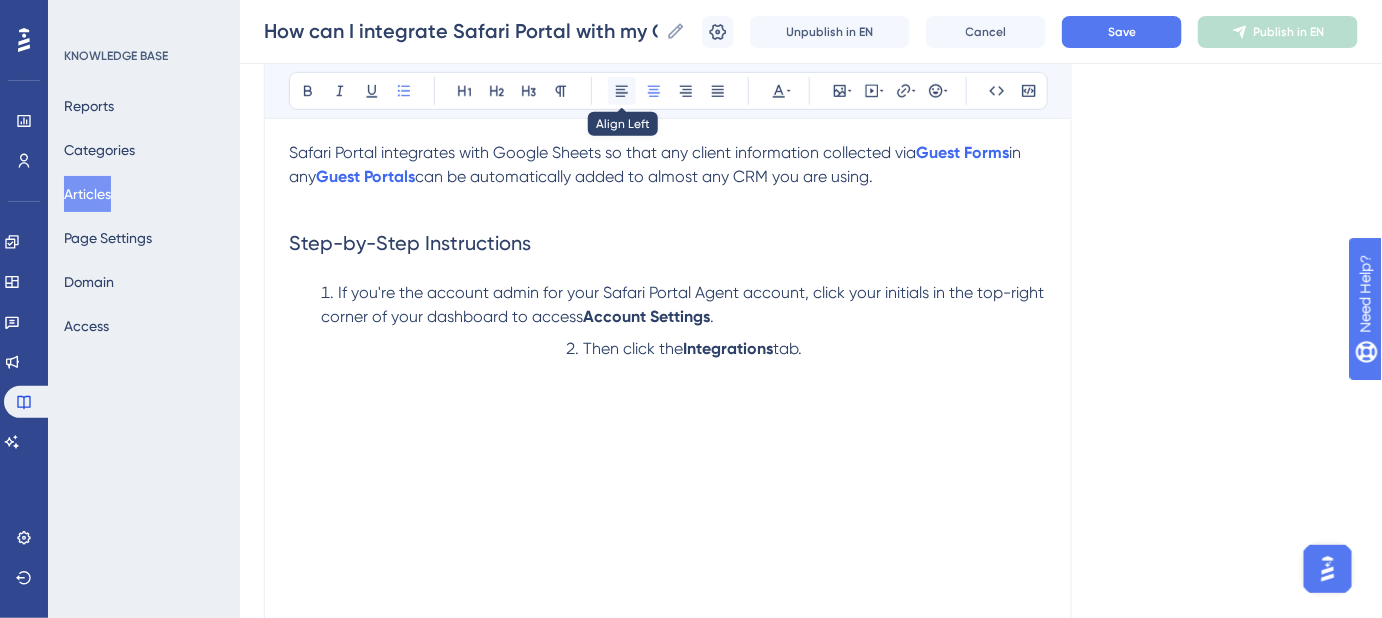 click 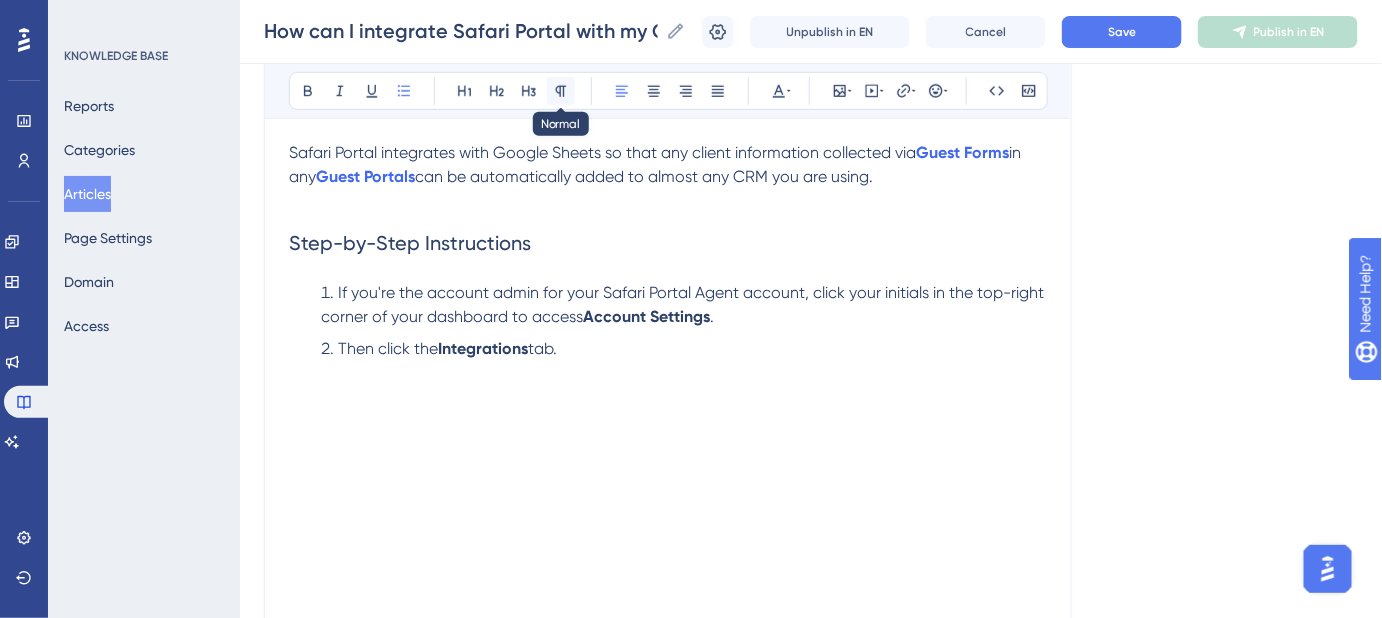 click 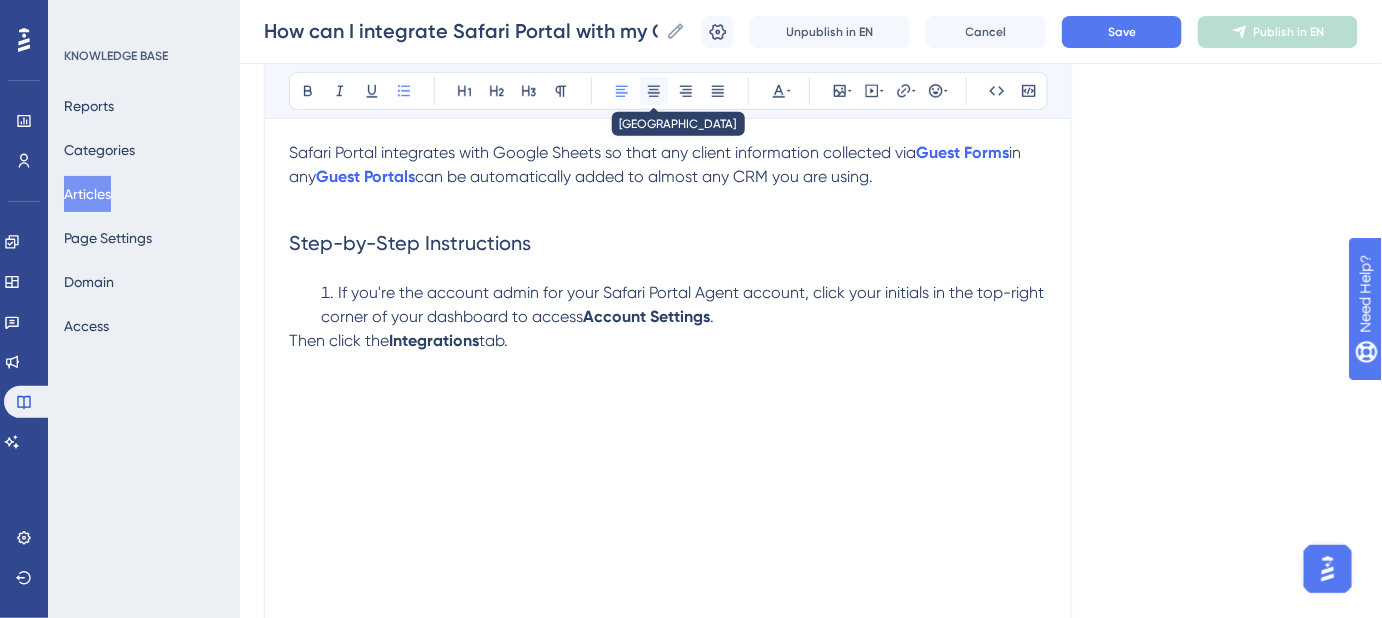 click at bounding box center (654, 91) 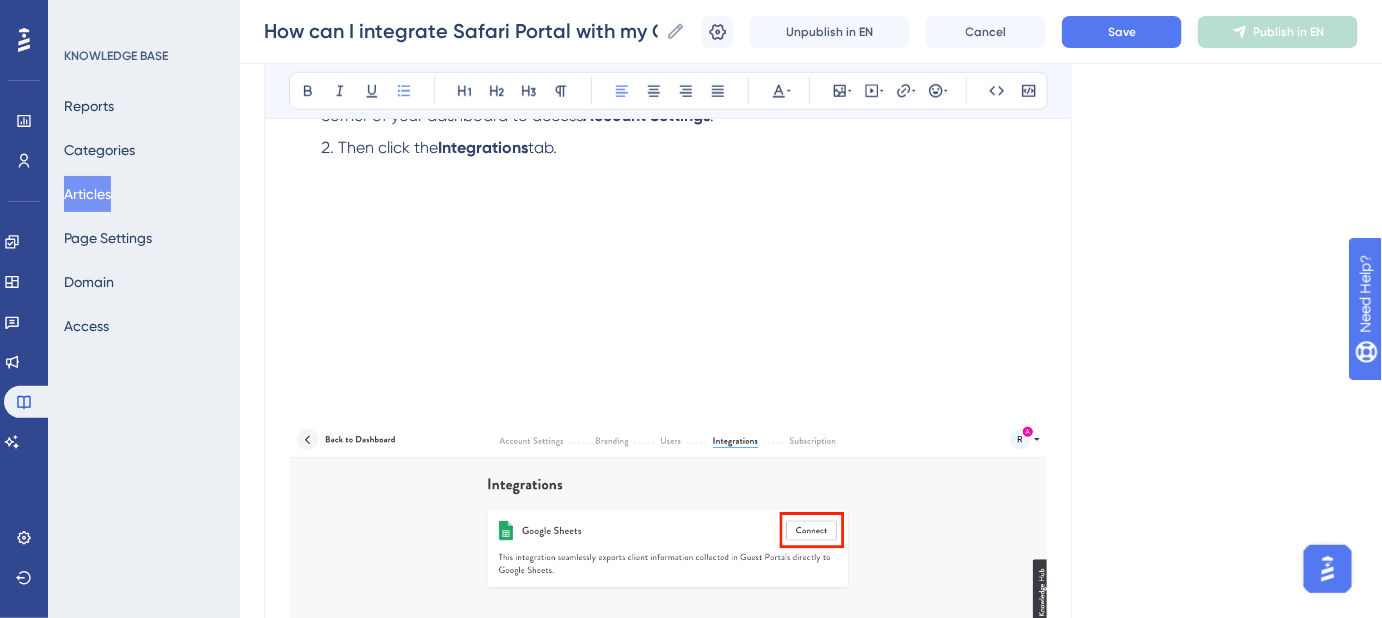 scroll, scrollTop: 461, scrollLeft: 0, axis: vertical 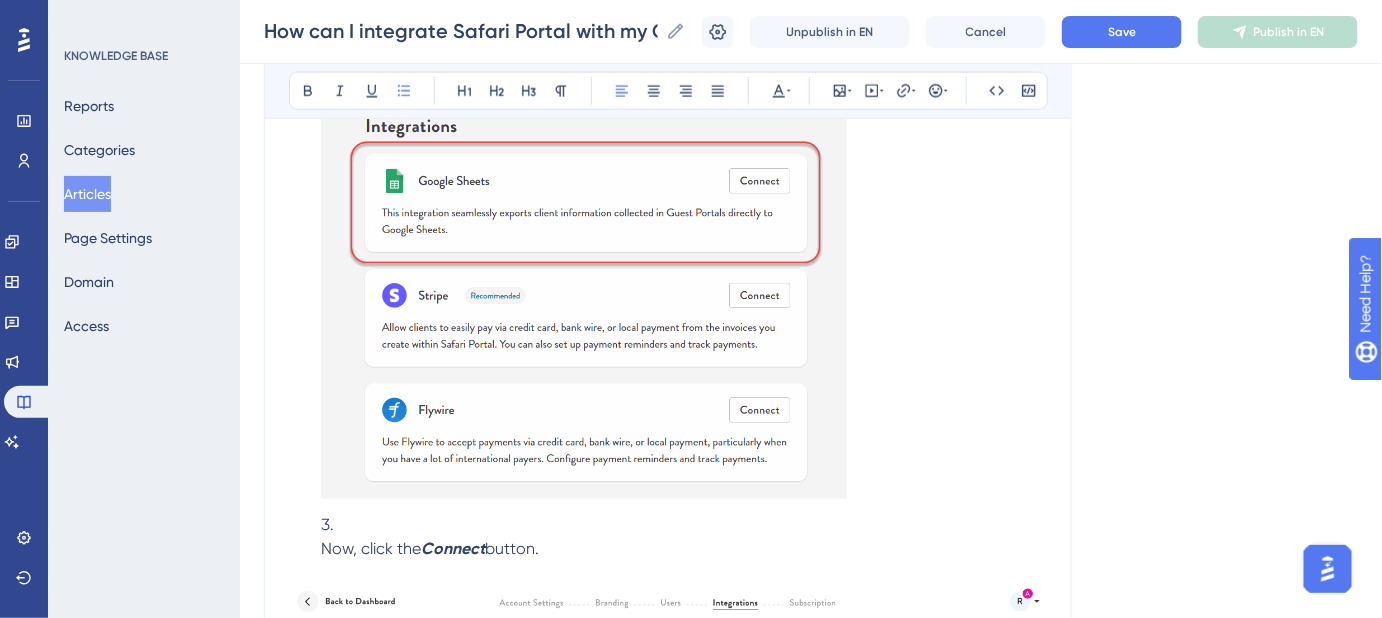 click on "How can I integrate Safari Portal with my CRM and set up the Google Sheets integration? Bold Italic Underline Bullet Point Heading 1 Heading 2 Heading 3 Normal Align Left Align Center Align Right Align Justify Text Color Insert Image Embed Video Hyperlink Emojis Code Code Block Safari Portal integrates with Google Sheets so that any client information collected via  Guest Forms  in any  Guest Portals  can be automatically added to almost any CRM you are using. Step-by-Step Instructions If you're the account admin for your Safari Portal Agent account, click your initials in the top-right corner of your dashboard to access  Account Settings . Then click the  Integrations  tab. Now, click the  Connect  button. Step 3 Choose the Google account where you'd like to sync your client data. Step 4 Follow the prompts to  sync  Safari Portal to your Google account. Step 5 Just kidding, there's no Step 5 - you're already done. How can I find my client information now? Easy peesy lemon squeezy. Head to your  Google Drive" at bounding box center (668, 1421) 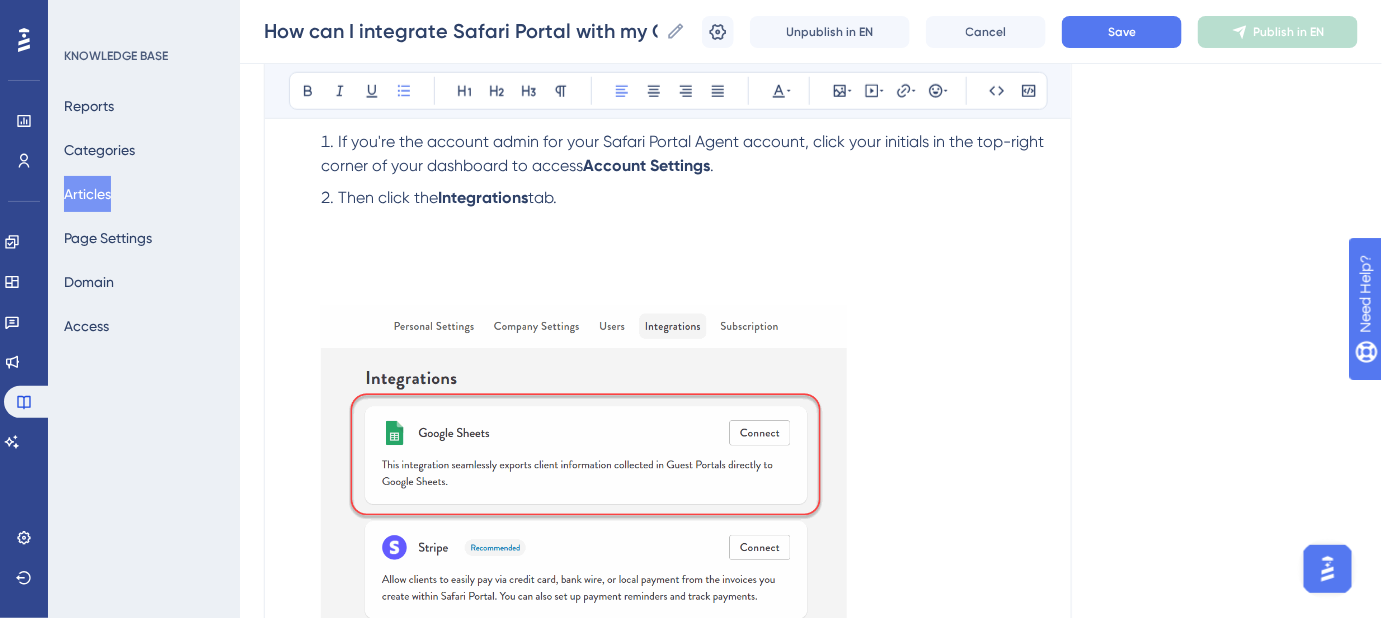 scroll, scrollTop: 501, scrollLeft: 0, axis: vertical 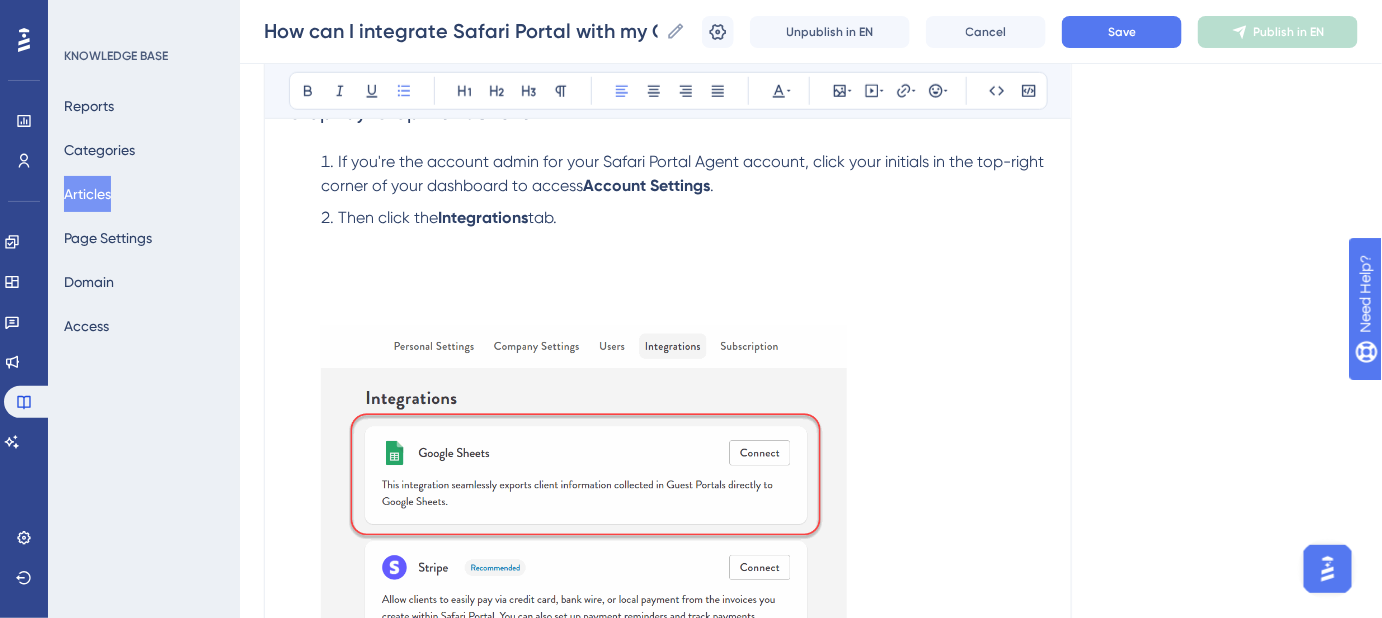 click on "Then click the  Integrations  tab." at bounding box center (684, 492) 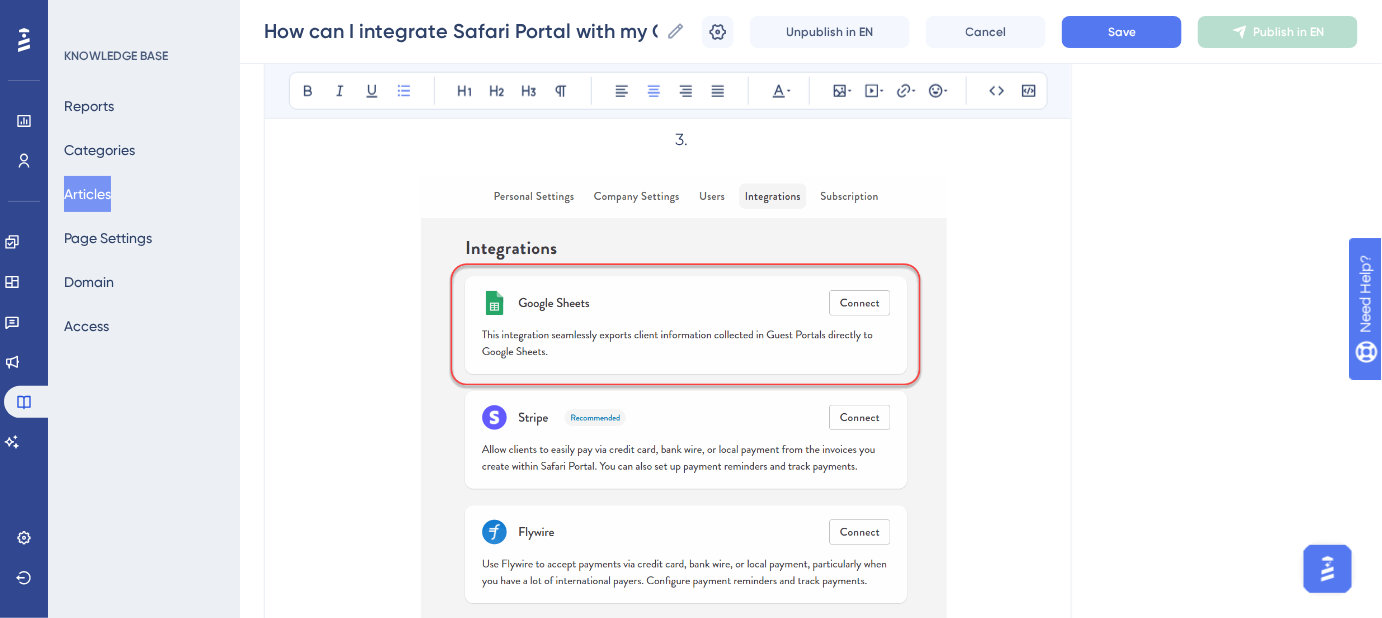 scroll, scrollTop: 397, scrollLeft: 0, axis: vertical 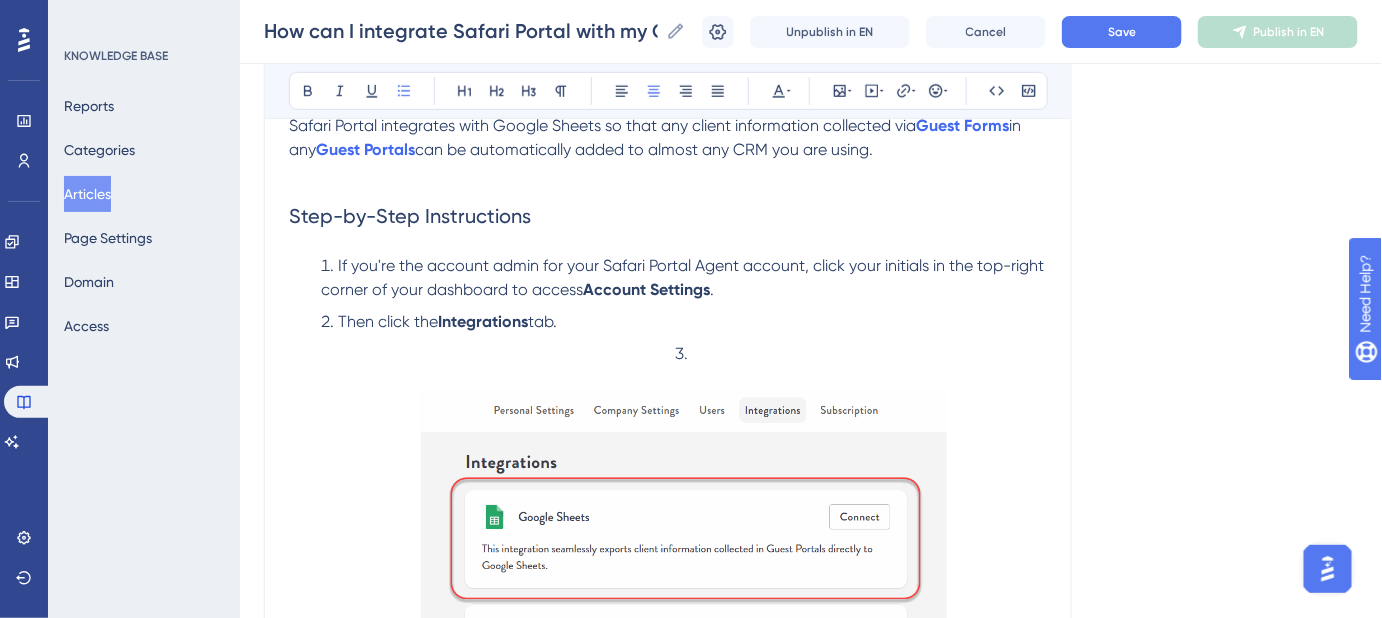 click at bounding box center (684, 592) 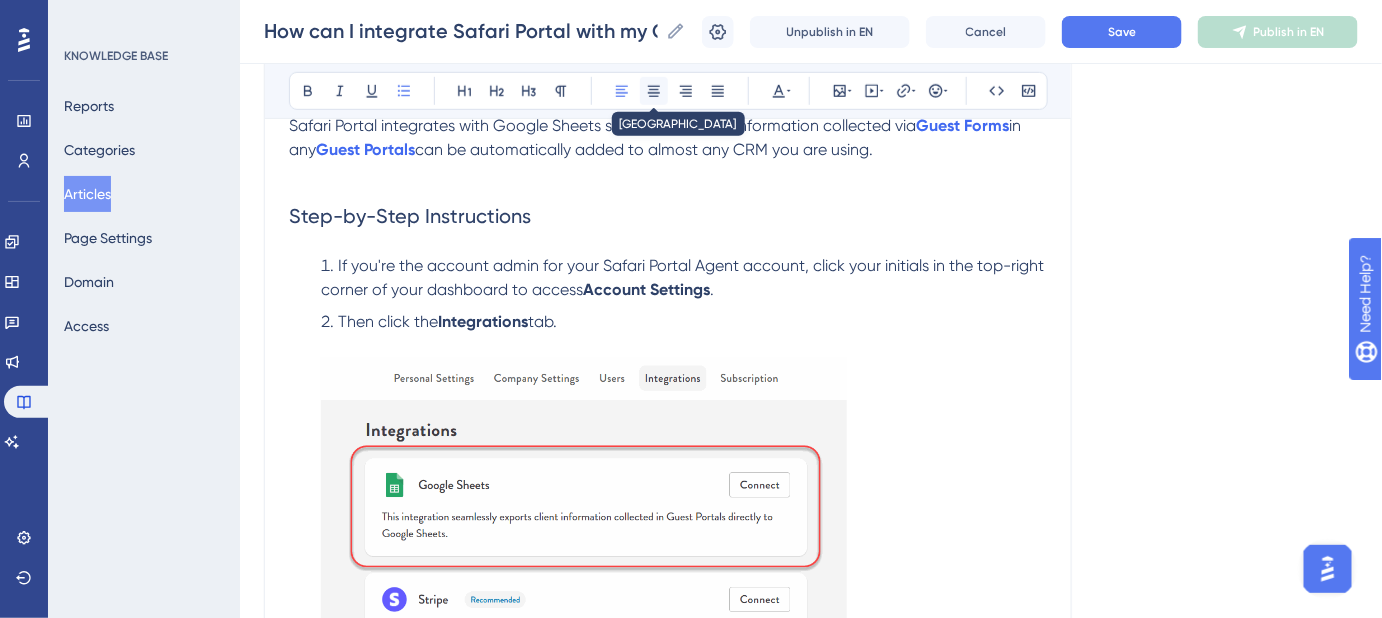 click at bounding box center [654, 91] 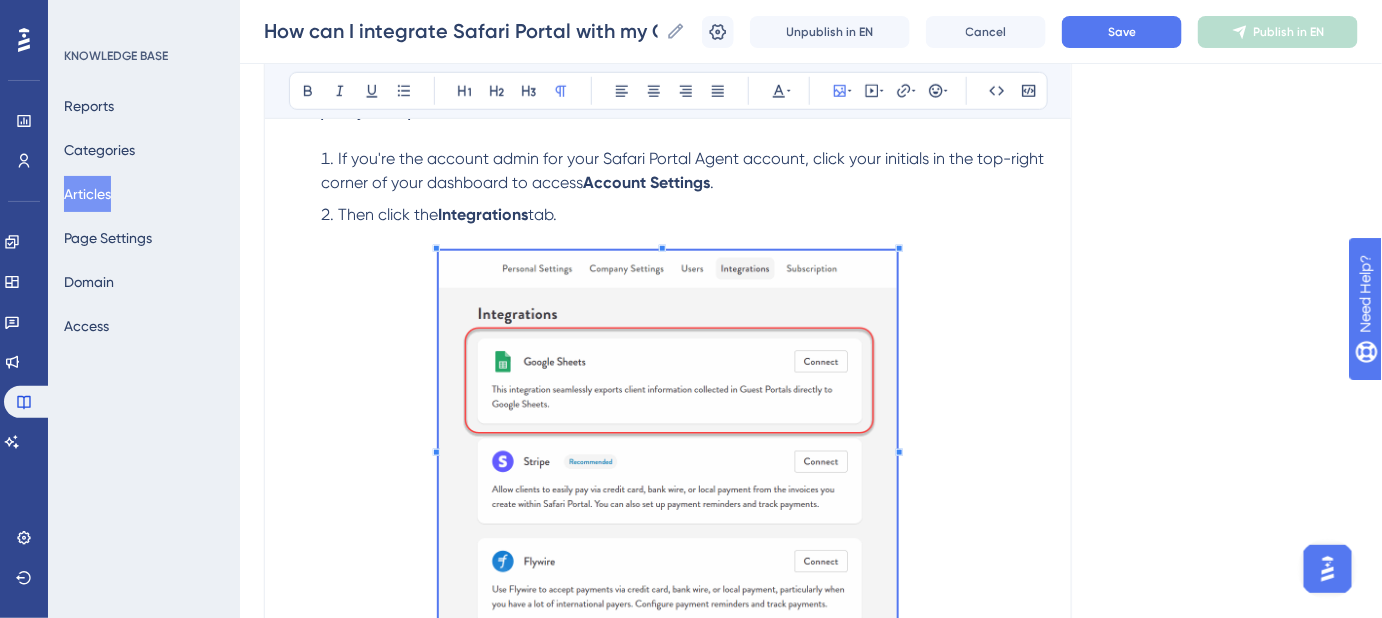 scroll, scrollTop: 490, scrollLeft: 0, axis: vertical 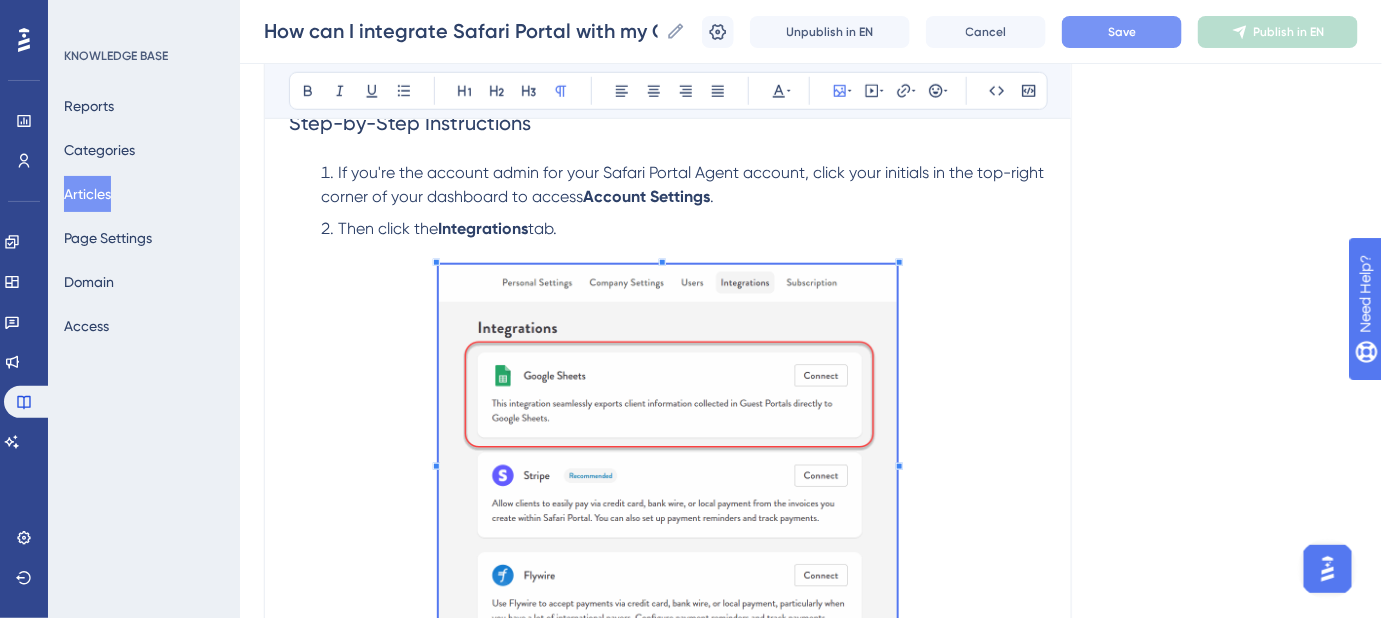 click on "Save" at bounding box center (1122, 32) 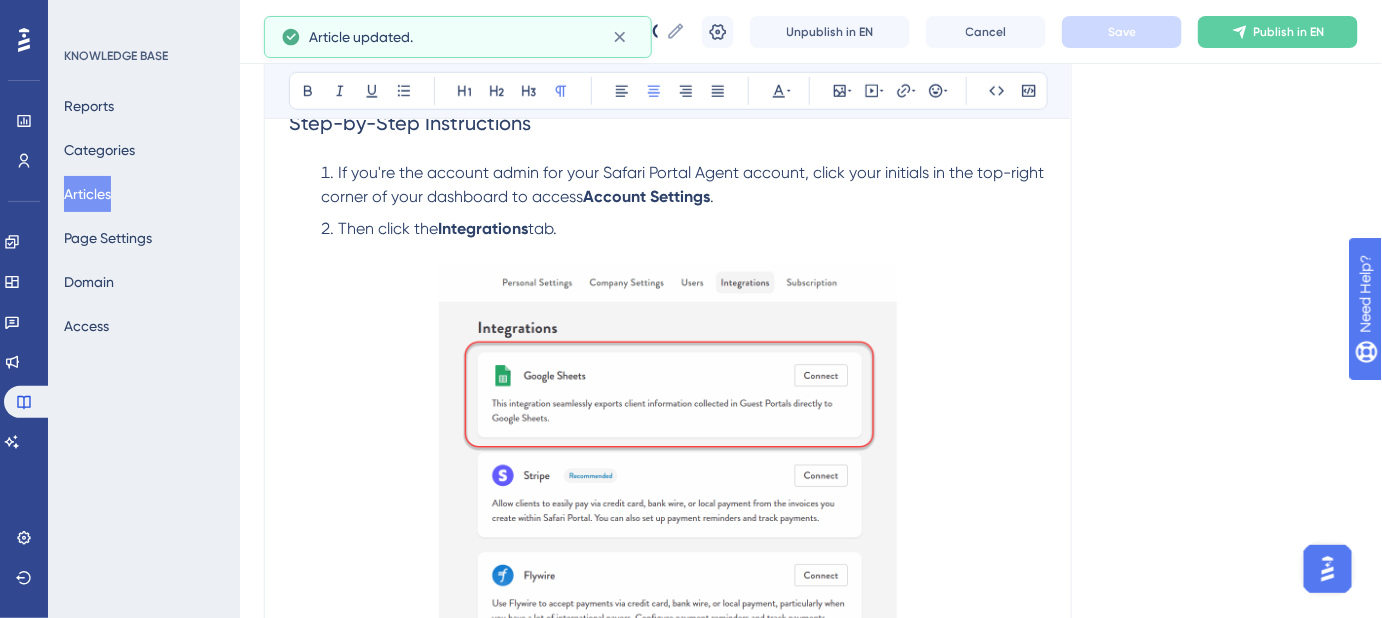 scroll, scrollTop: 512, scrollLeft: 0, axis: vertical 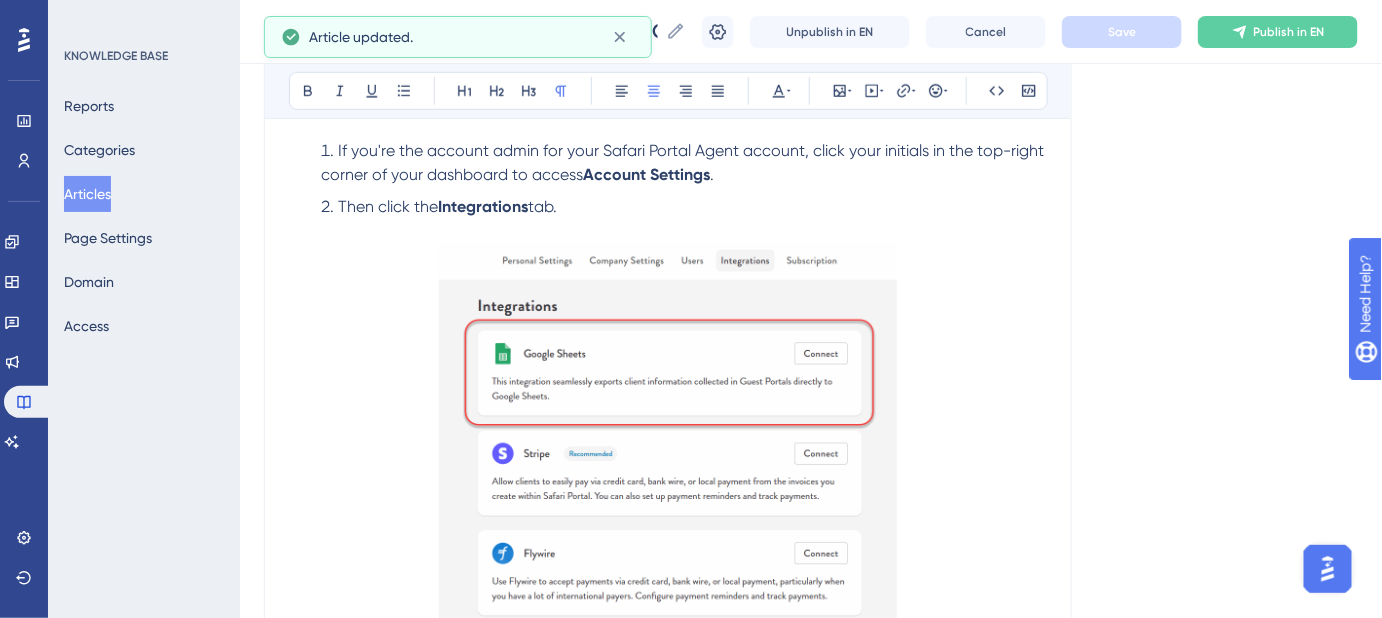 click at bounding box center [668, 440] 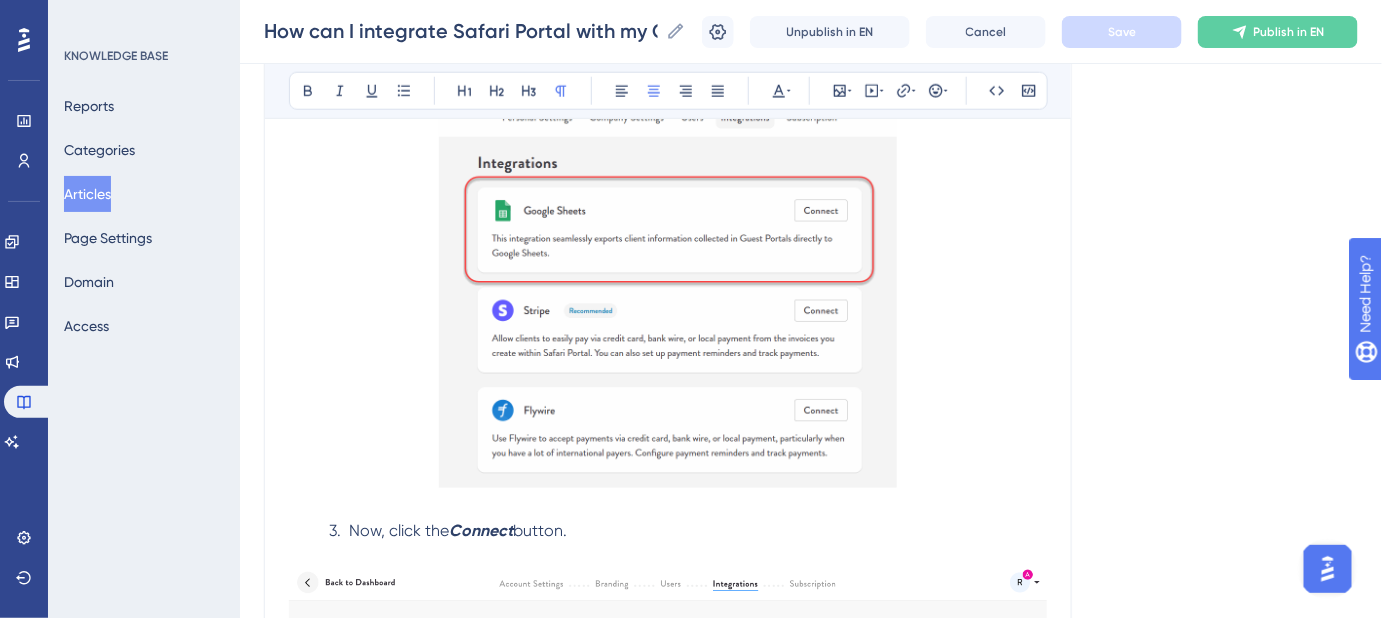 scroll, scrollTop: 512, scrollLeft: 0, axis: vertical 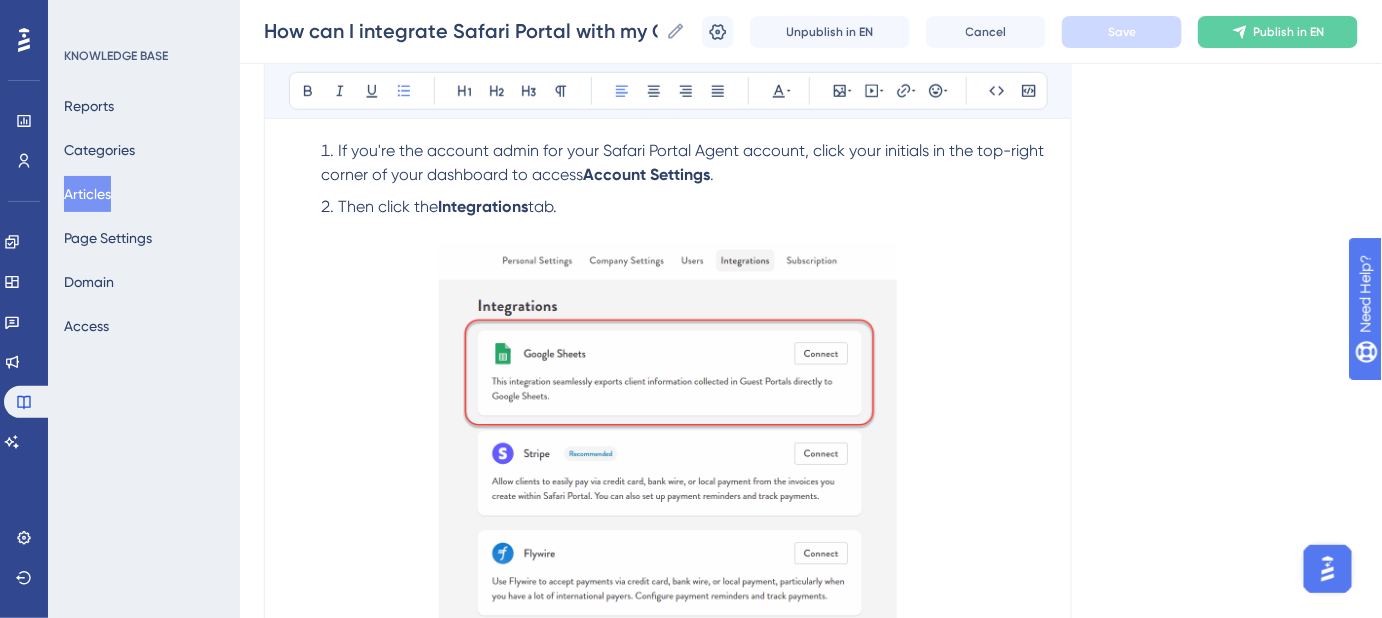 click on "Then click the  Integrations  tab." at bounding box center [684, 207] 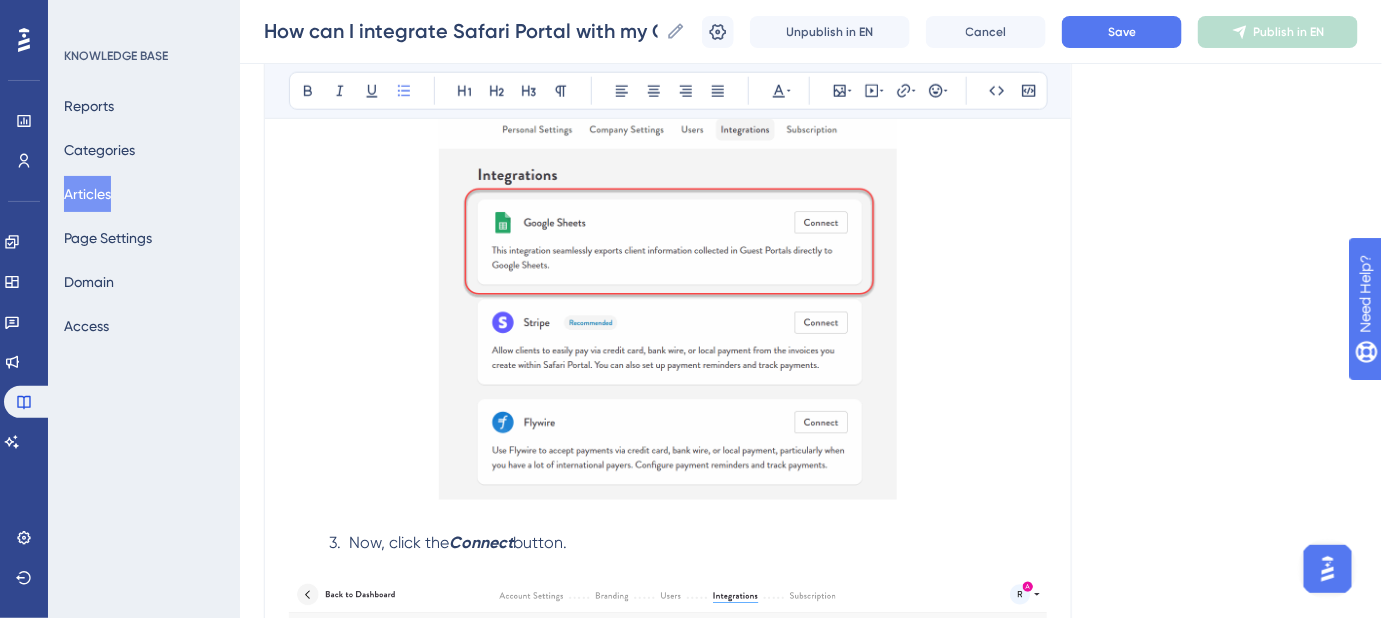 scroll, scrollTop: 876, scrollLeft: 0, axis: vertical 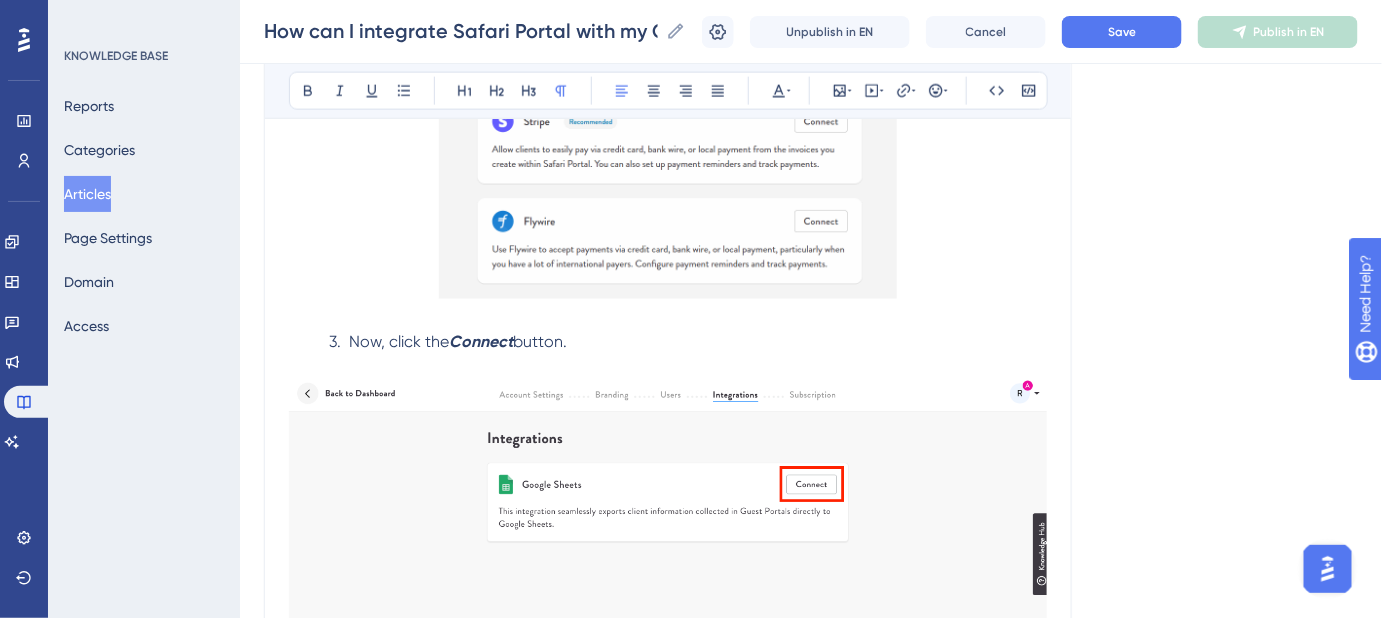 drag, startPoint x: 574, startPoint y: 343, endPoint x: 332, endPoint y: 340, distance: 242.0186 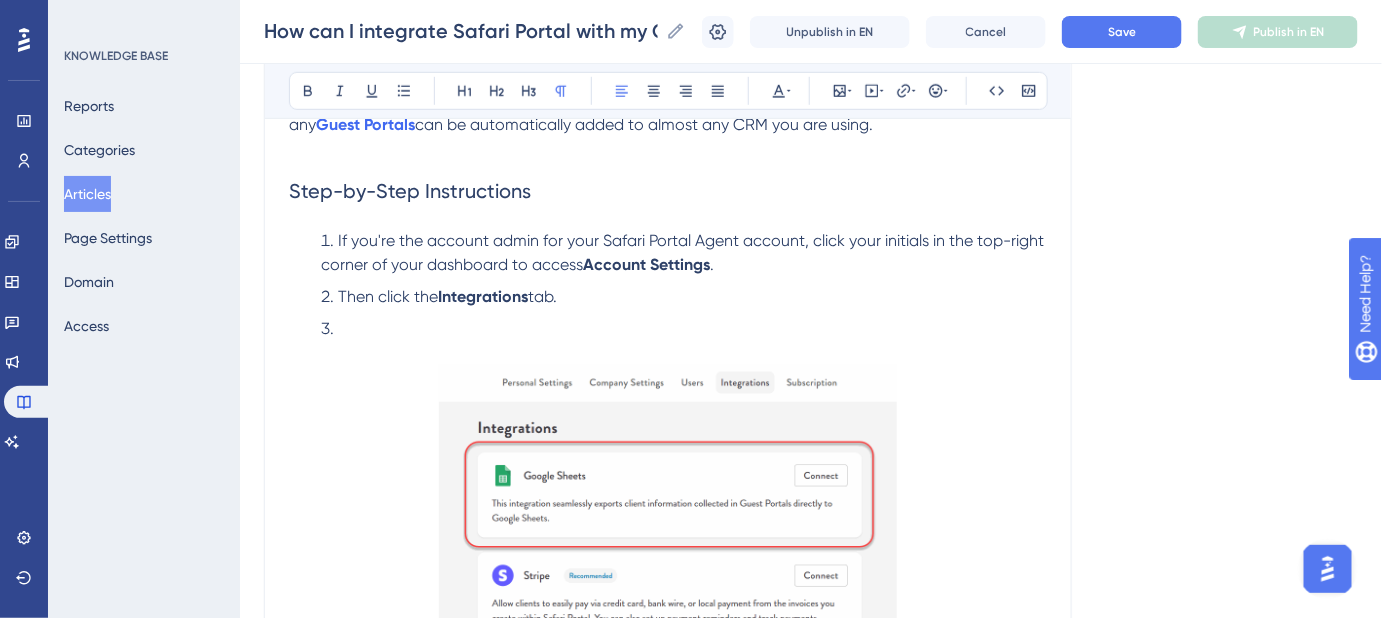 scroll, scrollTop: 421, scrollLeft: 0, axis: vertical 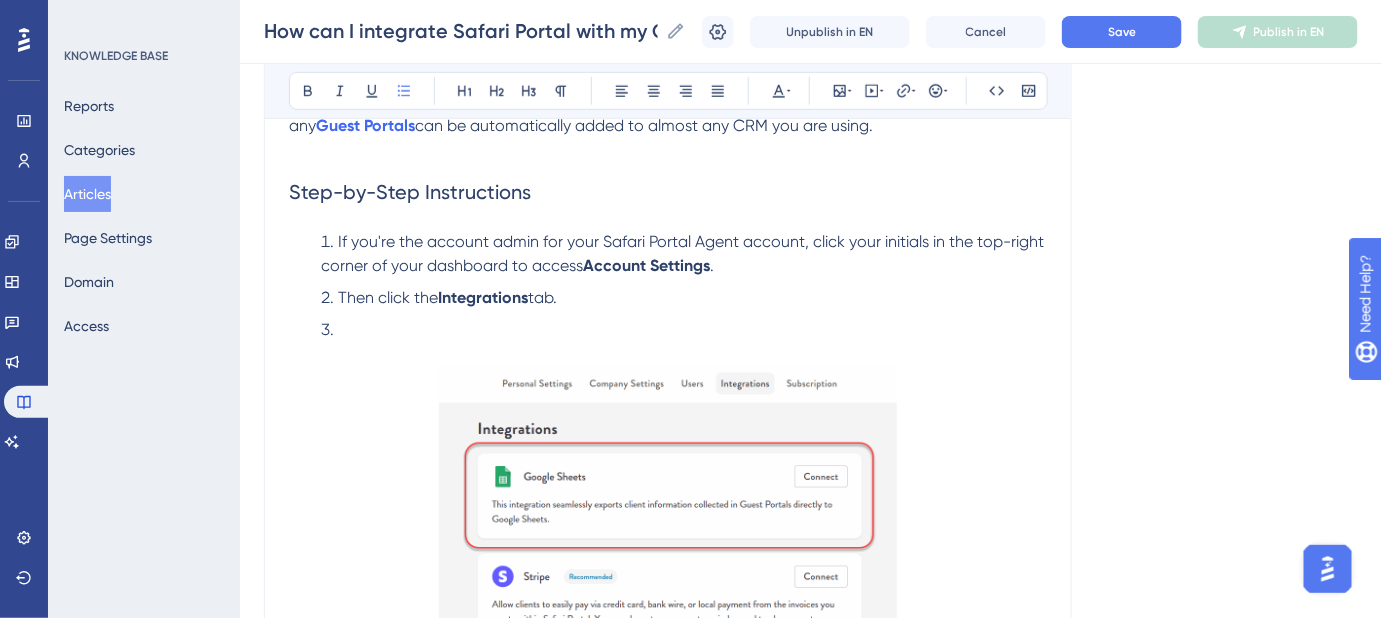 click at bounding box center [684, 330] 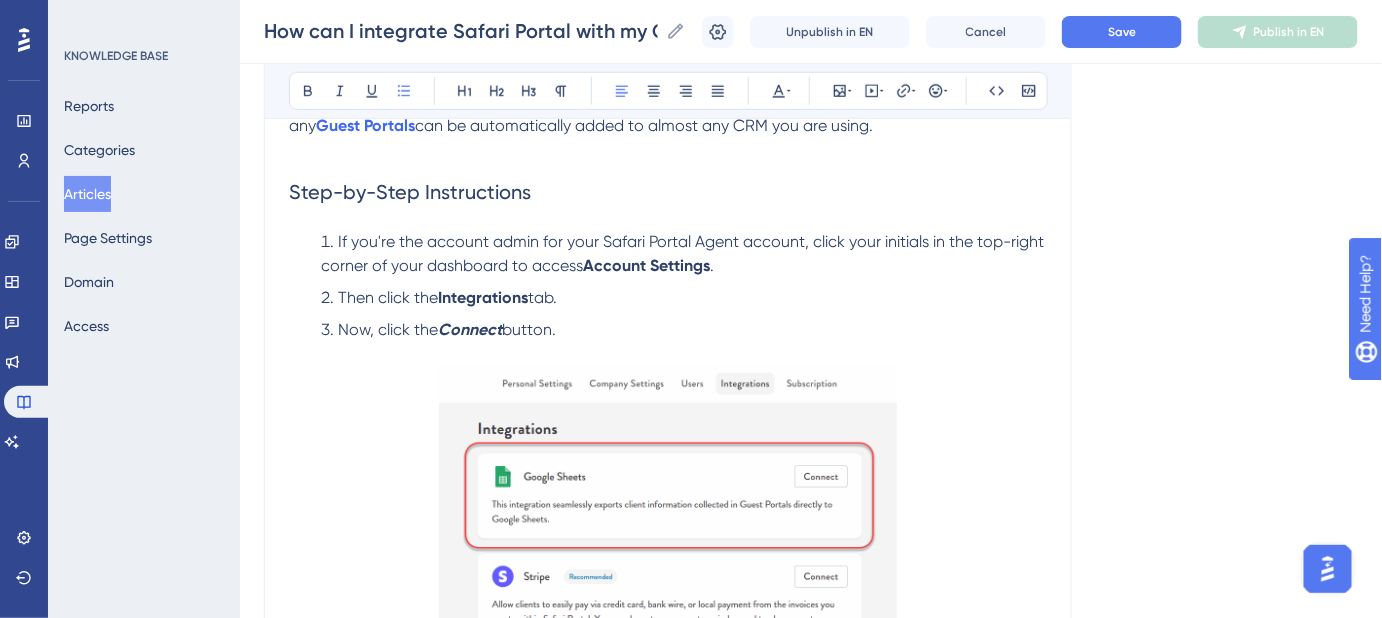click on "Connect" at bounding box center [470, 329] 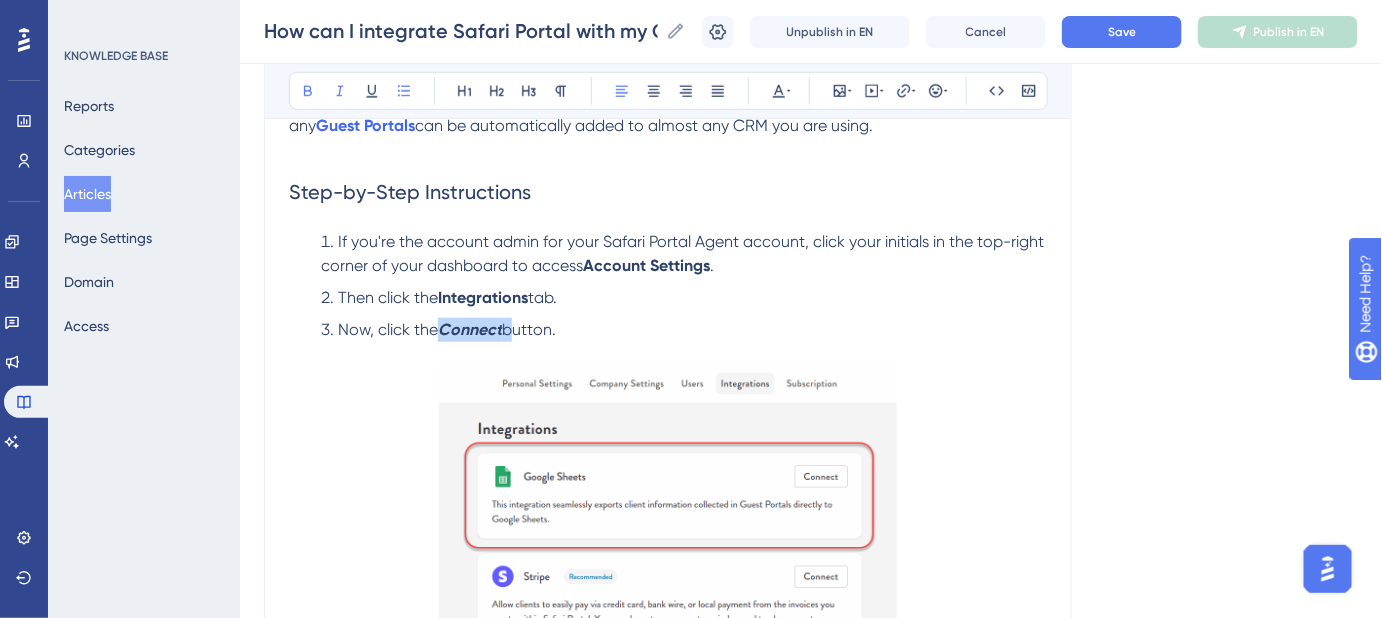 click on "Connect" at bounding box center [470, 329] 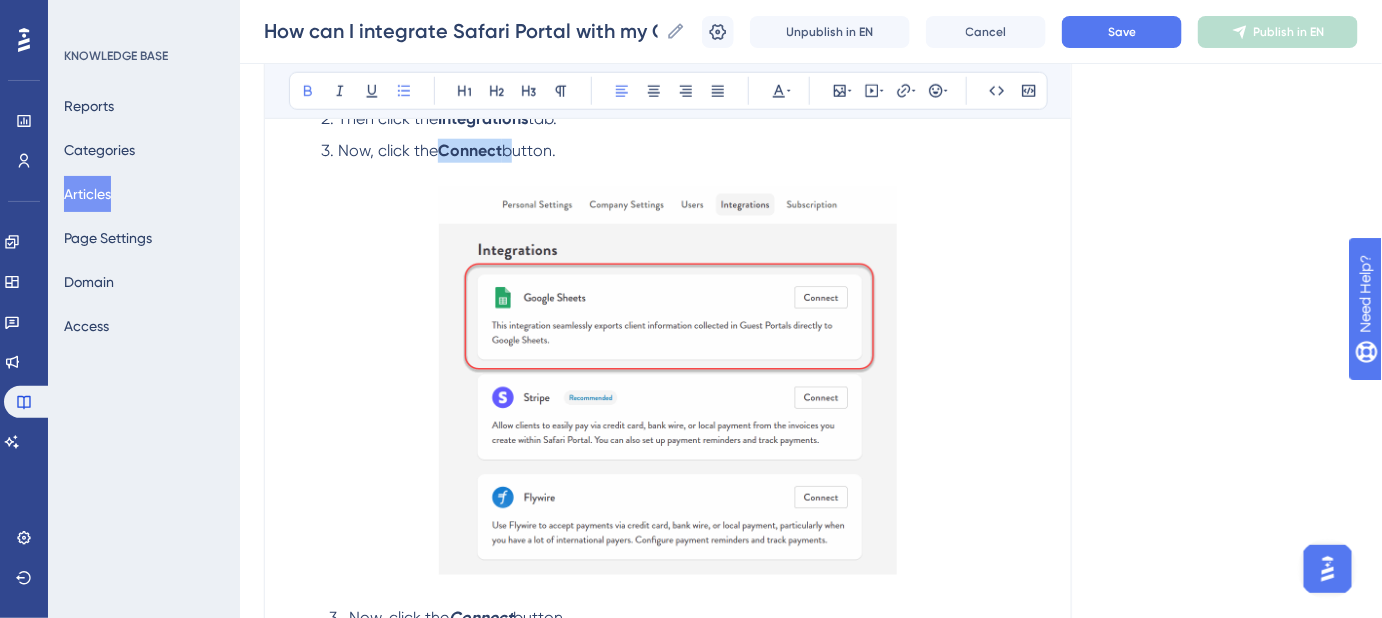 scroll, scrollTop: 876, scrollLeft: 0, axis: vertical 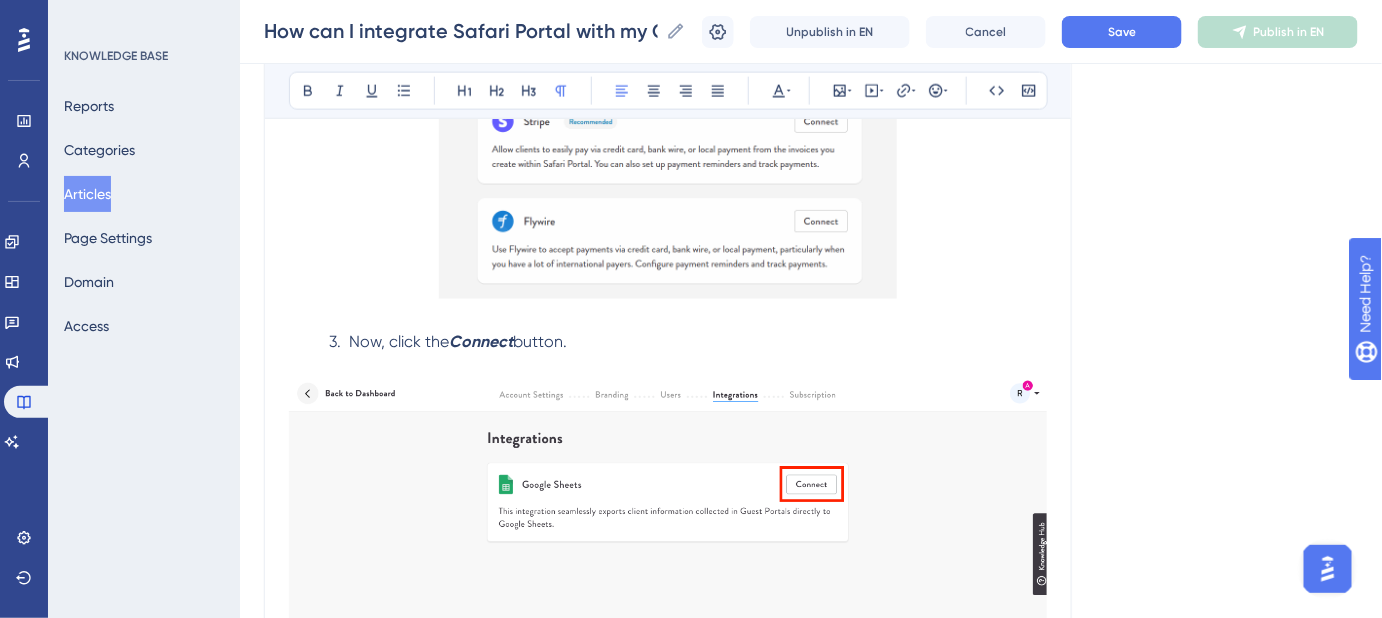 drag, startPoint x: 598, startPoint y: 335, endPoint x: 306, endPoint y: 338, distance: 292.0154 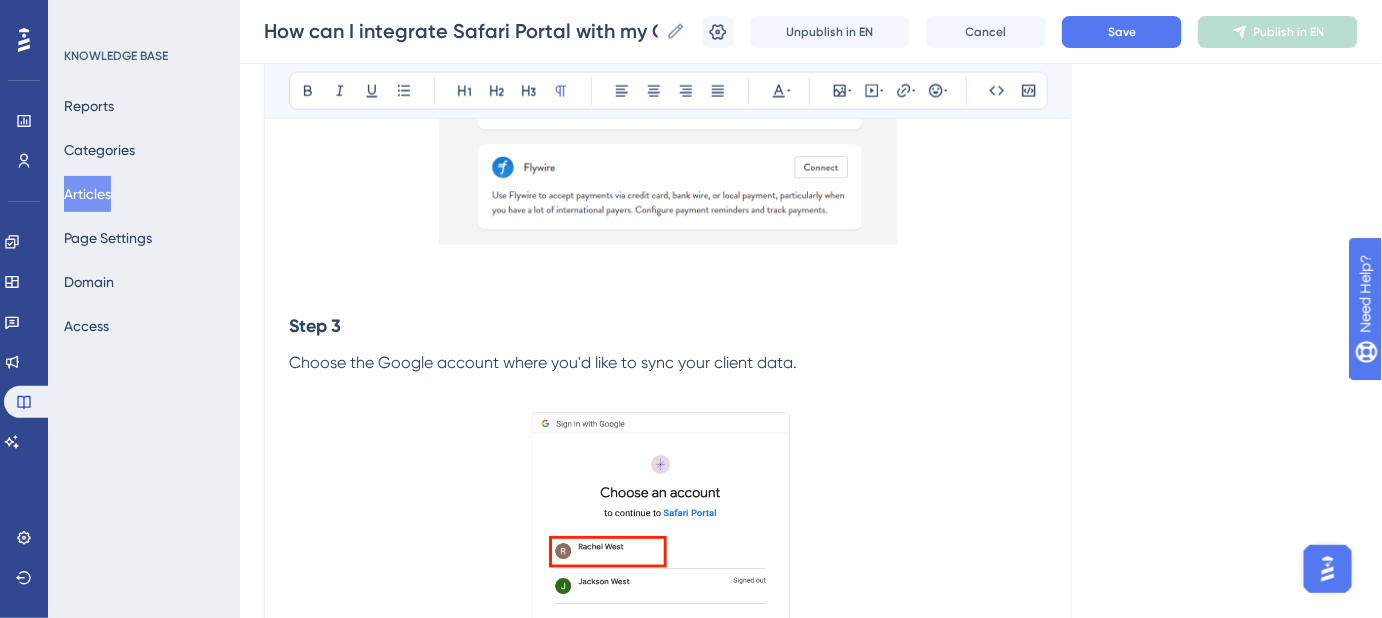 scroll, scrollTop: 1112, scrollLeft: 0, axis: vertical 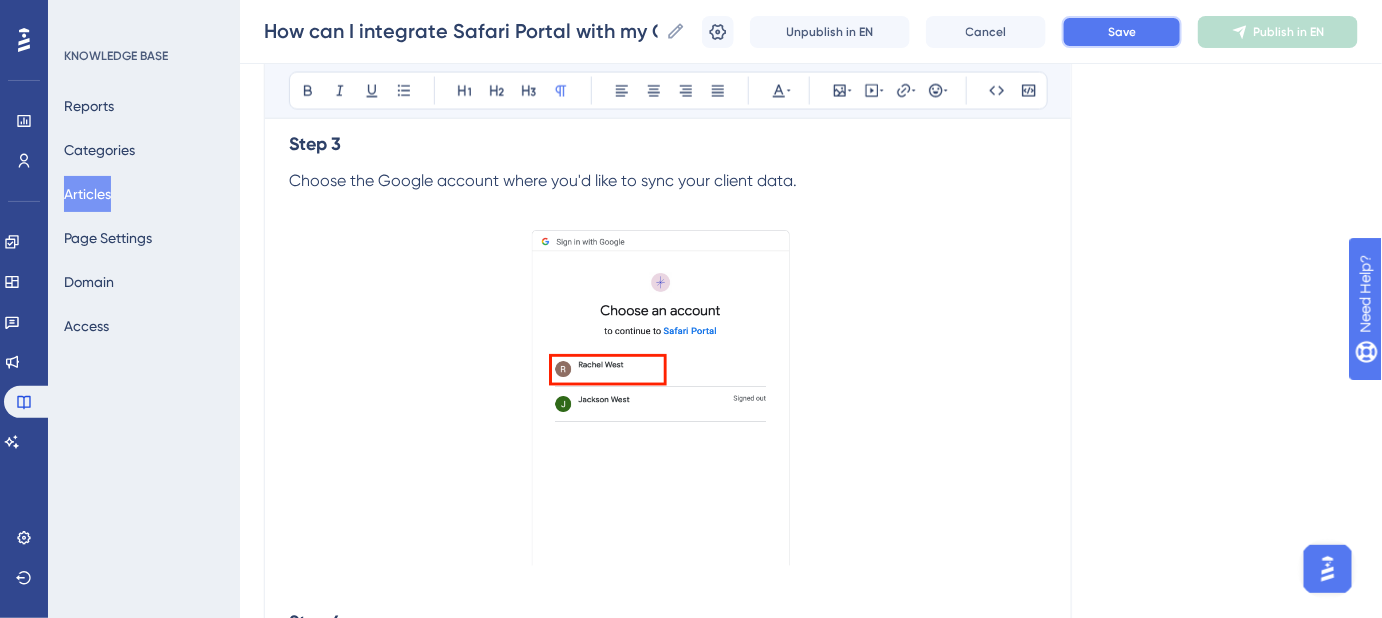 click on "Save" at bounding box center [1122, 32] 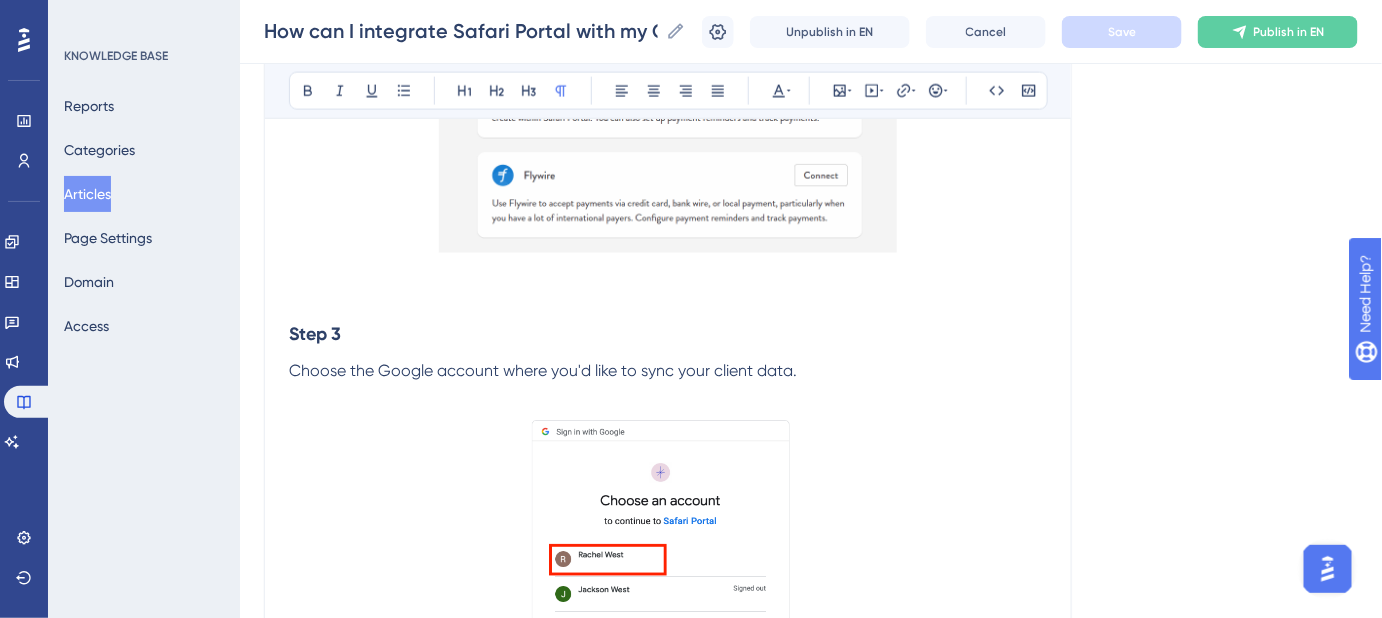 scroll, scrollTop: 930, scrollLeft: 0, axis: vertical 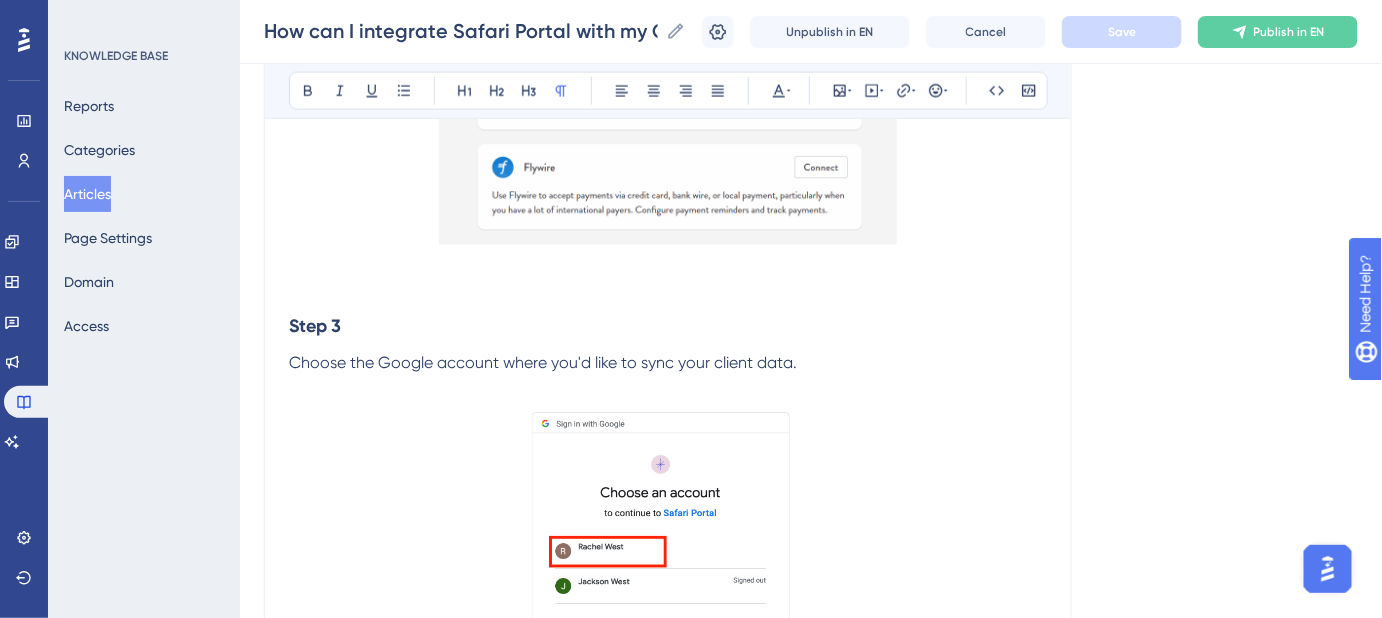click on "Choose the Google account where you'd like to sync your client data." at bounding box center [543, 363] 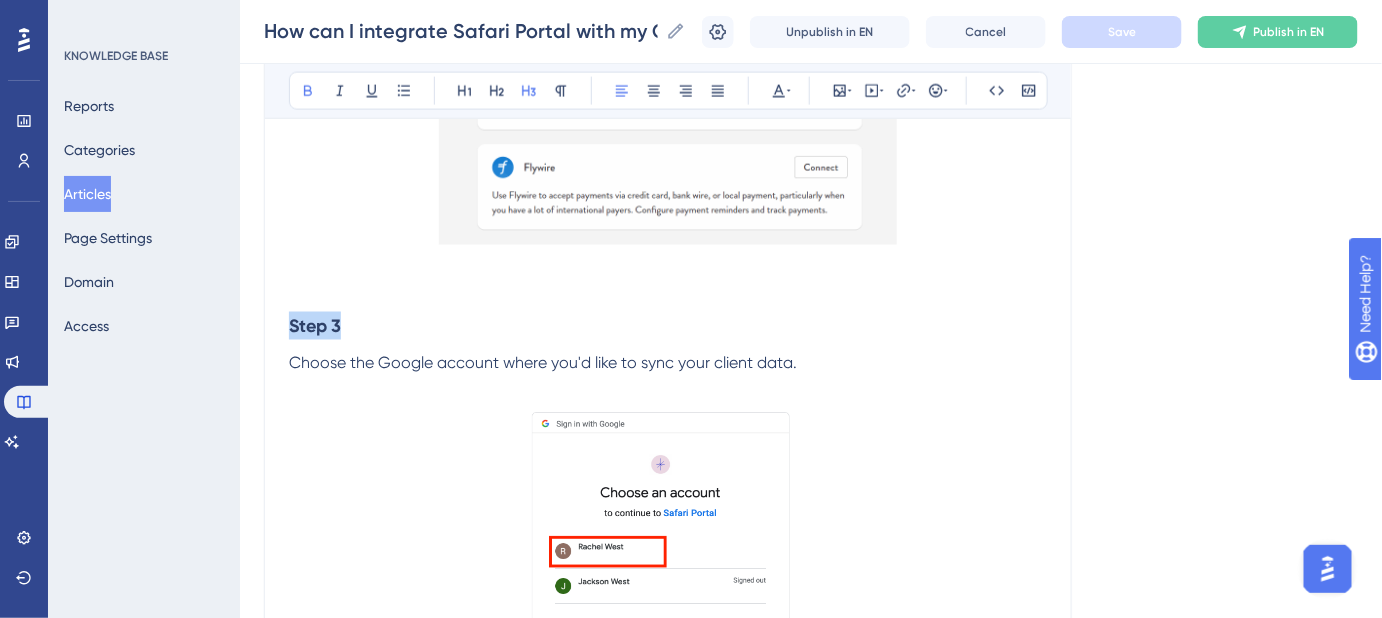 drag, startPoint x: 345, startPoint y: 327, endPoint x: 238, endPoint y: 322, distance: 107.11676 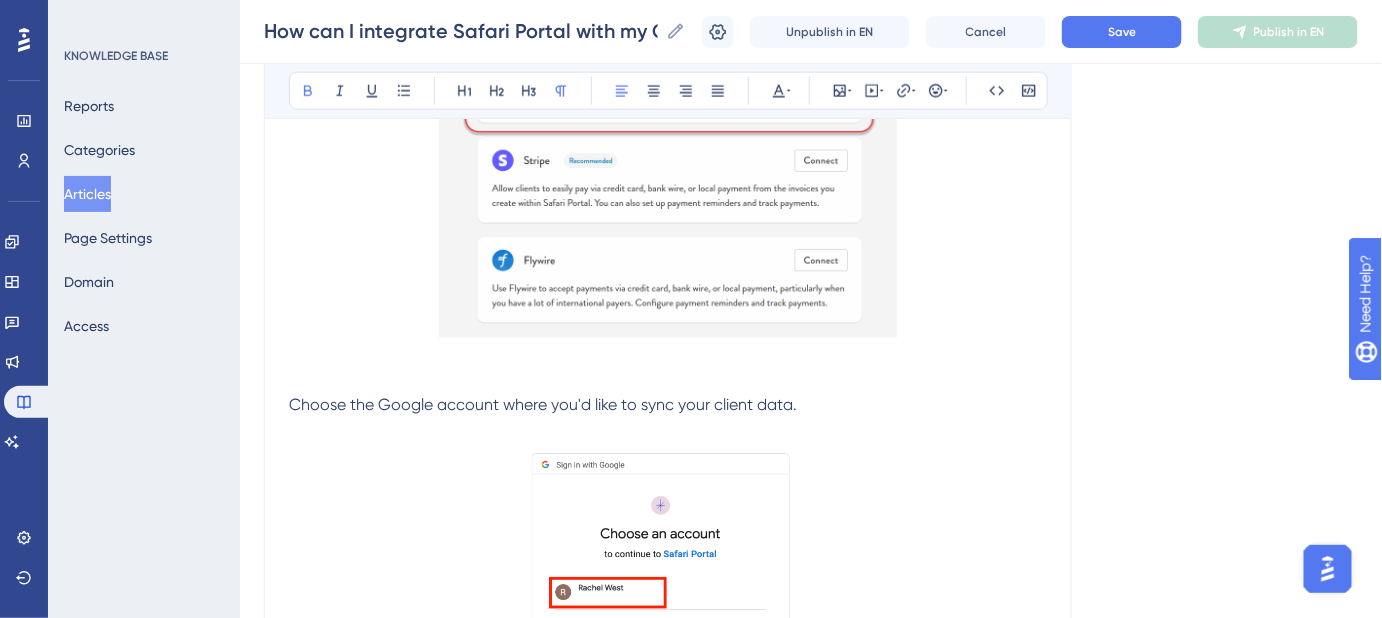 scroll, scrollTop: 839, scrollLeft: 0, axis: vertical 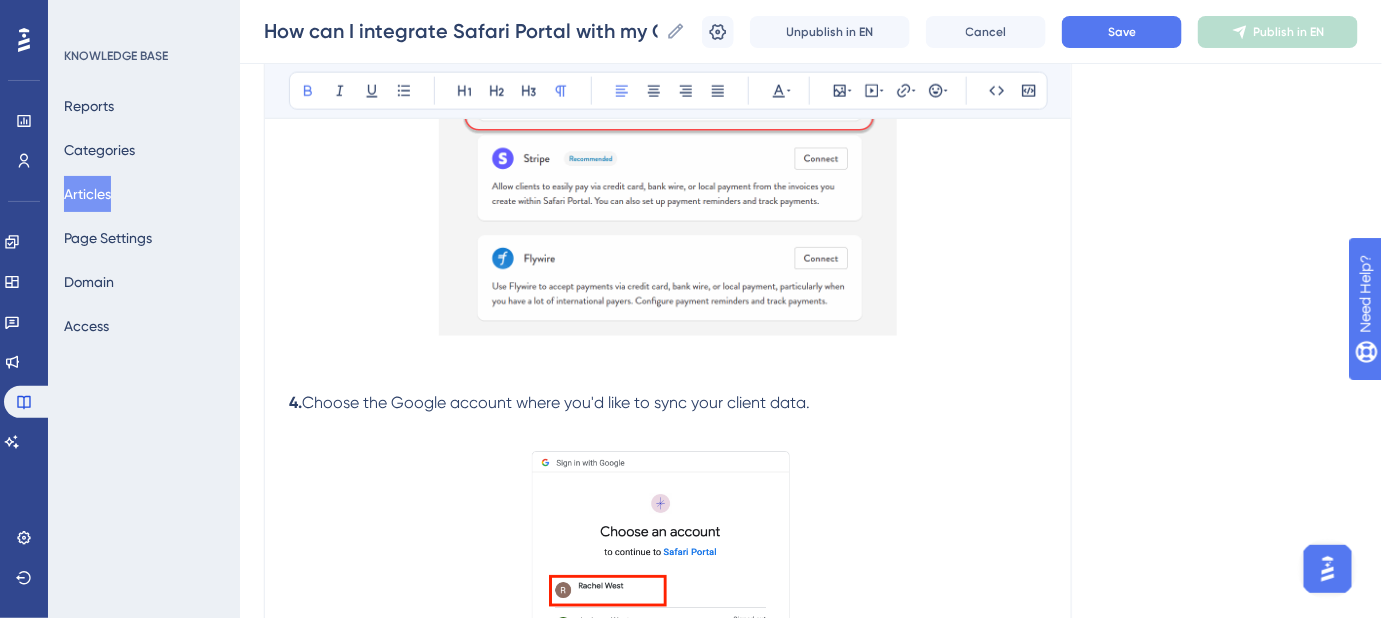 click on "4." at bounding box center (295, 402) 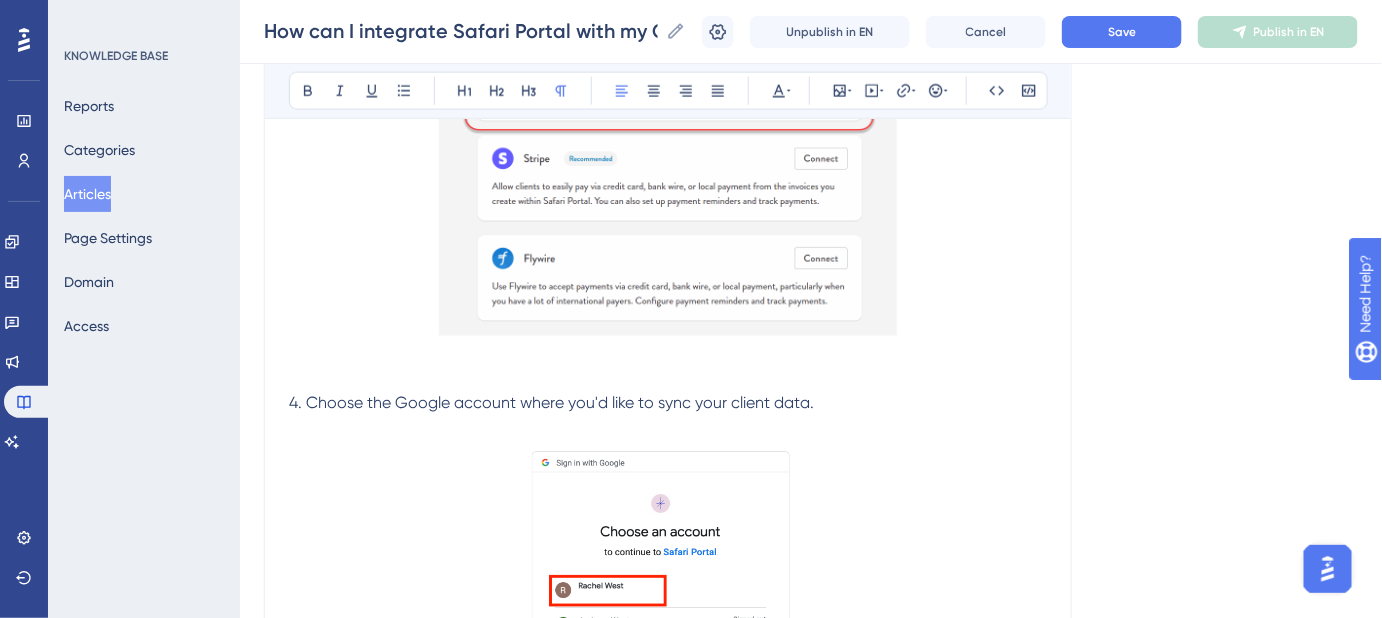 click on "How can I integrate Safari Portal with my CRM and set up the Google Sheets integration? Bold Italic Underline Bullet Point Heading 1 Heading 2 Heading 3 Normal Align Left Align Center Align Right Align Justify Text Color Insert Image Embed Video Hyperlink Emojis Code Code Block Safari Portal integrates with Google Sheets so that any client information collected via  Guest Forms  in any  Guest Portals  can be automatically added to almost any CRM you are using. Step-by-Step Instructions If you're the account admin for your Safari Portal Agent account, click your initials in the top-right corner of your dashboard to access  Account Settings . Then click the  Integrations  tab. Now, click the  Connect  button. 4. Choose the Google account where you'd like to sync your client data. Step 4 Follow the prompts to  sync  Safari Portal to your Google account. Step 5 Just kidding, there's no Step 5 - you're already done. How can I find my client information now? Easy peesy lemon squeezy. Head to your  Google Drive ." at bounding box center (668, 1073) 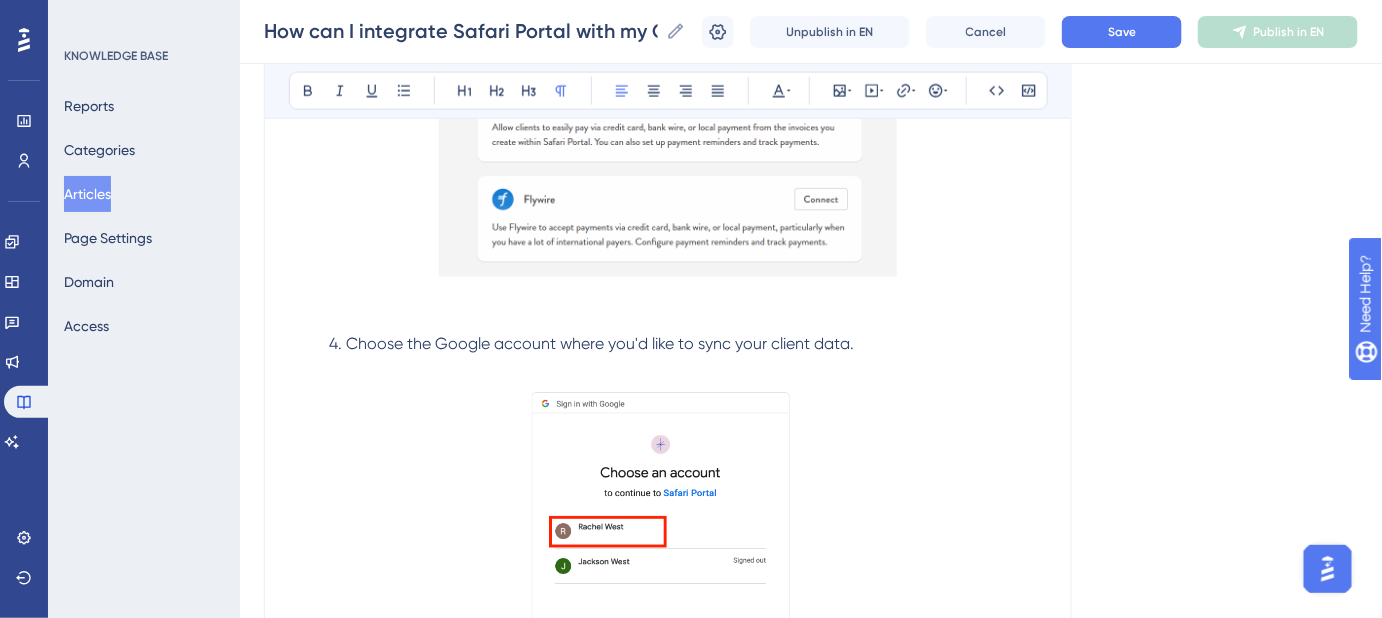 scroll, scrollTop: 930, scrollLeft: 0, axis: vertical 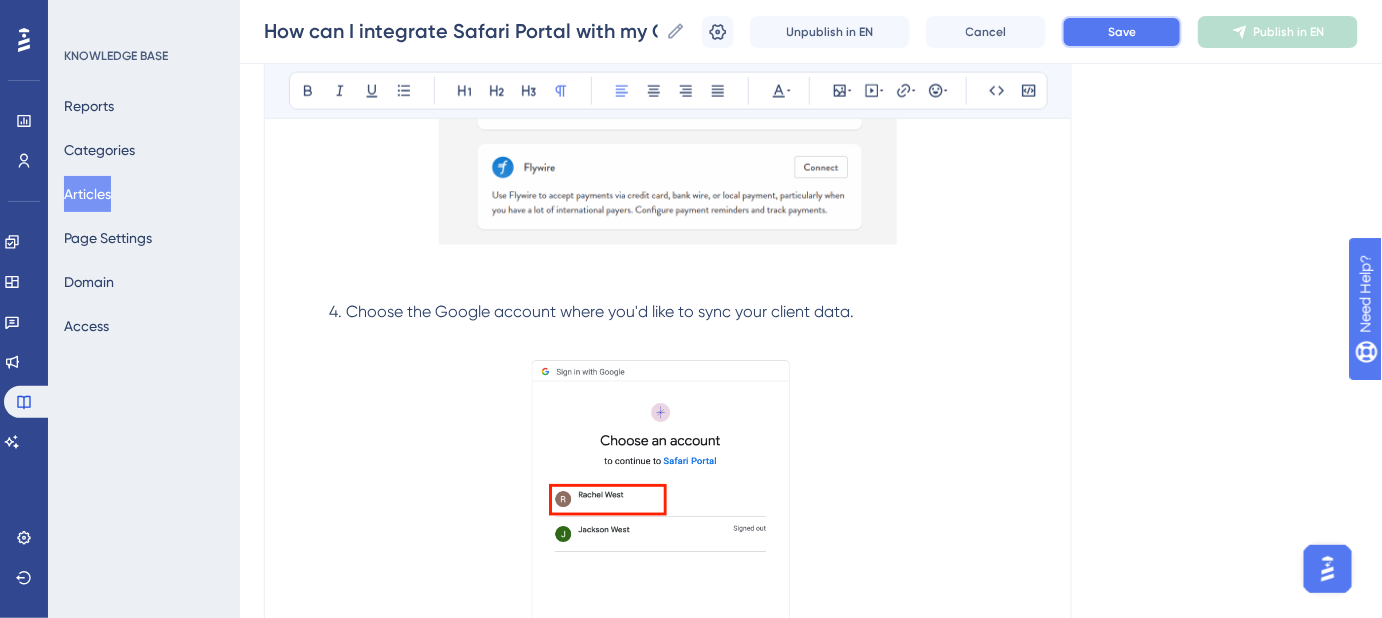 click on "Save" at bounding box center (1122, 32) 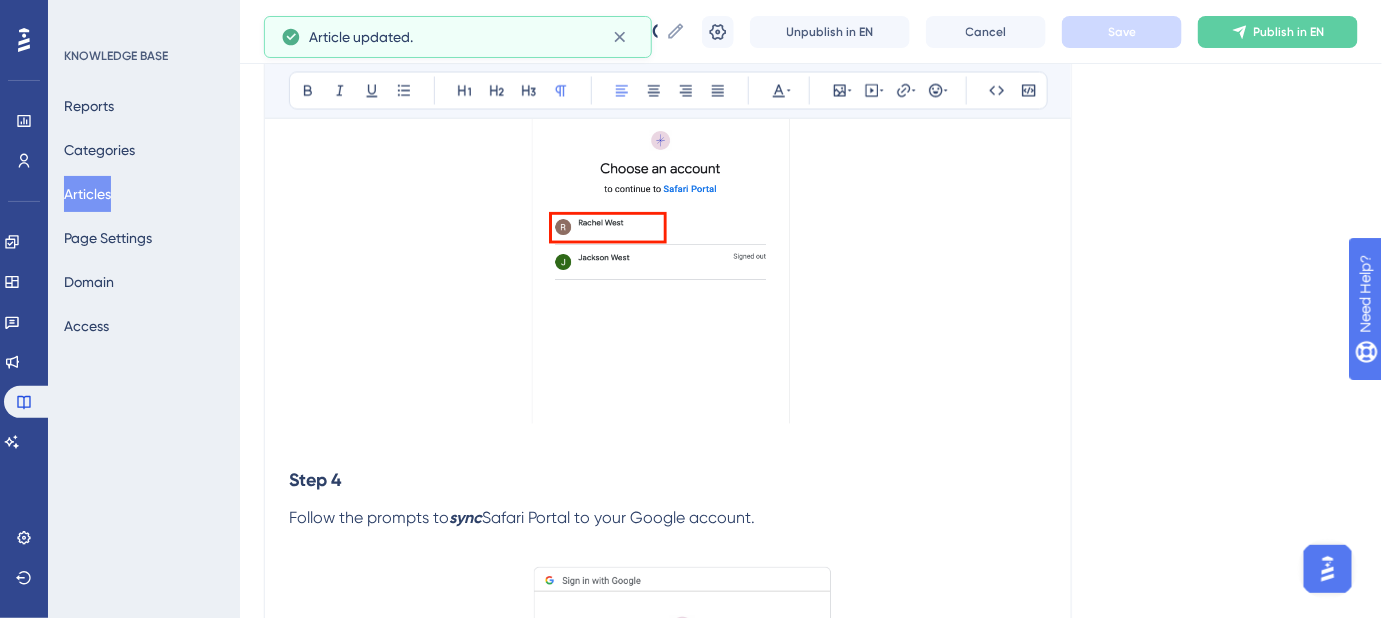 scroll, scrollTop: 1293, scrollLeft: 0, axis: vertical 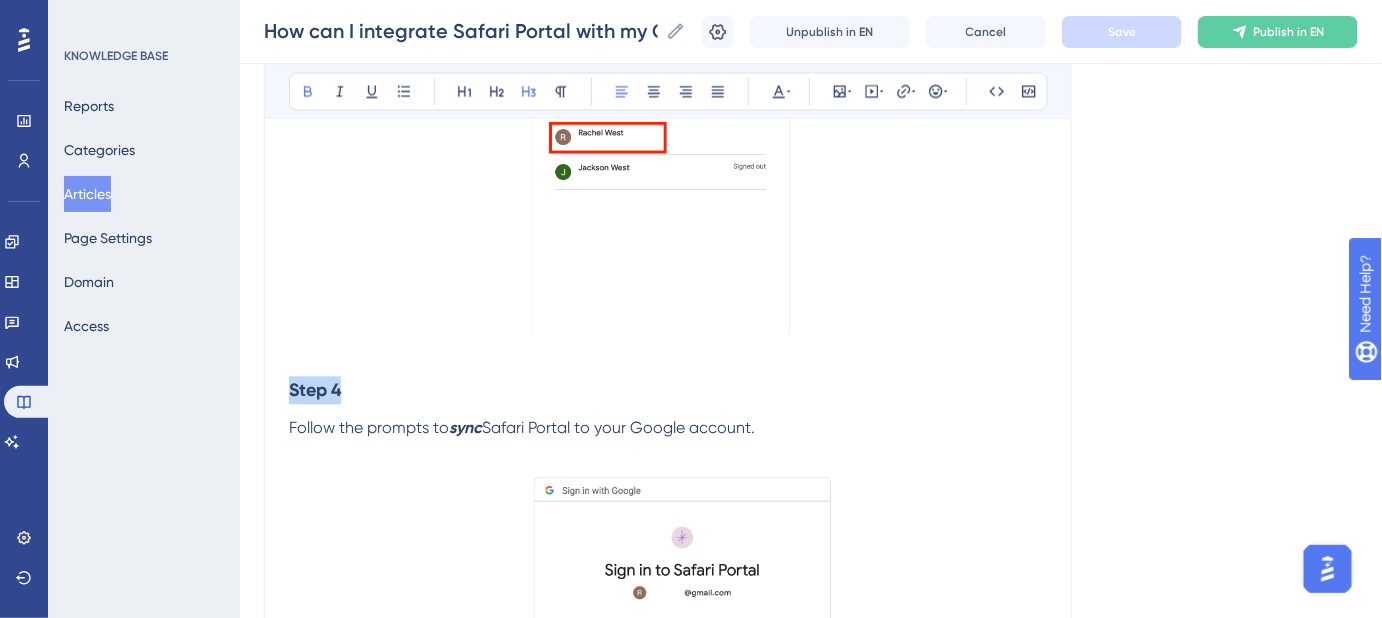 drag, startPoint x: 389, startPoint y: 392, endPoint x: 255, endPoint y: 393, distance: 134.00374 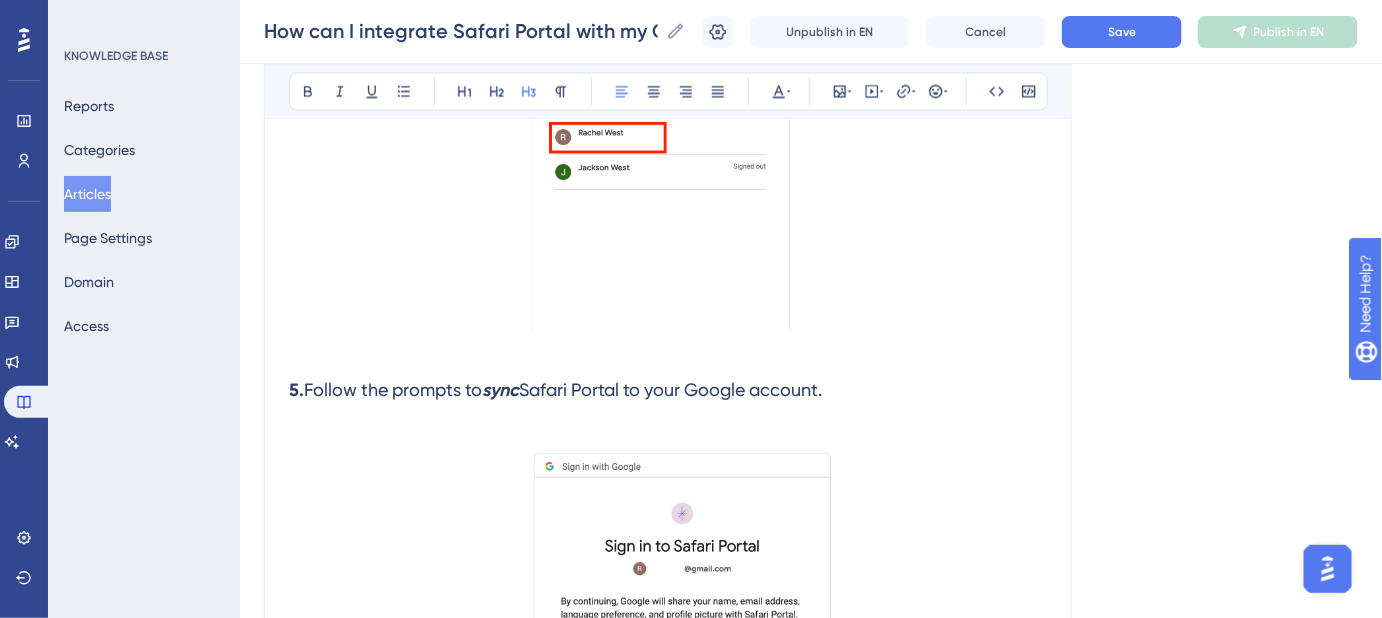drag, startPoint x: 844, startPoint y: 391, endPoint x: 248, endPoint y: 386, distance: 596.021 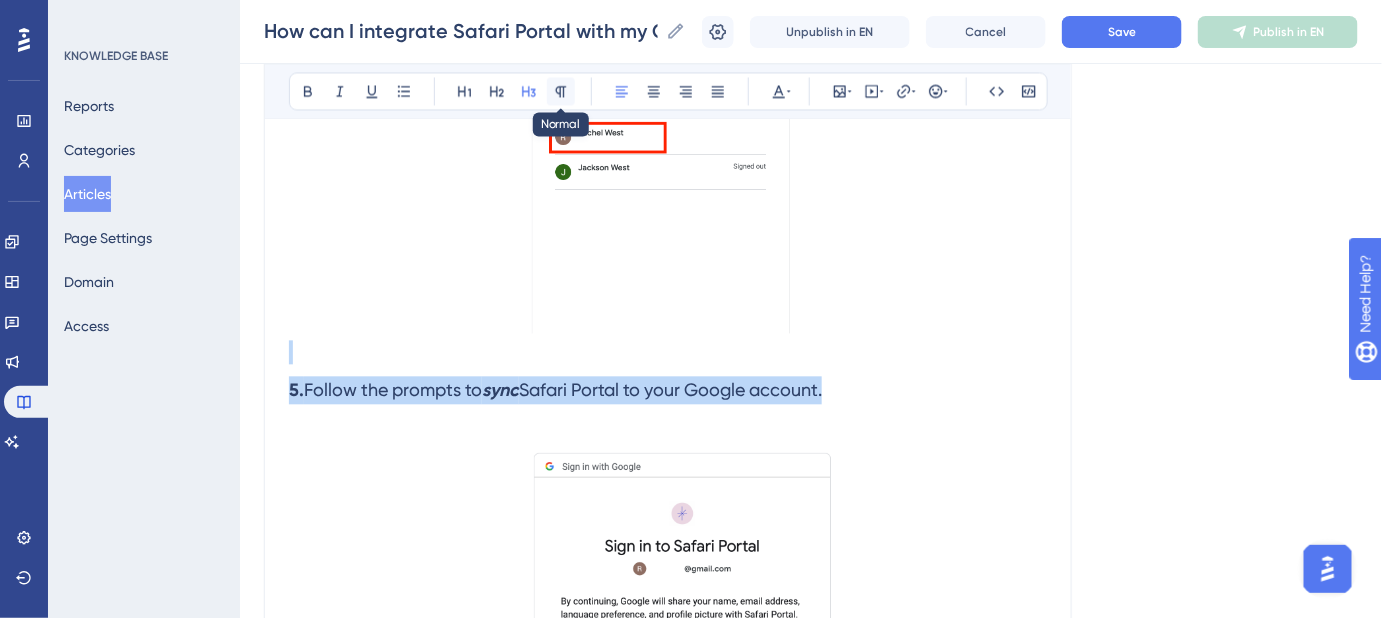 click 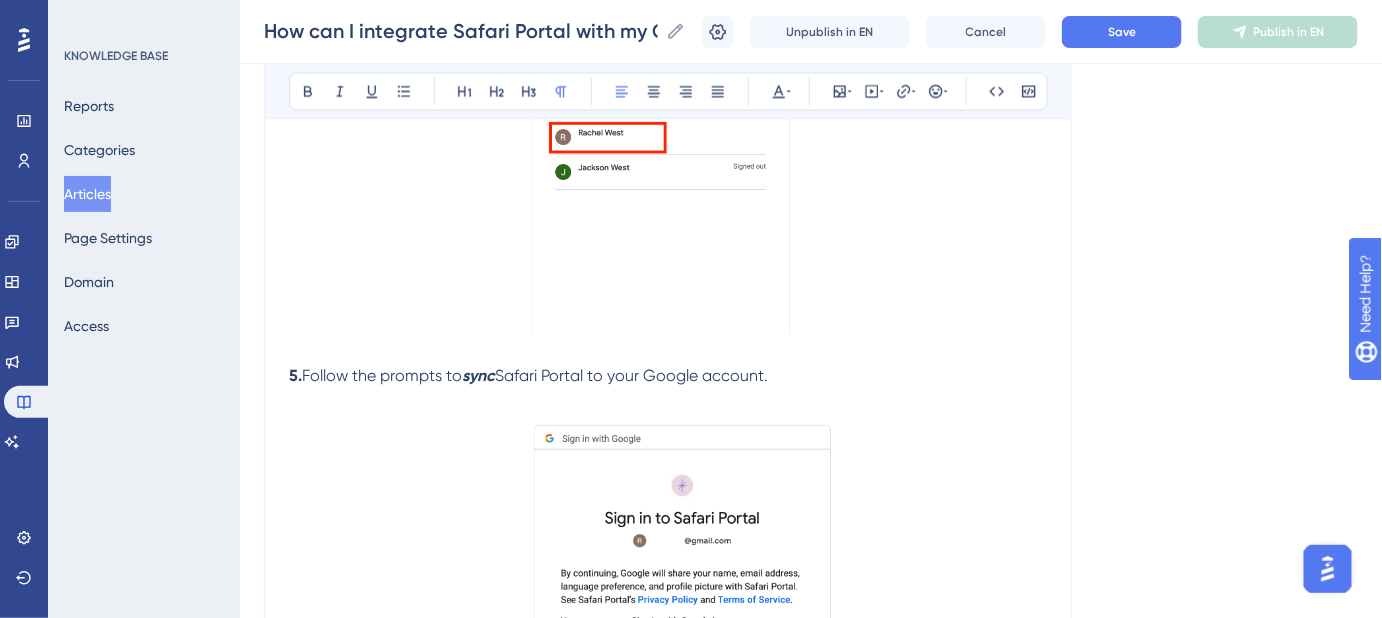 click at bounding box center (668, 352) 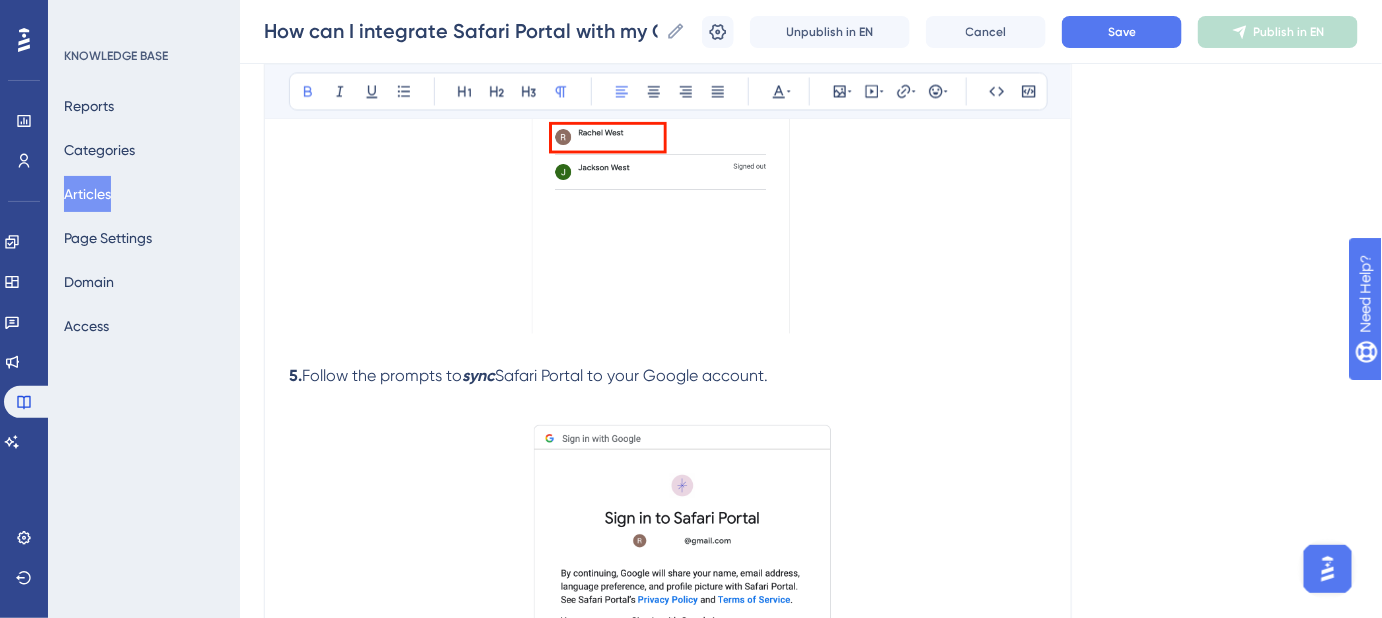 drag, startPoint x: 308, startPoint y: 374, endPoint x: 284, endPoint y: 372, distance: 24.083189 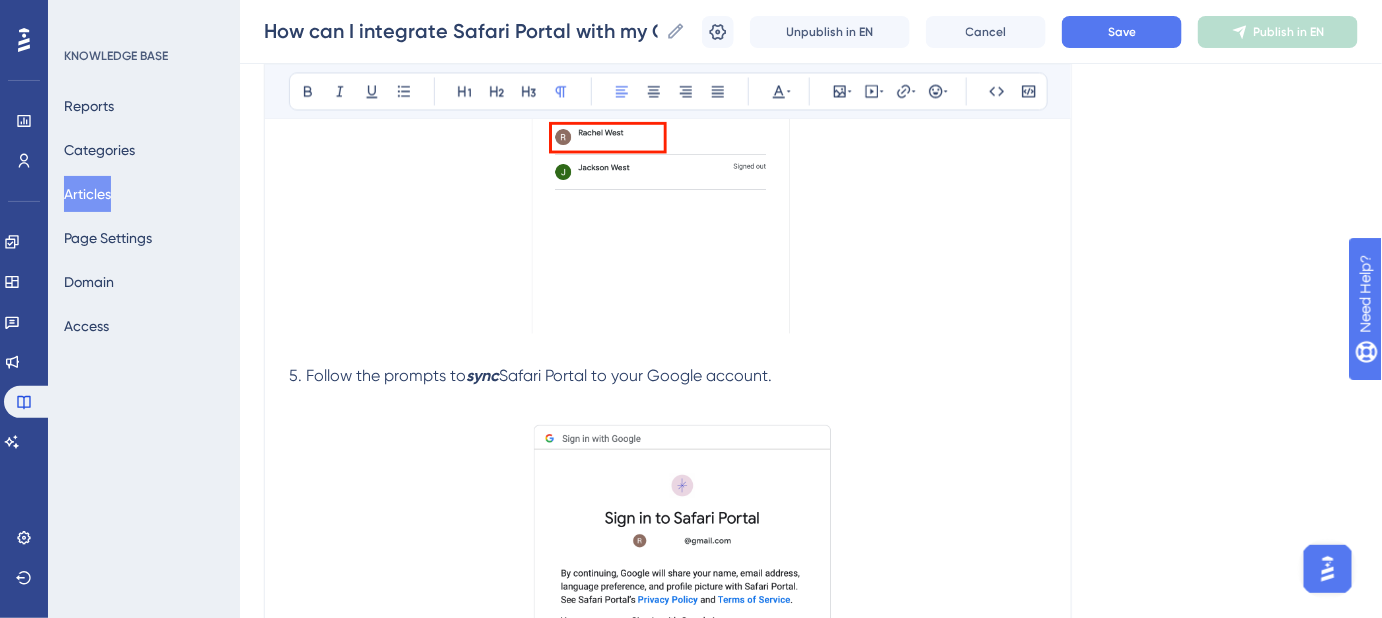 click on "How can I integrate Safari Portal with my CRM and set up the Google Sheets integration? Bold Italic Underline Bullet Point Heading 1 Heading 2 Heading 3 Normal Align Left Align Center Align Right Align Justify Text Color Insert Image Embed Video Hyperlink Emojis Code Code Block Safari Portal integrates with Google Sheets so that any client information collected via  Guest Forms  in any  Guest Portals  can be automatically added to almost any CRM you are using. Step-by-Step Instructions If you're the account admin for your Safari Portal Agent account, click your initials in the top-right corner of your dashboard to access  Account Settings . Then click the  Integrations  tab. Now, click the  Connect  button. 4. Choose the Google account where you'd like to sync your client data. 5. Follow the prompts to  sync  Safari Portal to your Google account. Step 5 Just kidding, there's no Step 5 - you're already done. How can I find my client information now? Easy peesy lemon squeezy. Head to your  Google Drive guest ." at bounding box center (668, 593) 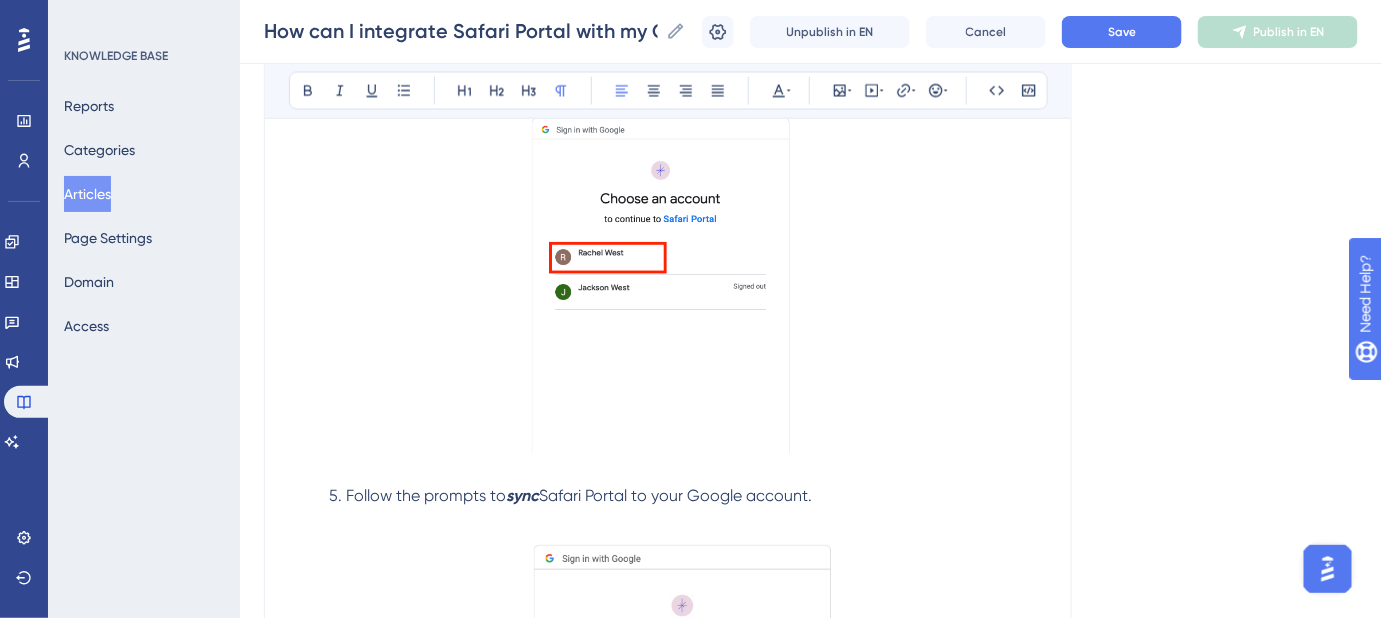 scroll, scrollTop: 1021, scrollLeft: 0, axis: vertical 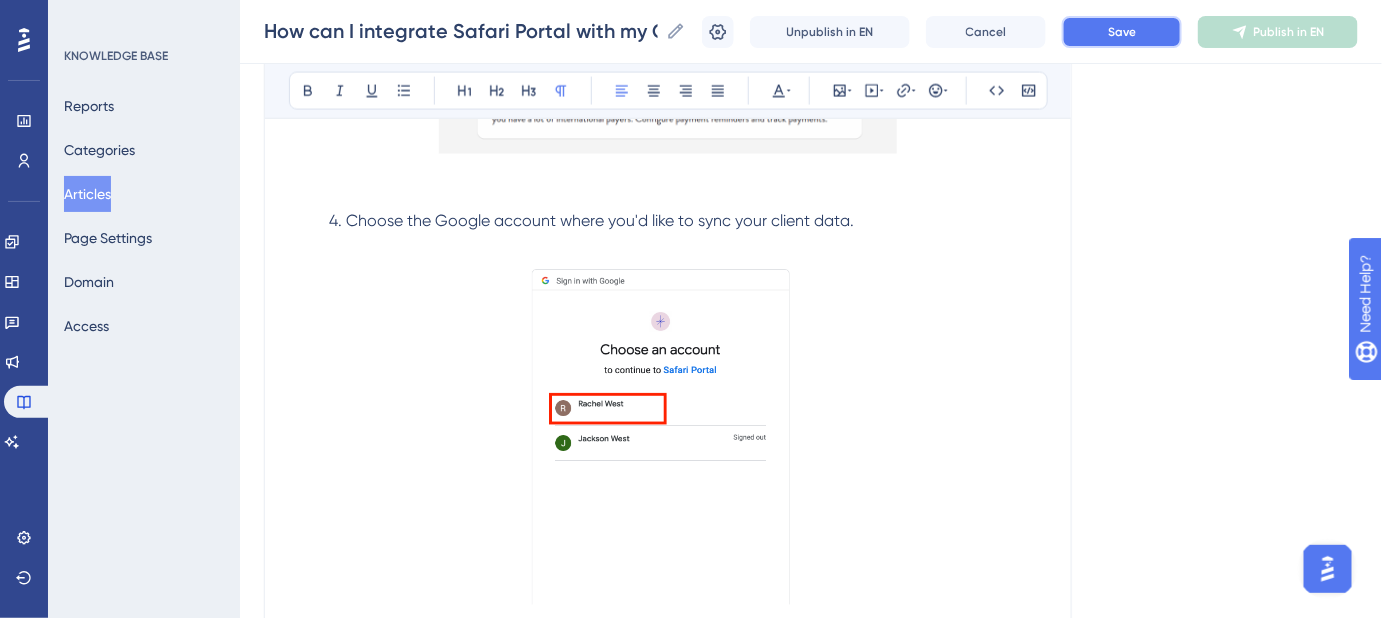 click on "Save" at bounding box center (1122, 32) 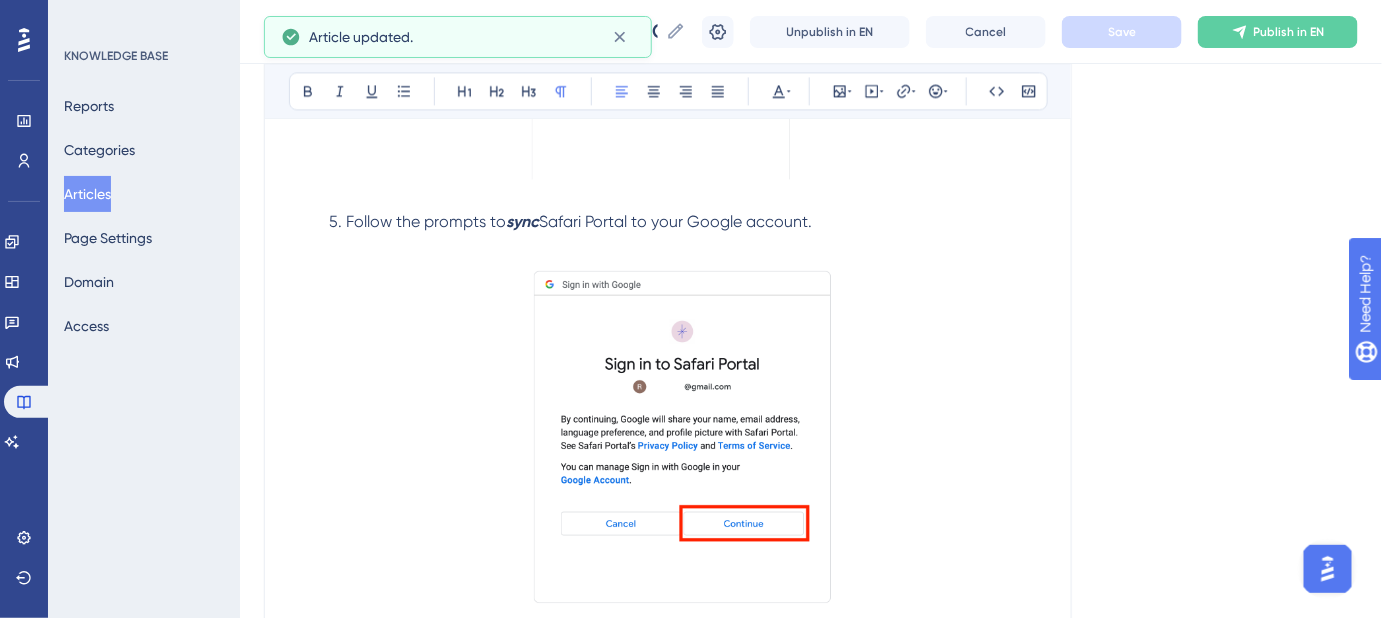scroll, scrollTop: 1475, scrollLeft: 0, axis: vertical 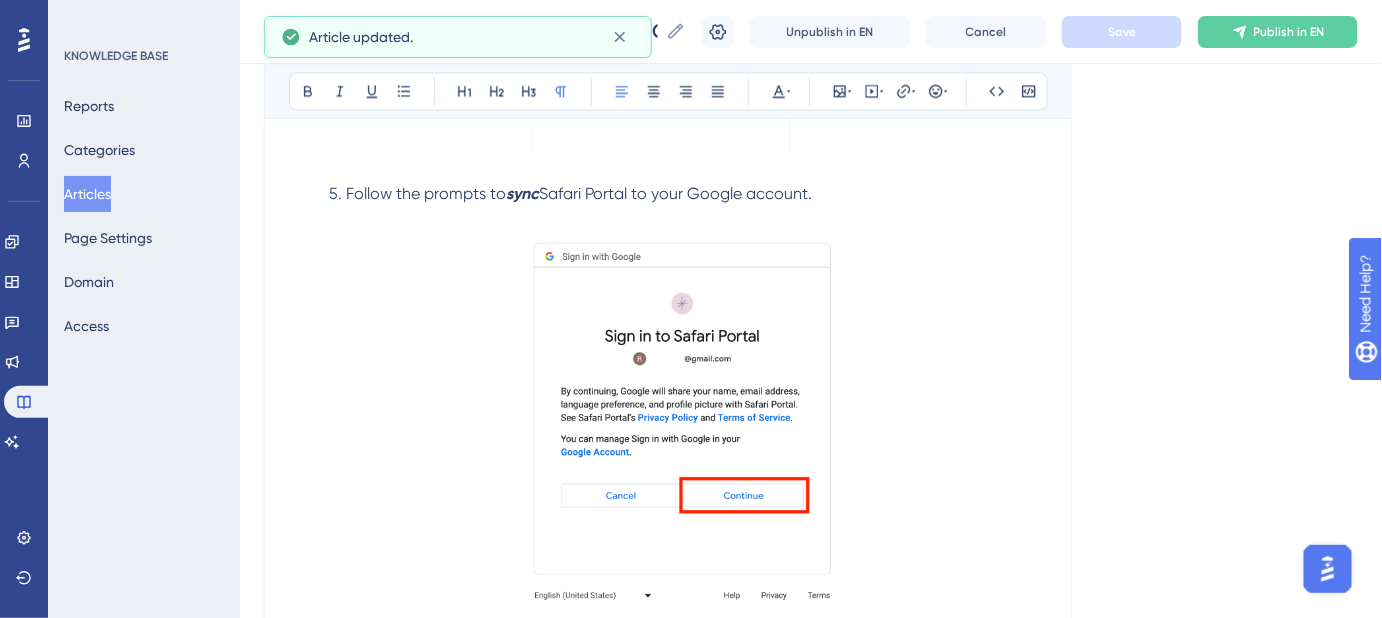 click on "sync" at bounding box center (522, 193) 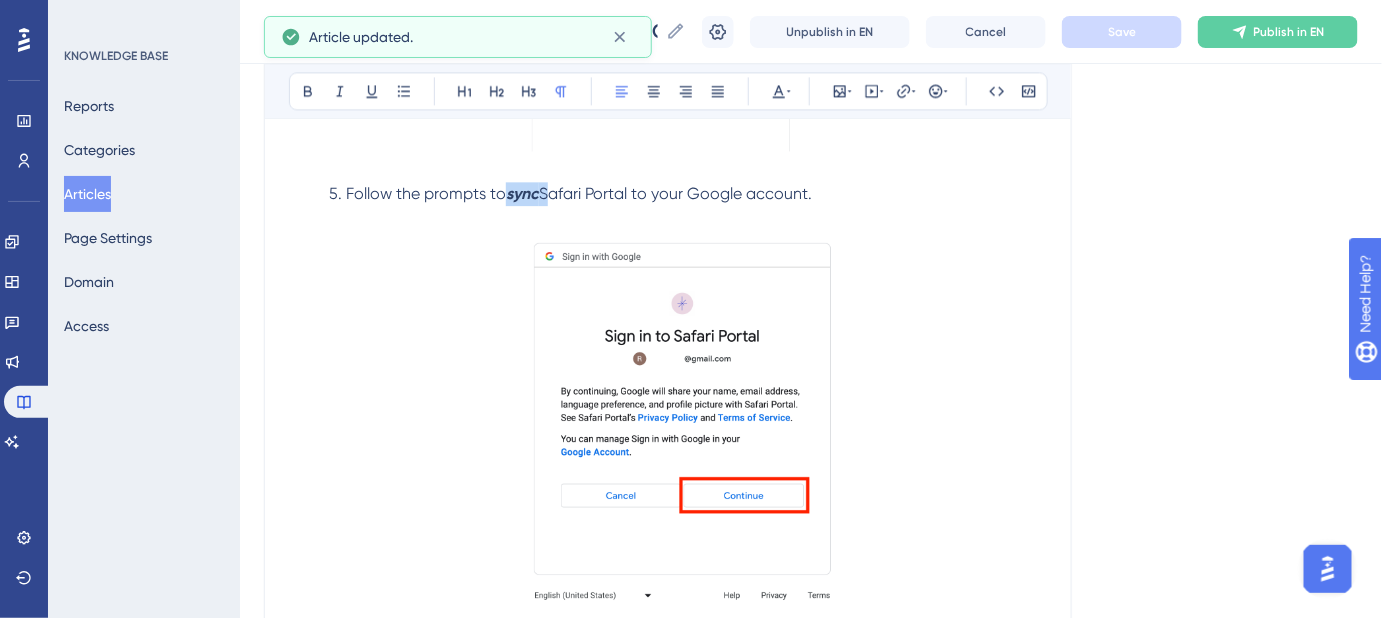 click on "sync" at bounding box center (522, 193) 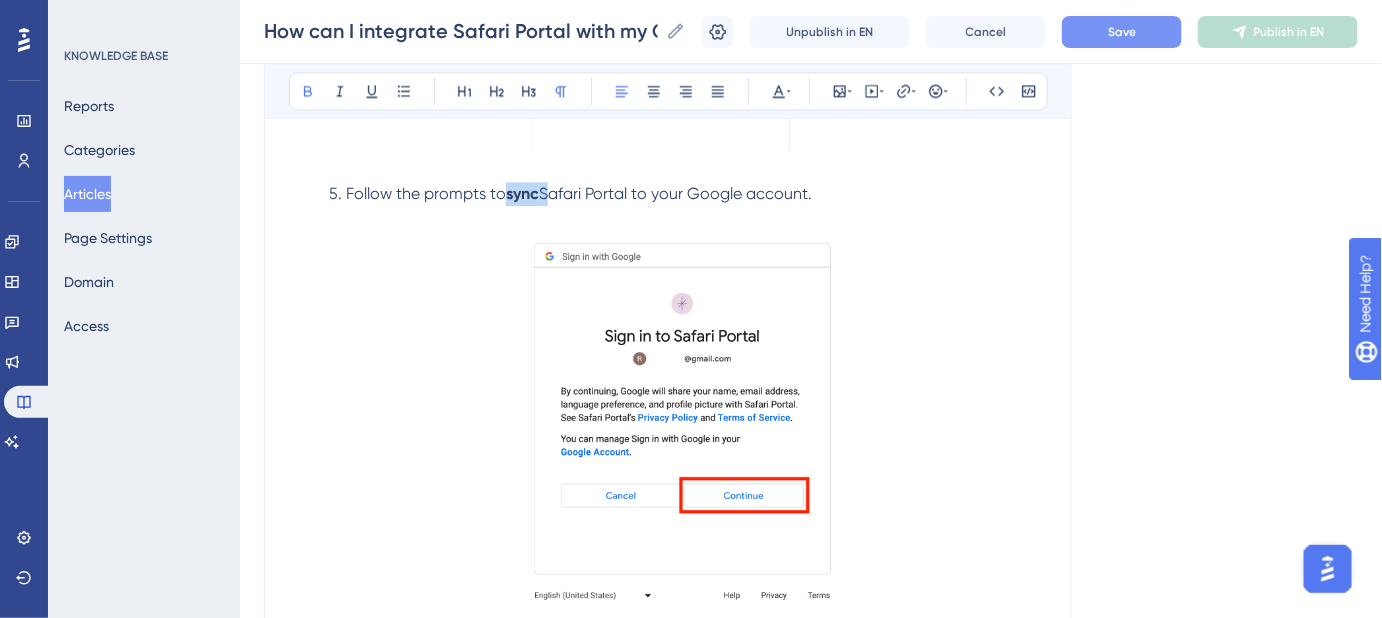 click on "Save" at bounding box center (1122, 32) 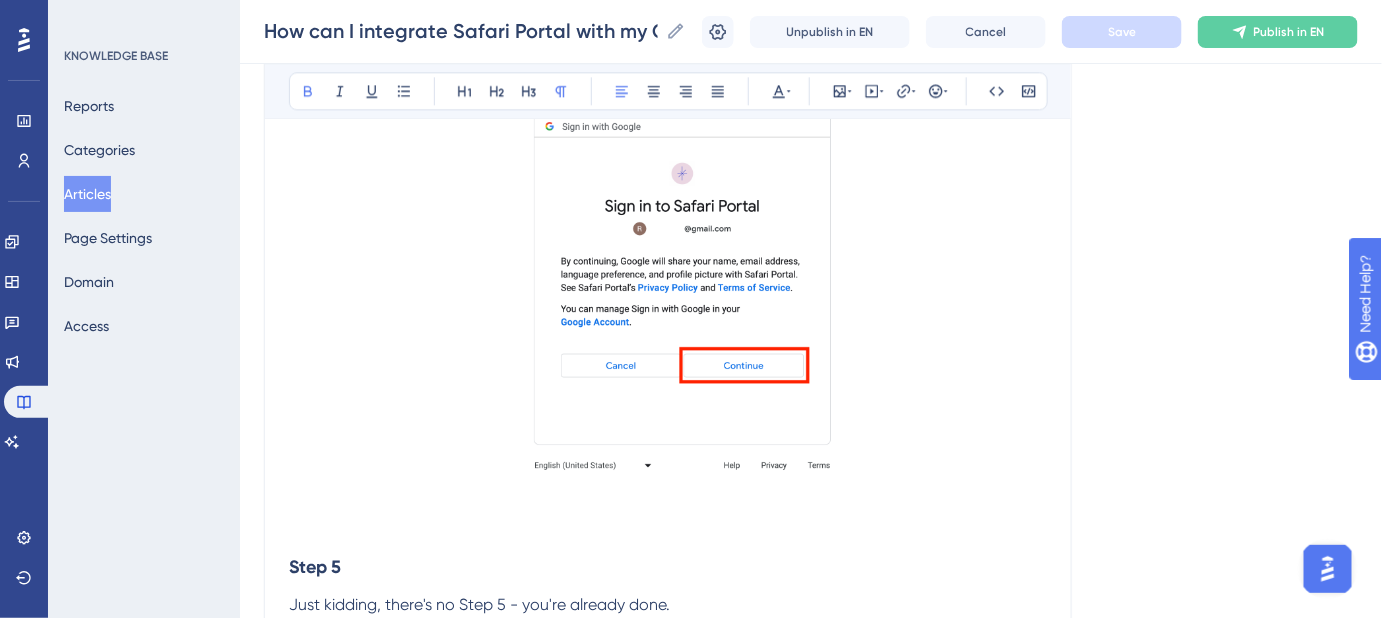 scroll, scrollTop: 1839, scrollLeft: 0, axis: vertical 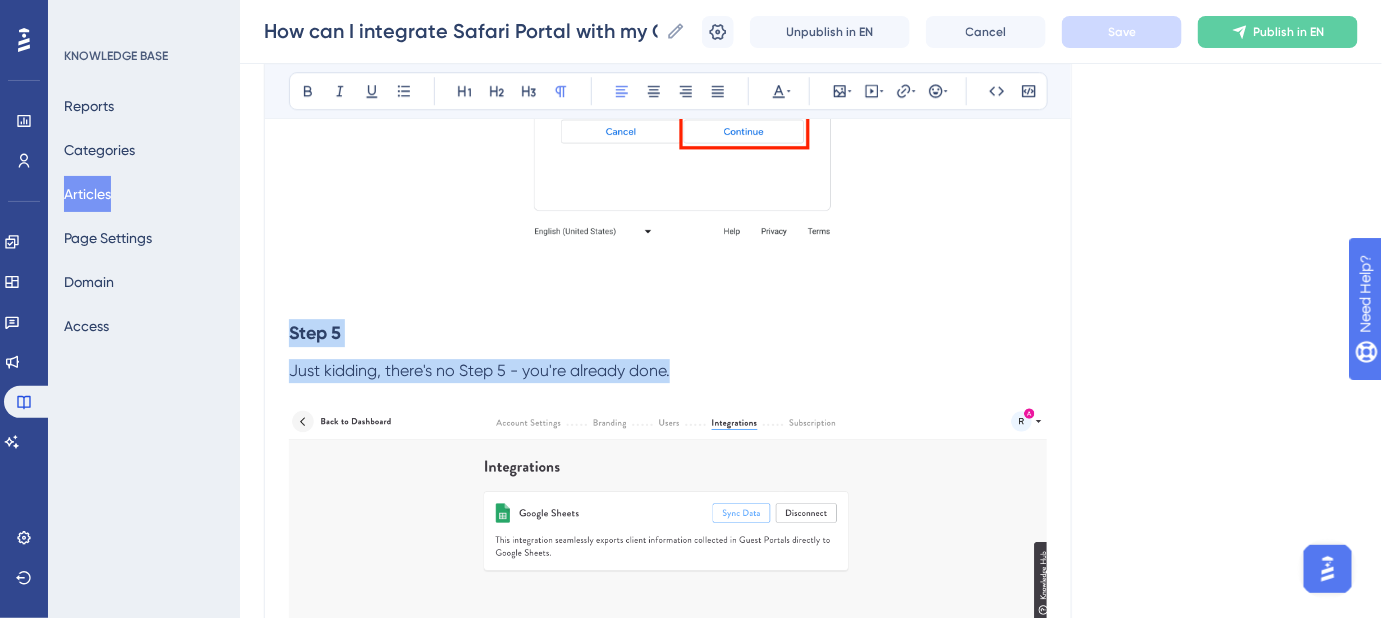 drag, startPoint x: 492, startPoint y: 374, endPoint x: 286, endPoint y: 345, distance: 208.03125 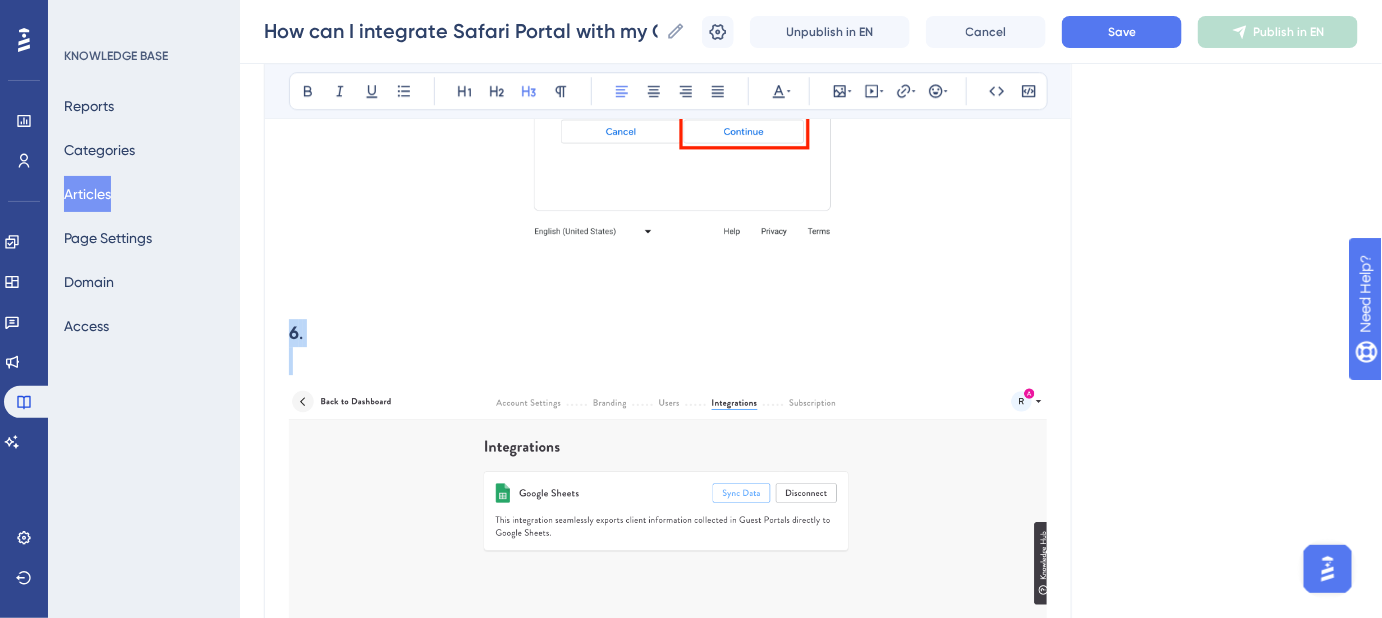 drag, startPoint x: 316, startPoint y: 324, endPoint x: 273, endPoint y: 333, distance: 43.931767 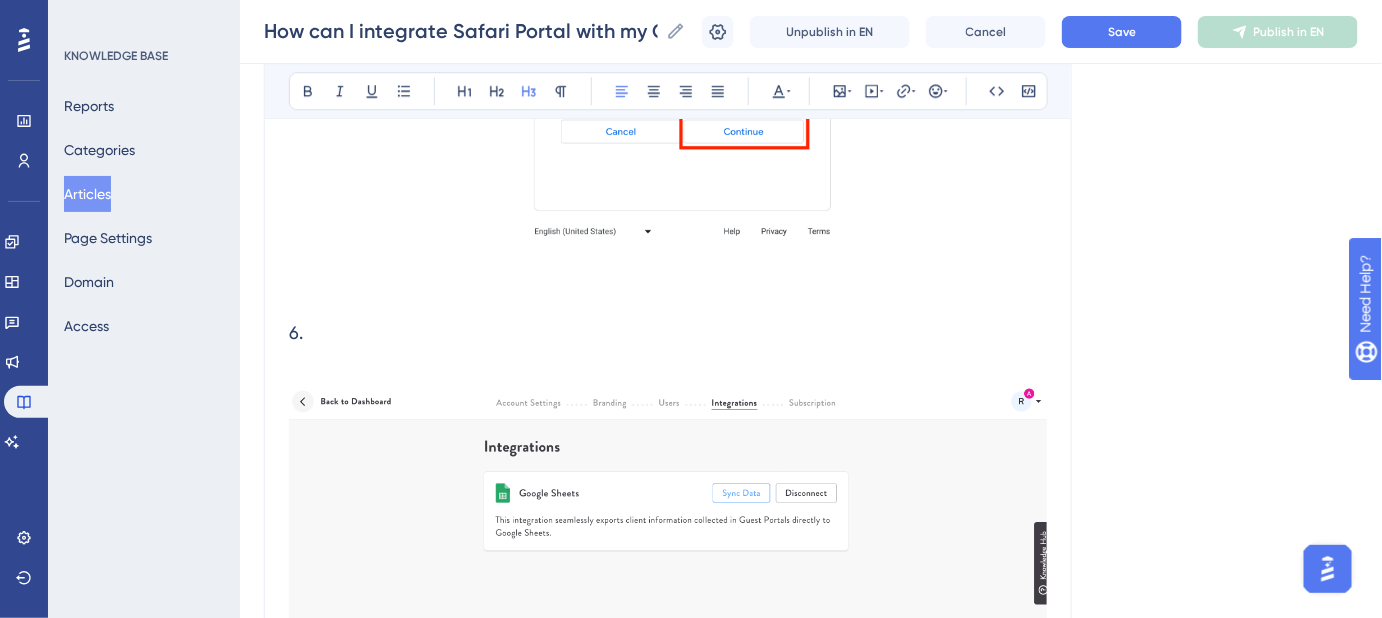 click on "How can I integrate Safari Portal with my CRM and set up the Google Sheets integration? Bold Italic Underline Bullet Point Heading 1 Heading 2 Heading 3 Normal Align Left Align Center Align Right Align Justify Text Color Insert Image Embed Video Hyperlink Emojis Code Code Block Safari Portal integrates with Google Sheets so that any client information collected via  Guest Forms  in any  Guest Portals  can be automatically added to almost any CRM you are using. Step-by-Step Instructions If you're the account admin for your Safari Portal Agent account, click your initials in the top-right corner of your dashboard to access  Account Settings . Then click the  Integrations  tab. Now, click the  Connect  button. 4. Choose the Google account where you'd like to sync your client data. 5. Follow the prompts to  sync  Safari Portal to your Google account. 6.  How can I find my client information now? Easy peesy lemon squeezy. Head to your  Google Drive  and search for  guest  and you will find a new  Google Sheet ." at bounding box center (668, 37) 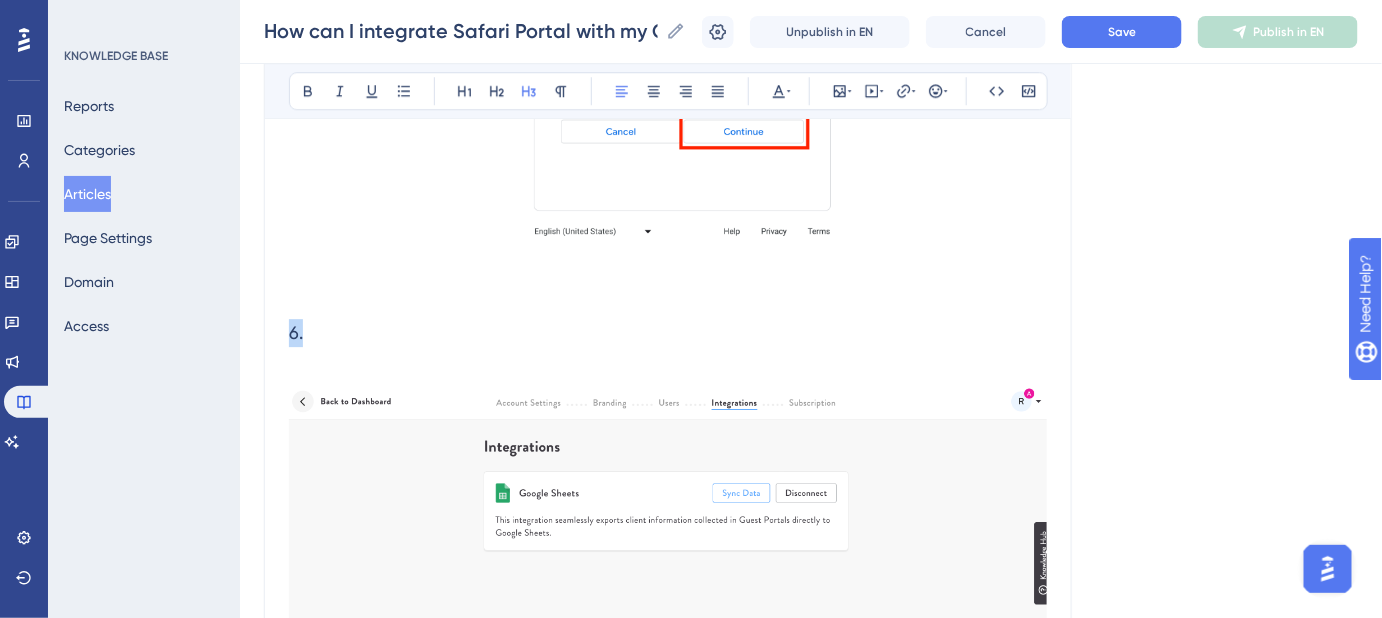 drag, startPoint x: 301, startPoint y: 329, endPoint x: 267, endPoint y: 328, distance: 34.0147 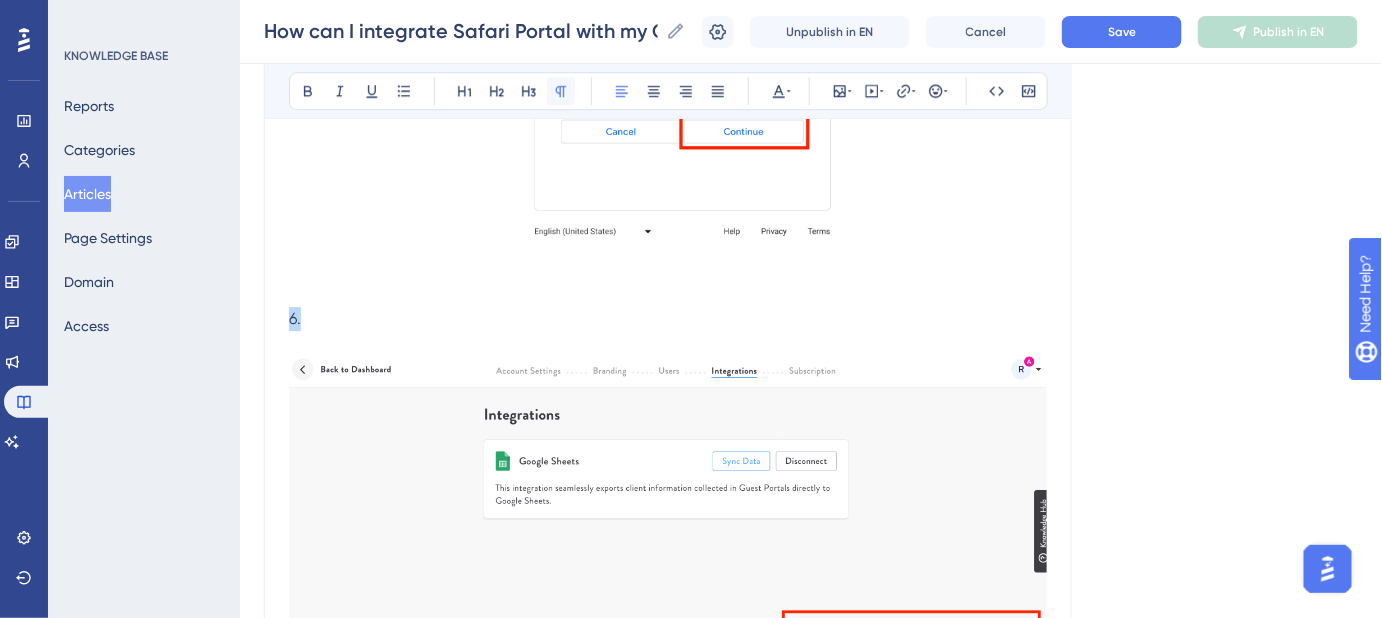 click 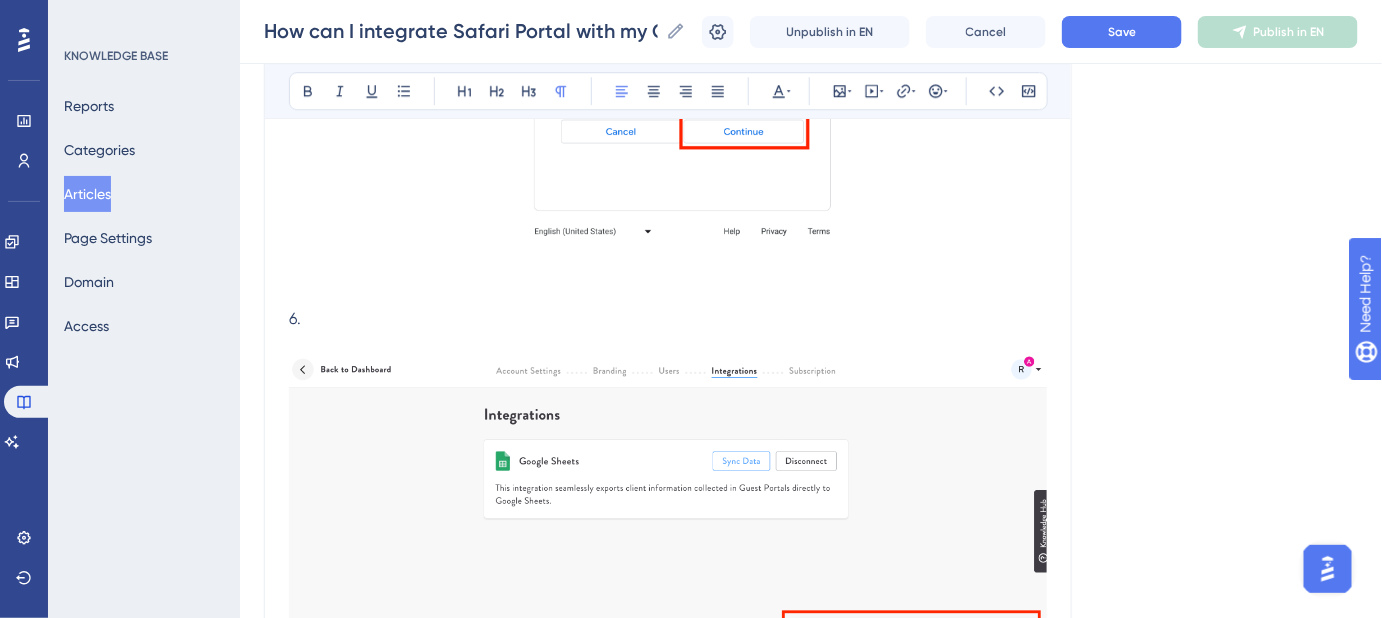 click at bounding box center [668, 295] 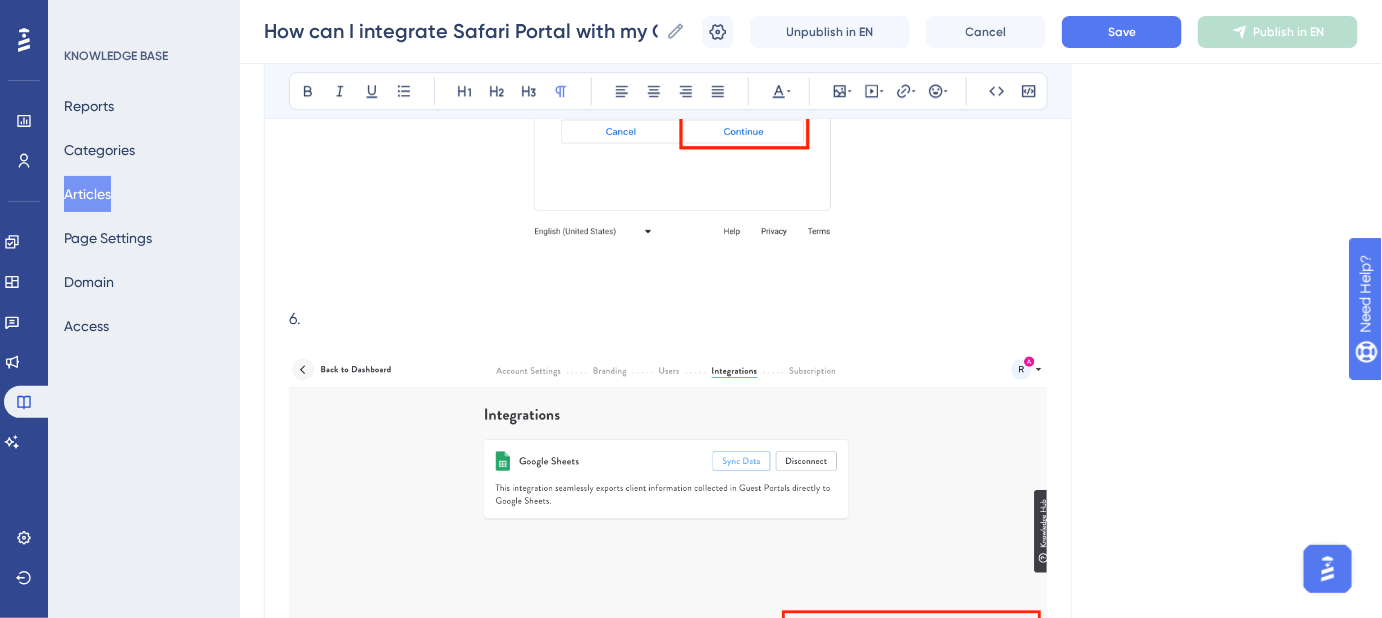 click on "How can I integrate Safari Portal with my CRM and set up the Google Sheets integration? Bold Italic Underline Bullet Point Heading 1 Heading 2 Heading 3 Normal Align Left Align Center Align Right Align Justify Text Color Insert Image Embed Video Hyperlink Emojis Code Code Block Safari Portal integrates with Google Sheets so that any client information collected via  Guest Forms  in any  Guest Portals  can be automatically added to almost any CRM you are using. Step-by-Step Instructions If you're the account admin for your Safari Portal Agent account, click your initials in the top-right corner of your dashboard to access  Account Settings . Then click the  Integrations  tab. Now, click the  Connect  button. 4. Choose the Google account where you'd like to sync your client data. 5. Follow the prompts to  sync  Safari Portal to your Google account. 6.  How can I find my client information now? Easy peesy lemon squeezy. Head to your  Google Drive  and search for  guest  and you will find a new  Google Sheet ." at bounding box center [668, 21] 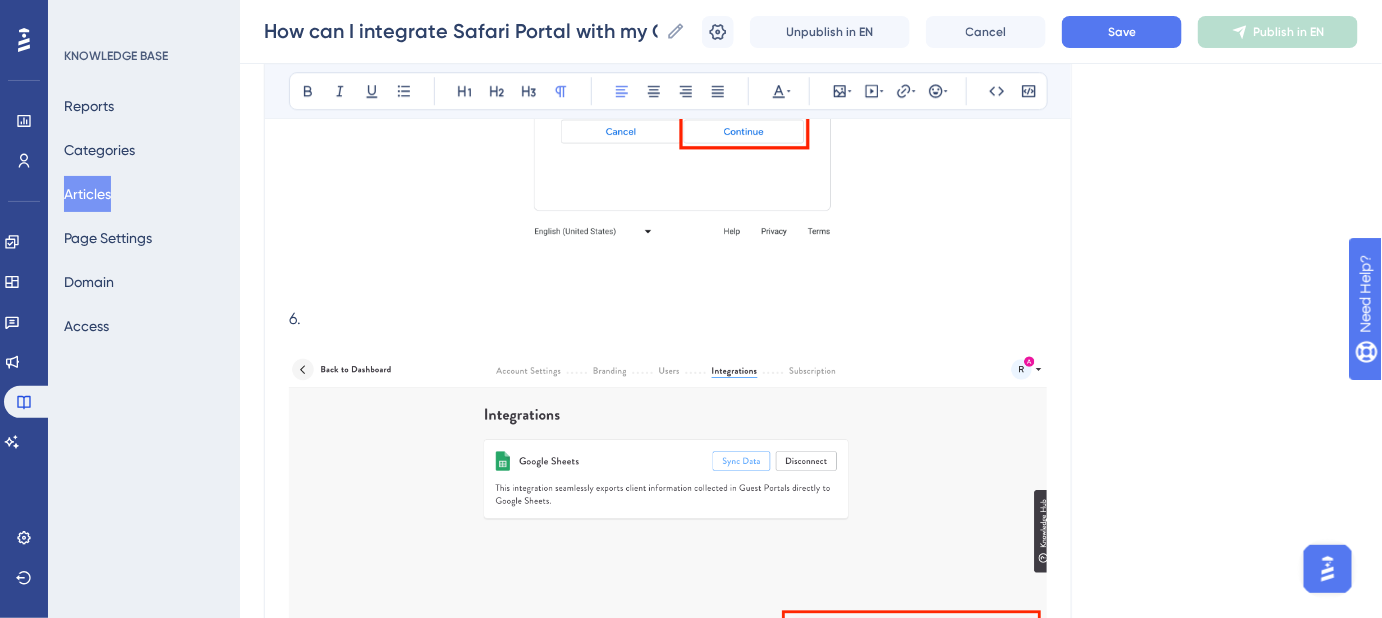 click on "6." at bounding box center [295, 318] 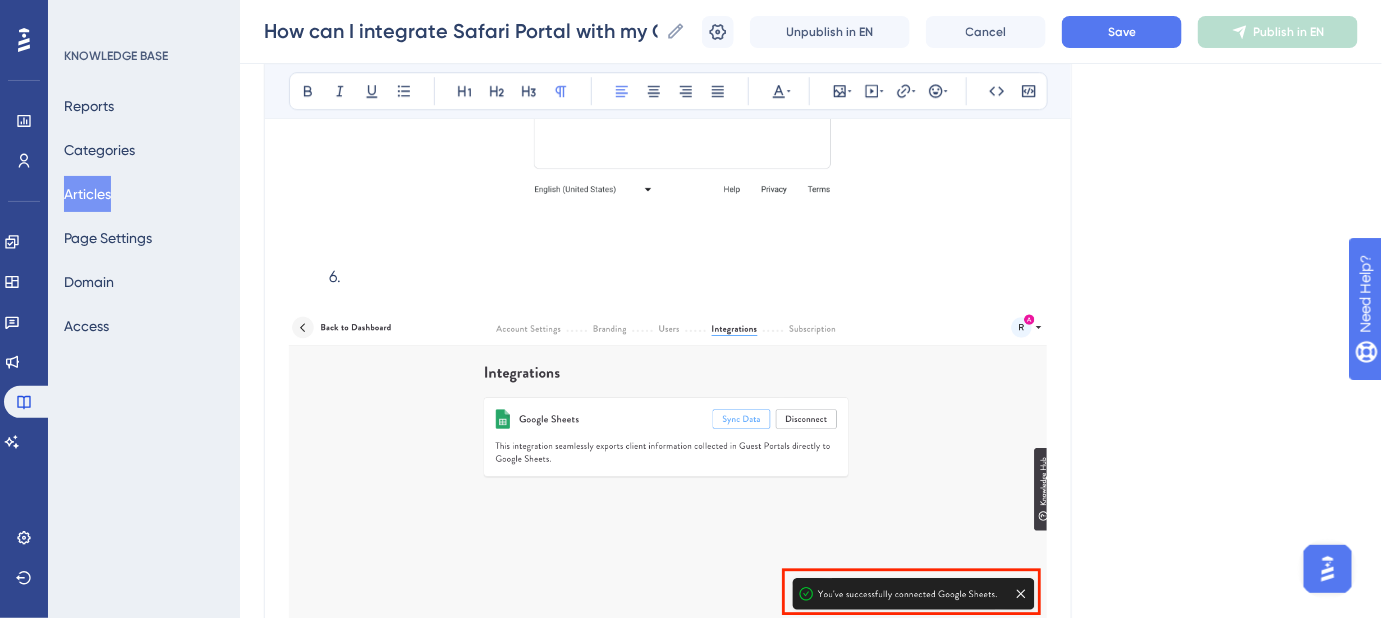 scroll, scrollTop: 1748, scrollLeft: 0, axis: vertical 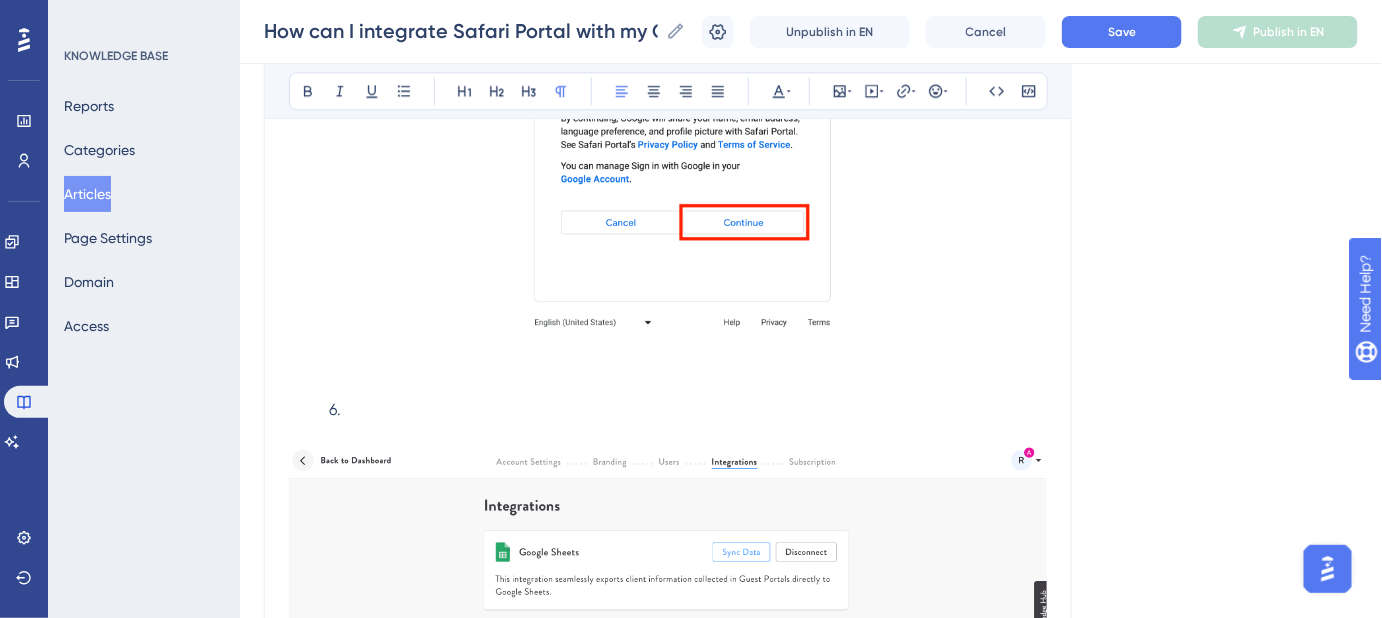 click on "6." at bounding box center [668, 422] 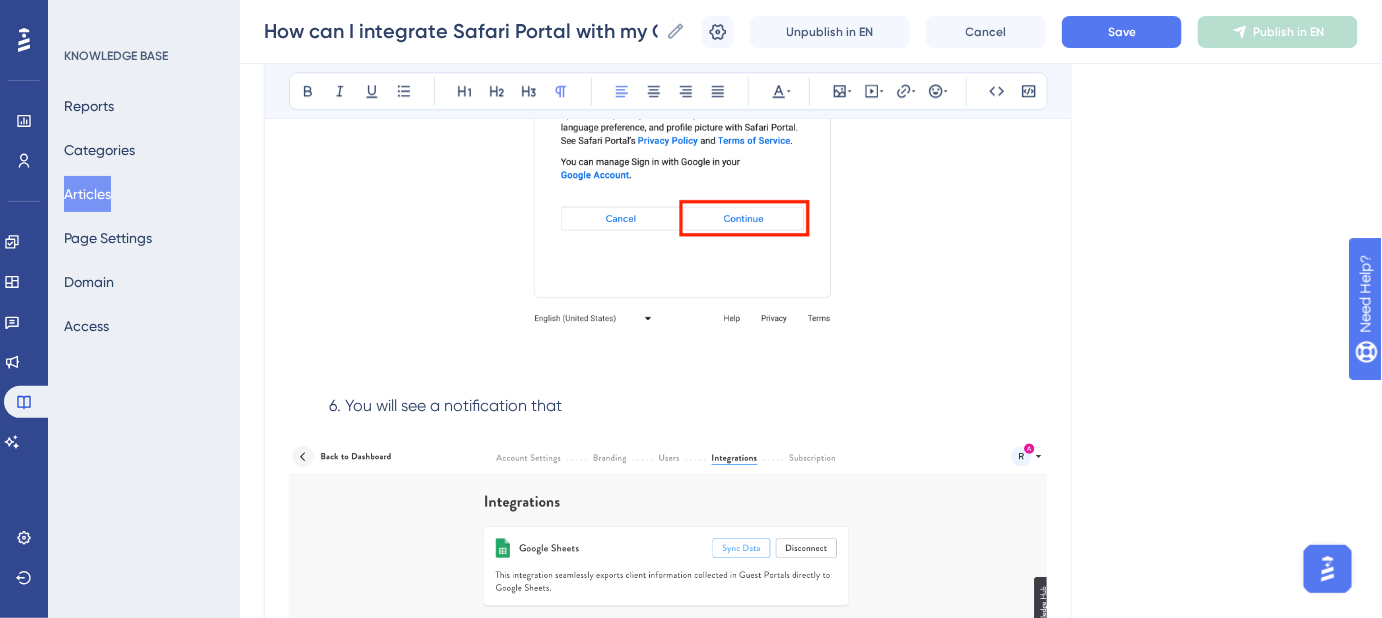 scroll, scrollTop: 1748, scrollLeft: 0, axis: vertical 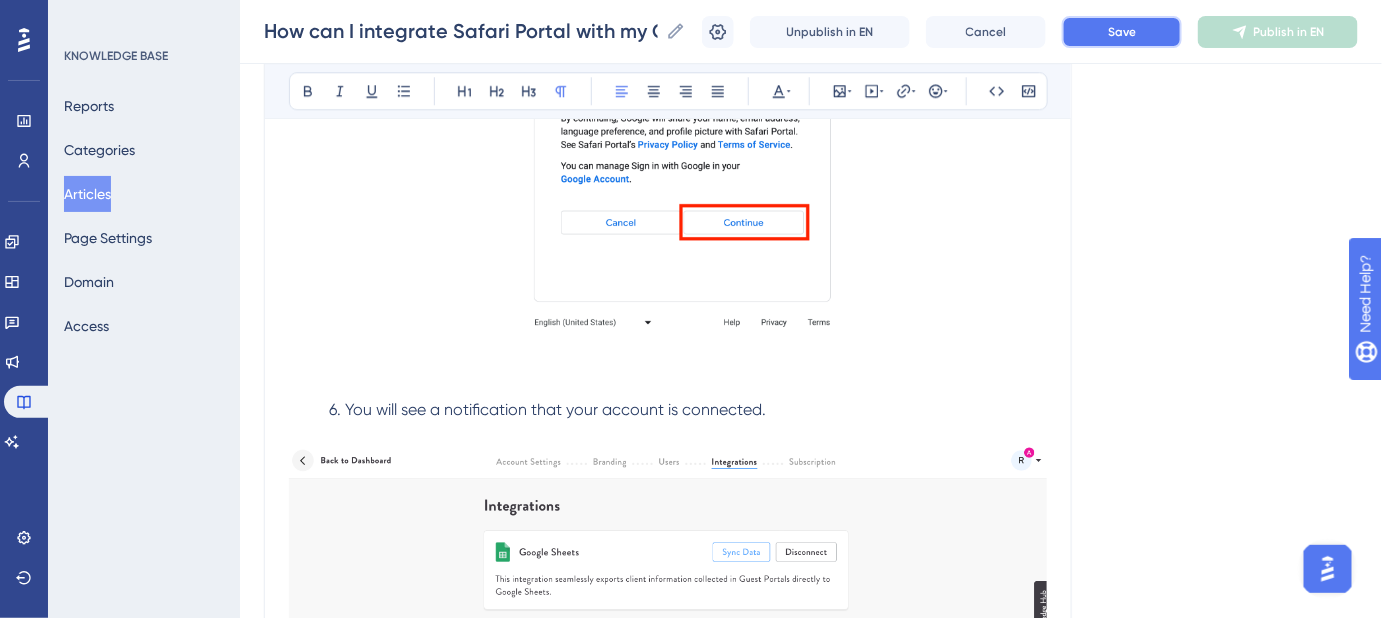 click on "Save" at bounding box center (1122, 32) 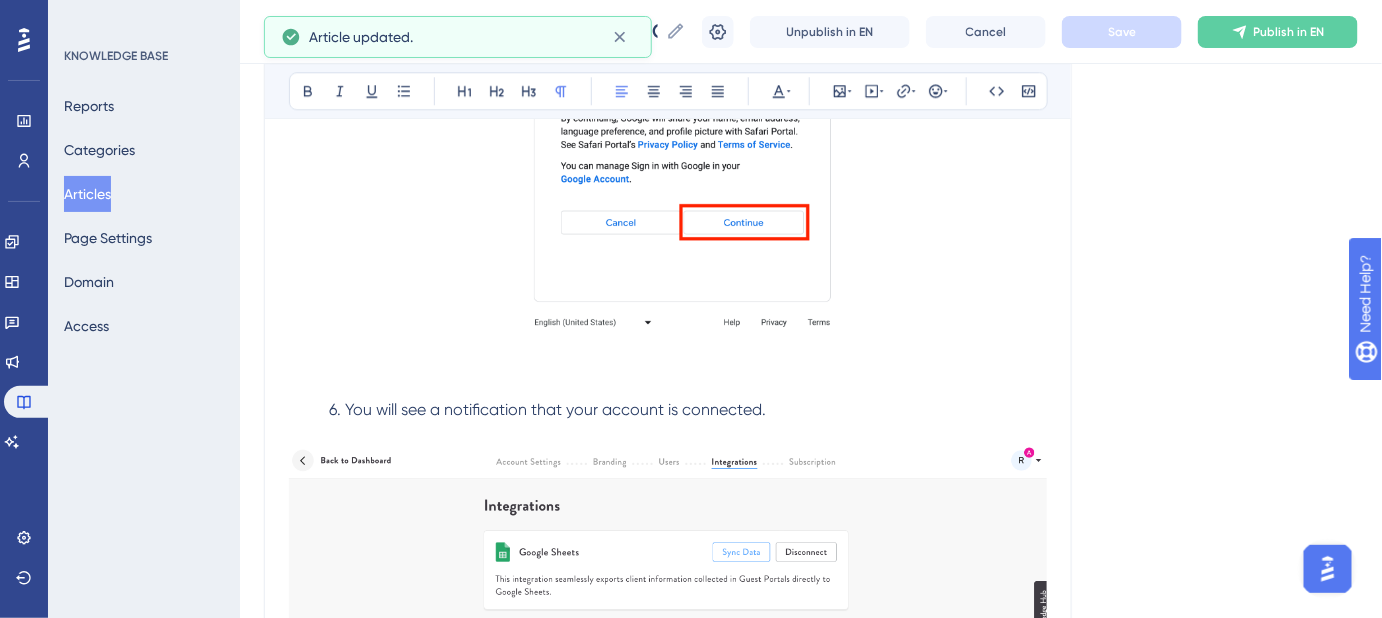 click at bounding box center (668, 599) 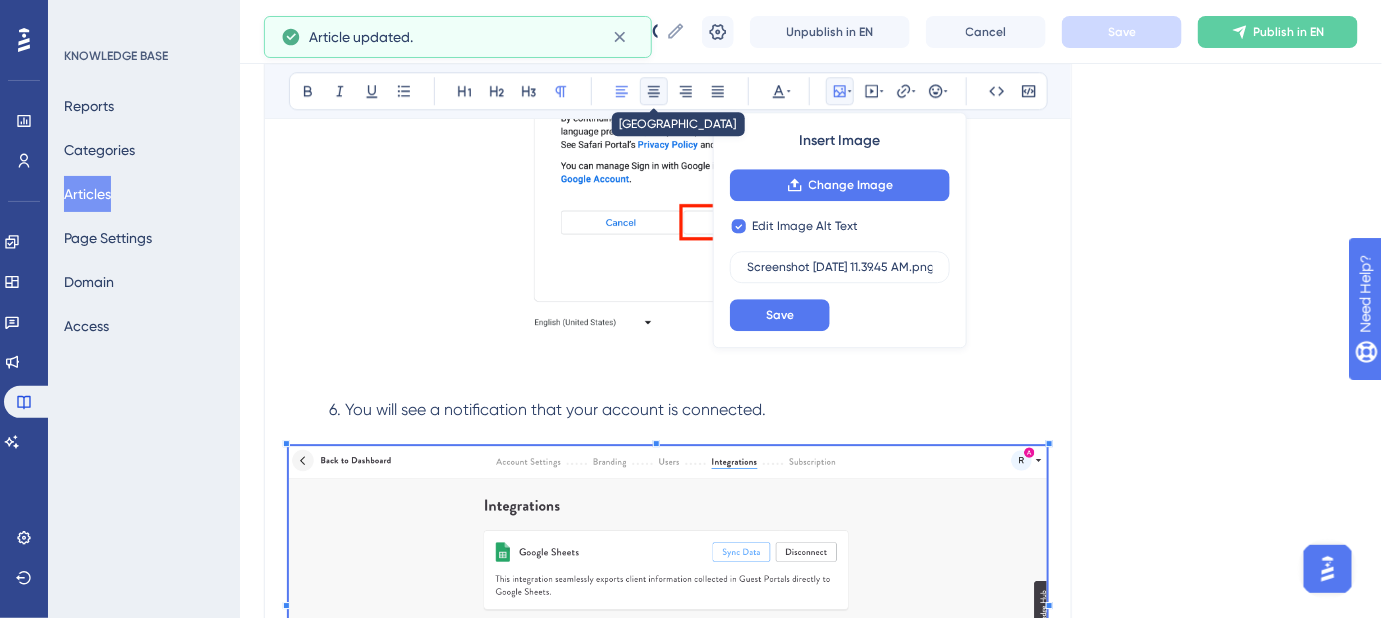 click 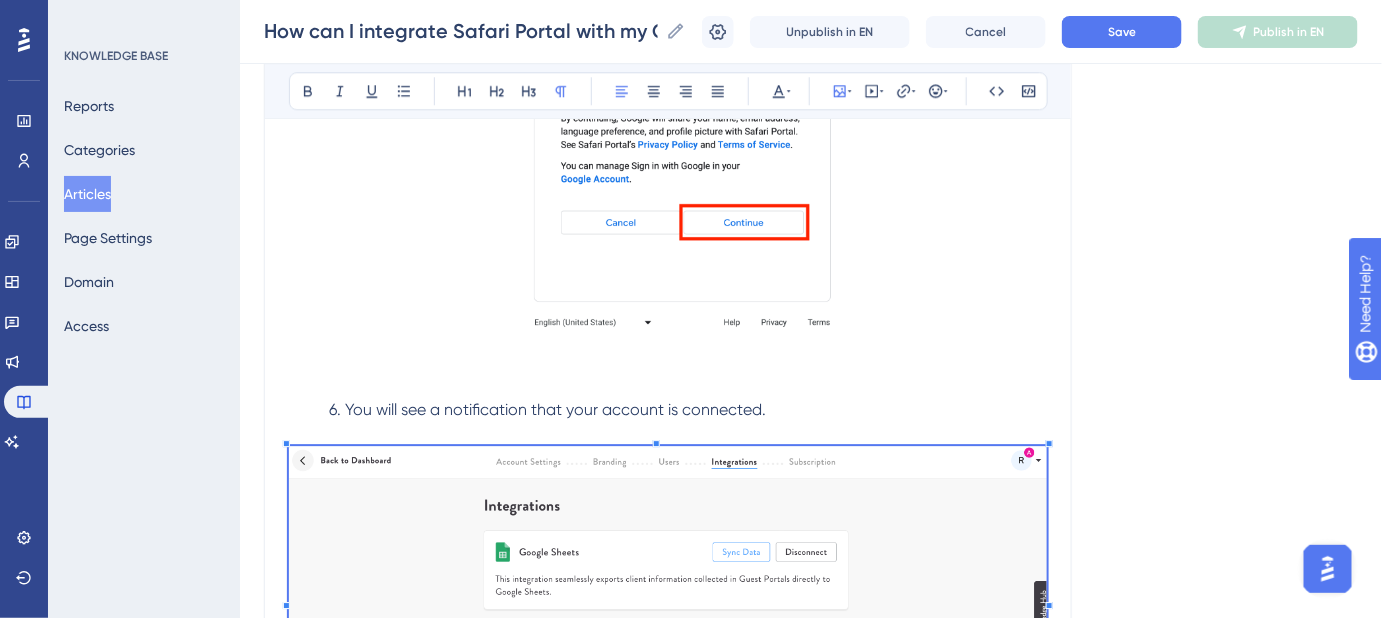 click at bounding box center [668, 599] 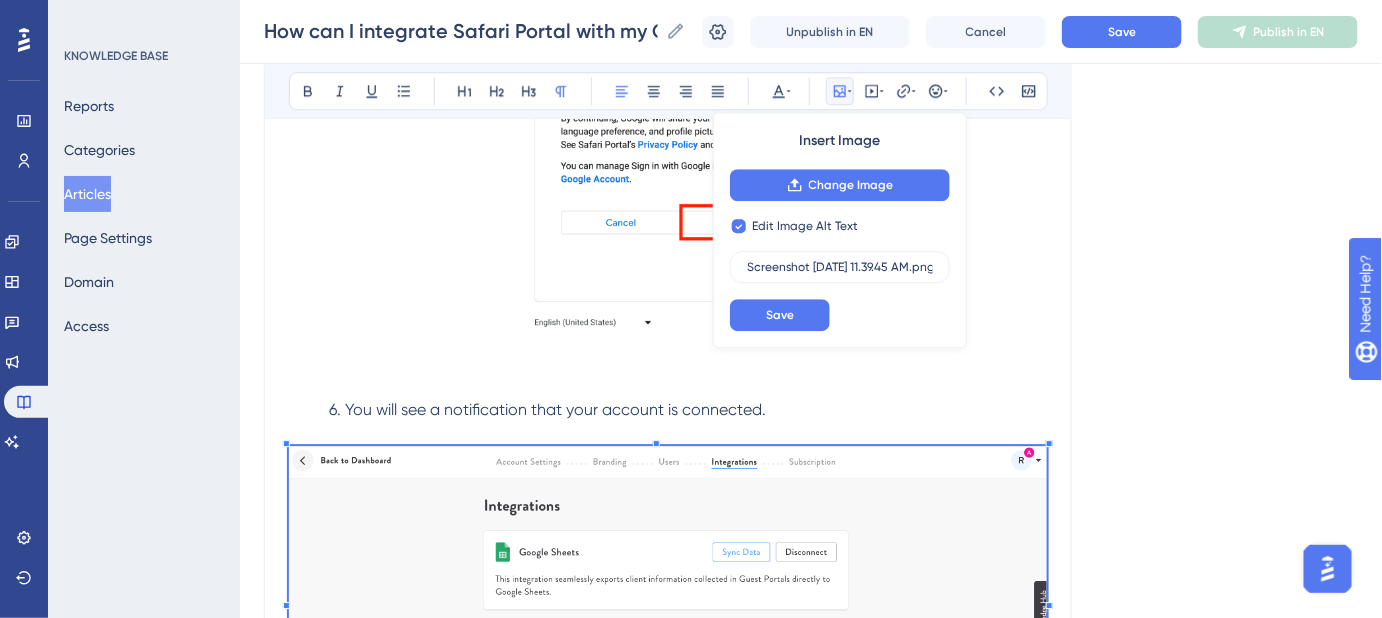 click at bounding box center (286, 443) 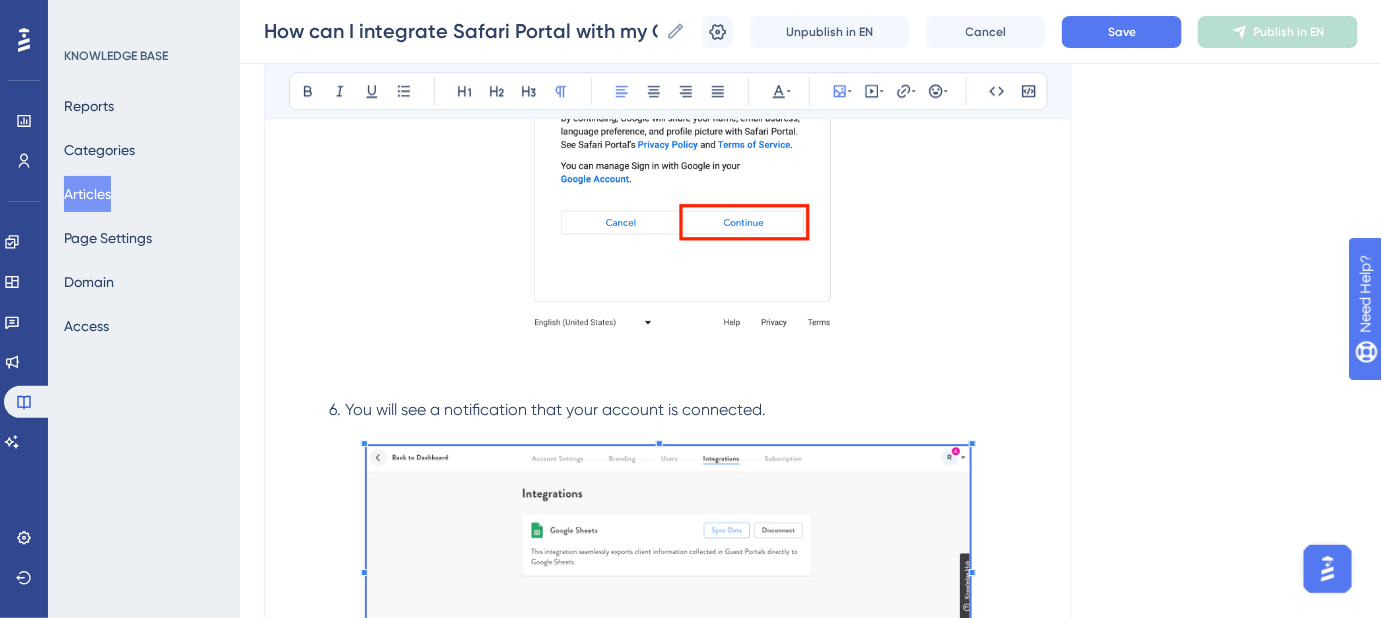 click at bounding box center [668, 571] 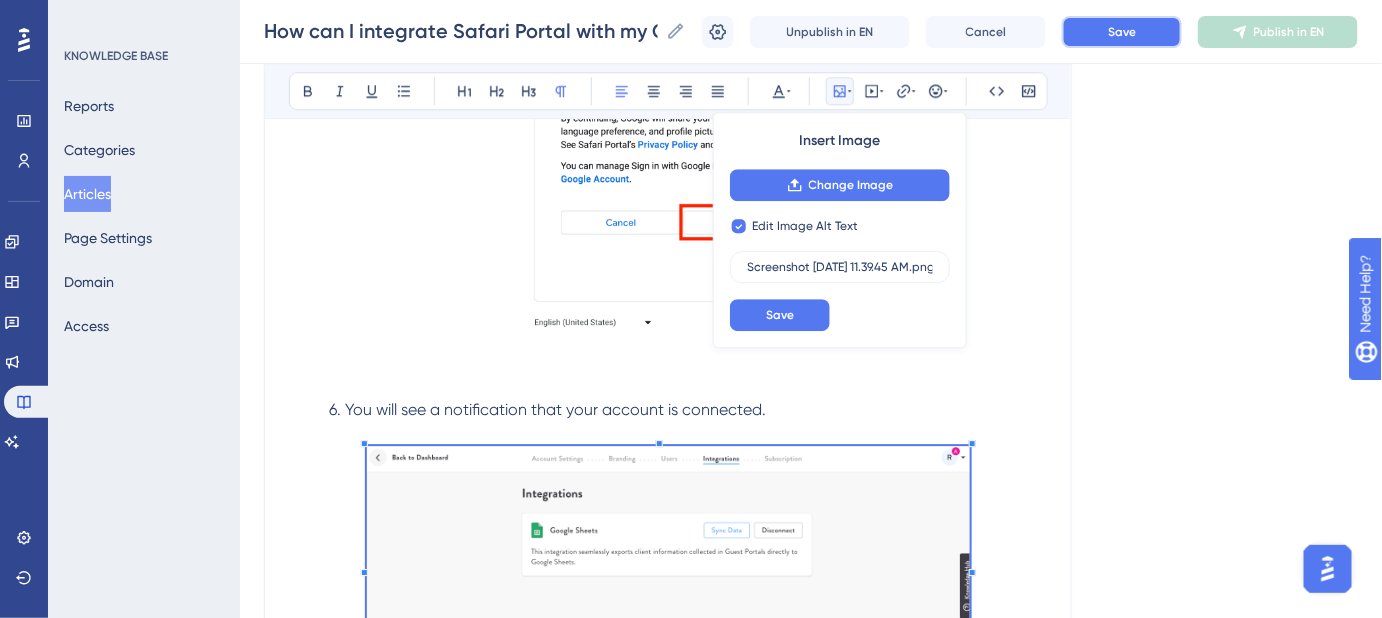 click on "Save" at bounding box center [1122, 32] 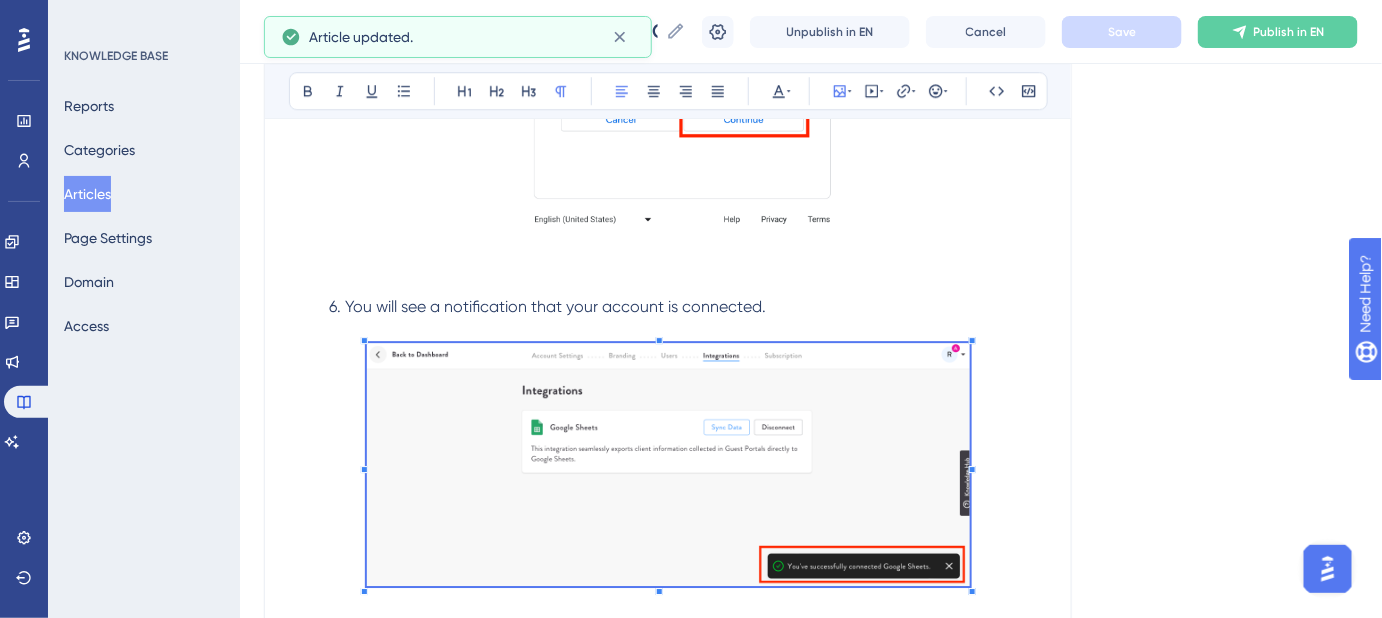 scroll, scrollTop: 2021, scrollLeft: 0, axis: vertical 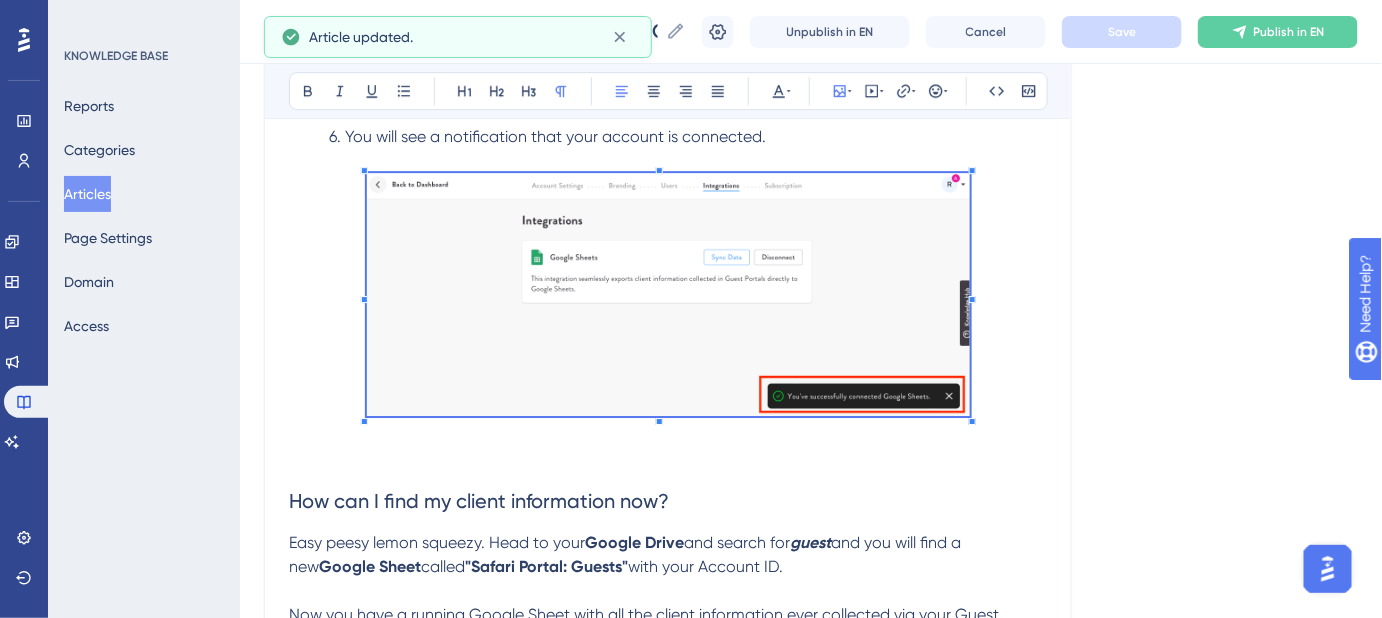 click on "Language English (Default) How can I integrate Safari Portal with my CRM and set up the Google Sheets integration? Bold Italic Underline Bullet Point Heading 1 Heading 2 Heading 3 Normal Align Left Align Center Align Right Align Justify Text Color Insert Image Embed Video Hyperlink Emojis Code Code Block Safari Portal integrates with Google Sheets so that any client information collected via  Guest Forms  in any  Guest Portals  can be automatically added to almost any CRM you are using. Step-by-Step Instructions If you're the account admin for your Safari Portal Agent account, click your initials in the top-right corner of your dashboard to access  Account Settings . Then click the  Integrations  tab. Now, click the  Connect  button. 4. Choose the Google account where you'd like to sync your client data. 5. Follow the prompts to  sync  Safari Portal to your Google account. 6. You will see a notification that your account is connected. How can I find my client information now? Google Drive  and search for  ." at bounding box center [811, -181] 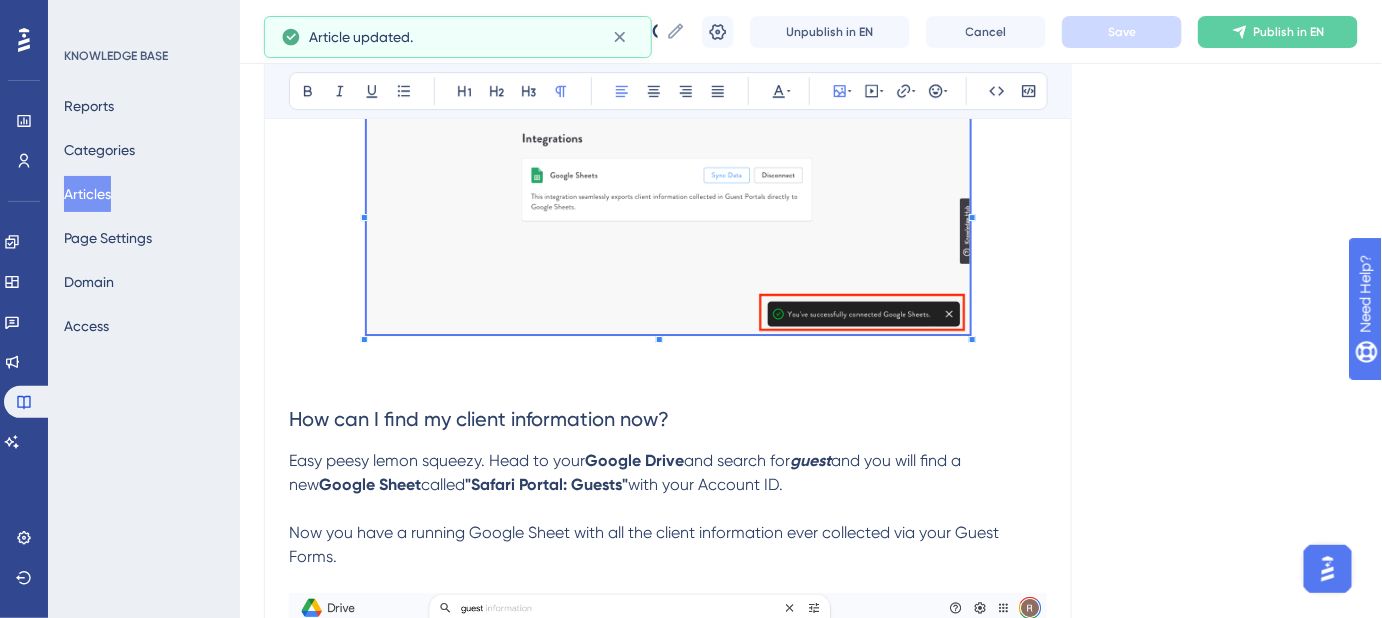 scroll, scrollTop: 2202, scrollLeft: 0, axis: vertical 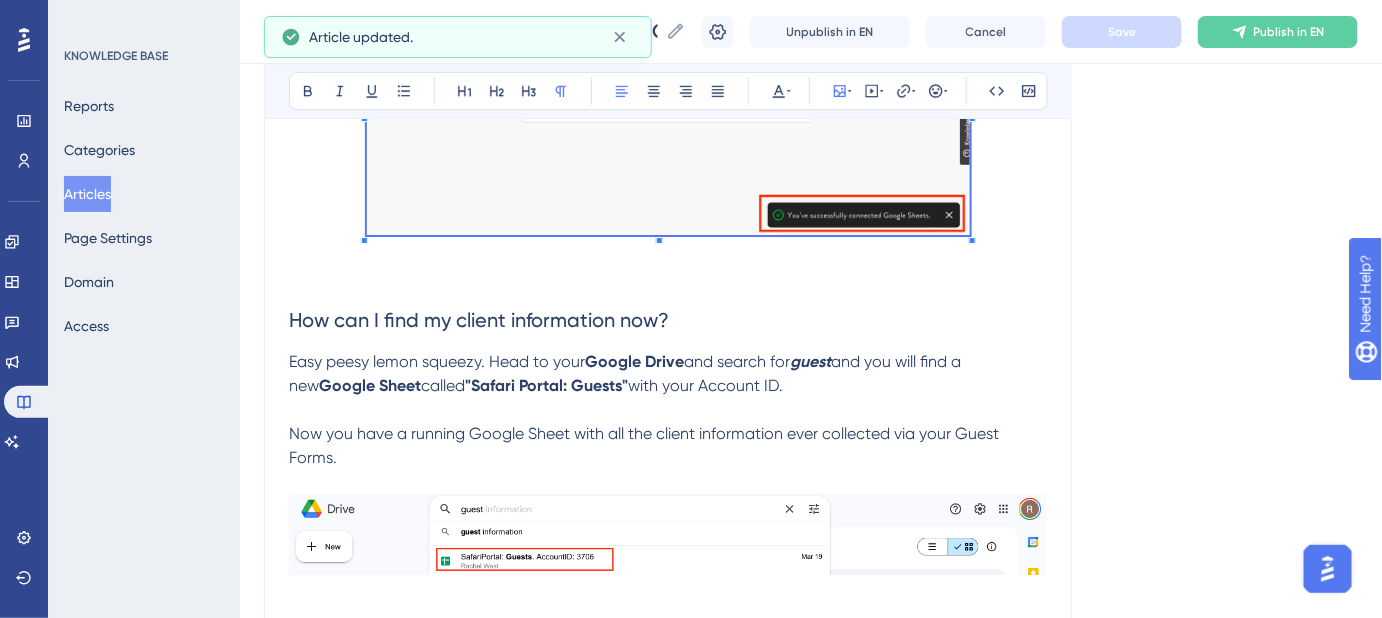 click on "How can I integrate Safari Portal with my CRM and set up the Google Sheets integration? Bold Italic Underline Bullet Point Heading 1 Heading 2 Heading 3 Normal Align Left Align Center Align Right Align Justify Text Color Insert Image Embed Video Hyperlink Emojis Code Code Block Safari Portal integrates with Google Sheets so that any client information collected via  Guest Forms  in any  Guest Portals  can be automatically added to almost any CRM you are using. Step-by-Step Instructions If you're the account admin for your Safari Portal Agent account, click your initials in the top-right corner of your dashboard to access  Account Settings . Then click the  Integrations  tab. Now, click the  Connect  button. 4. Choose the Google account where you'd like to sync your client data. 5. Follow the prompts to  sync  Safari Portal to your Google account. 6. You will see a notification that your account is connected. How can I find my client information now? Easy peesy lemon squeezy. Head to your  Google Drive guest ." at bounding box center (668, -374) 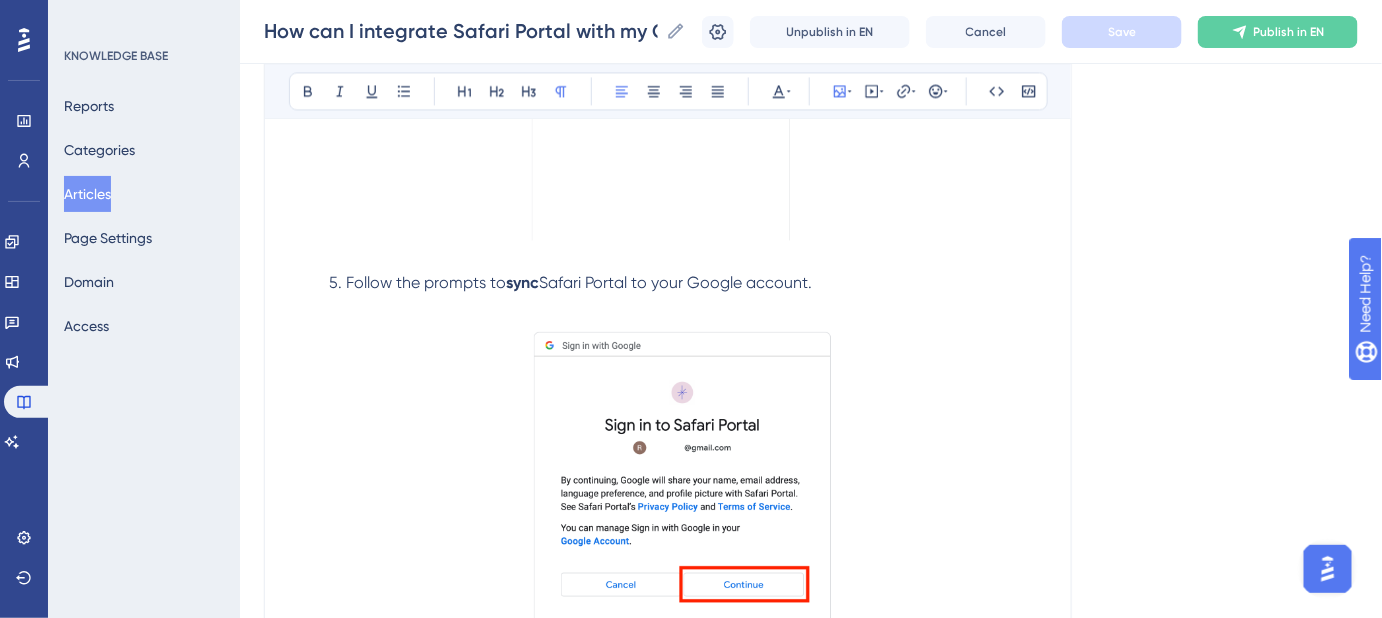 scroll, scrollTop: 1566, scrollLeft: 0, axis: vertical 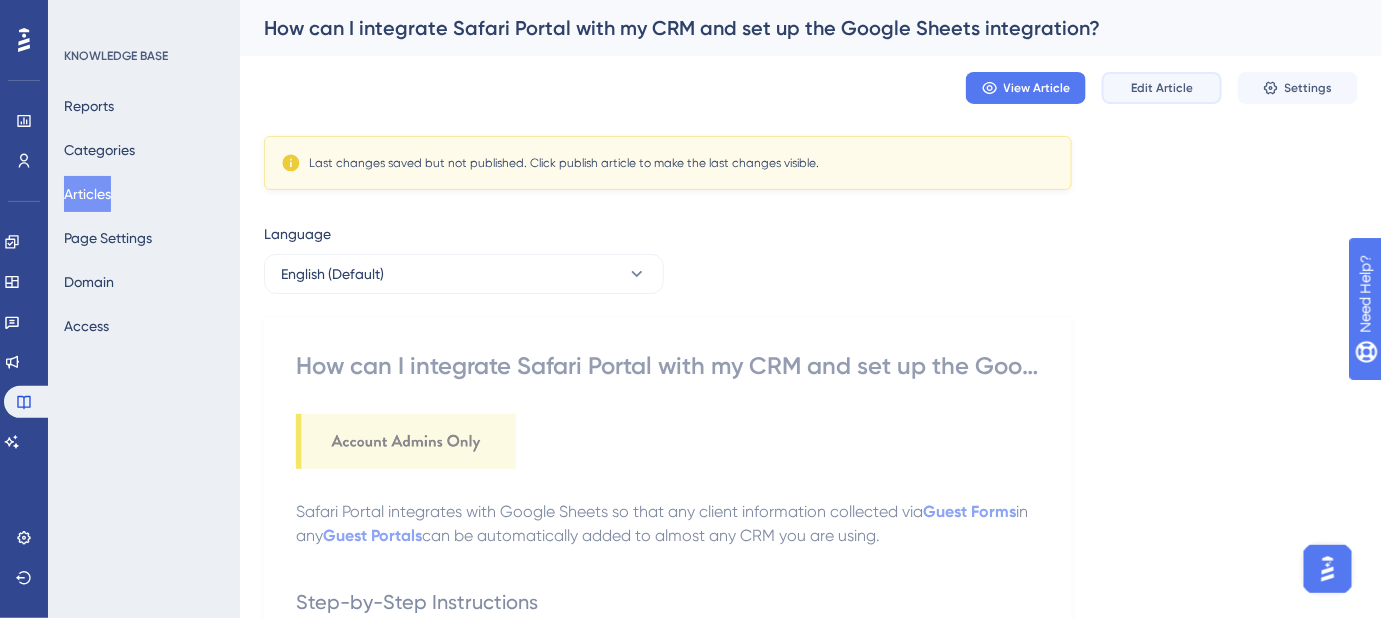 click on "Edit Article" at bounding box center (1162, 88) 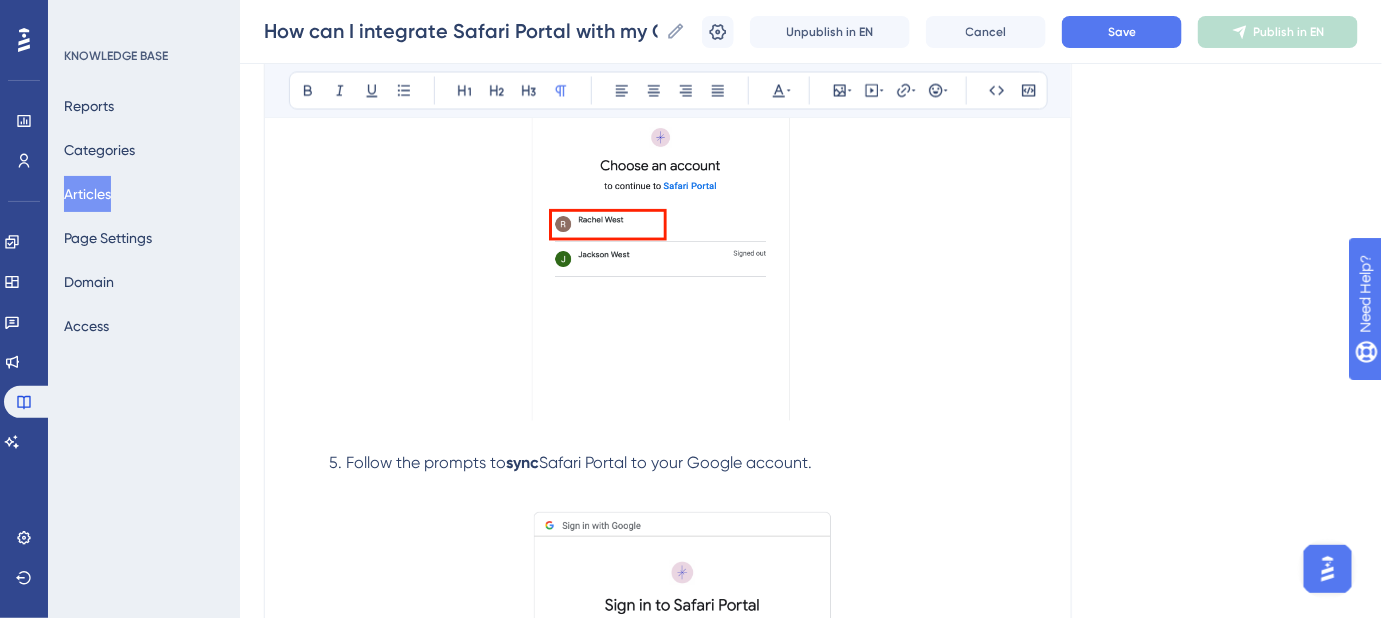 scroll, scrollTop: 1084, scrollLeft: 0, axis: vertical 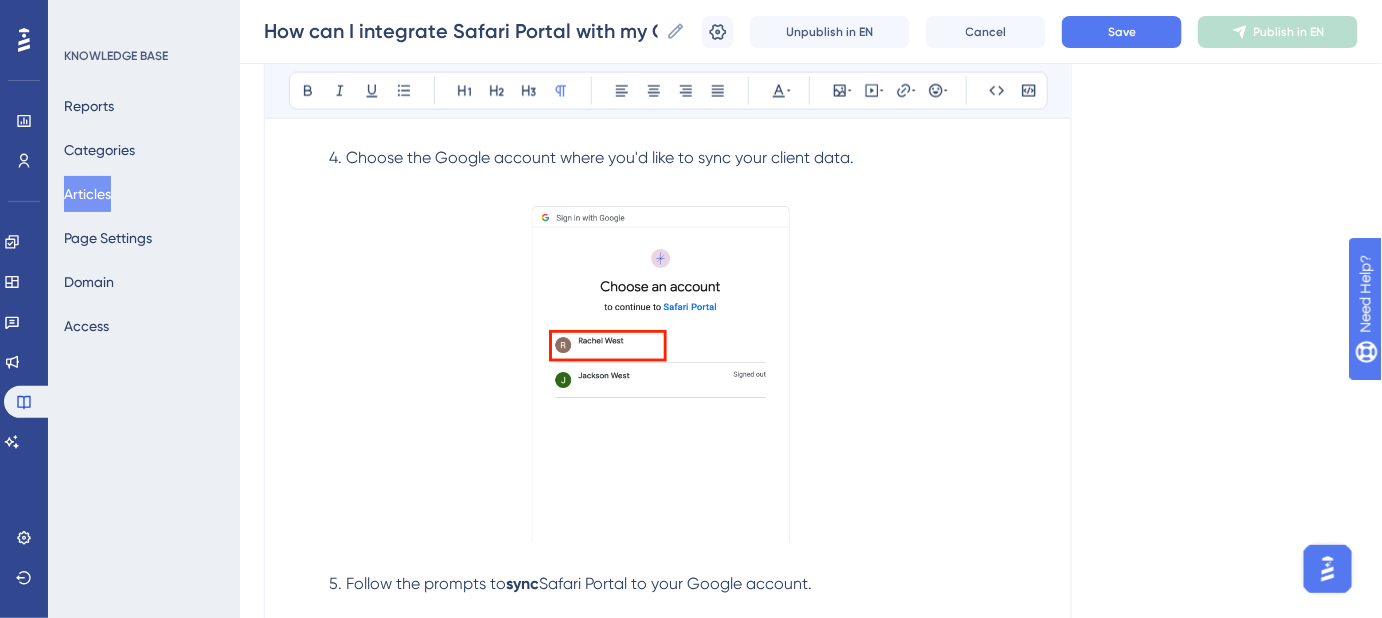 click at bounding box center [668, 368] 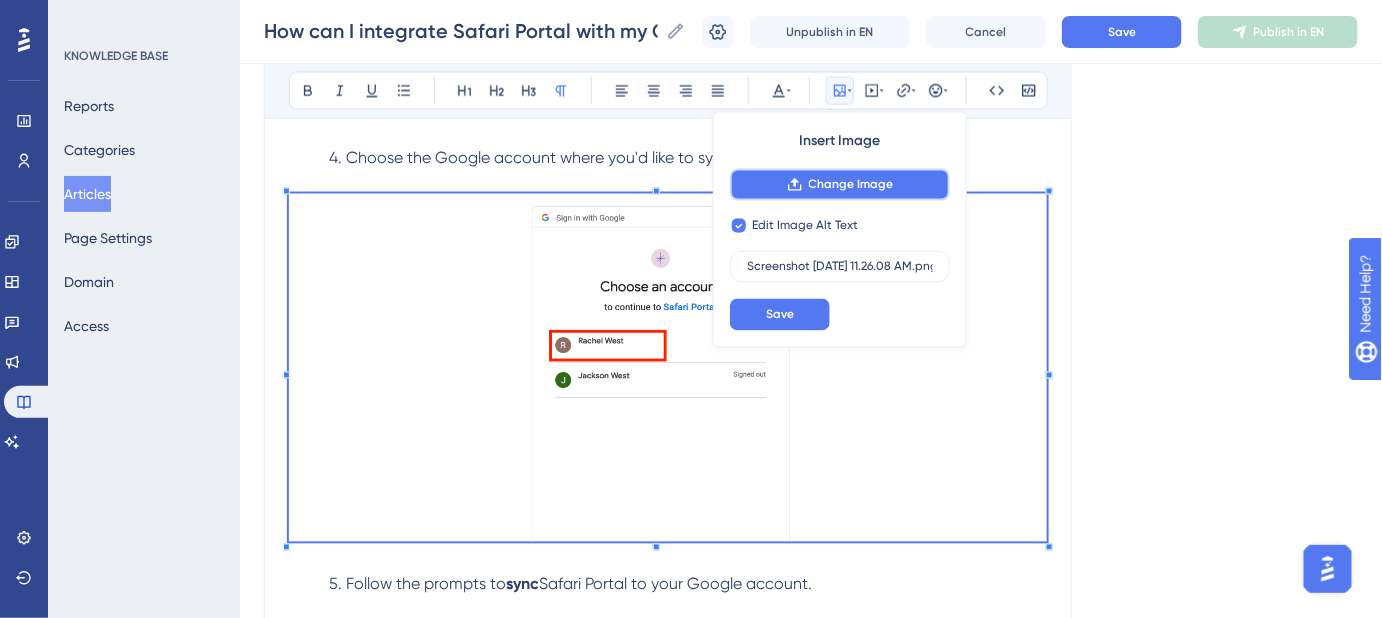 click on "Change Image" at bounding box center [851, 185] 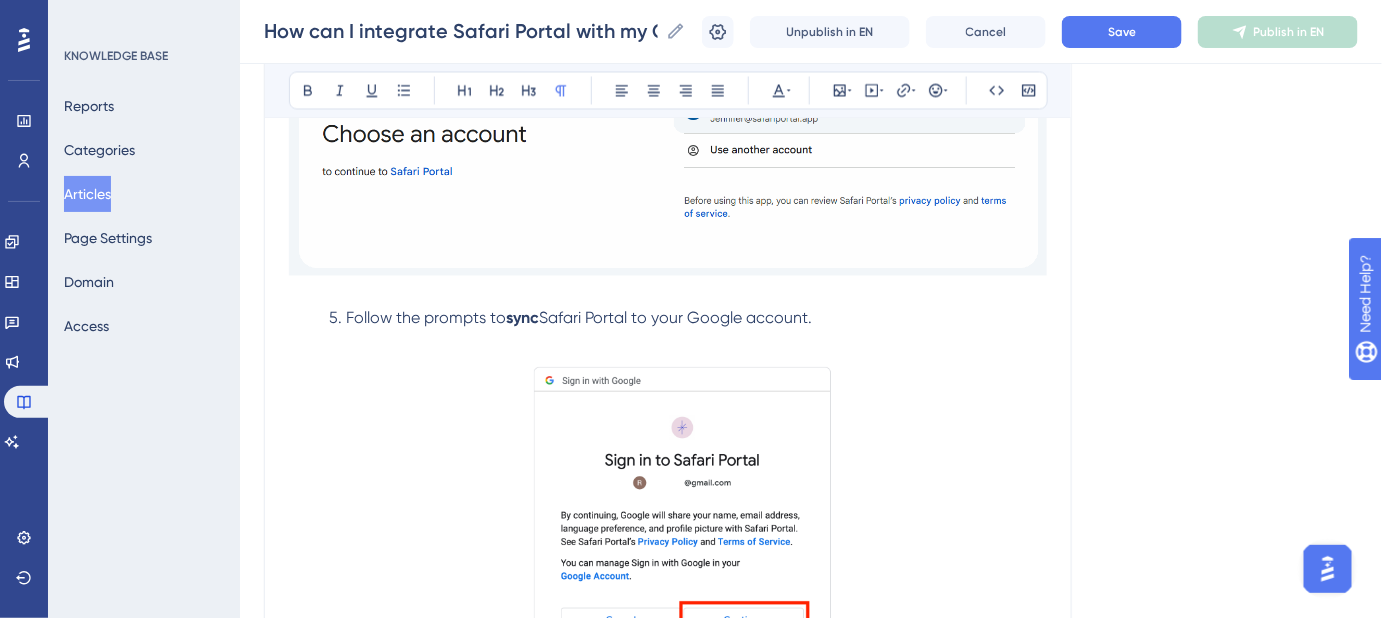 scroll, scrollTop: 1357, scrollLeft: 0, axis: vertical 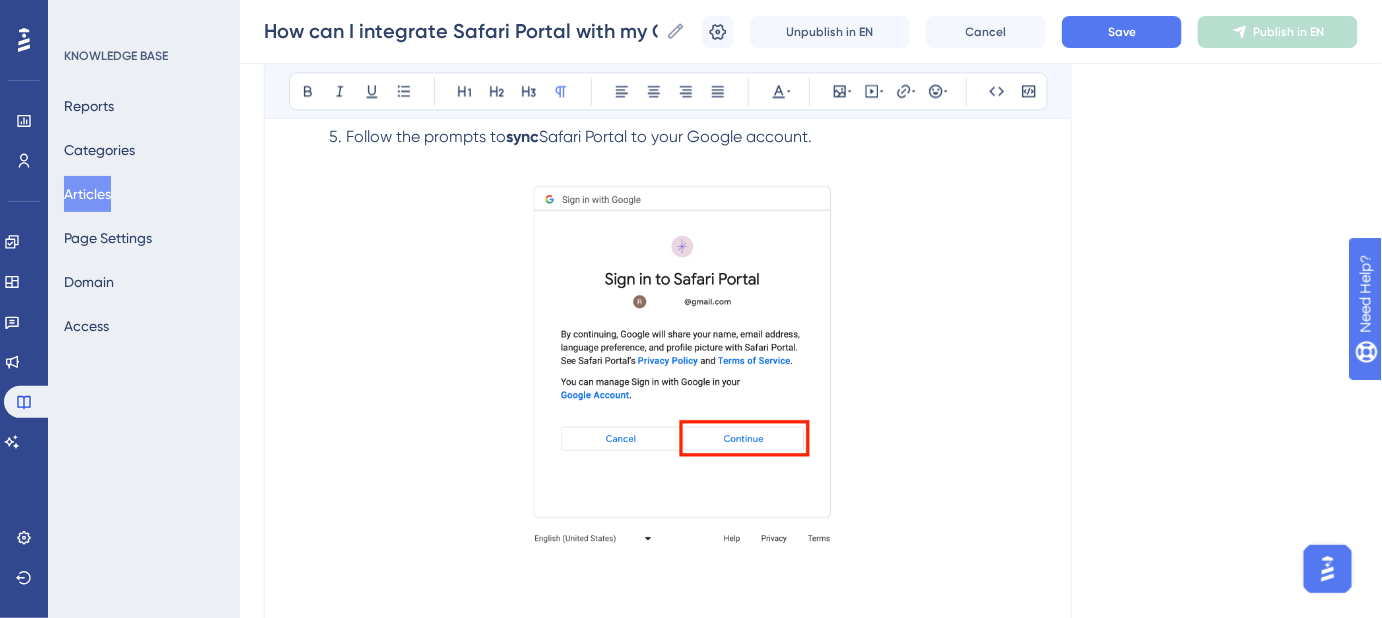 click at bounding box center [668, 353] 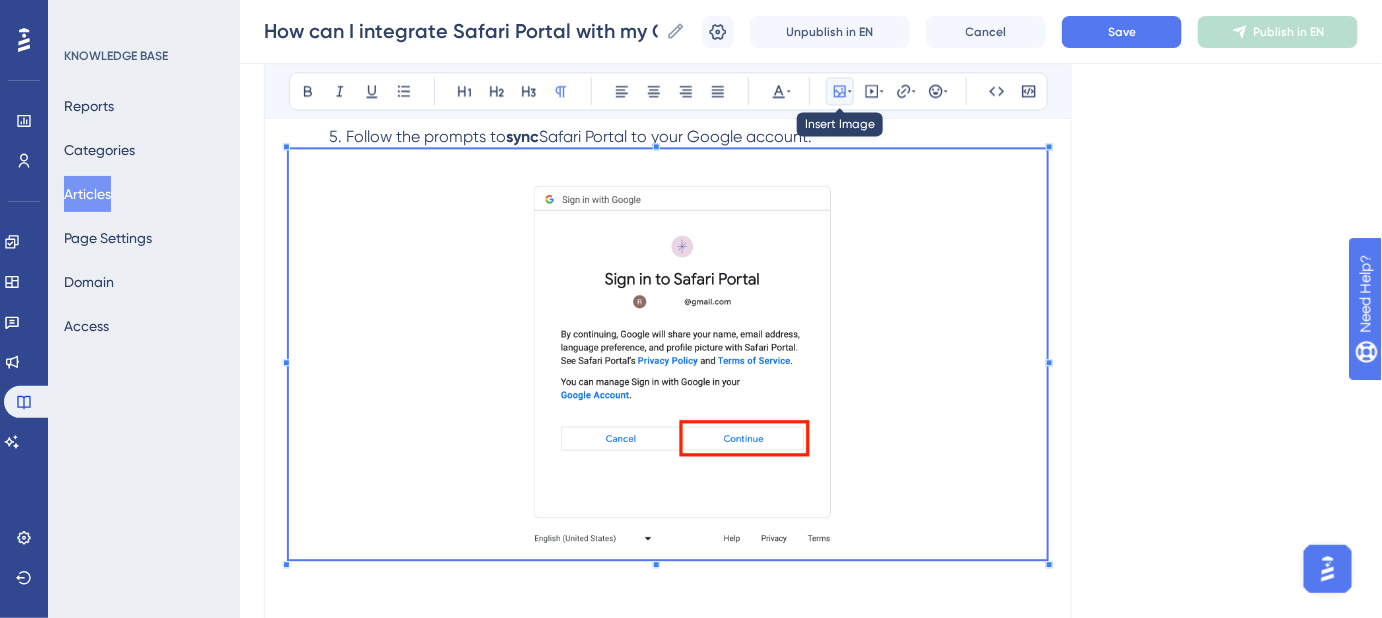 click 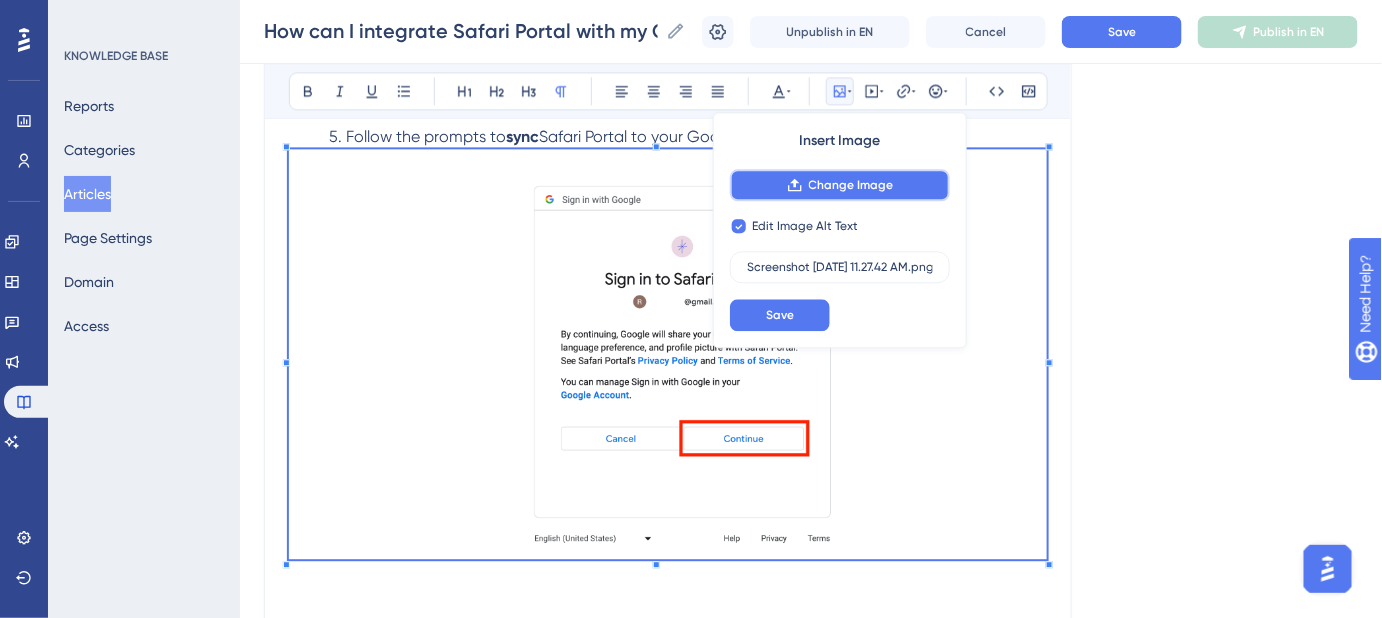 click on "Change Image" at bounding box center (851, 185) 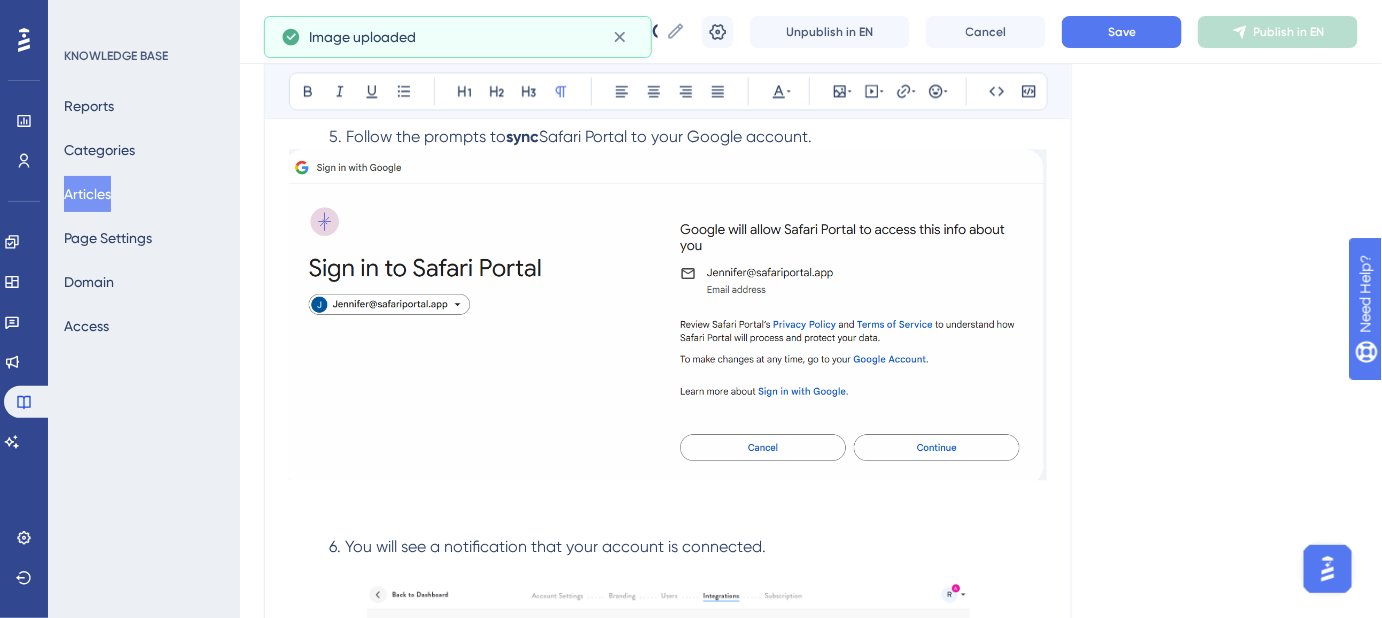 click on "5. Follow the prompts to  sync  Safari Portal to your Google account." at bounding box center [668, 137] 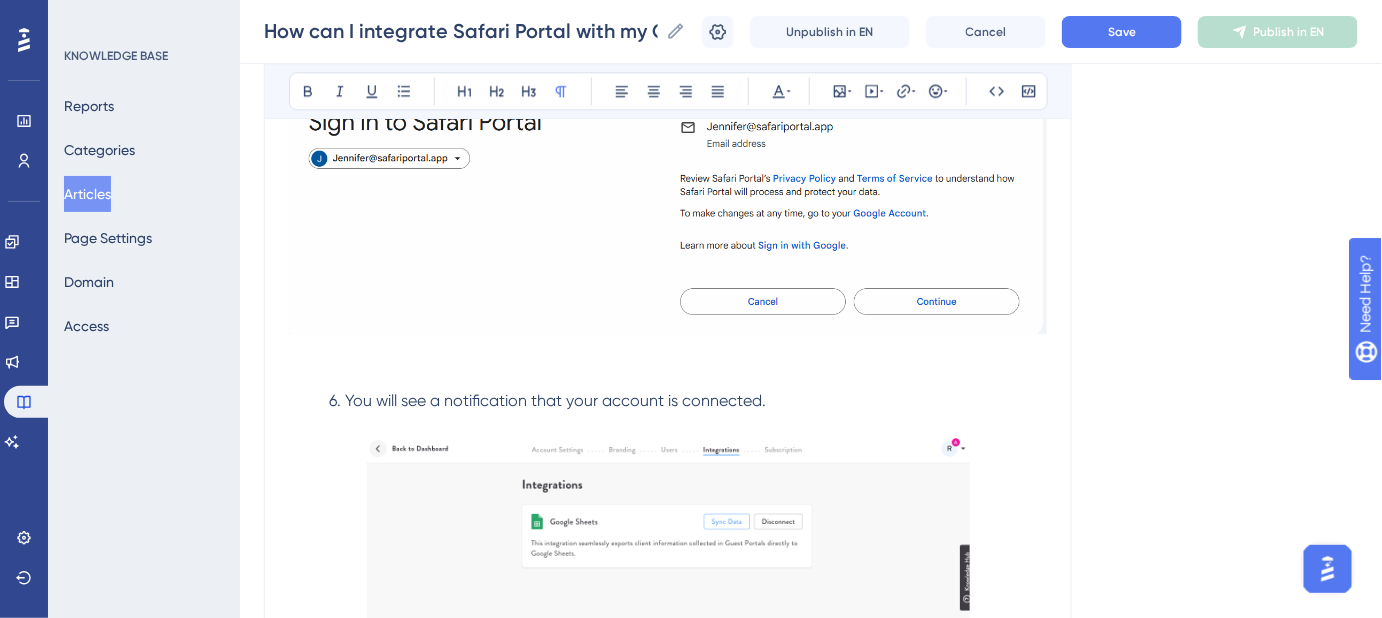 scroll, scrollTop: 1629, scrollLeft: 0, axis: vertical 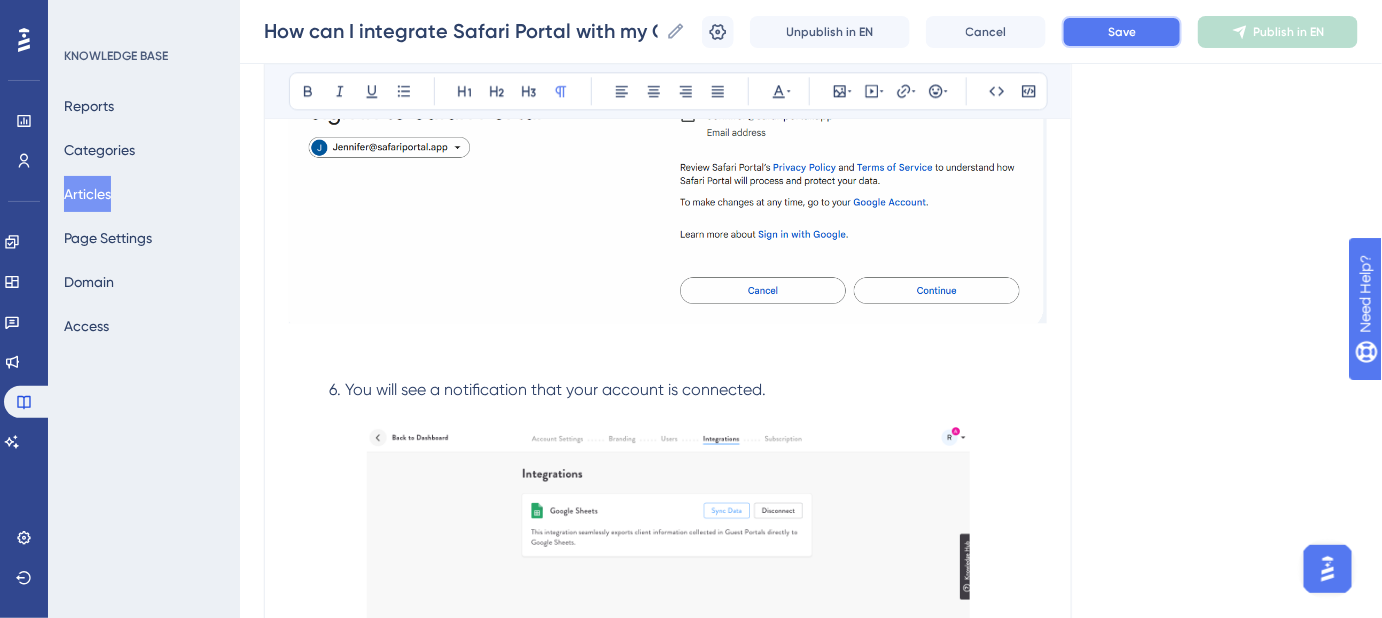 click on "Save" at bounding box center [1122, 32] 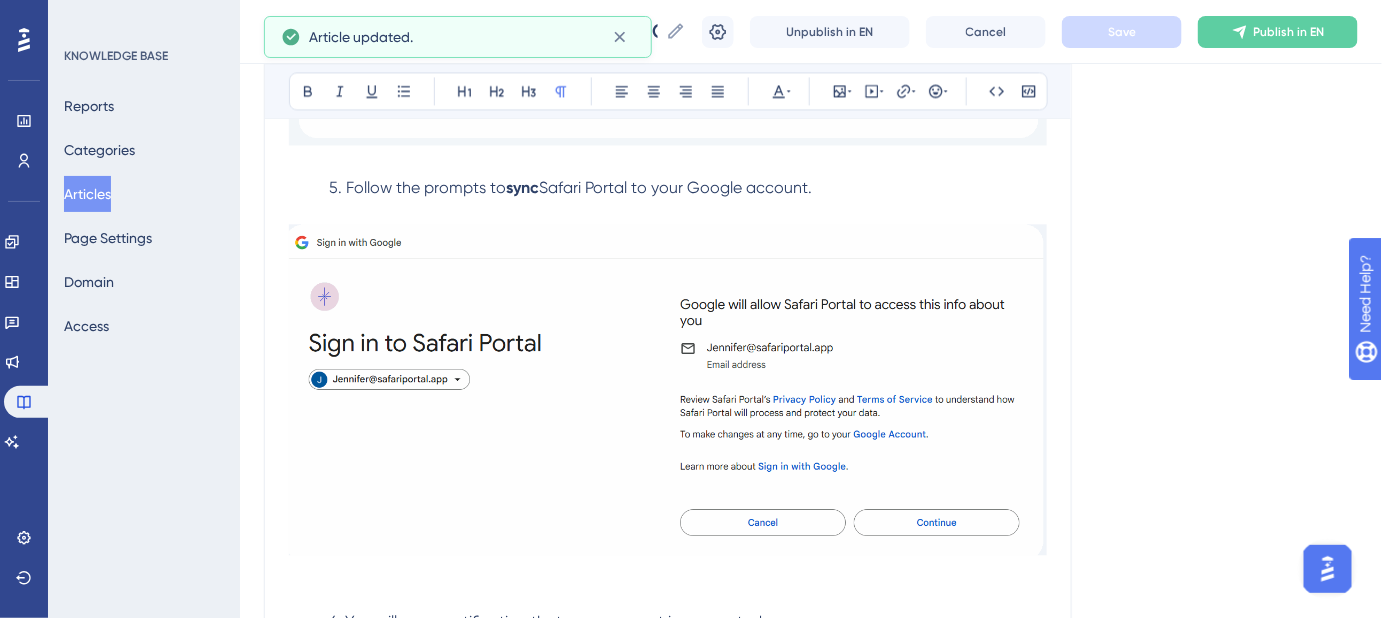 scroll, scrollTop: 1357, scrollLeft: 0, axis: vertical 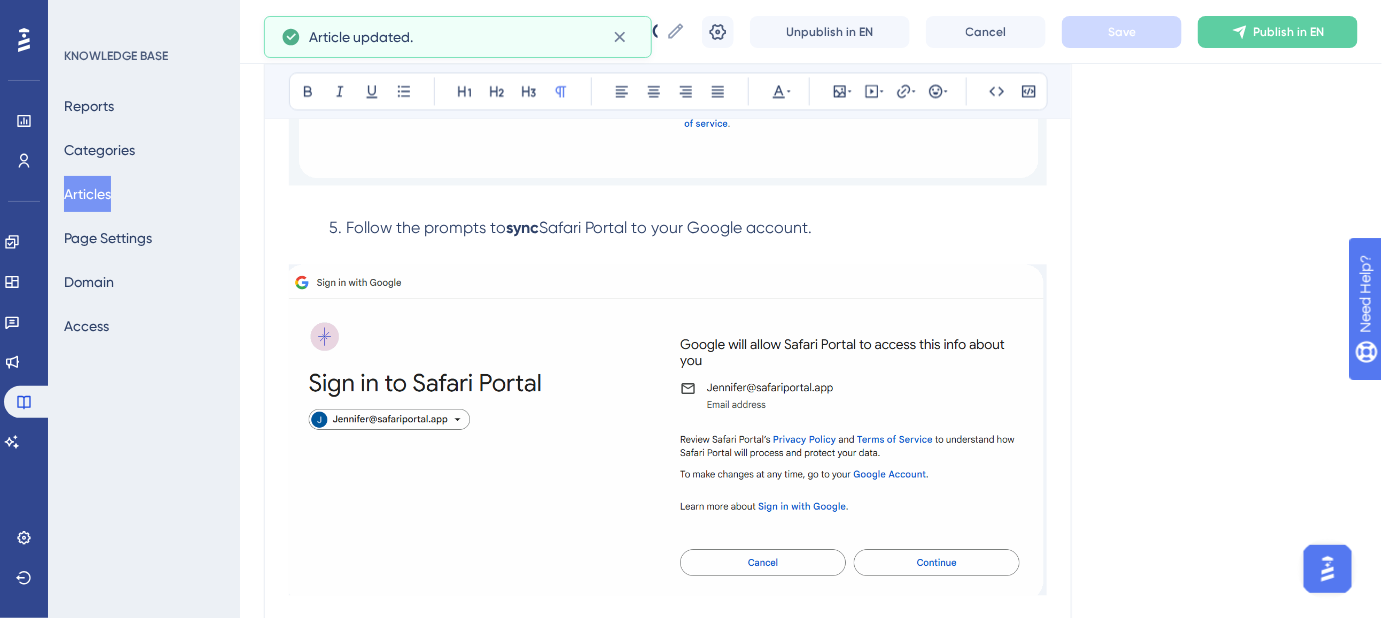 click at bounding box center (668, 429) 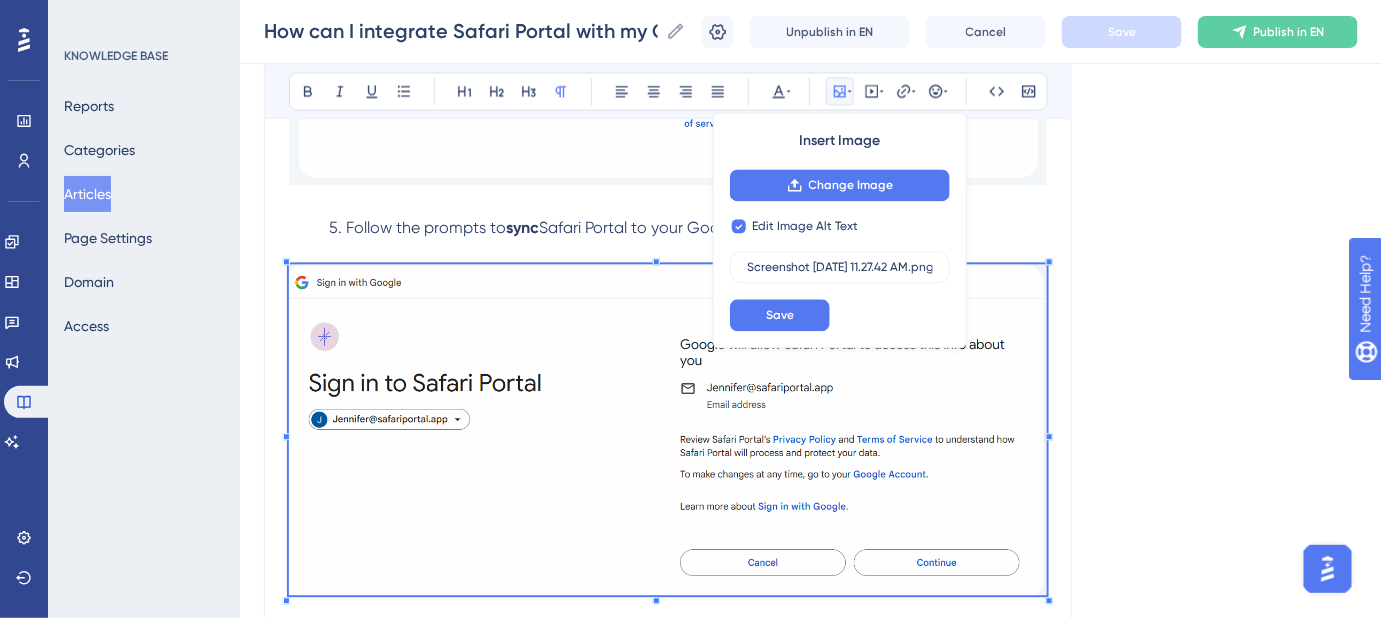 checkbox on "false" 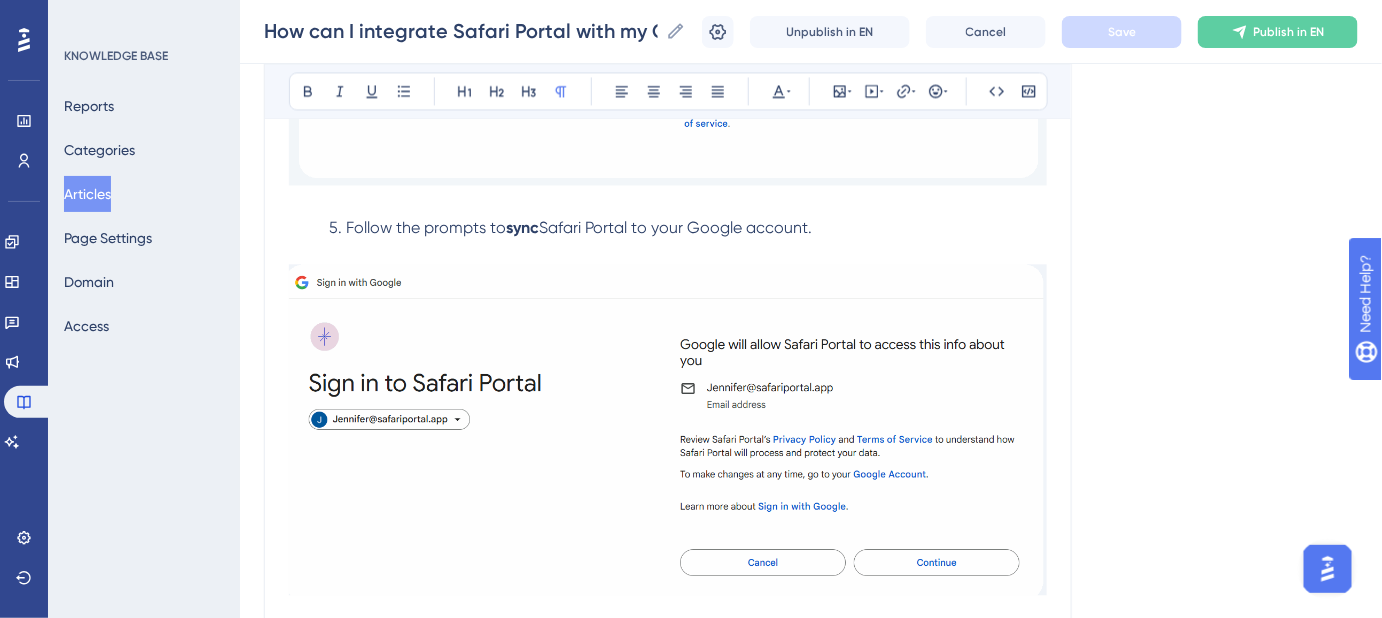 click at bounding box center [668, 429] 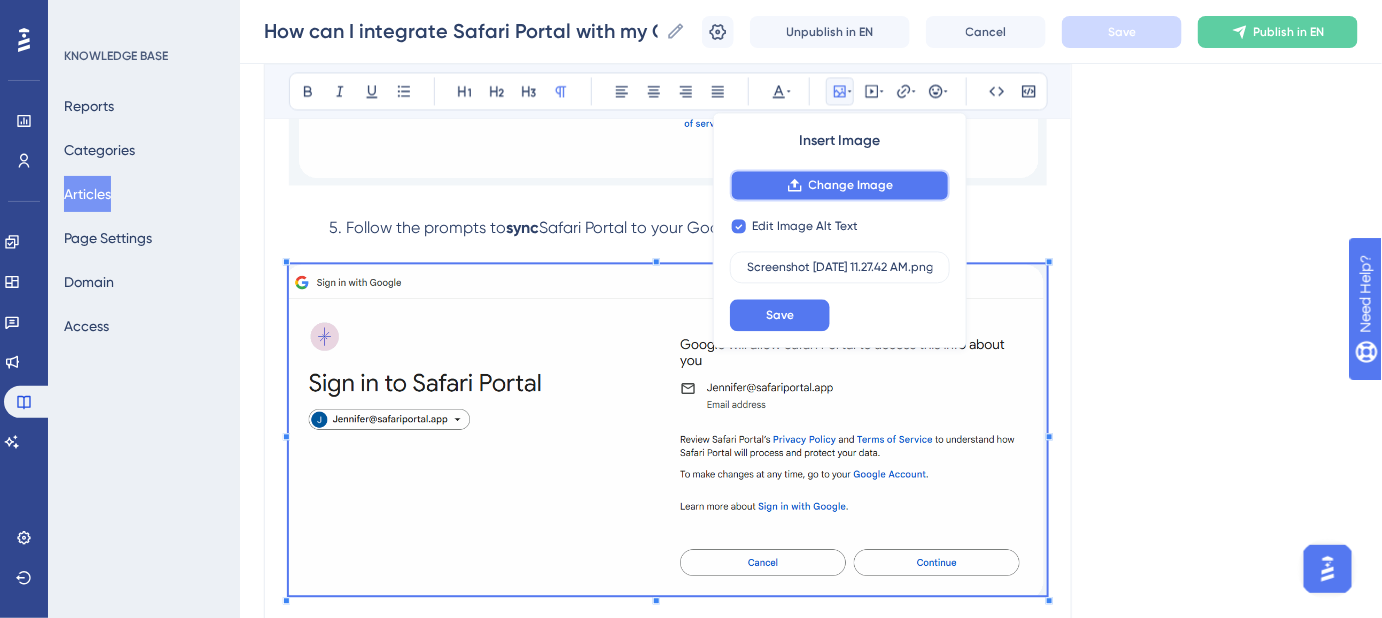 click on "Change Image" at bounding box center (851, 185) 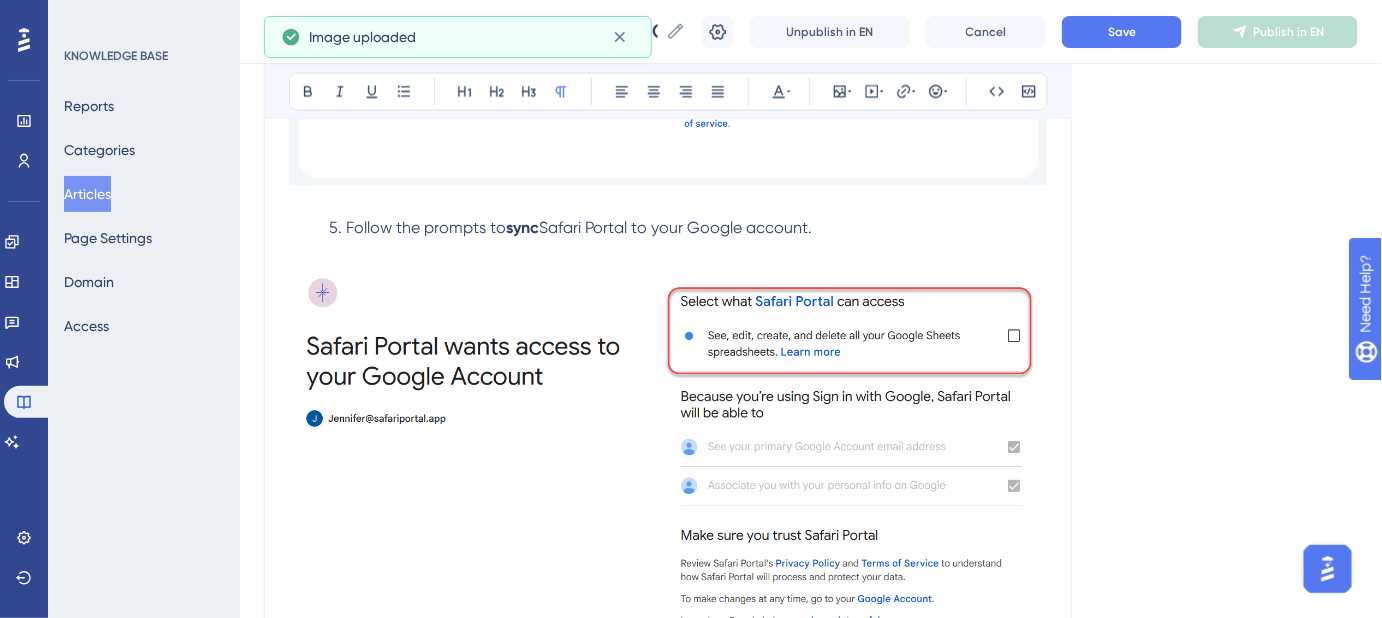 click at bounding box center (668, 486) 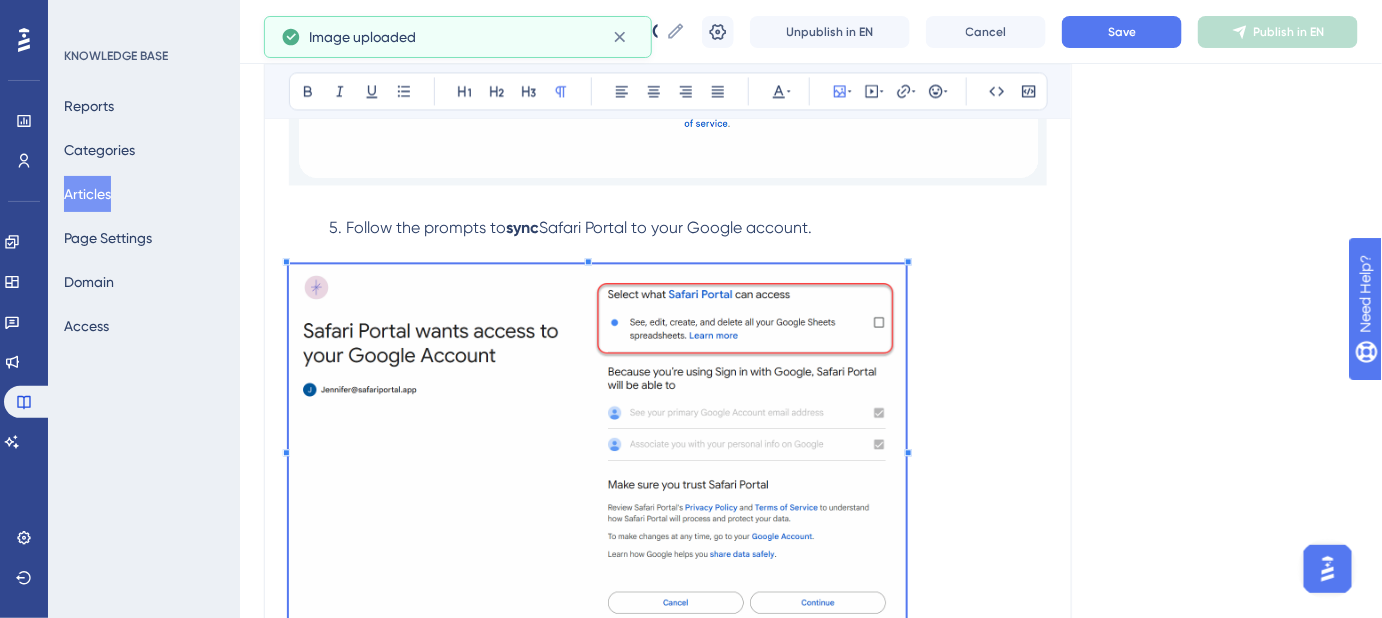 click at bounding box center (597, 448) 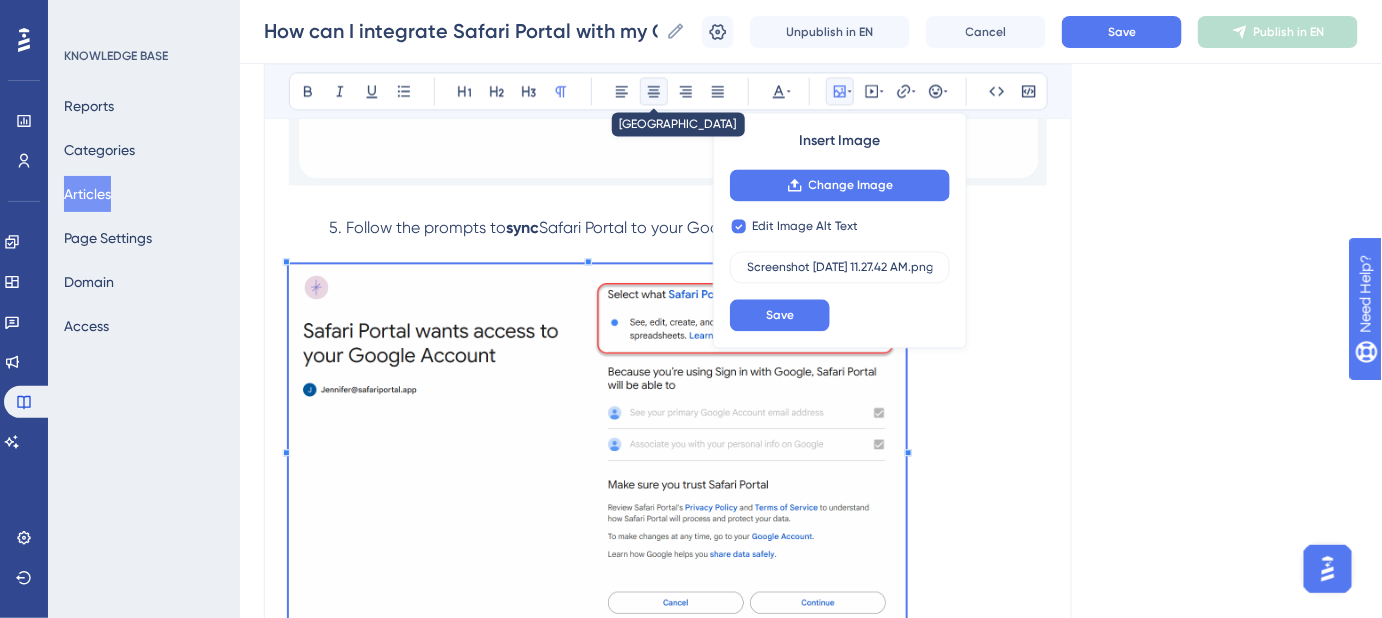 click 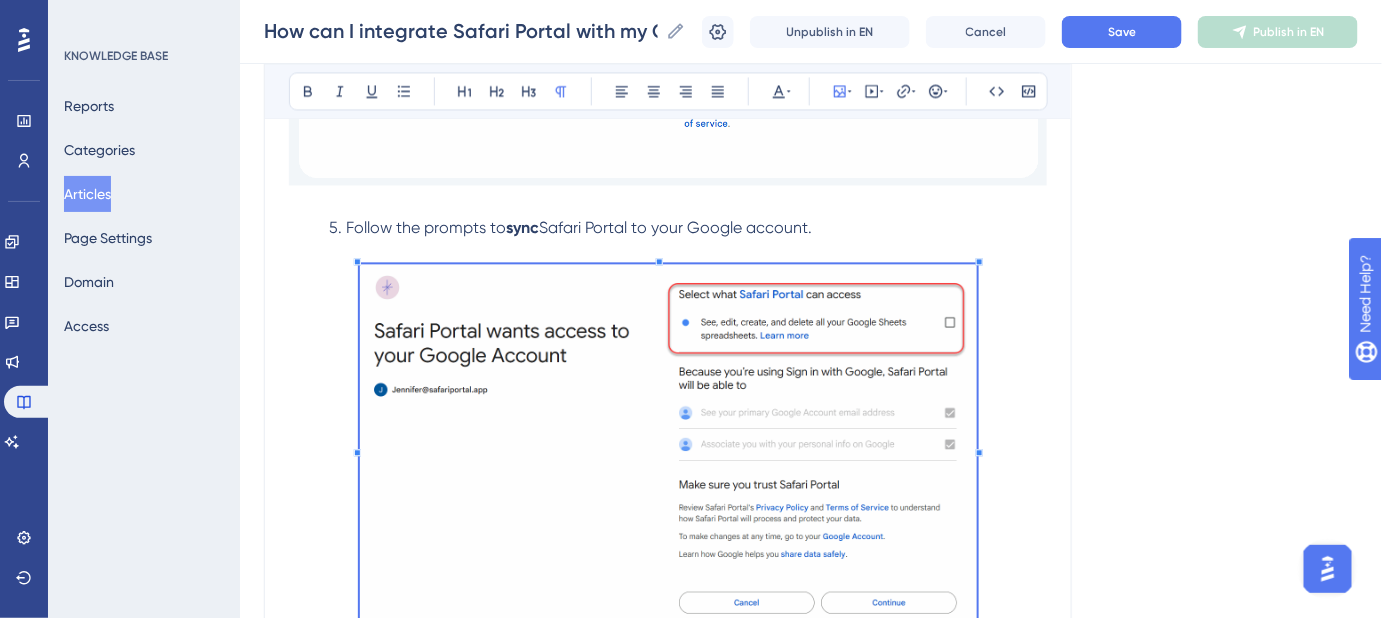 click on "5. Follow the prompts to  sync  Safari Portal to your Google account." at bounding box center (668, 228) 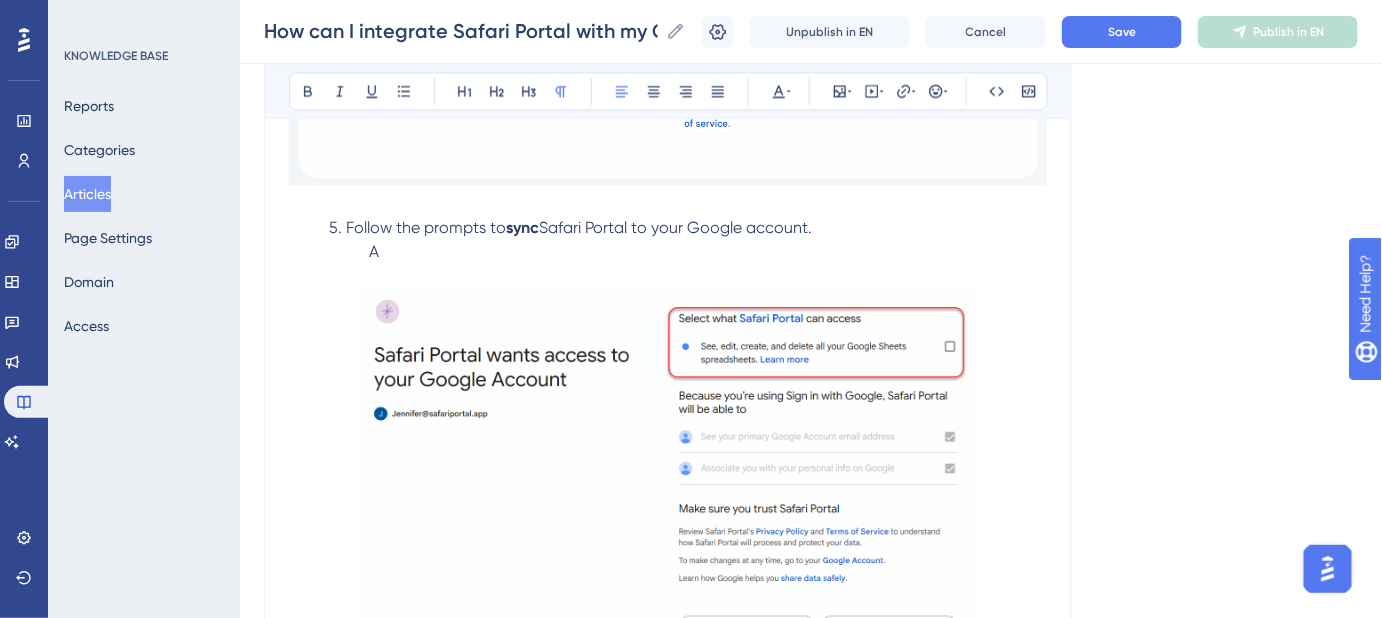 type 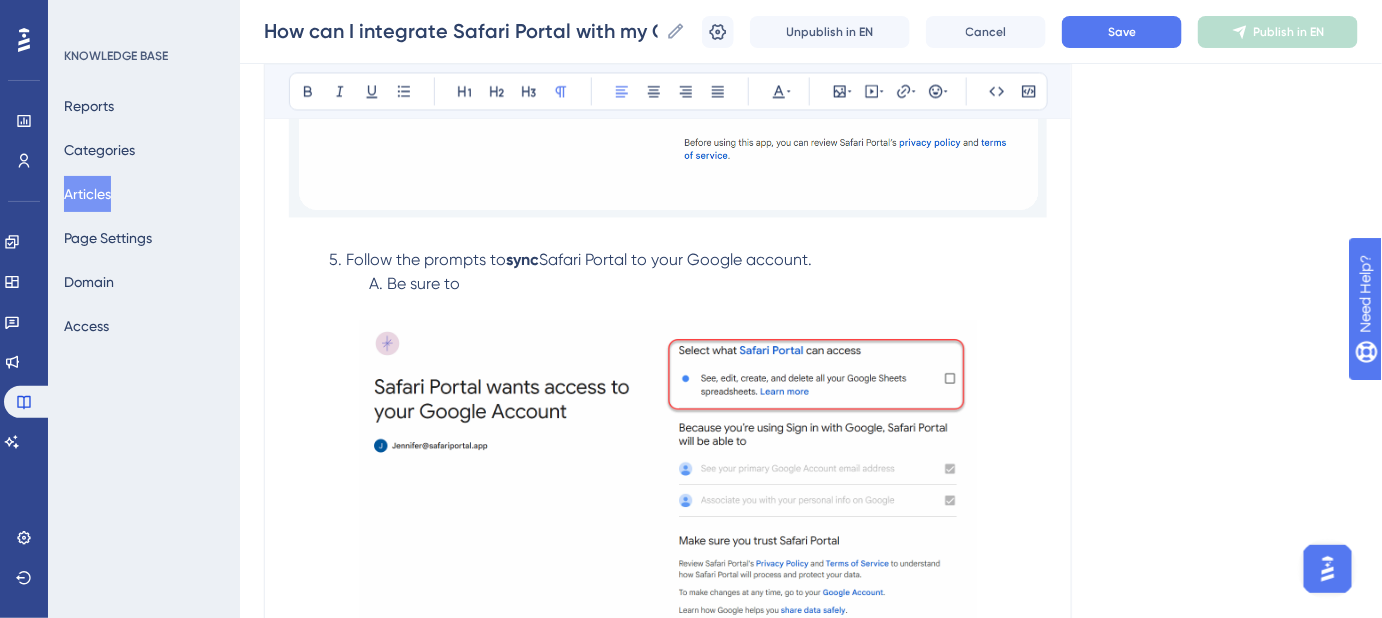 scroll, scrollTop: 1357, scrollLeft: 0, axis: vertical 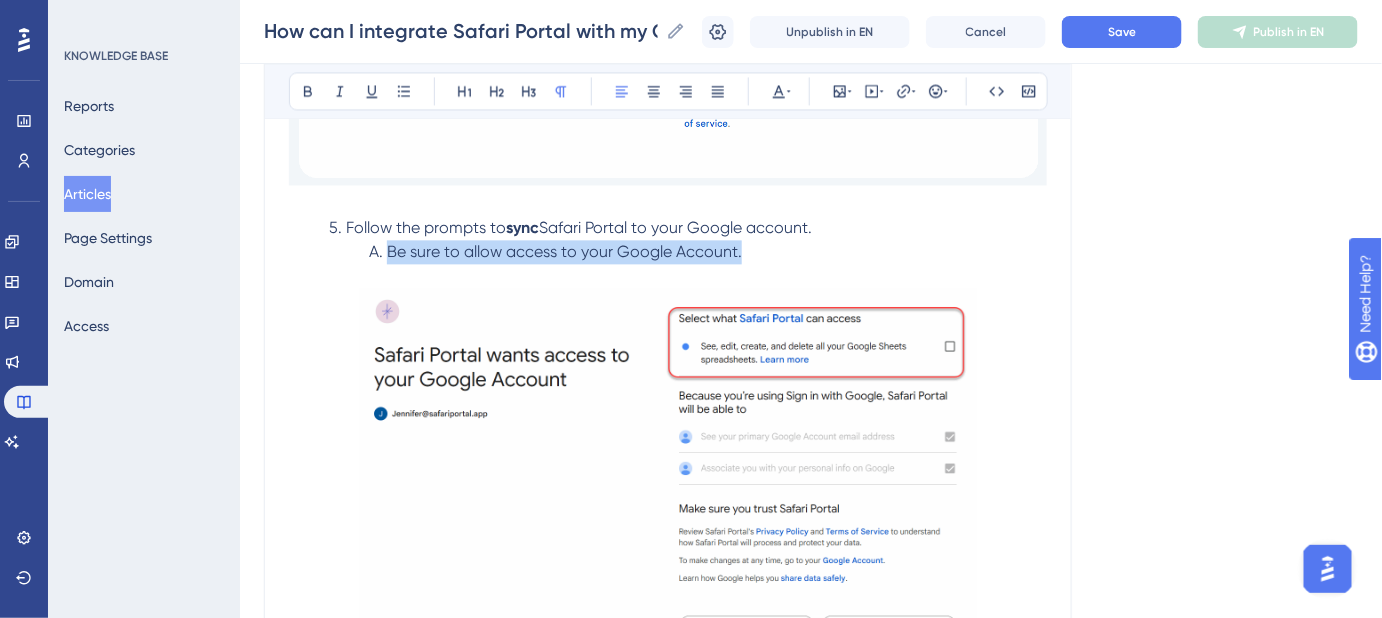 drag, startPoint x: 764, startPoint y: 255, endPoint x: 389, endPoint y: 257, distance: 375.00534 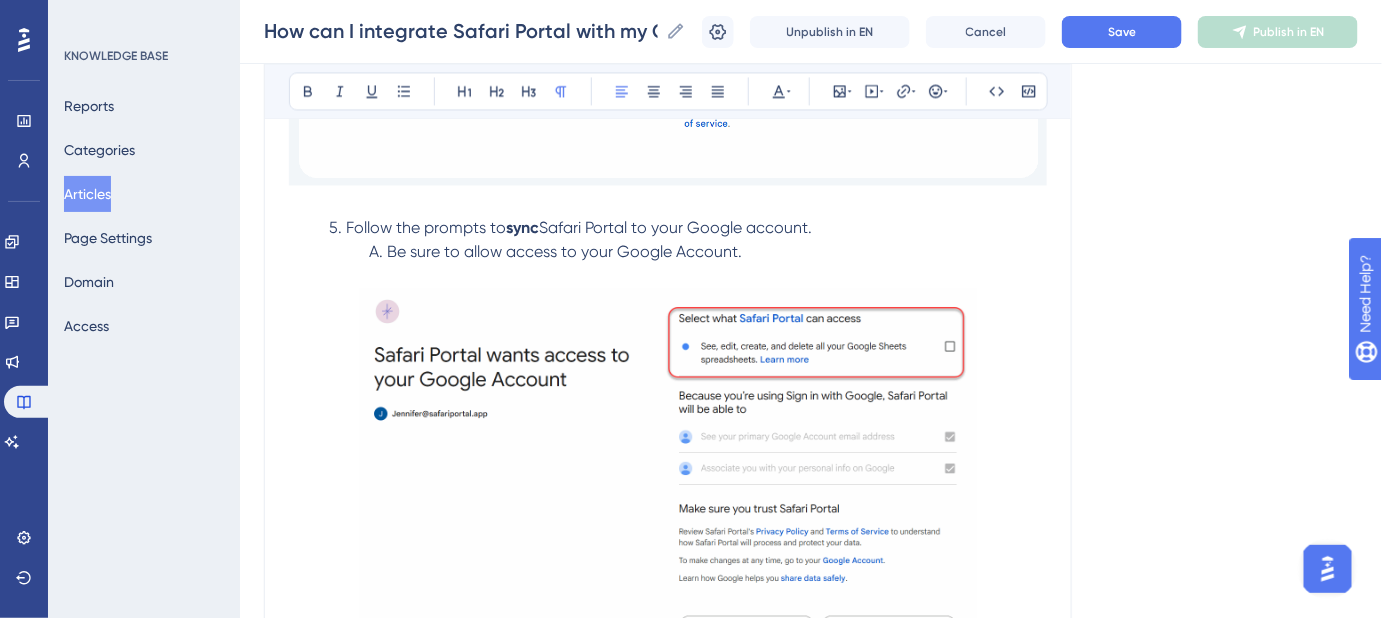 click at bounding box center [668, 276] 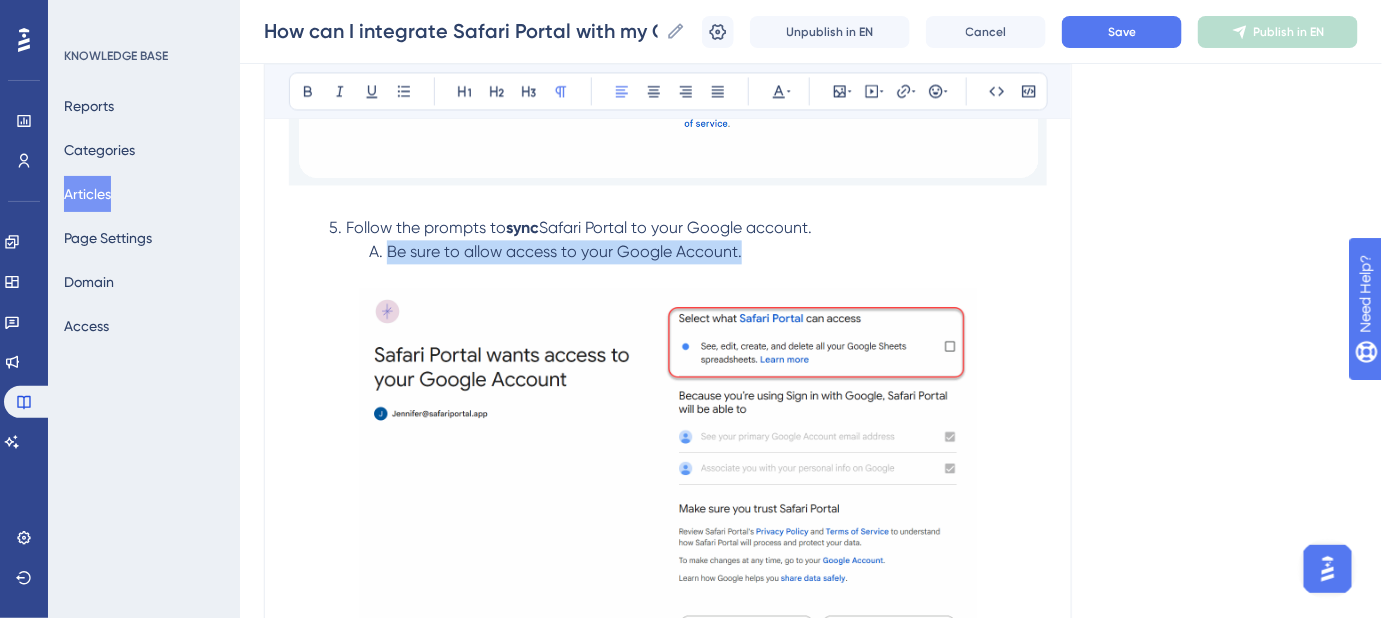 drag, startPoint x: 667, startPoint y: 252, endPoint x: 389, endPoint y: 252, distance: 278 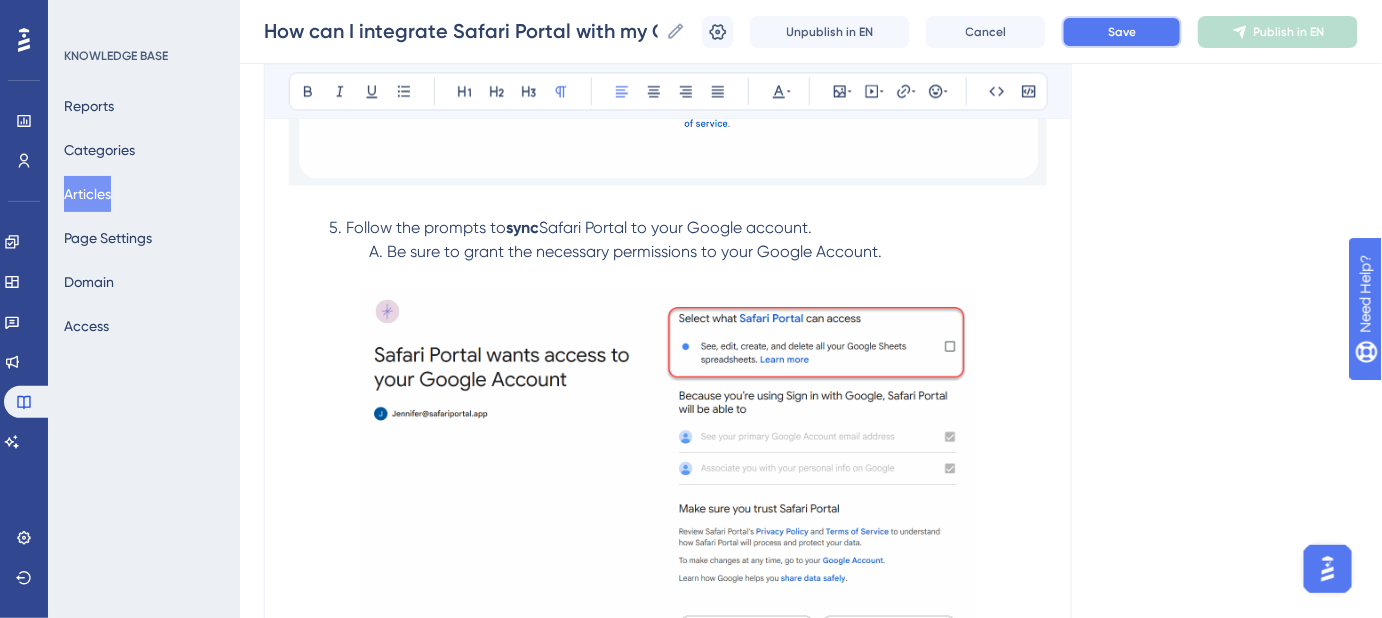 click on "Save" at bounding box center (1122, 32) 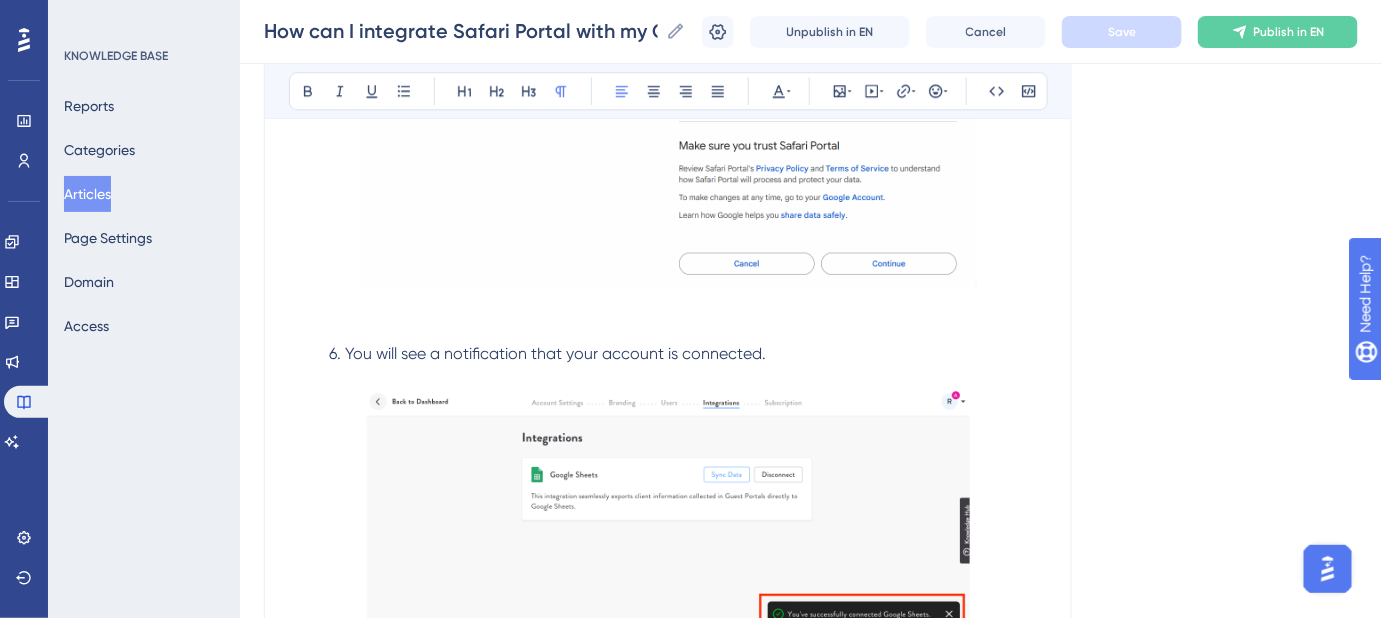 scroll, scrollTop: 1811, scrollLeft: 0, axis: vertical 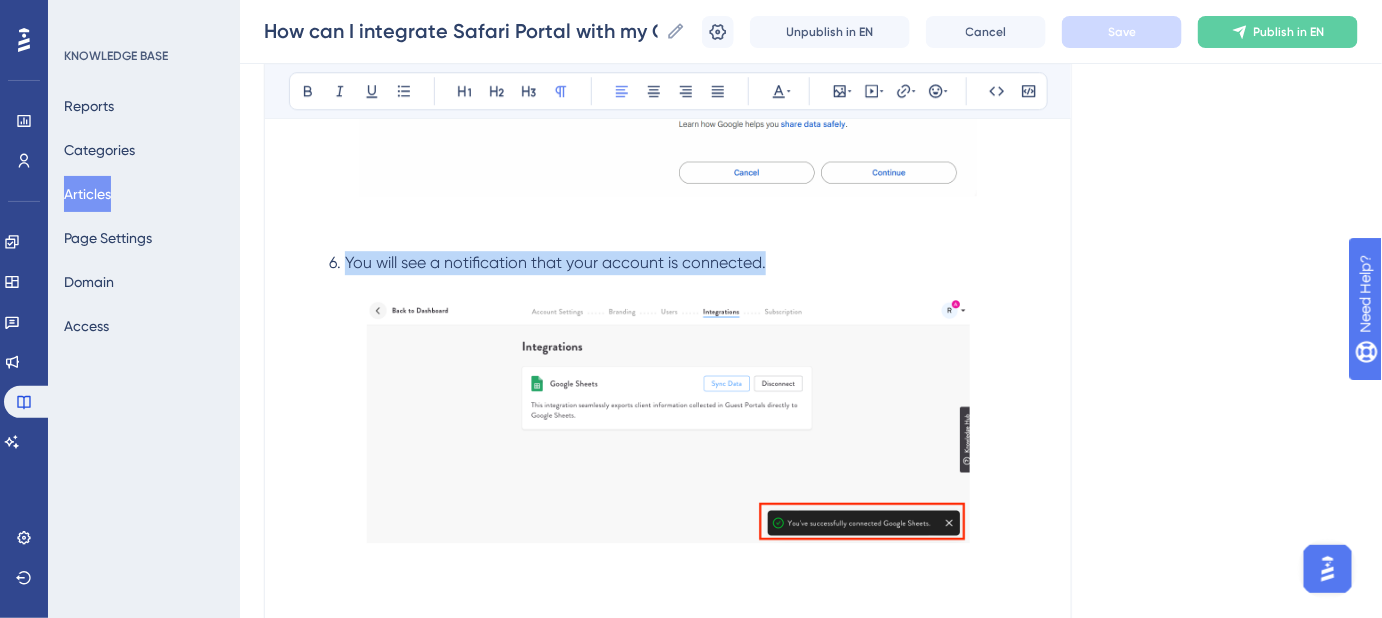 drag, startPoint x: 626, startPoint y: 256, endPoint x: 348, endPoint y: 258, distance: 278.0072 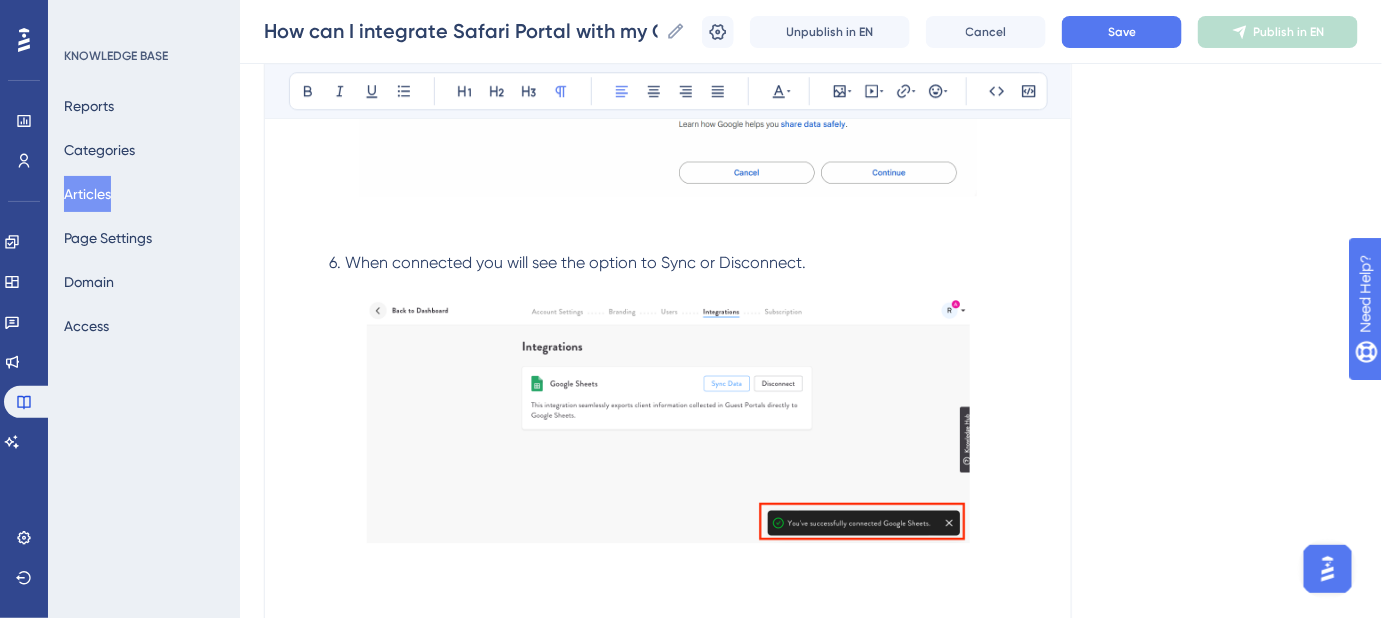 click on "6. When connected you will see the option to Sync or Disconnect." at bounding box center (567, 262) 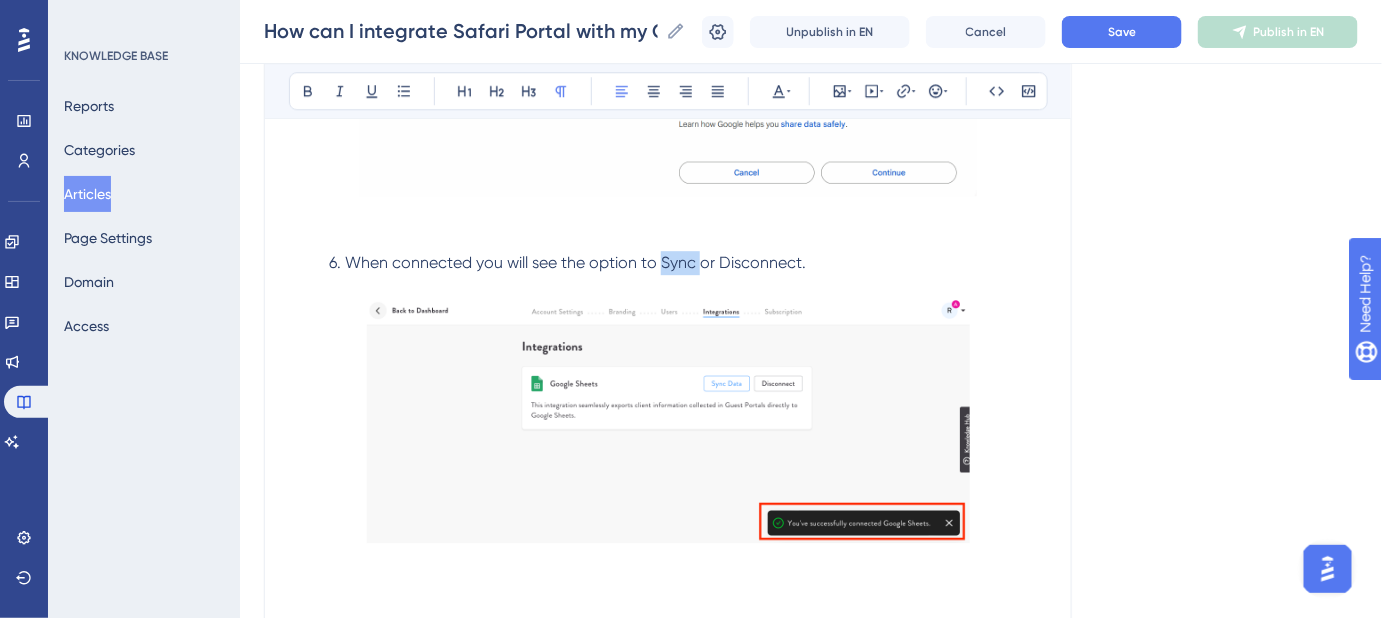 click on "6. When connected you will see the option to Sync or Disconnect." at bounding box center [567, 262] 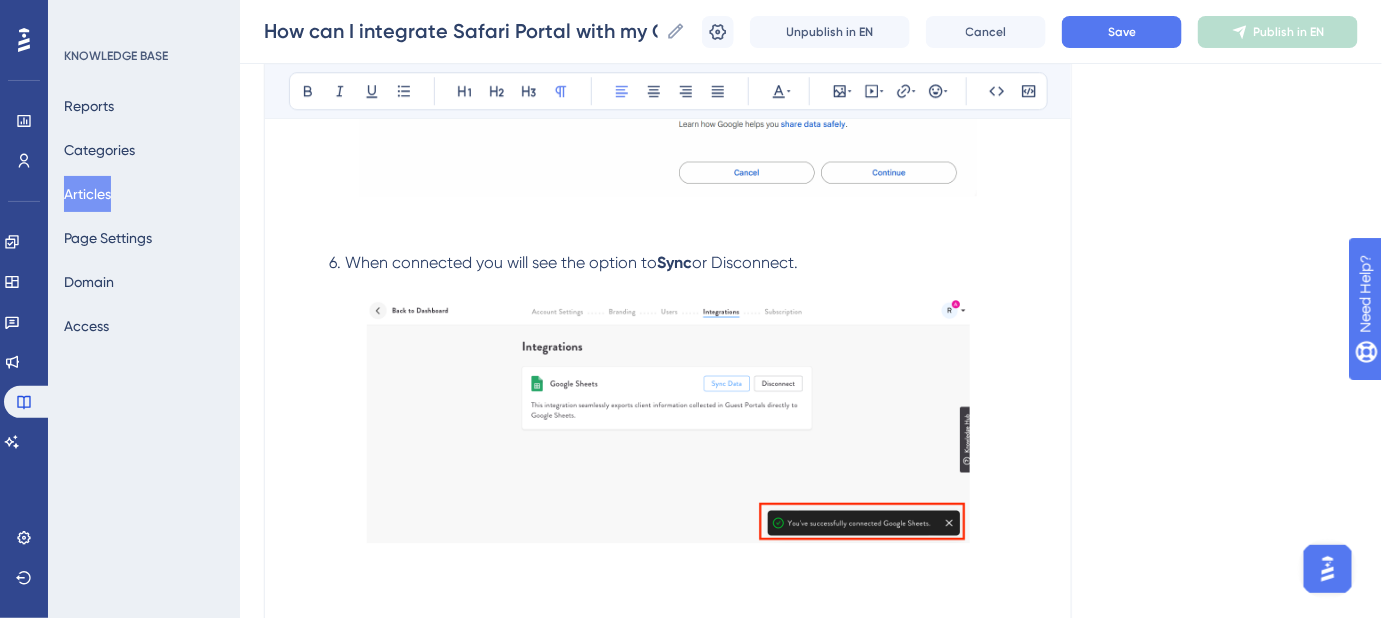 click on "or Disconnect." at bounding box center (745, 262) 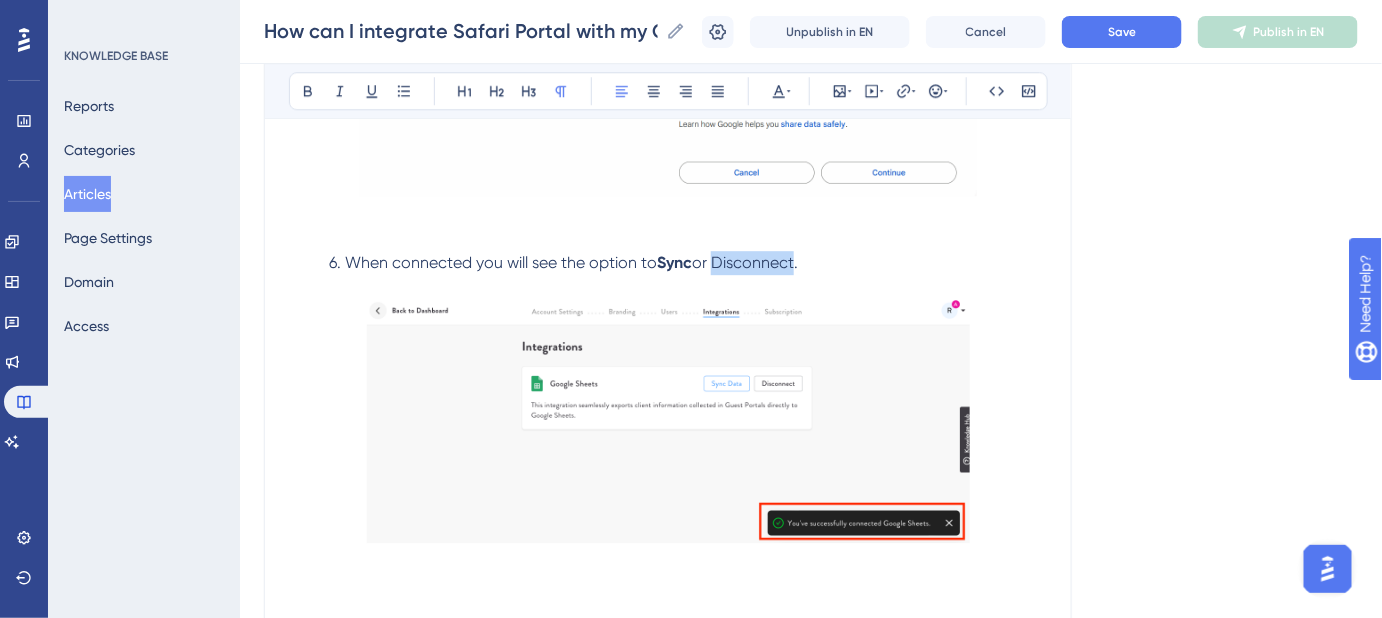 click on "or Disconnect." at bounding box center (745, 262) 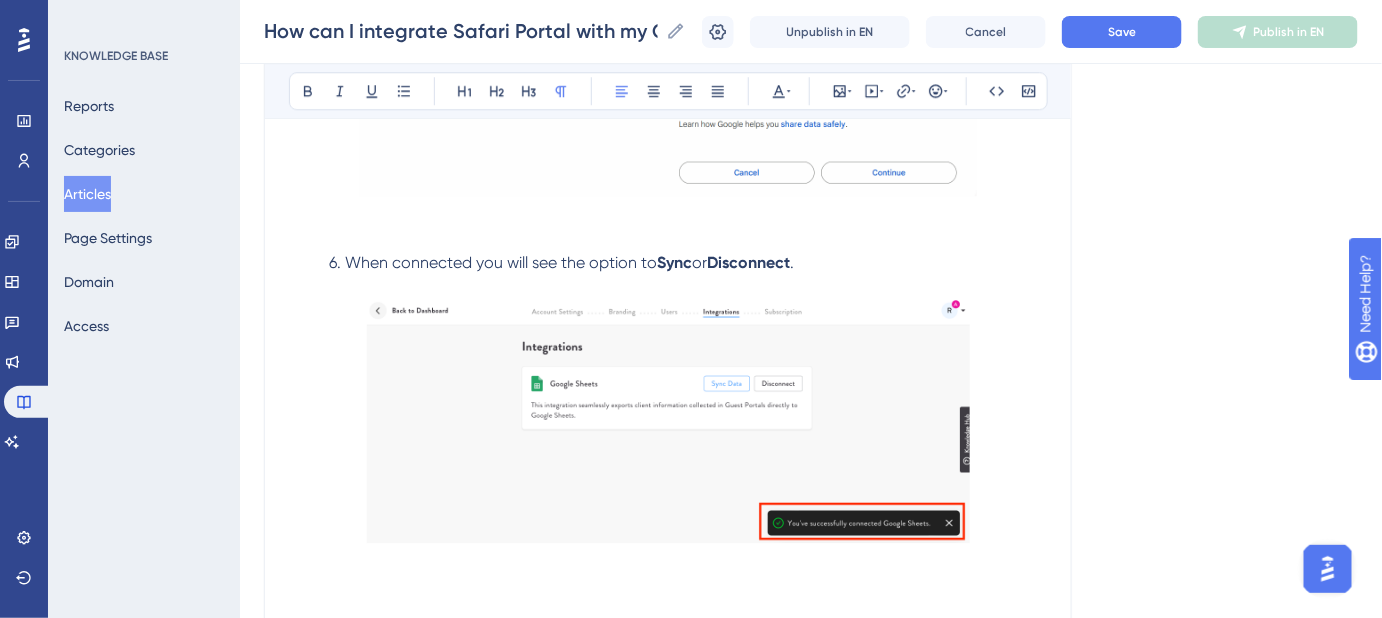 click on "6. When connected you will see the option to  Sync  or  Disconnect ." at bounding box center [668, 275] 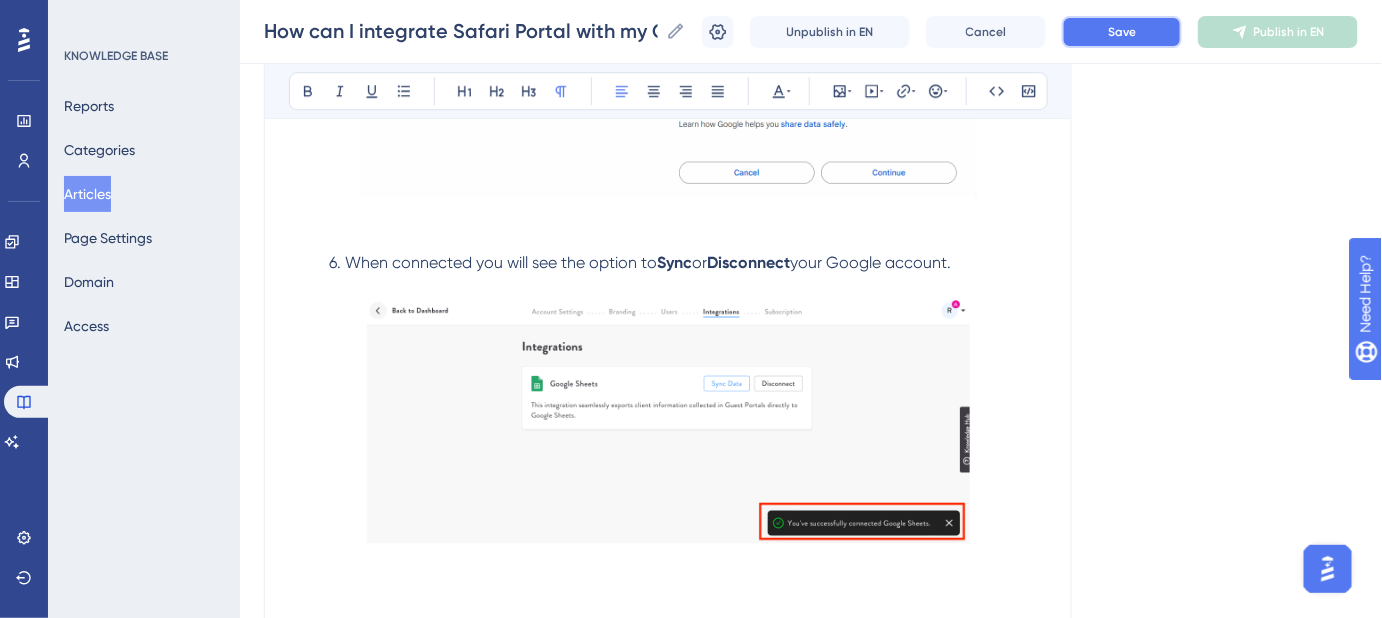click on "Save" at bounding box center [1122, 32] 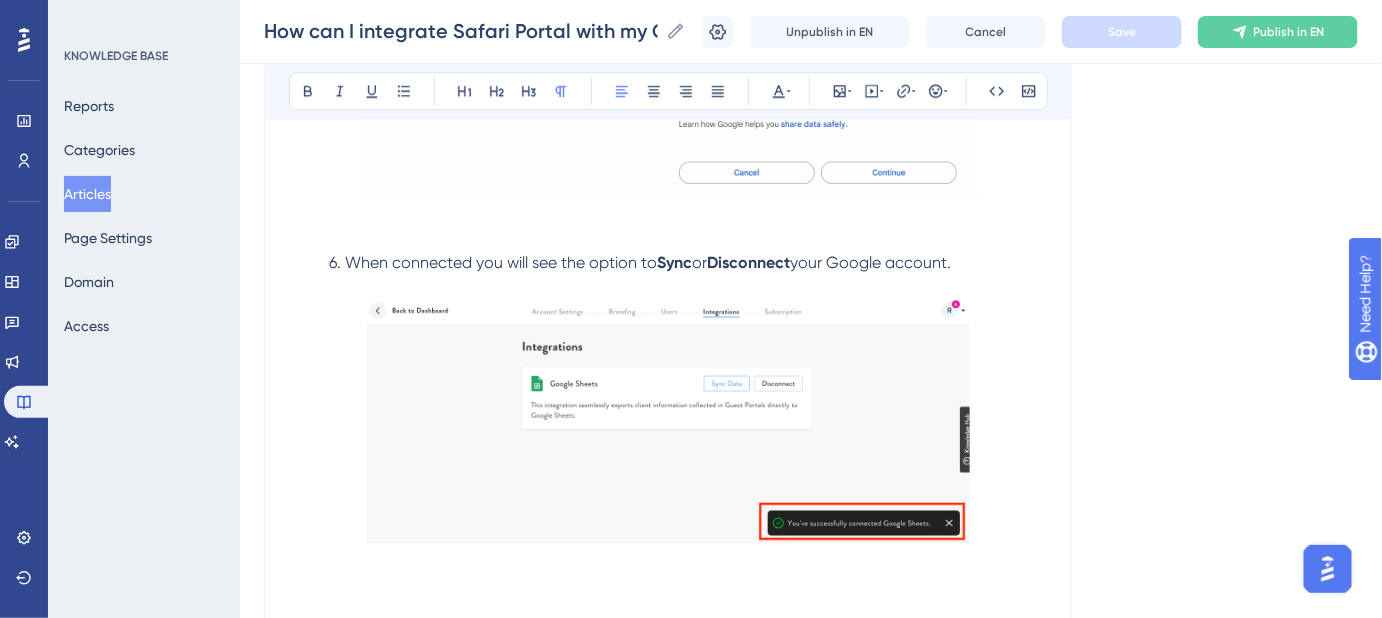click at bounding box center [668, 421] 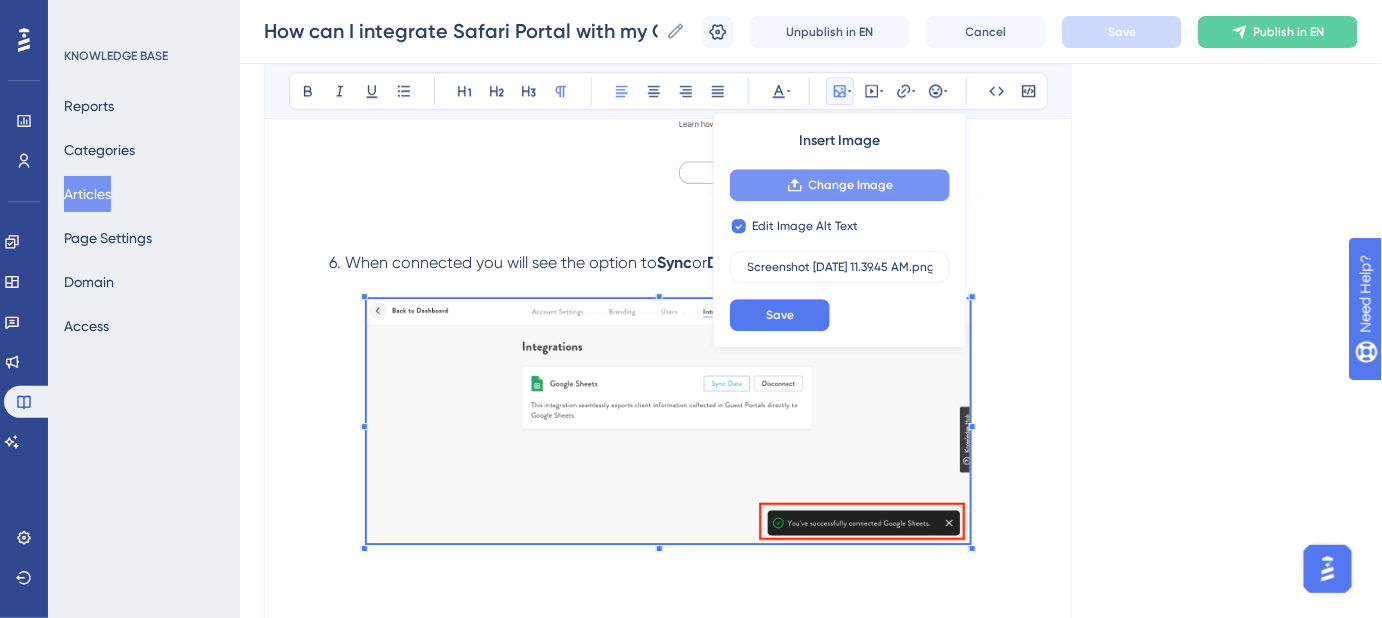click on "Change Image" at bounding box center [851, 185] 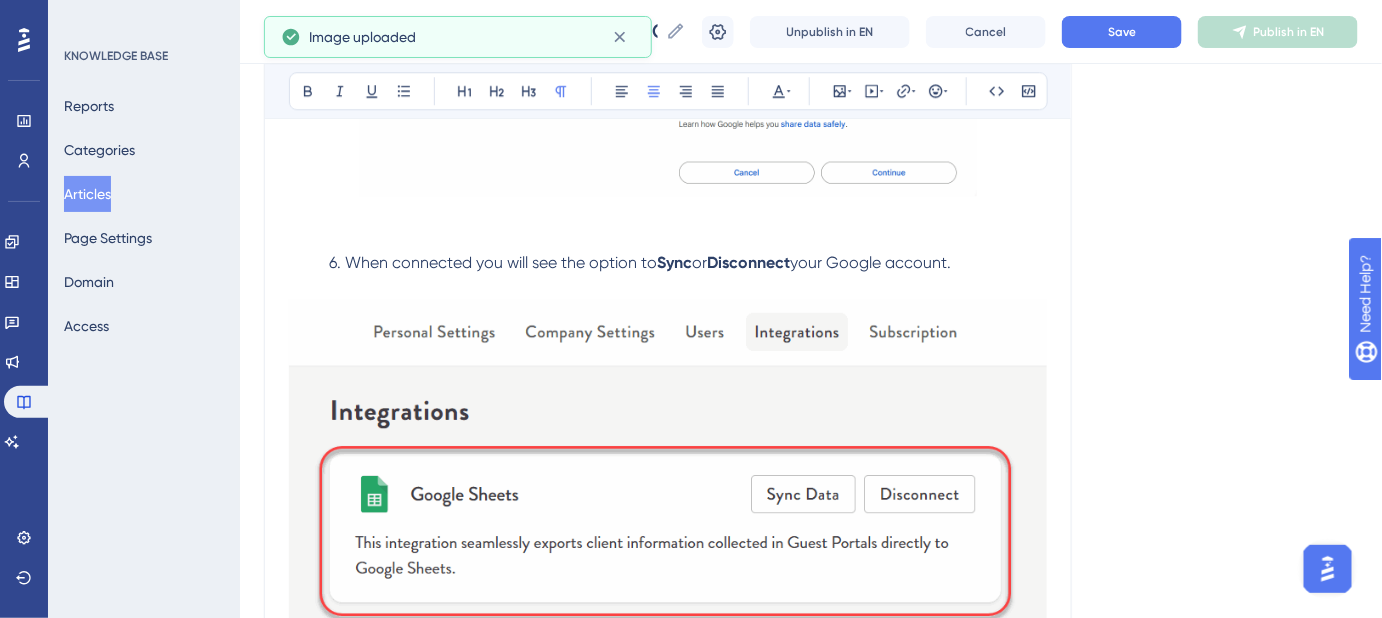 click at bounding box center (668, 641) 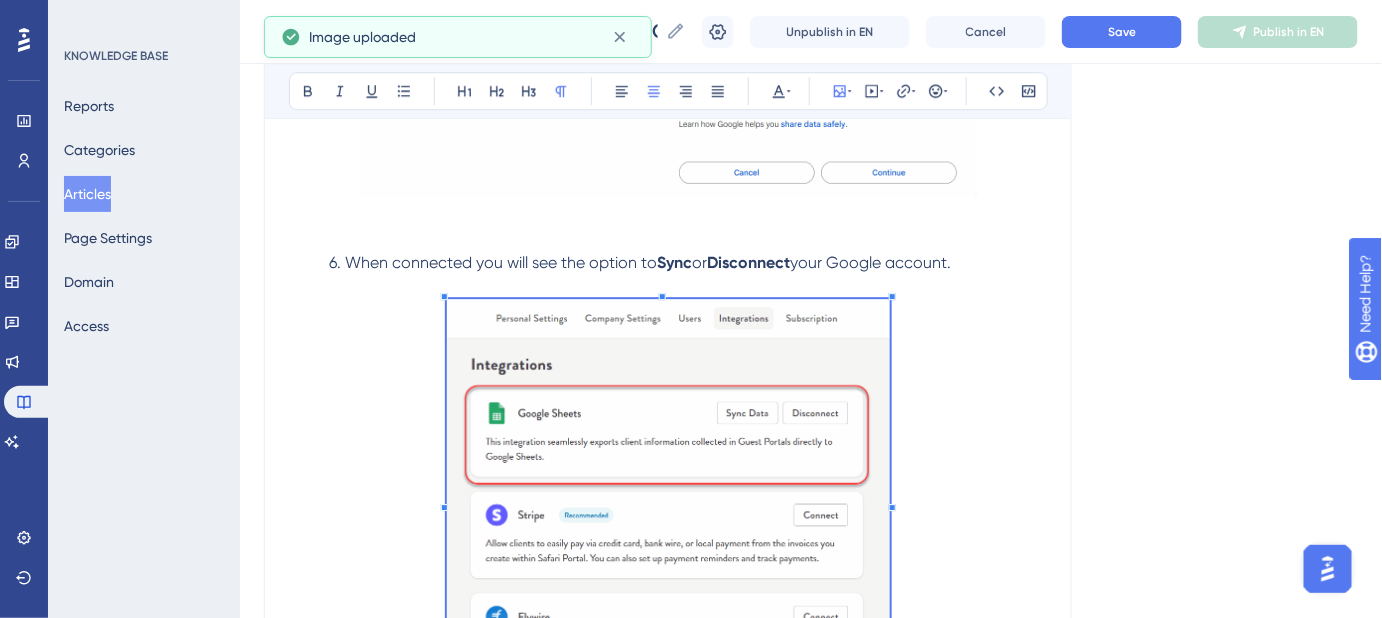 click at bounding box center [668, 502] 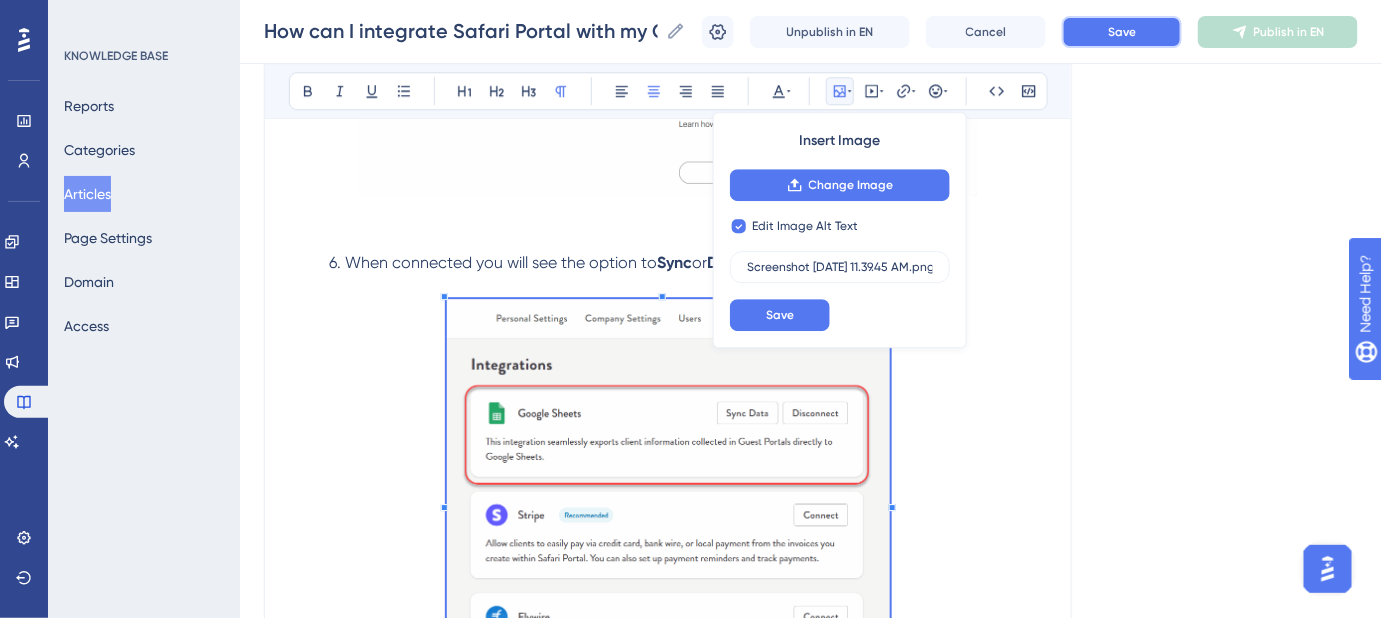 click on "Save" at bounding box center (1122, 32) 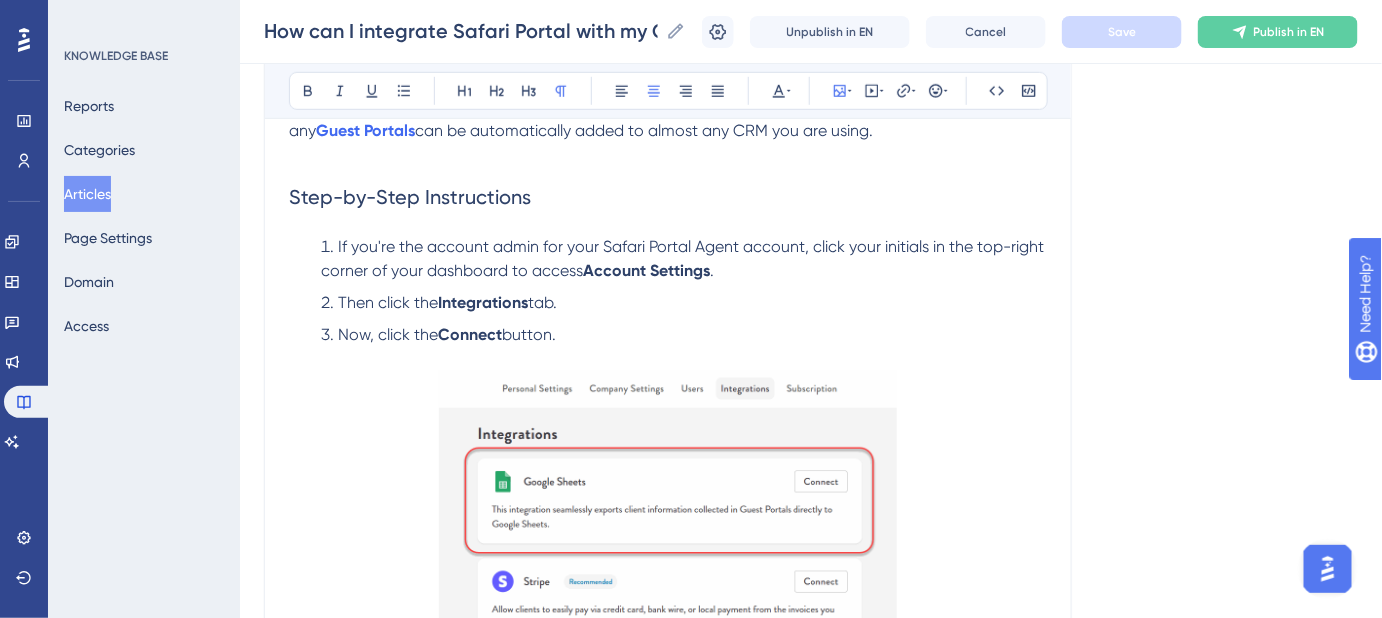 scroll, scrollTop: 448, scrollLeft: 0, axis: vertical 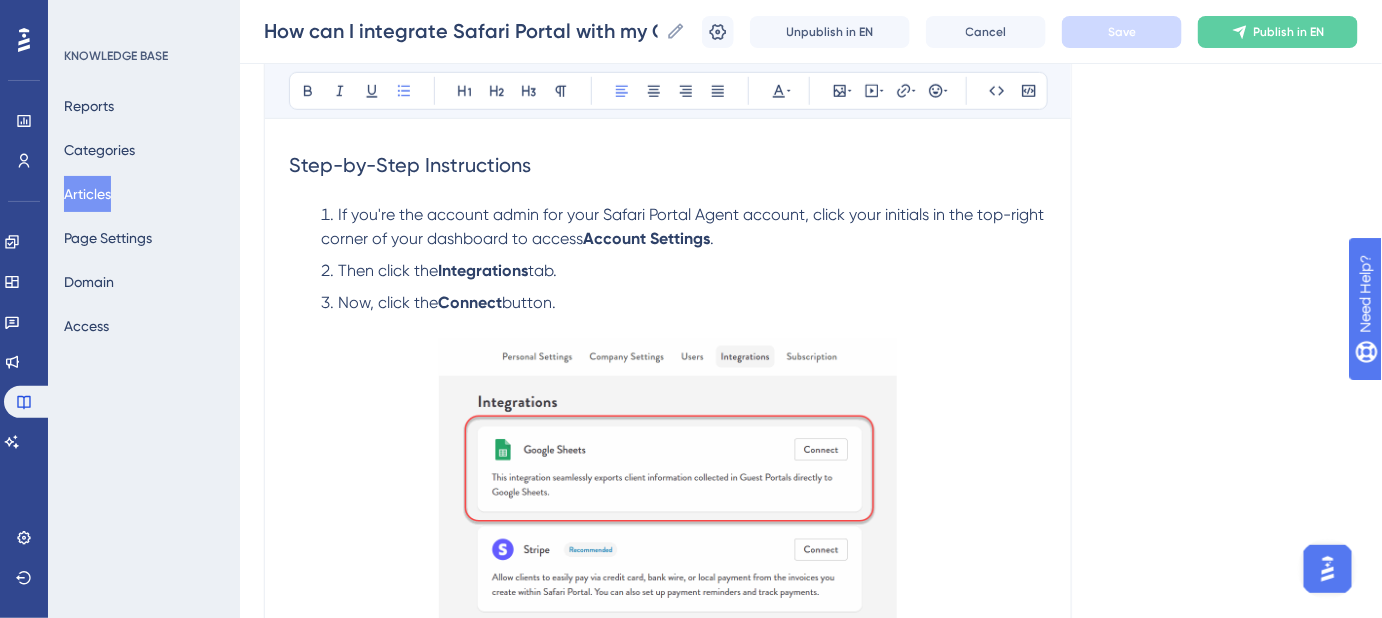 click on "If you're the account admin for your Safari Portal Agent account, click your initials in the top-right corner of your dashboard to access  Account Settings ." at bounding box center (684, 227) 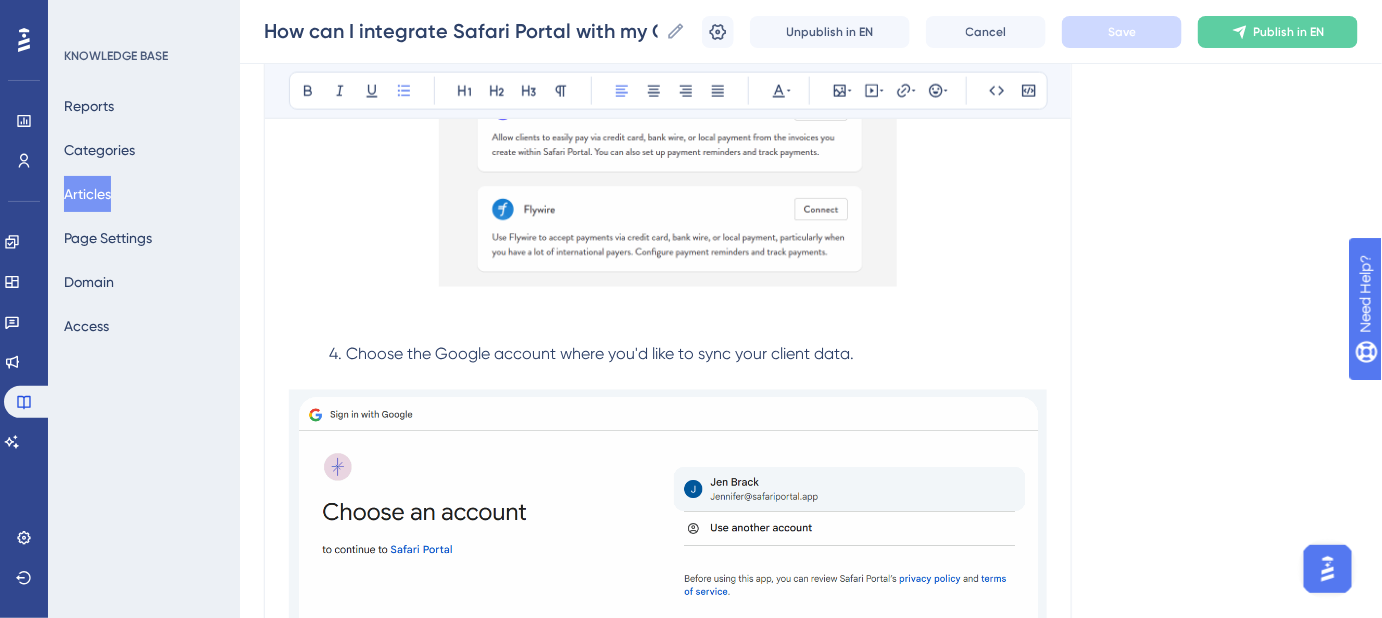 scroll, scrollTop: 993, scrollLeft: 0, axis: vertical 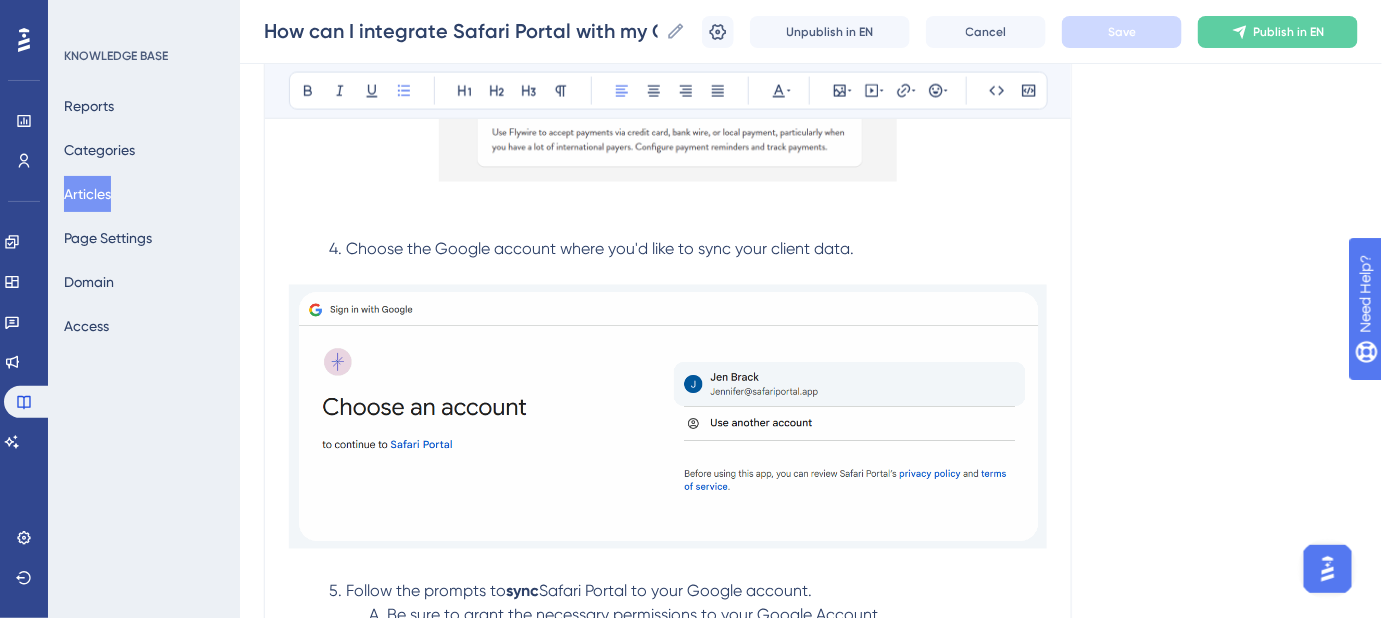 click at bounding box center (668, 417) 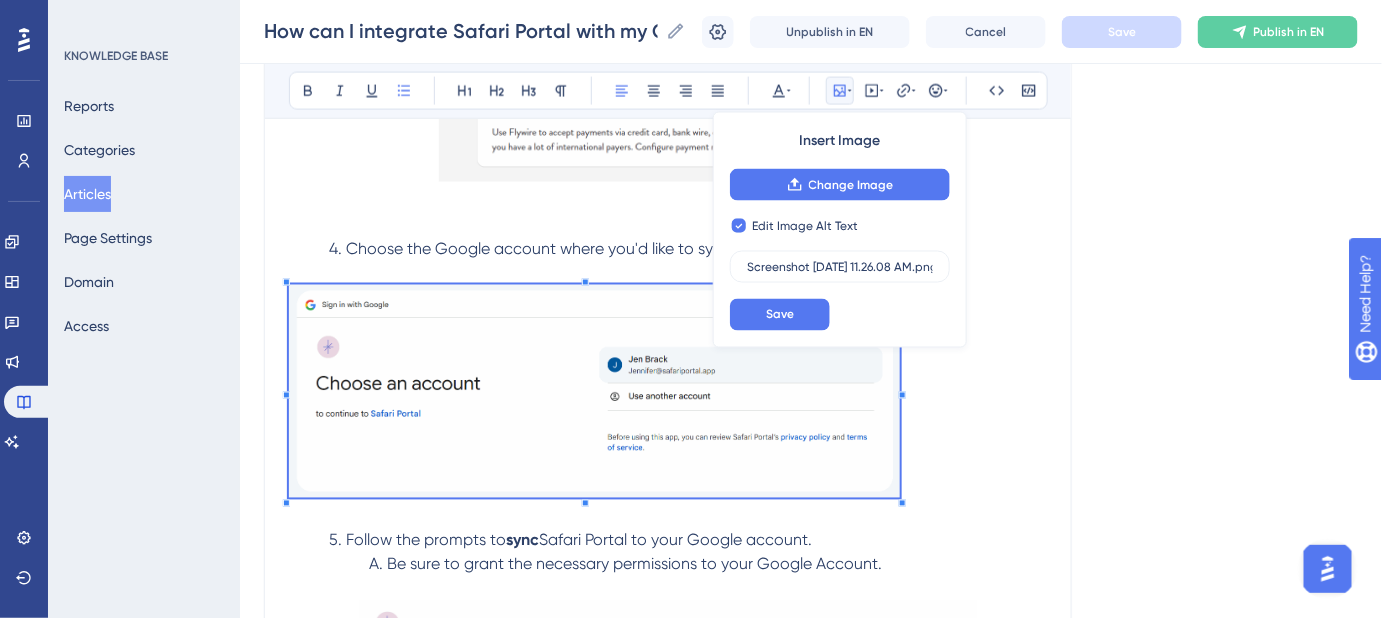 click at bounding box center (594, 395) 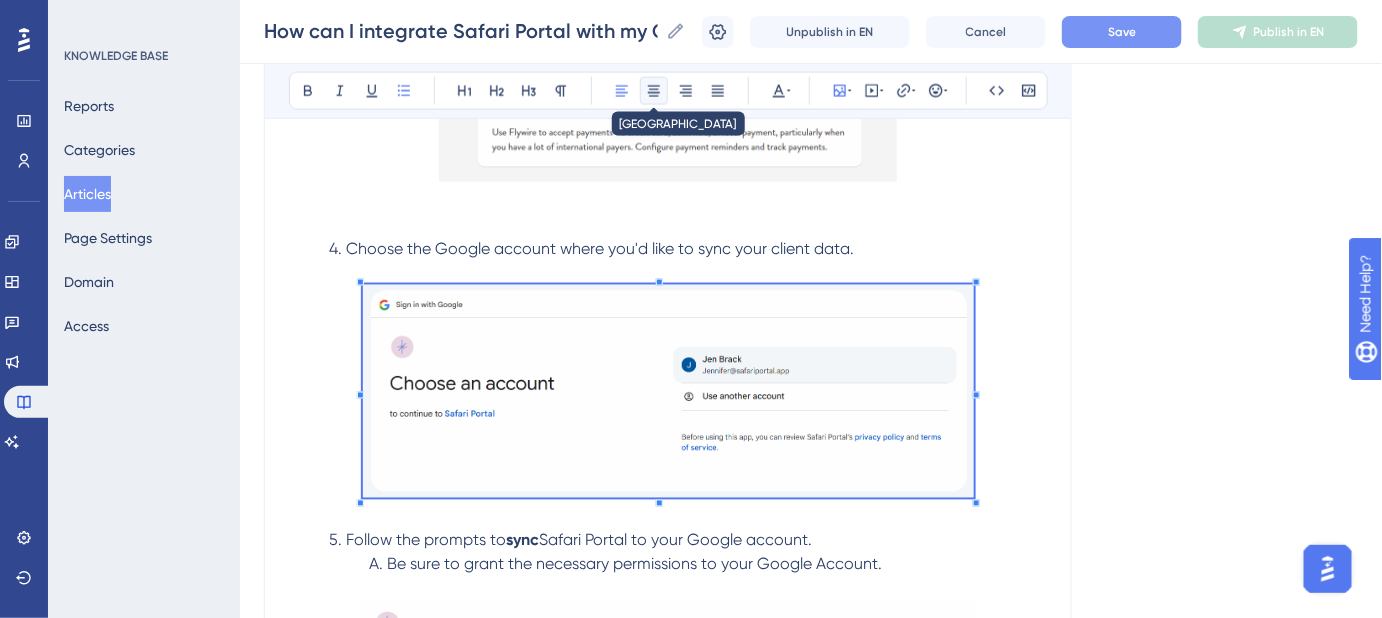 click 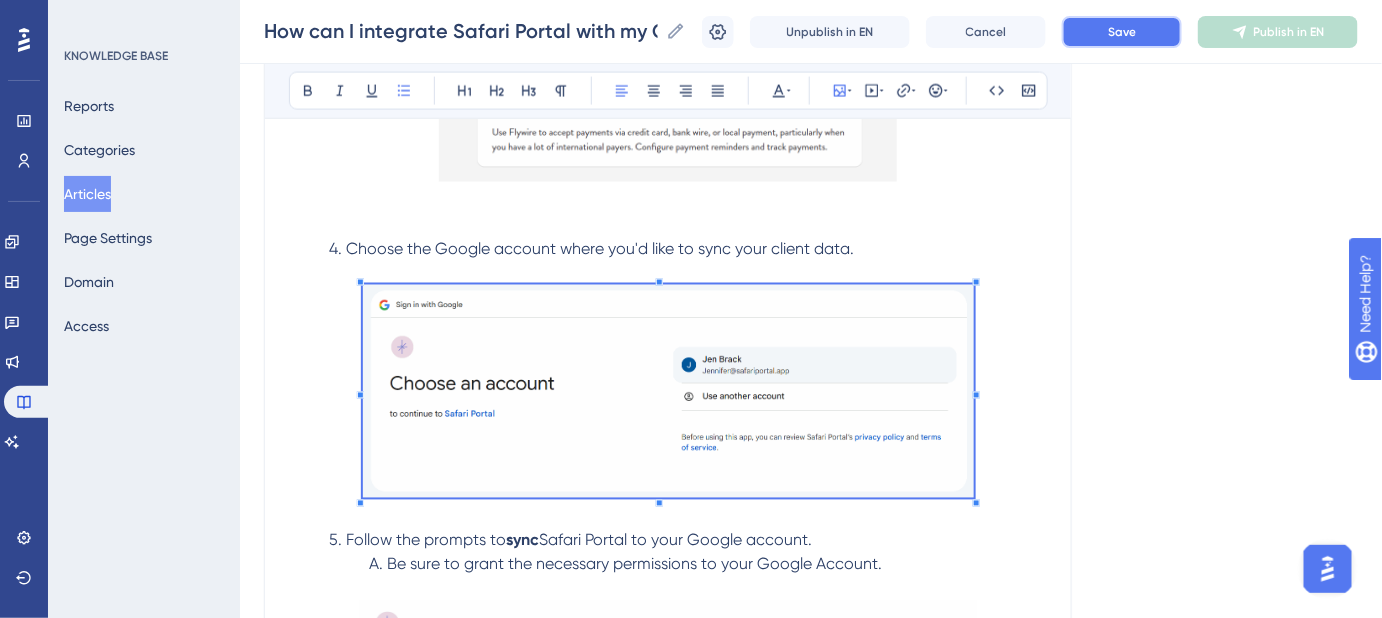 click on "Save" at bounding box center (1122, 32) 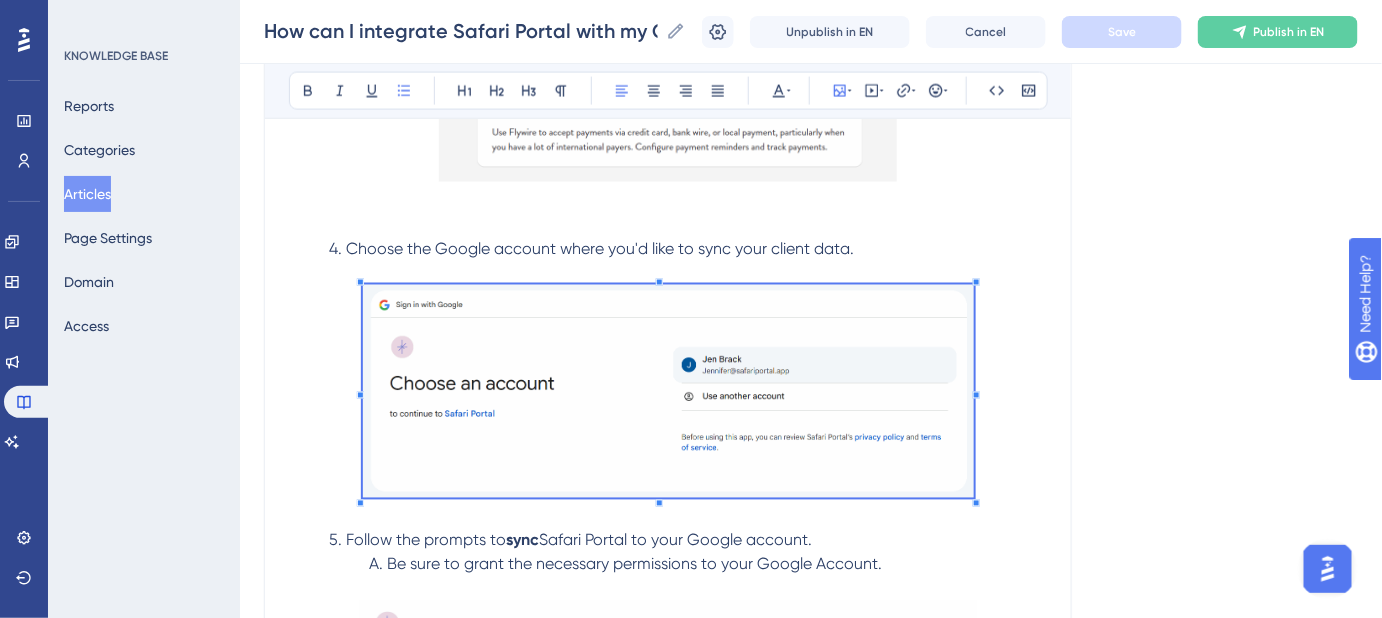 click on "Language English (Default) How can I integrate Safari Portal with my CRM and set up the Google Sheets integration? Bold Italic Underline Bullet Point Heading 1 Heading 2 Heading 3 Normal Align Left Align Center Align Right Align Justify Text Color Insert Image Embed Video Hyperlink Emojis Code Code Block Safari Portal integrates with Google Sheets so that any client information collected via  Guest Forms  in any  Guest Portals  can be automatically added to almost any CRM you are using. Step-by-Step Instructions If you're the account admin for your Safari Portal Agent account, click your initials in the top-right corner of your dashboard to access  Account Settings . Then click the  Integrations  tab. Now, click the  Connect  button. 4. Choose the Google account where you'd like to sync your client data. 5. Follow the prompts to  sync  Safari Portal to your Google account. A. Be sure to grant the necessary permissions to your Google Account. 6. When connected you will see the option to  Sync  or  Disconnect ." at bounding box center (811, 858) 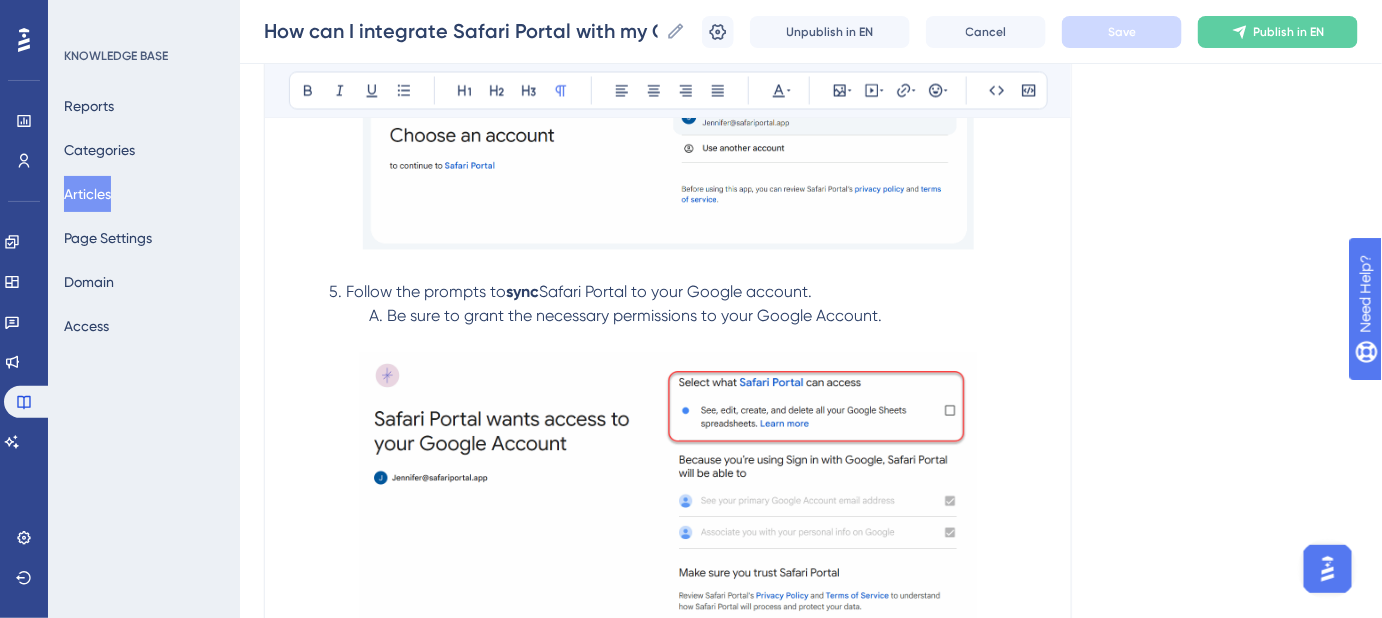 scroll, scrollTop: 1266, scrollLeft: 0, axis: vertical 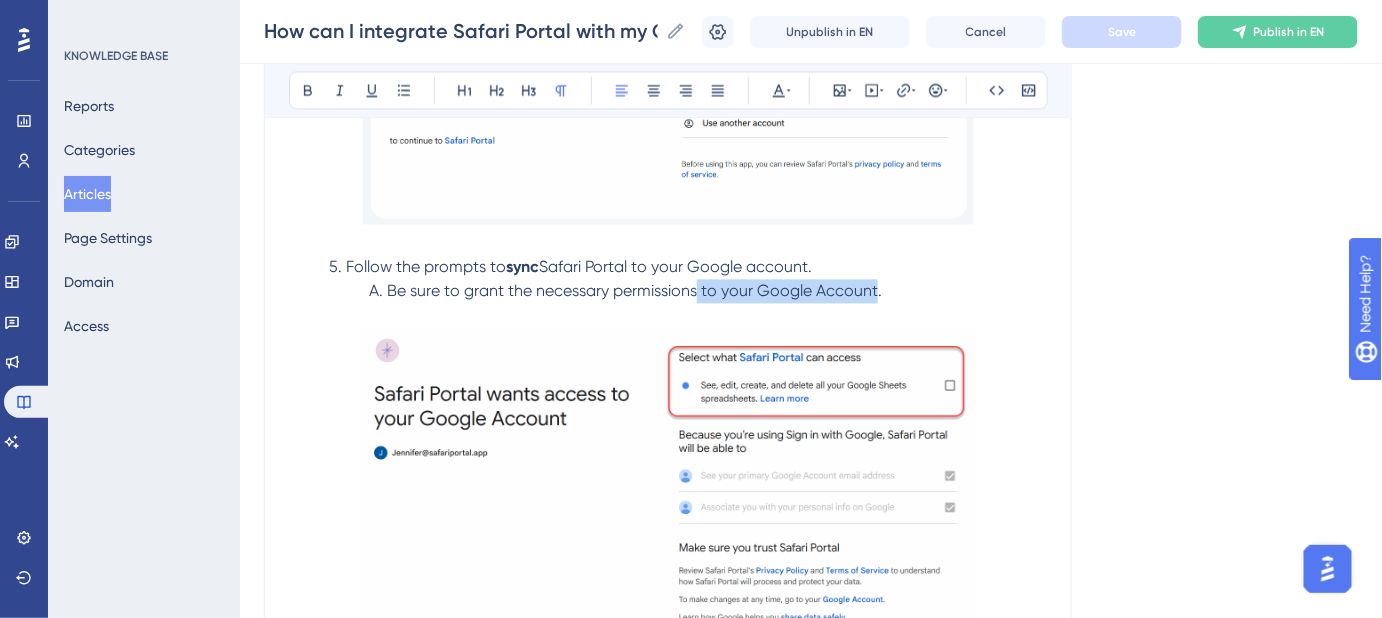 drag, startPoint x: 876, startPoint y: 284, endPoint x: 695, endPoint y: 291, distance: 181.13531 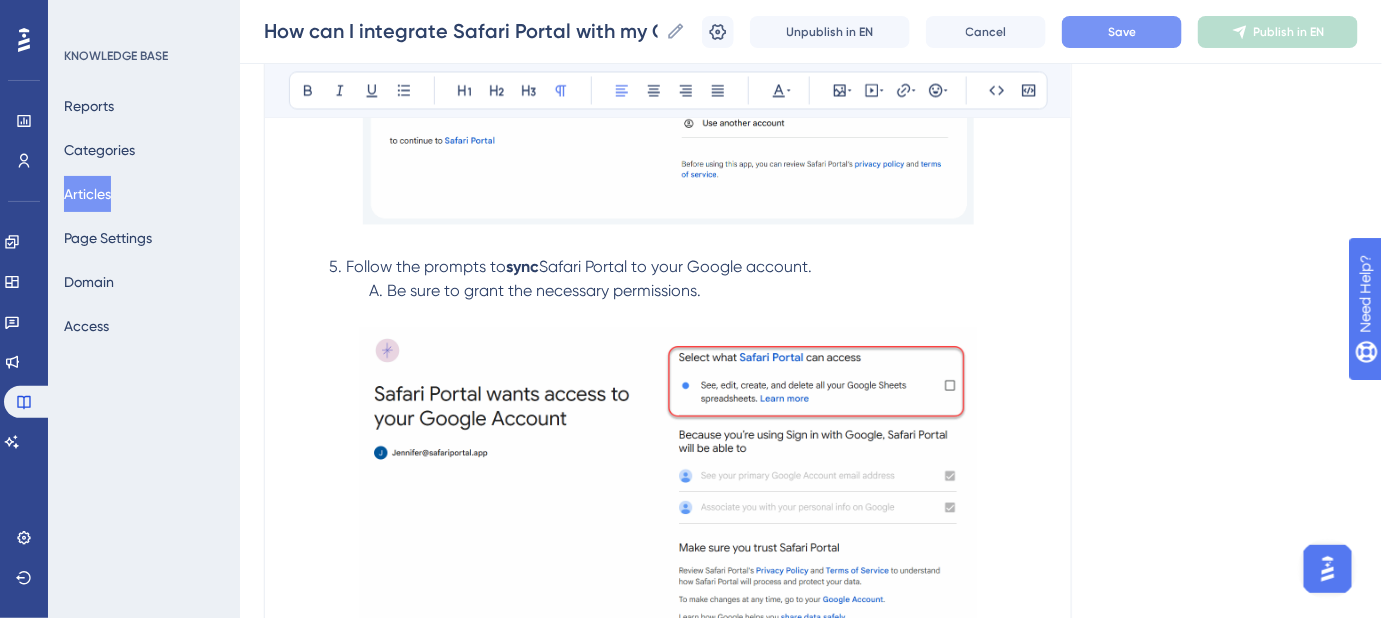 click on "A. Be sure to grant the necessary permissions." at bounding box center (535, 291) 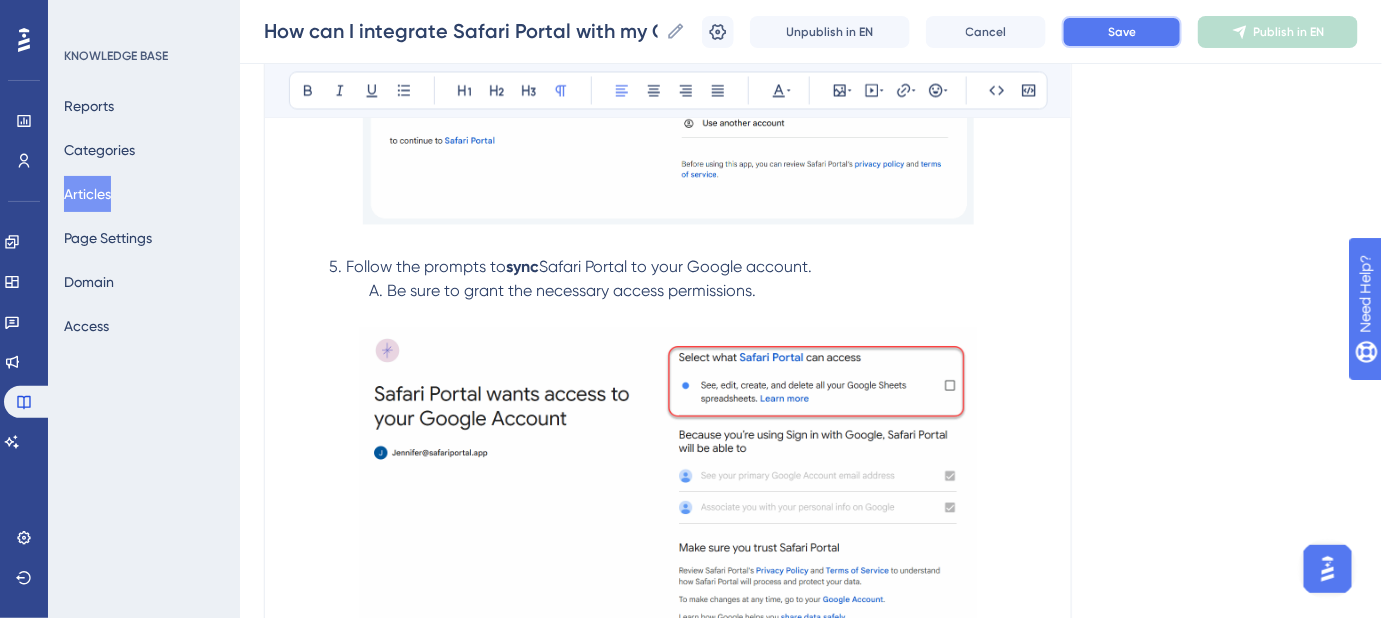 click on "Save" at bounding box center (1122, 32) 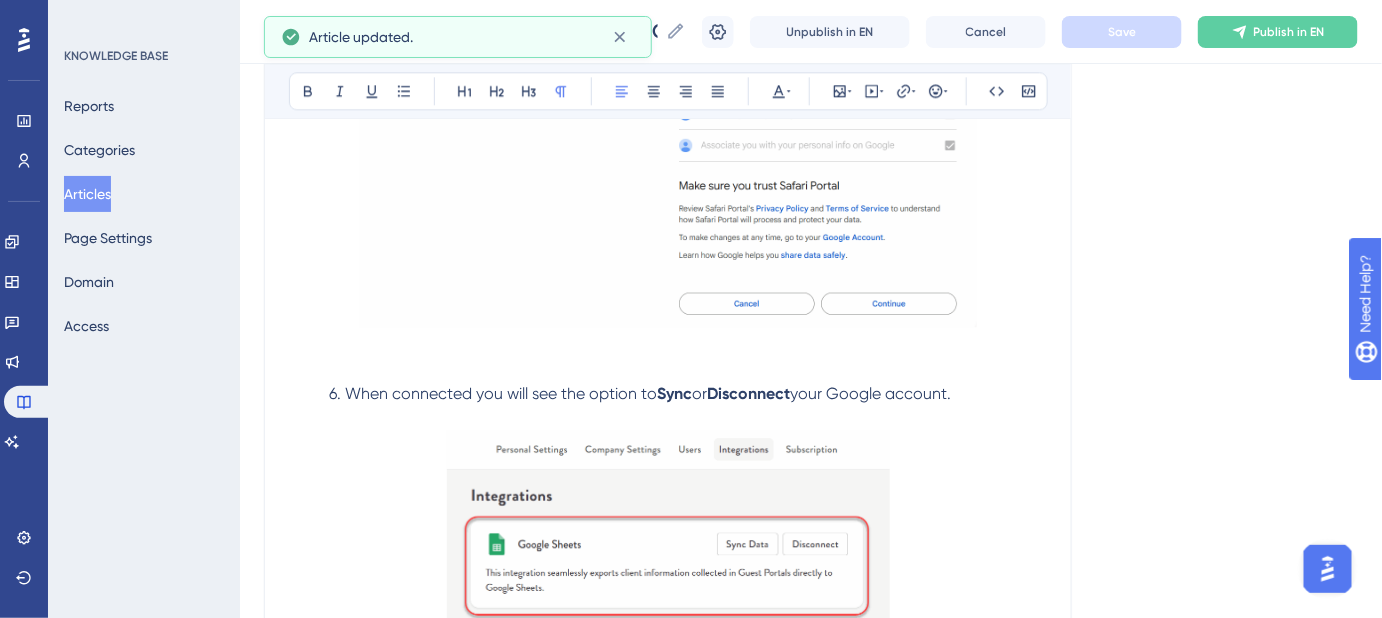 scroll, scrollTop: 1720, scrollLeft: 0, axis: vertical 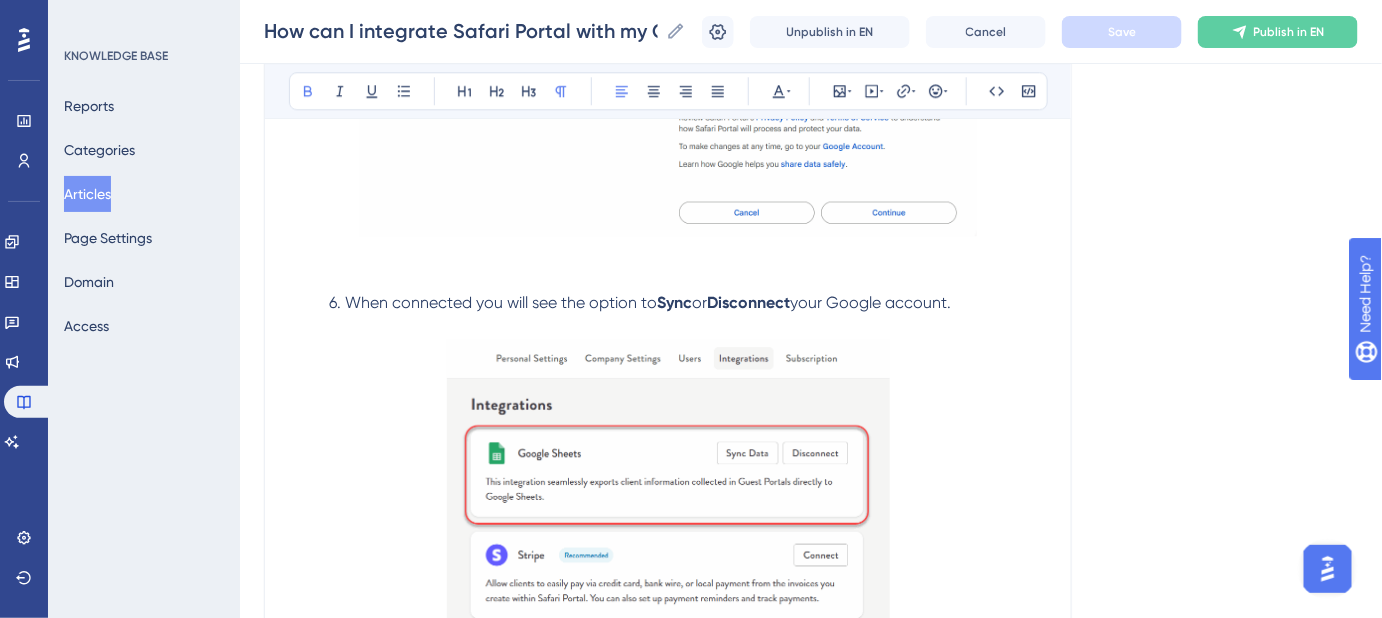click on "Sync" at bounding box center [674, 302] 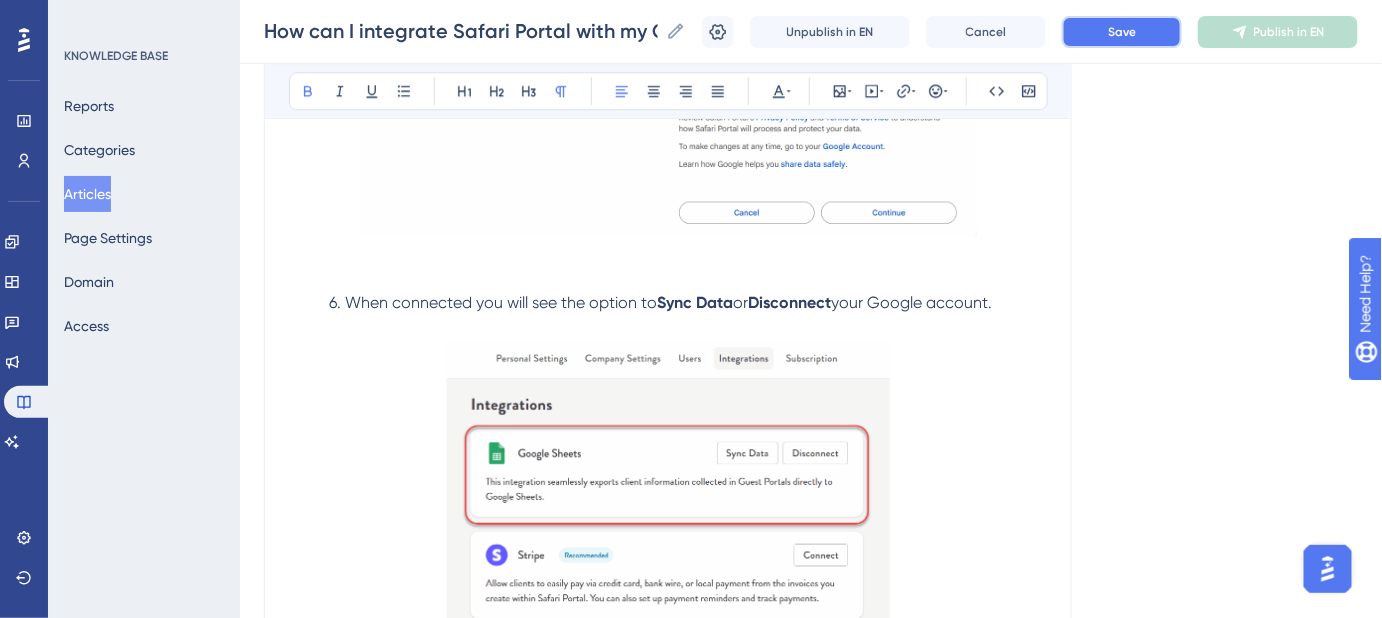 click on "Save" at bounding box center (1122, 32) 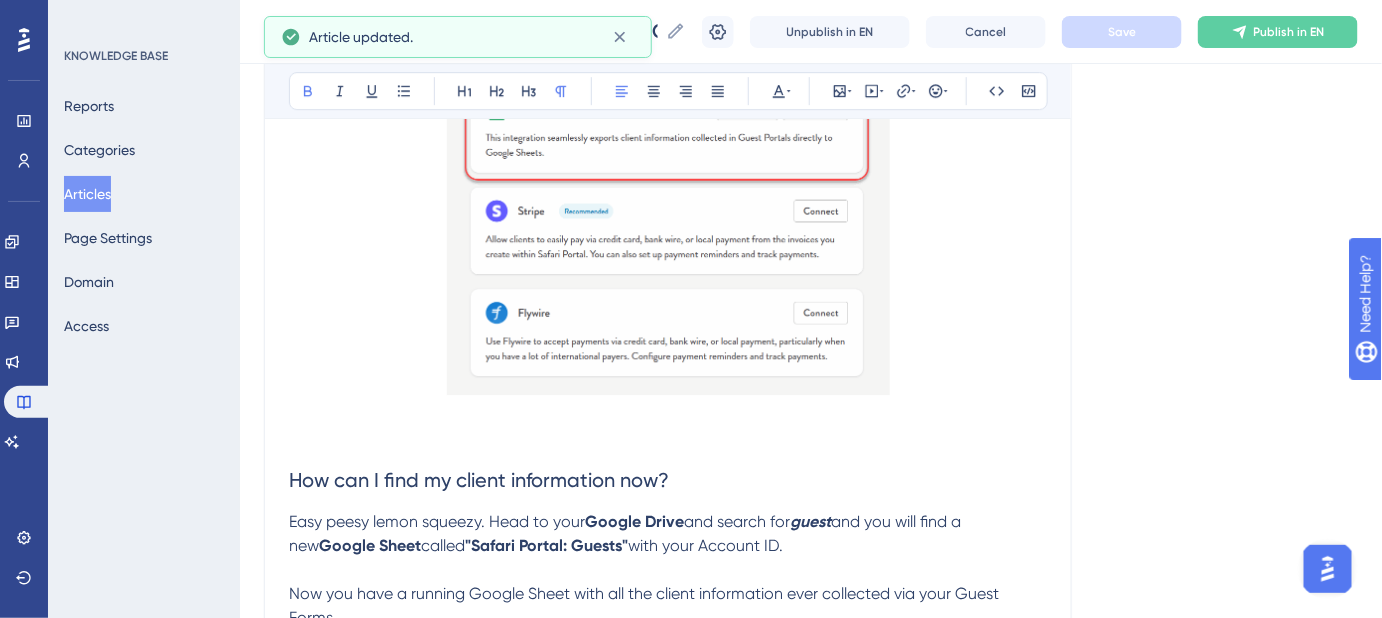scroll, scrollTop: 2084, scrollLeft: 0, axis: vertical 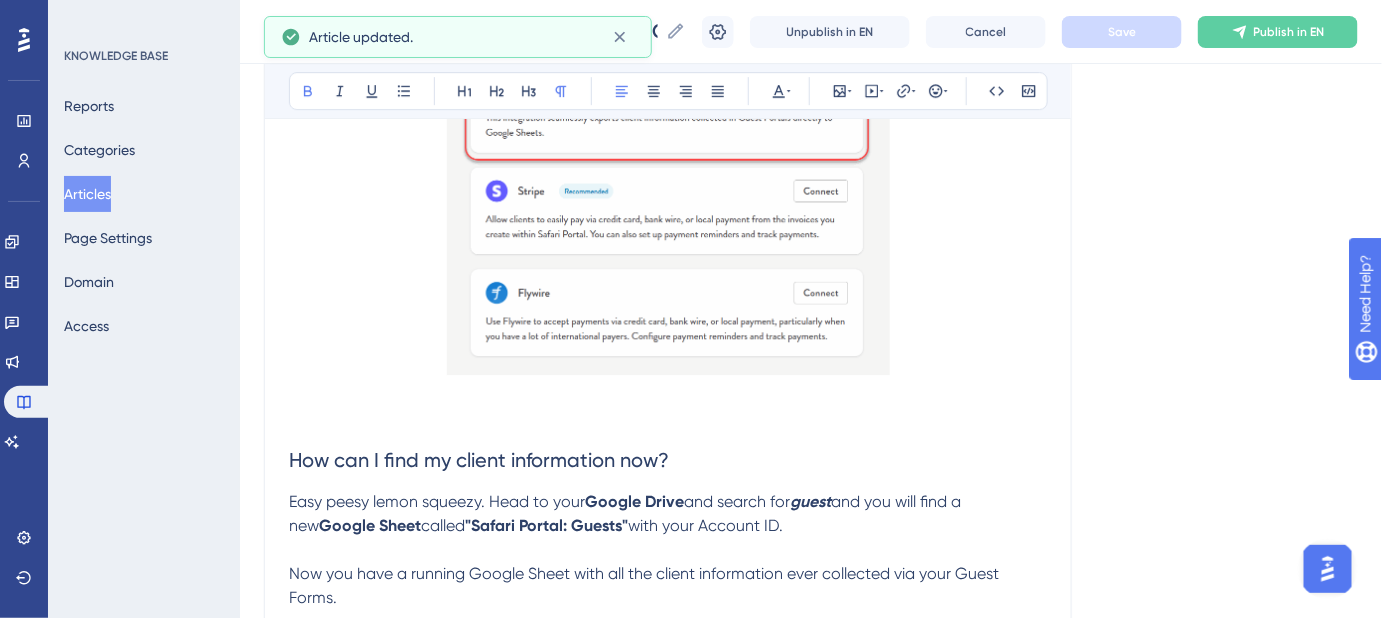 click at bounding box center (668, 418) 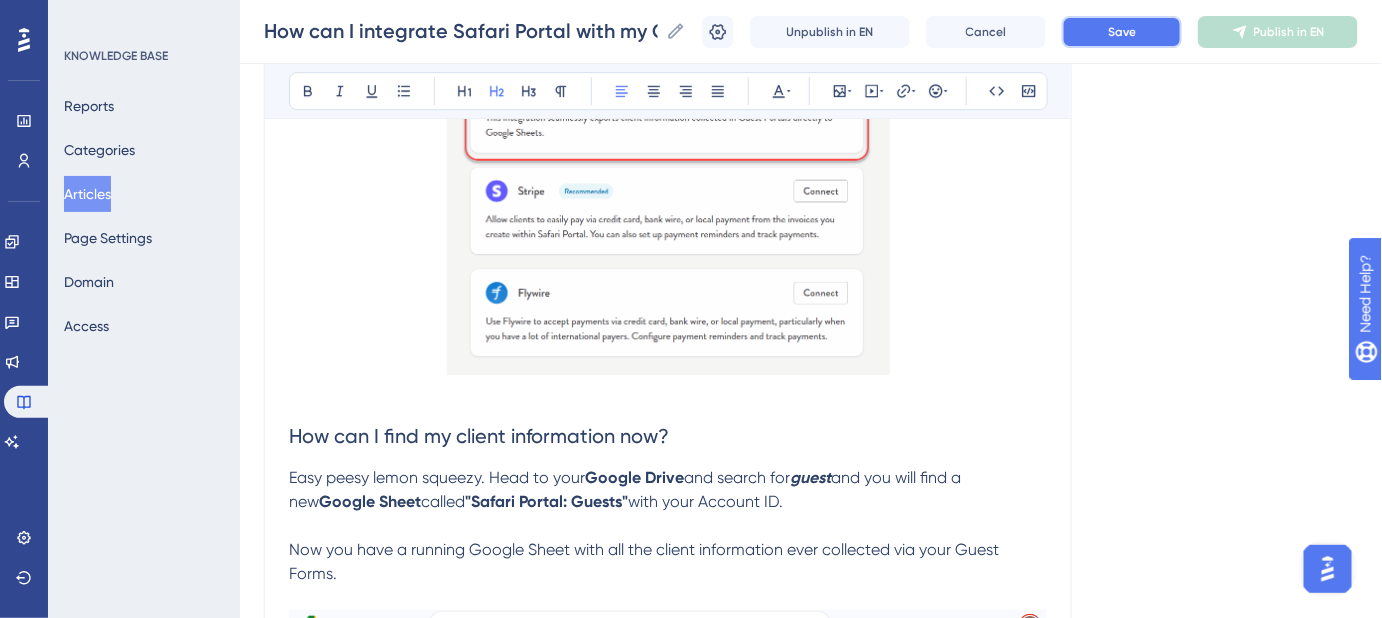 click on "Save" at bounding box center (1122, 32) 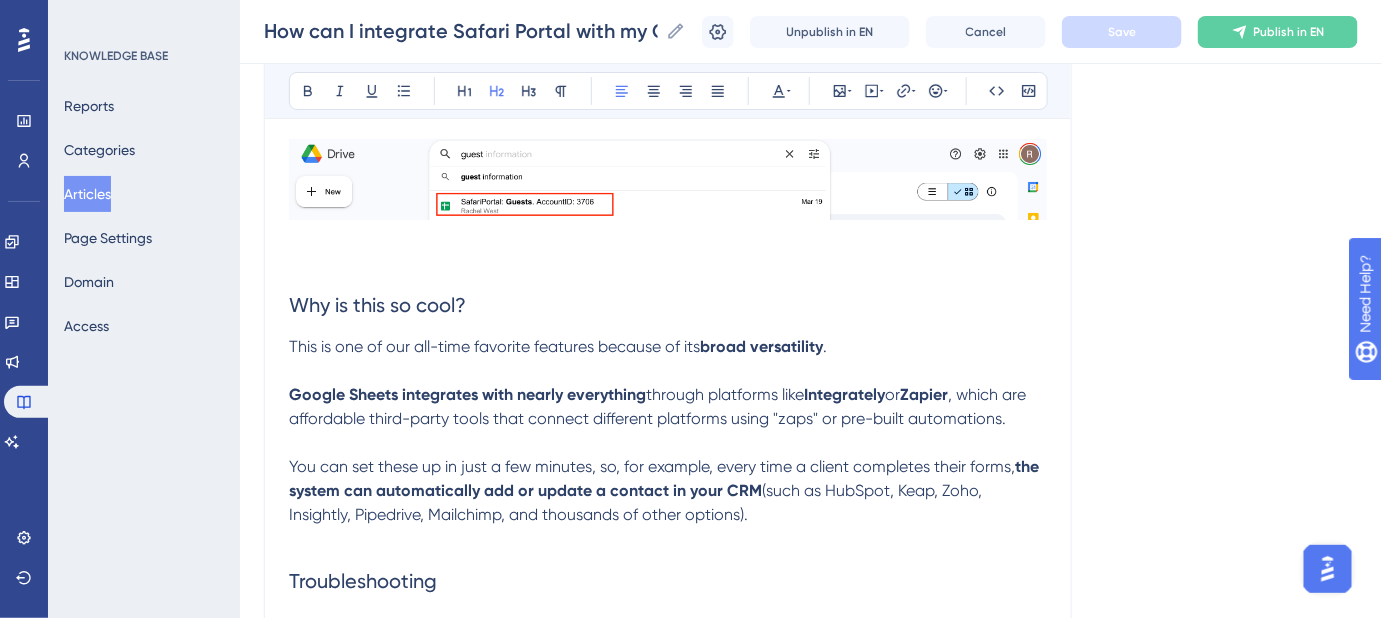 scroll, scrollTop: 2357, scrollLeft: 0, axis: vertical 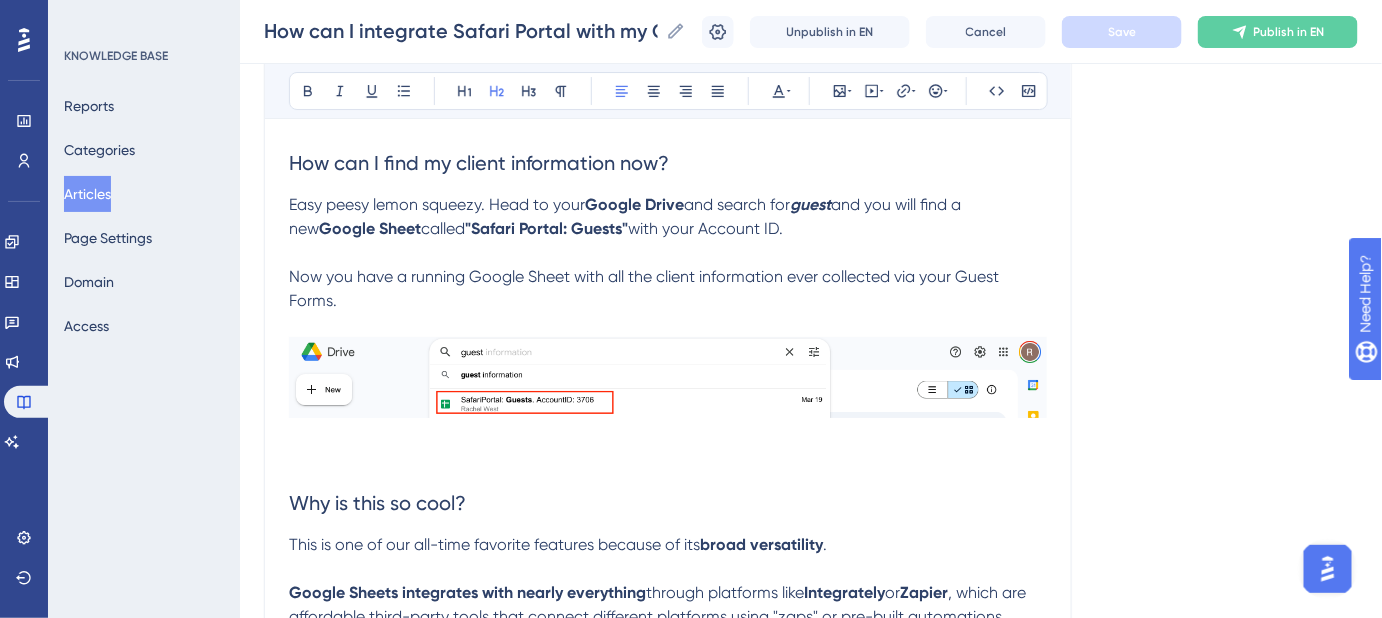click on "guest" at bounding box center (810, 204) 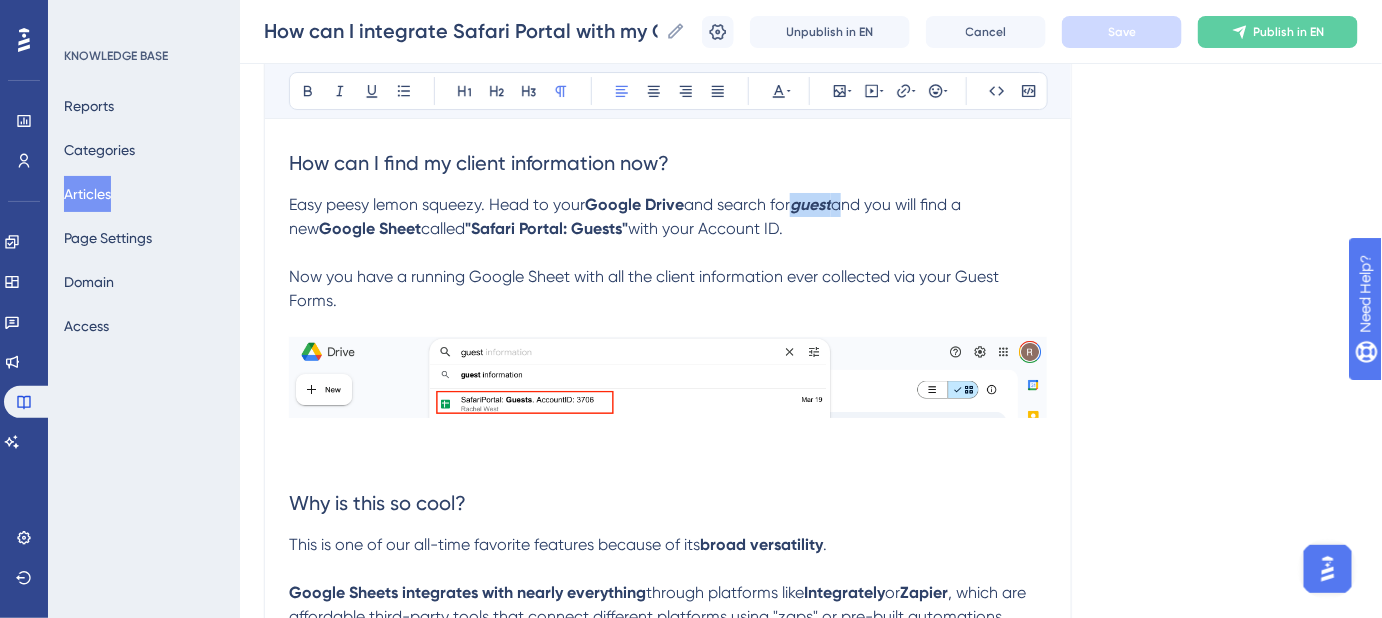 click on "guest" at bounding box center (810, 204) 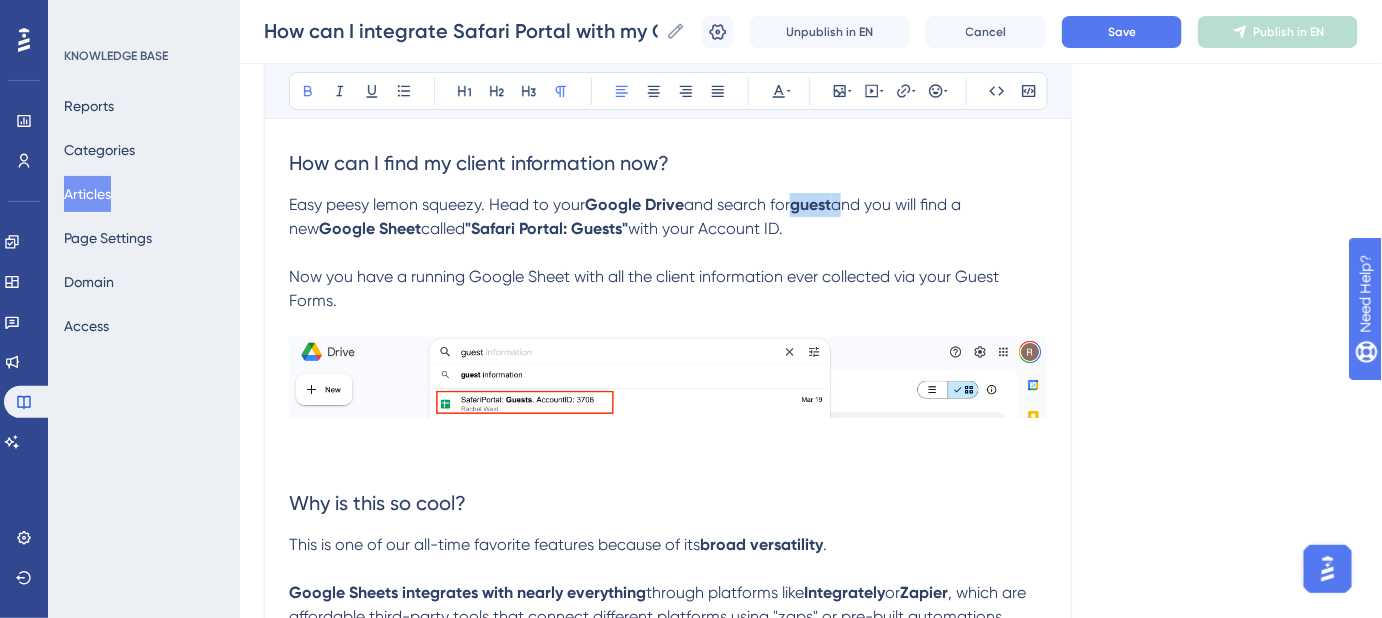 click at bounding box center [668, 377] 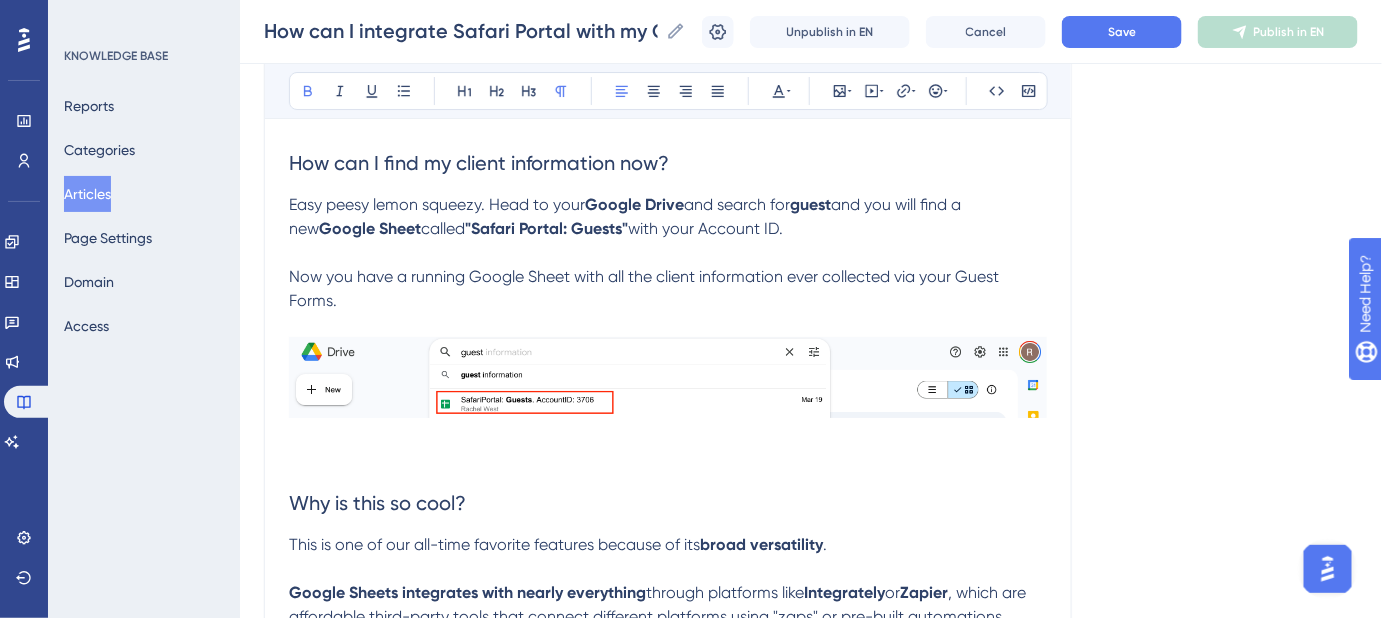 click at bounding box center (668, 377) 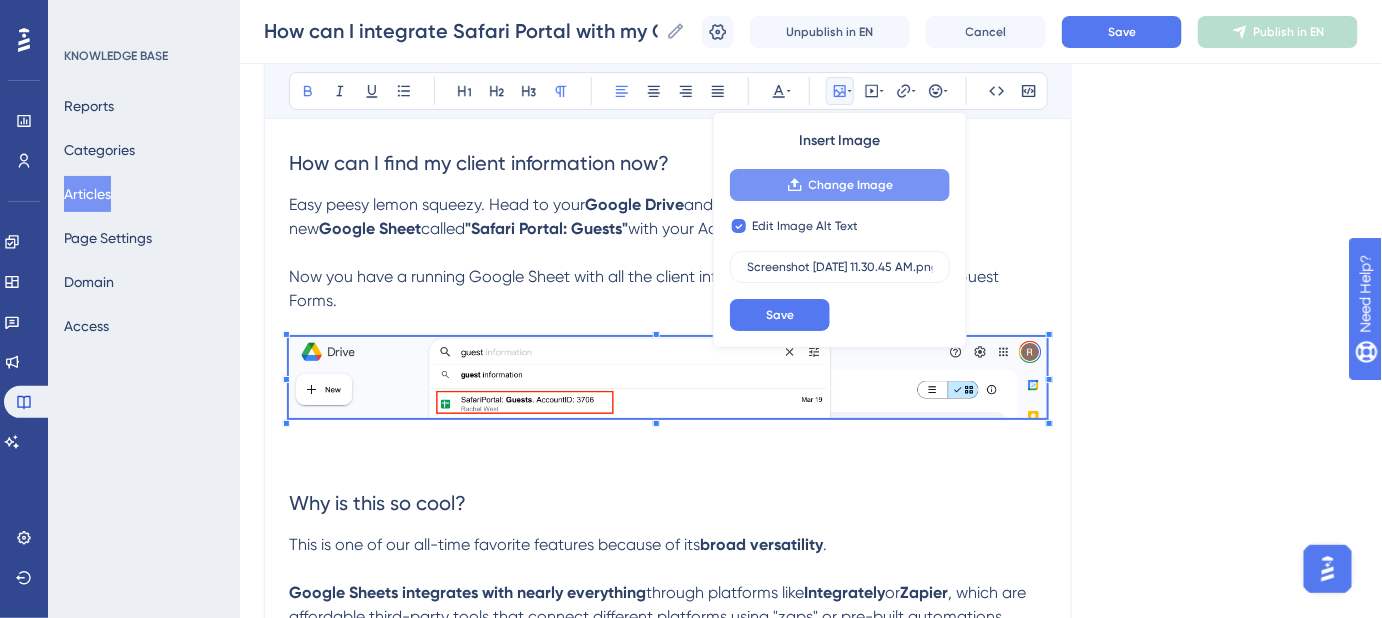 click on "Change Image" at bounding box center [851, 185] 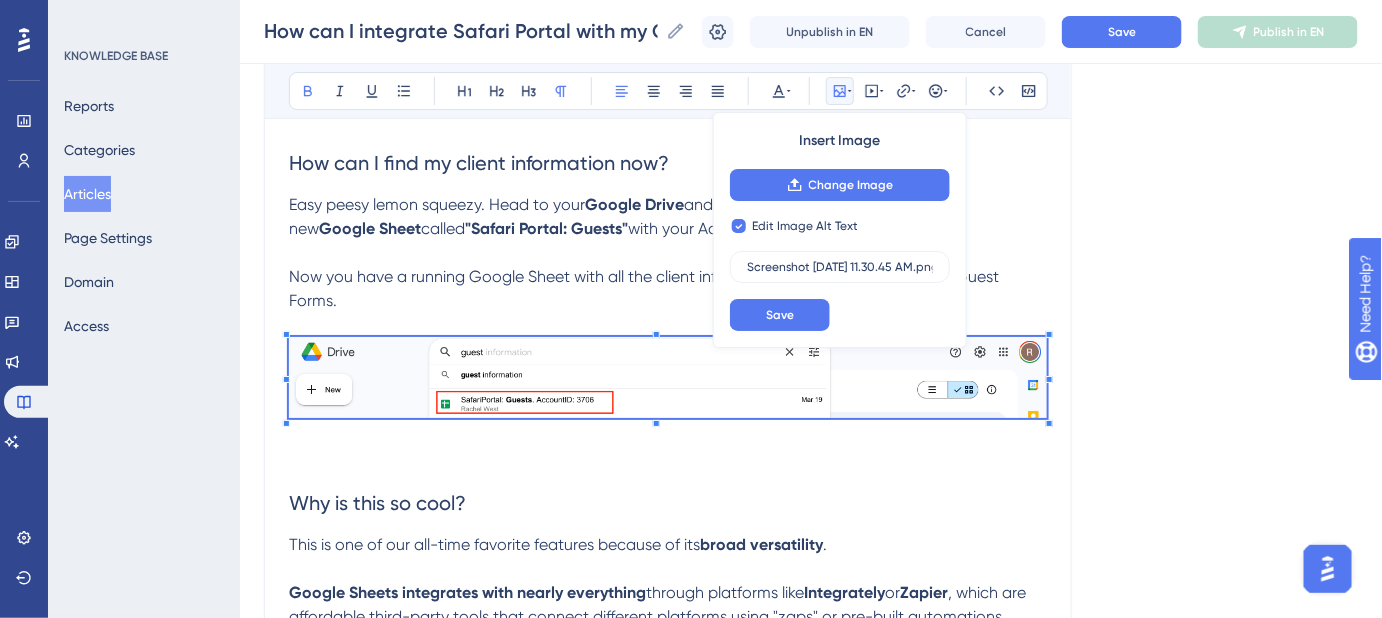 click on "Language English (Default) How can I integrate Safari Portal with my CRM and set up the Google Sheets integration? Bold Italic Underline Bullet Point Heading 1 Heading 2 Heading 3 Normal Align Left Align Center Align Right Align Justify Text Color Insert Image Change Image Edit Image Alt Text Screenshot [DATE] 11.30.45 AM.png Save Embed Video Hyperlink Emojis Code Code Block Safari Portal integrates with Google Sheets so that any client information collected via  Guest Forms  in any  Guest Portals  can be automatically added to almost any CRM you are using. Step-by-Step Instructions If you're the account admin for your Safari Portal Agent account, click your initials in the top-right corner of your dashboard to access  Account Settings . Then click the  Integrations  tab. Now, click the  Connect  button. 4. Choose the Google account where you'd like to sync your client data. 5. Follow the prompts to  sync  Safari Portal to your Google account. A. Be sure to grant the necessary access permissions. or  ." at bounding box center (811, -518) 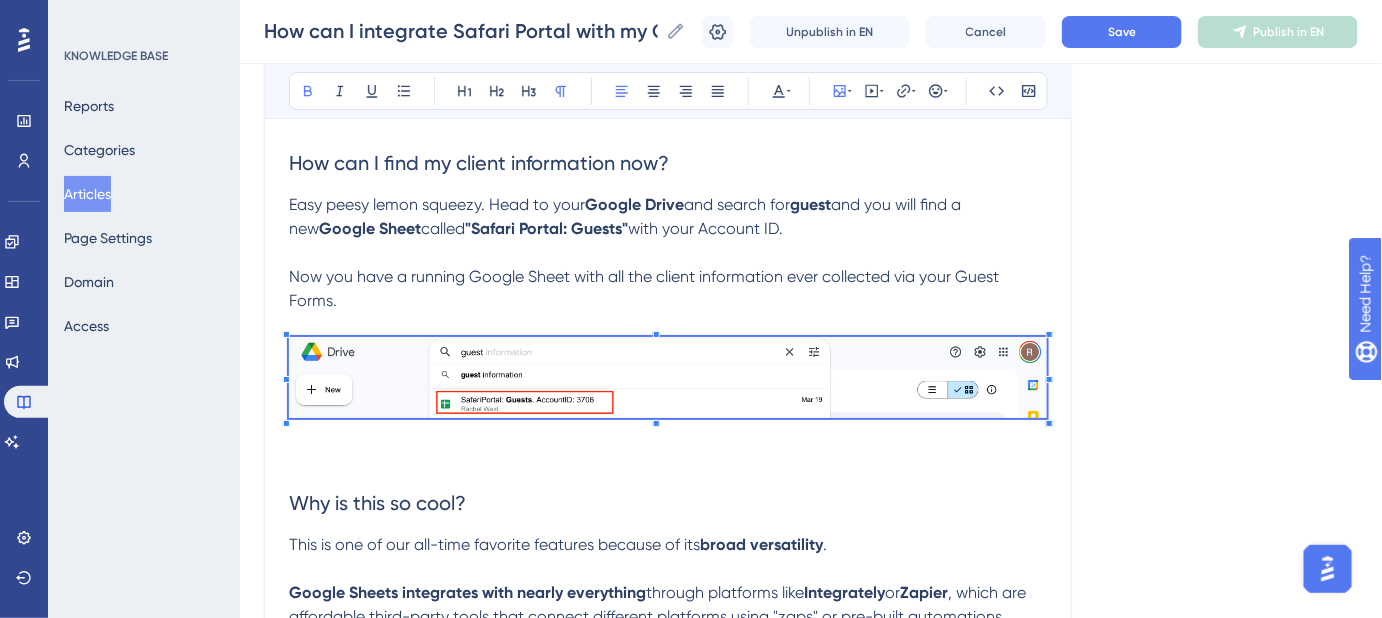 click at bounding box center (668, 377) 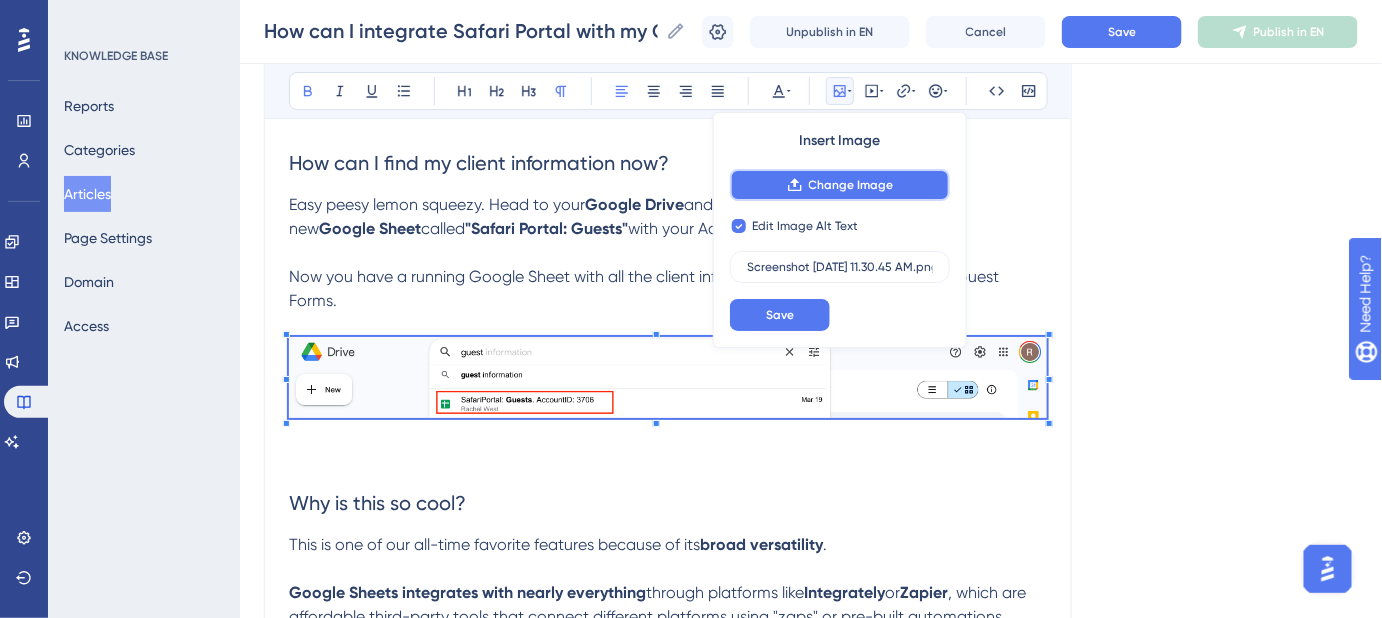 click on "Change Image" at bounding box center (851, 185) 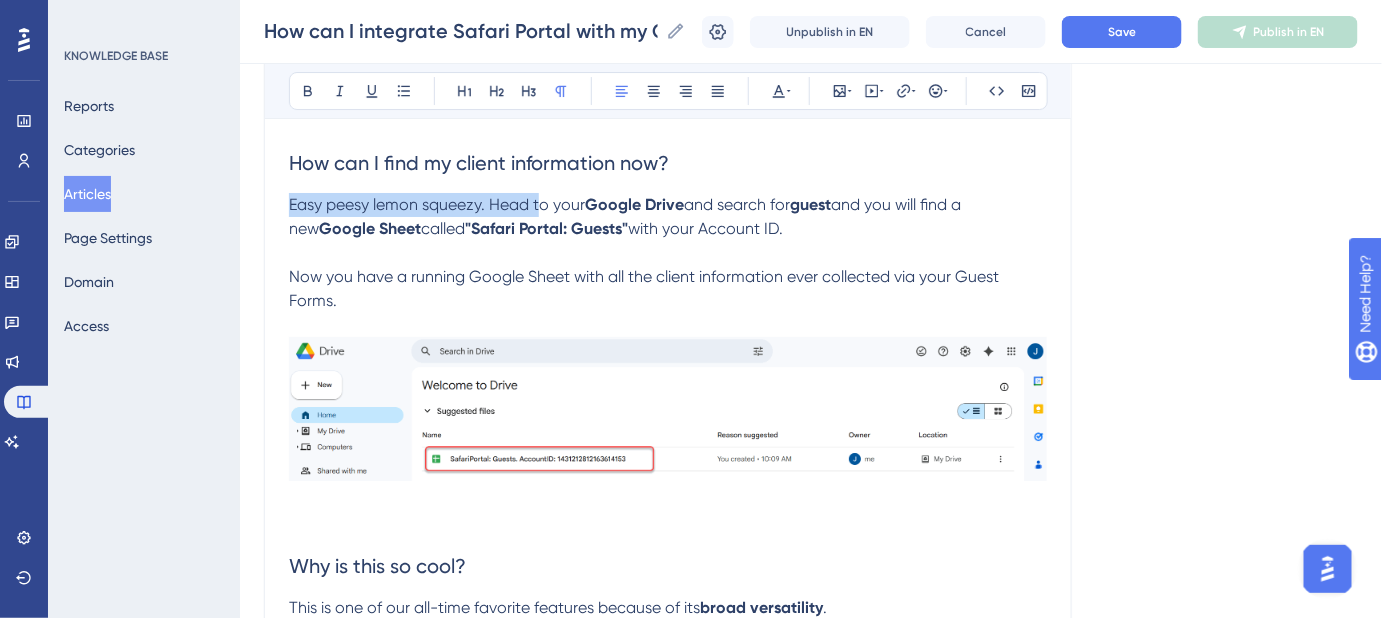 drag, startPoint x: 537, startPoint y: 199, endPoint x: 283, endPoint y: 207, distance: 254.12595 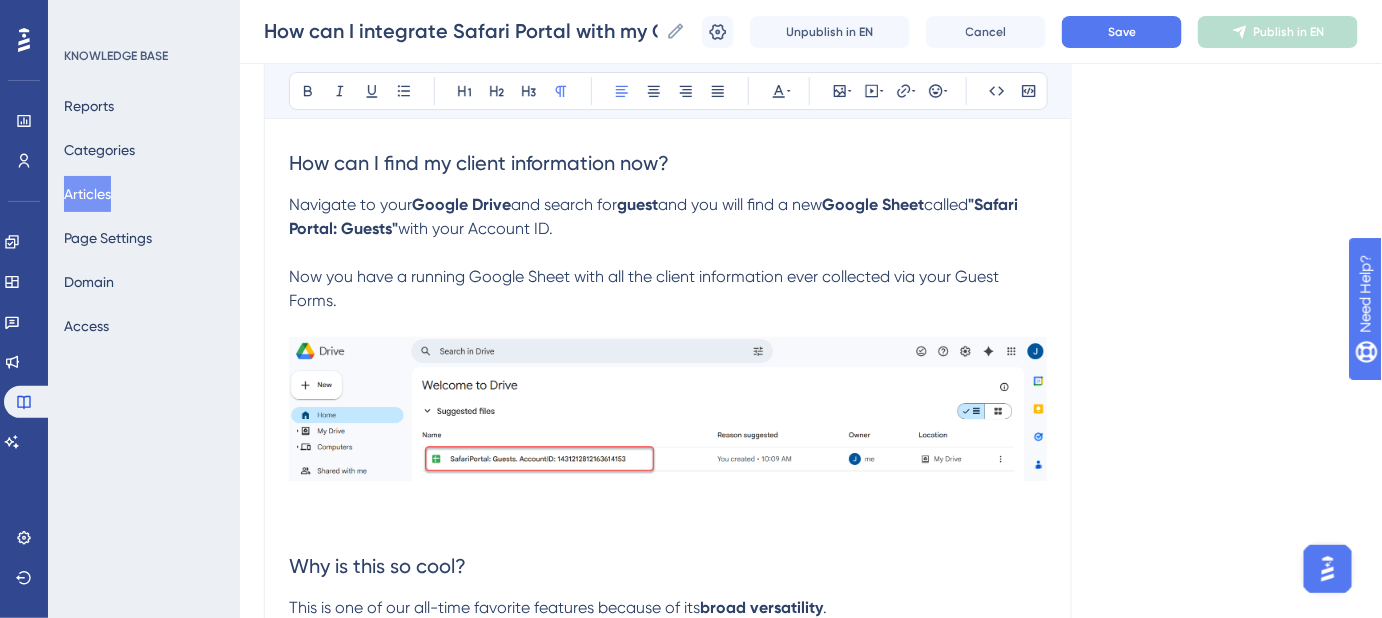 click on "Navigate to your" at bounding box center (350, 204) 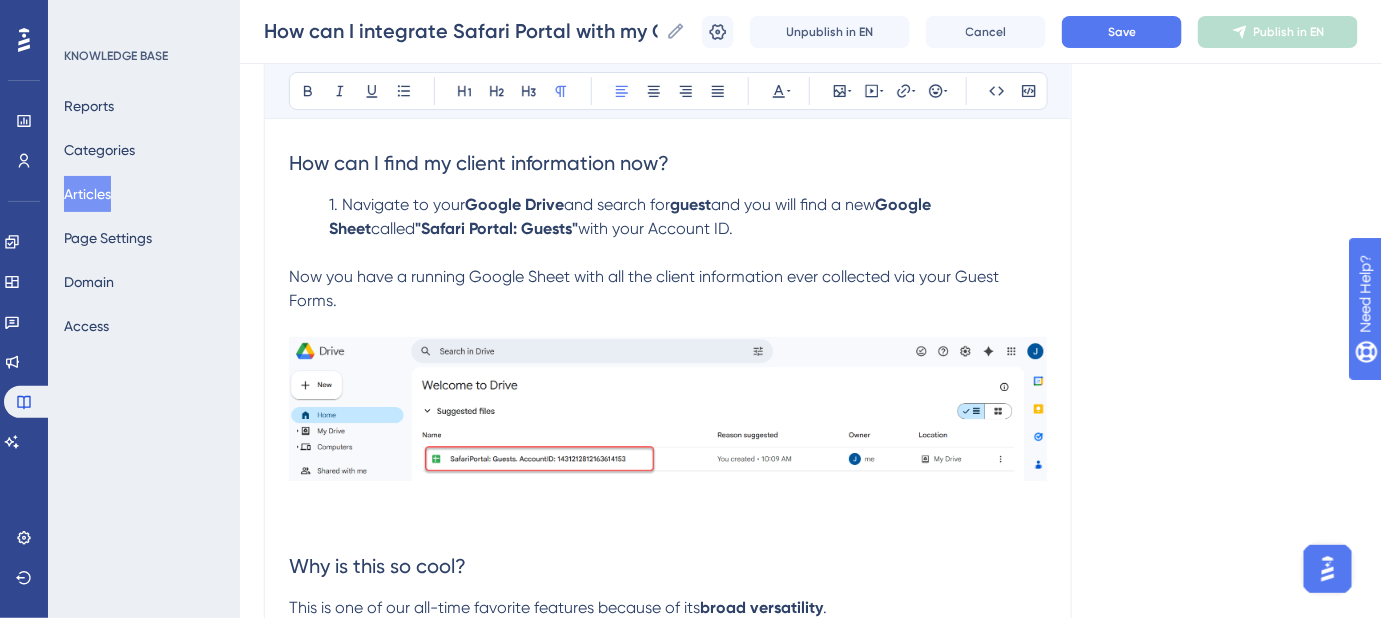 click on "and search for" at bounding box center (617, 204) 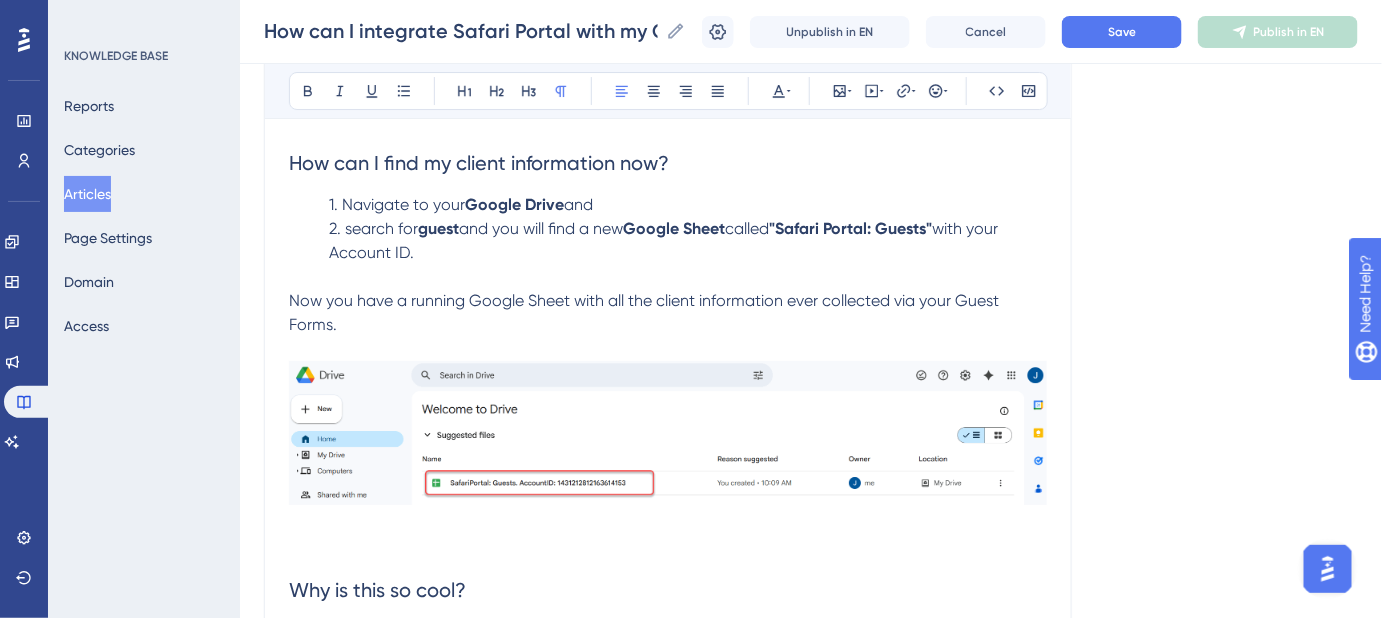 click on "and" at bounding box center [578, 204] 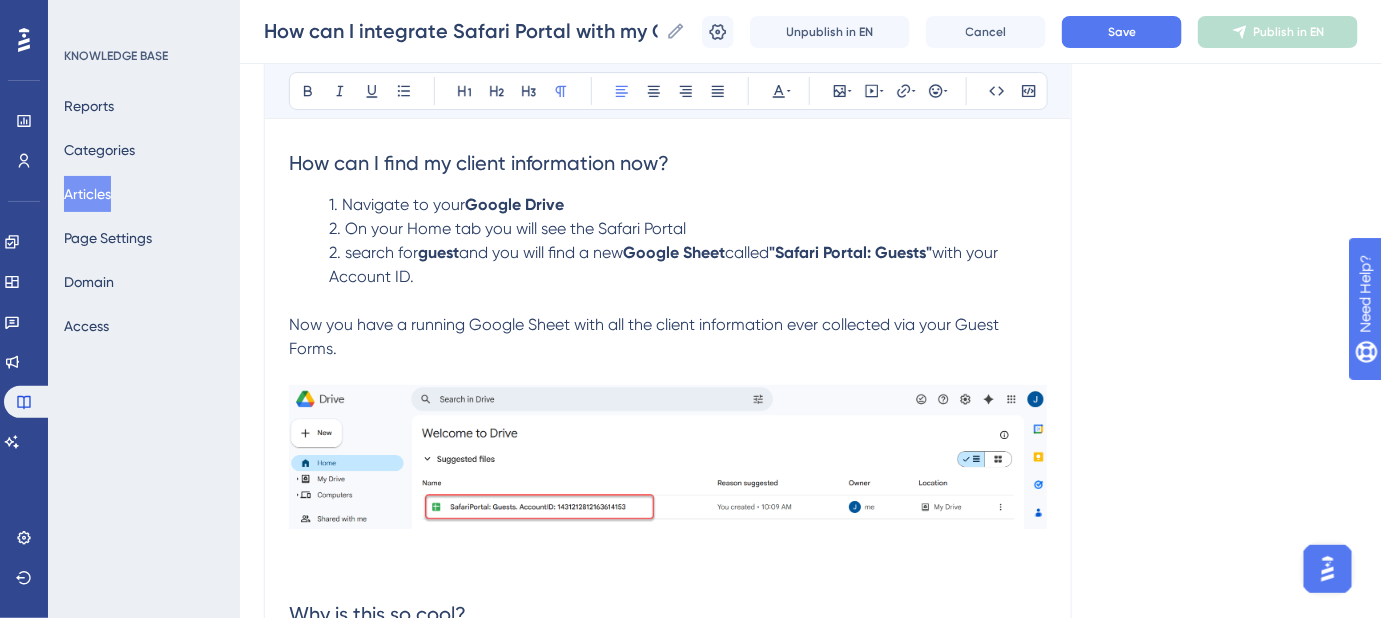 click on "2. On your Home tab you will see the Safari Portal" at bounding box center (668, 229) 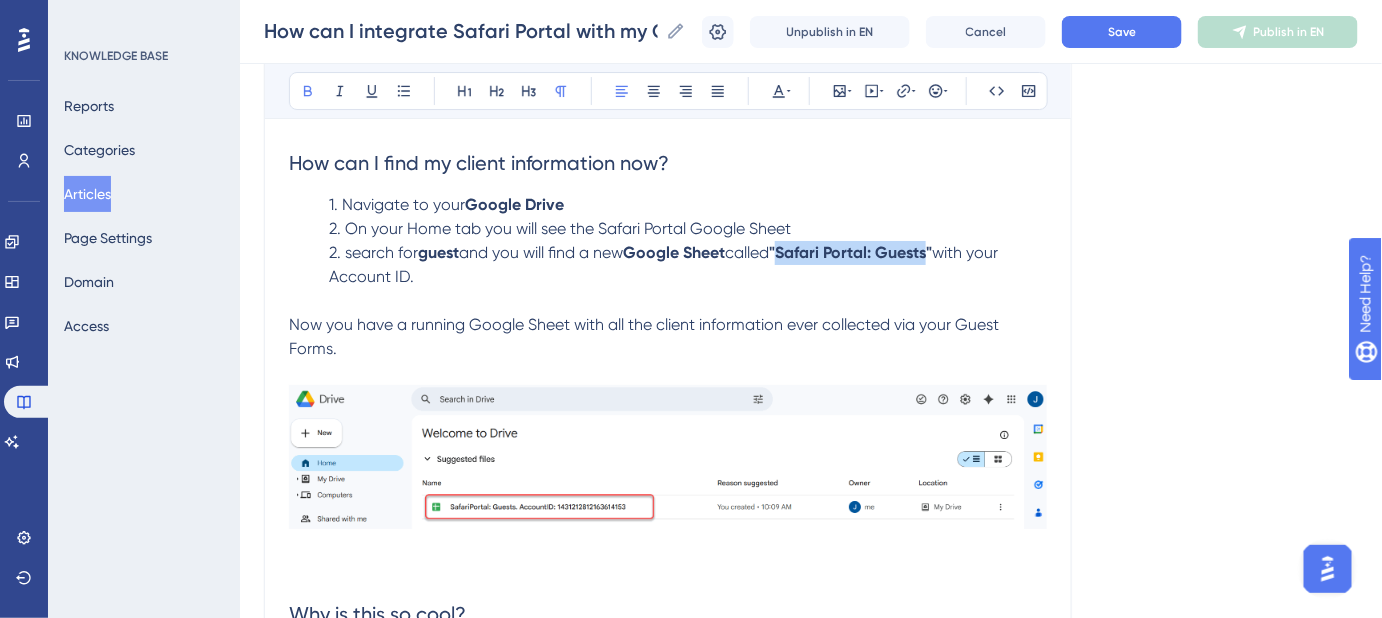 drag, startPoint x: 951, startPoint y: 247, endPoint x: 800, endPoint y: 250, distance: 151.0298 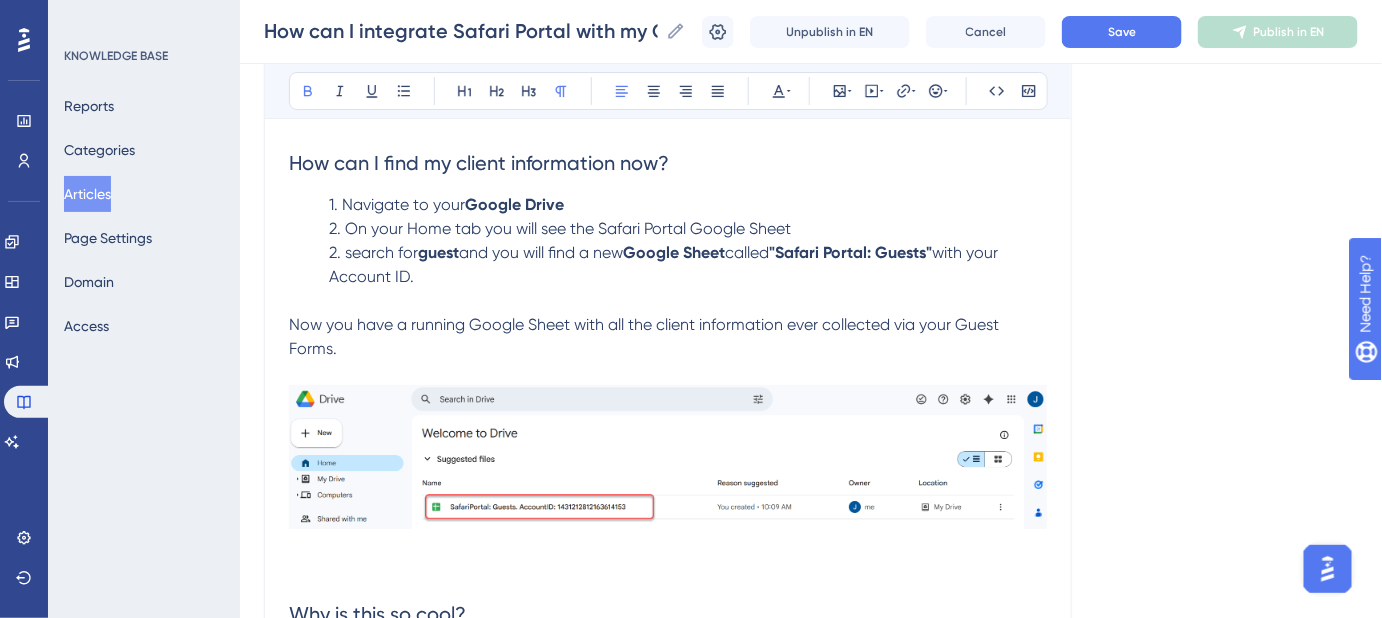 click on "2. search for  guest  and you will find a new  Google Sheet  called  "Safari Portal: Guests"  with your Account ID." at bounding box center (668, 265) 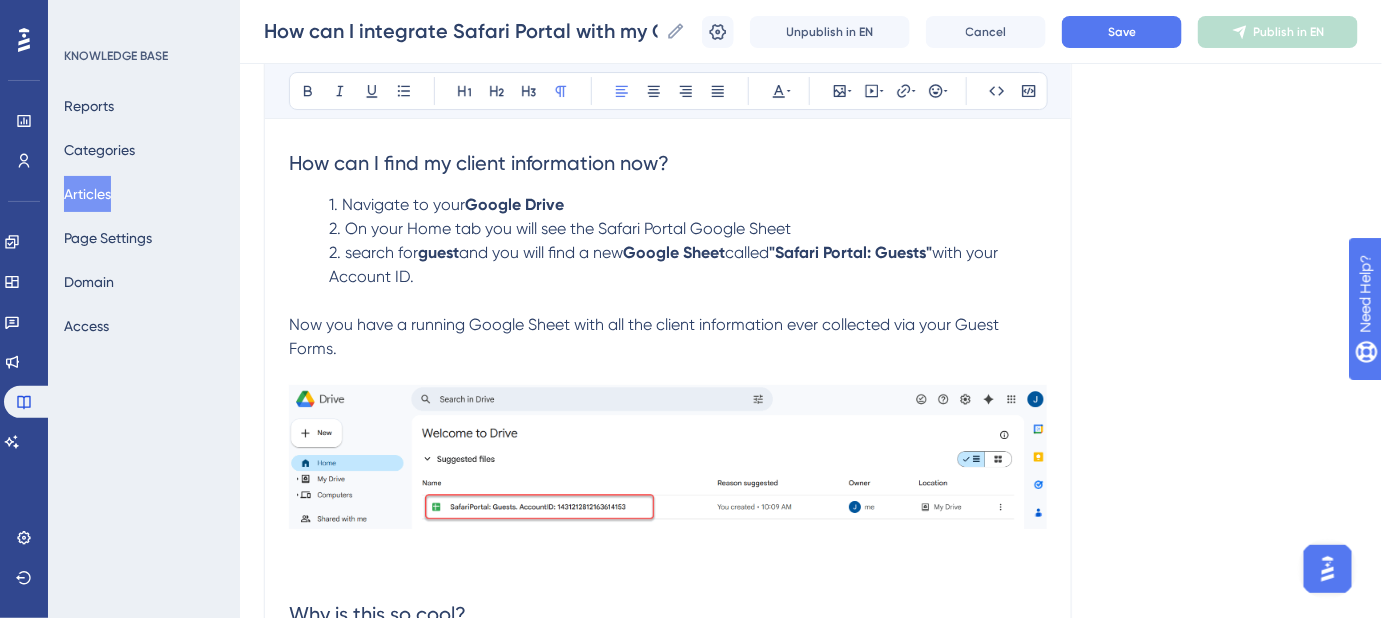 drag, startPoint x: 800, startPoint y: 244, endPoint x: 834, endPoint y: 268, distance: 41.617306 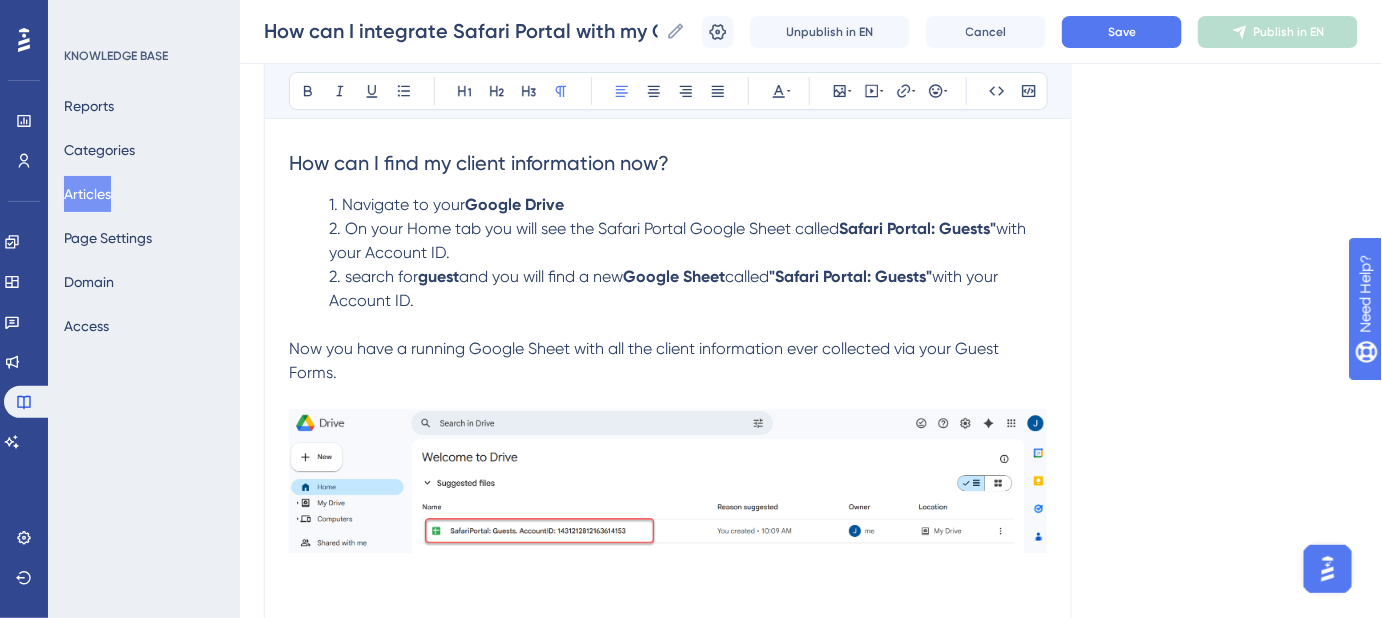 click on "with your Account ID." at bounding box center (679, 240) 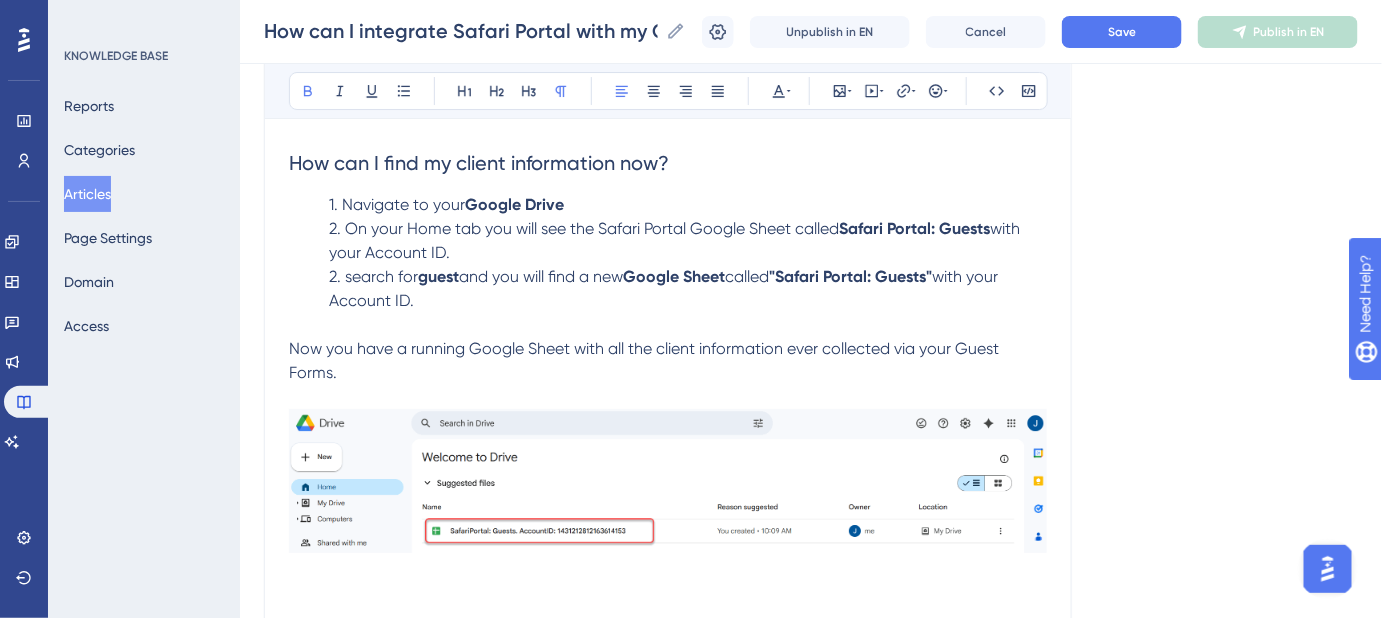 click on "2. search for" at bounding box center (373, 276) 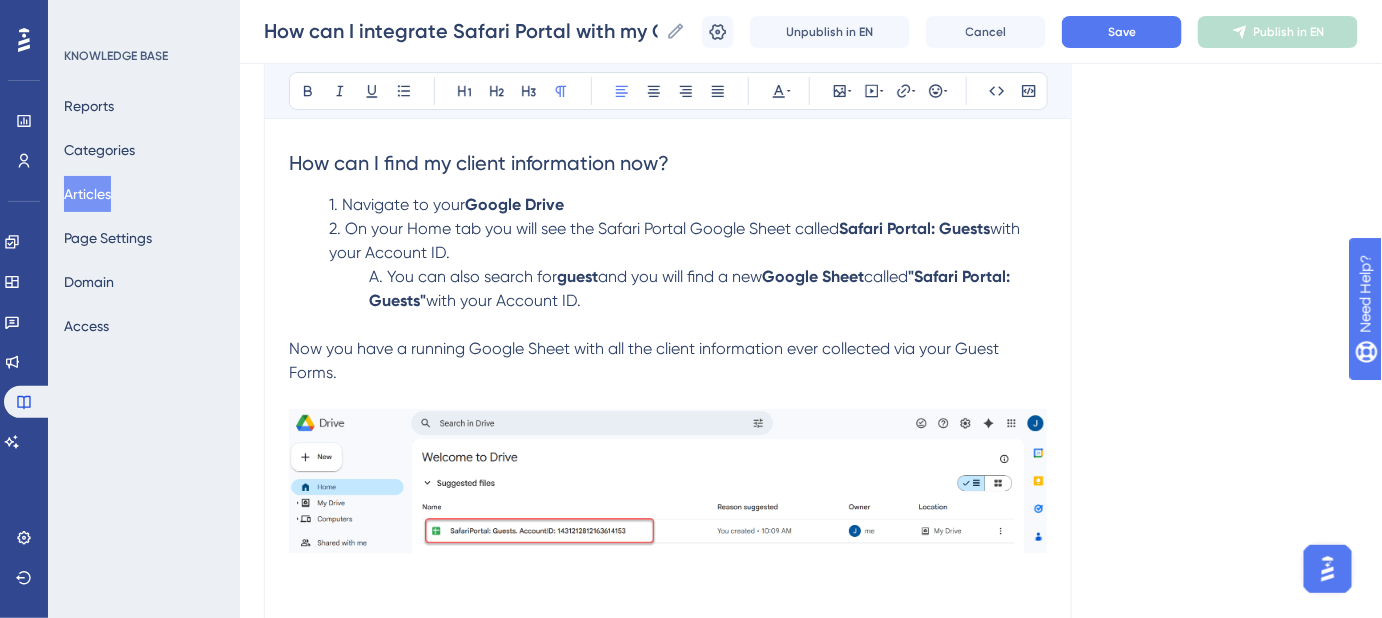 drag, startPoint x: 588, startPoint y: 303, endPoint x: 606, endPoint y: 283, distance: 26.907248 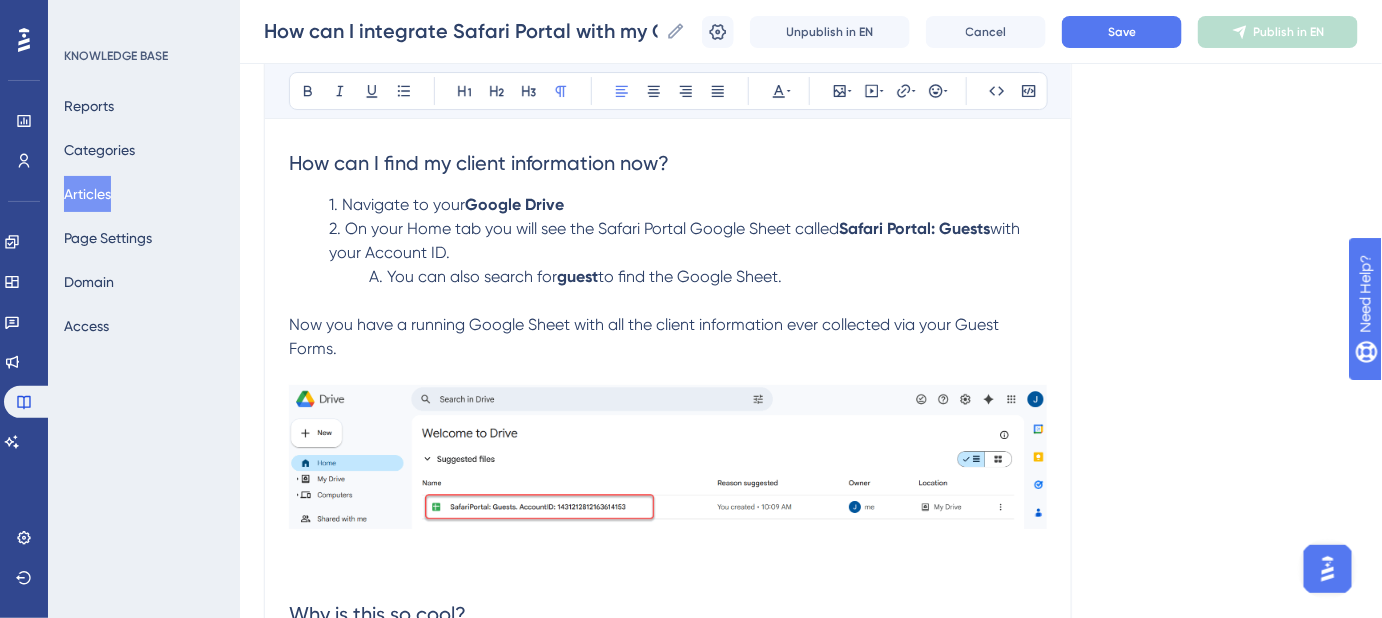 click on "to find the Google Sheet." at bounding box center (690, 276) 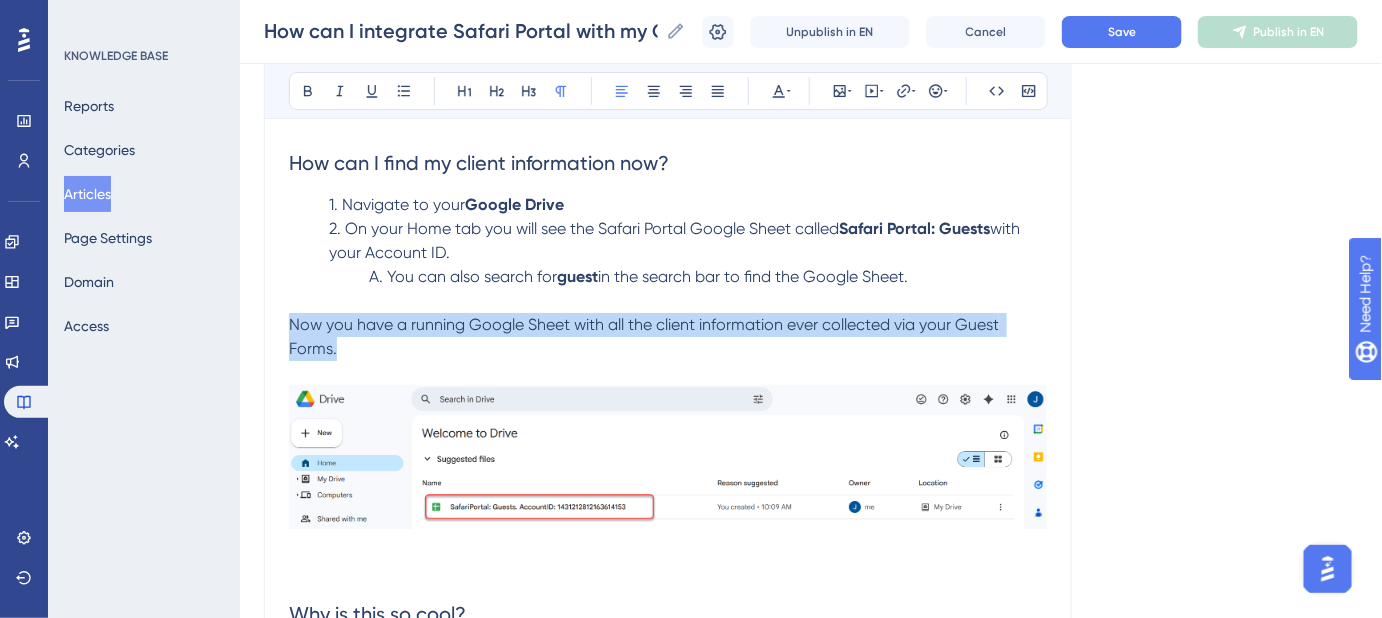 drag, startPoint x: 344, startPoint y: 347, endPoint x: 272, endPoint y: 324, distance: 75.58439 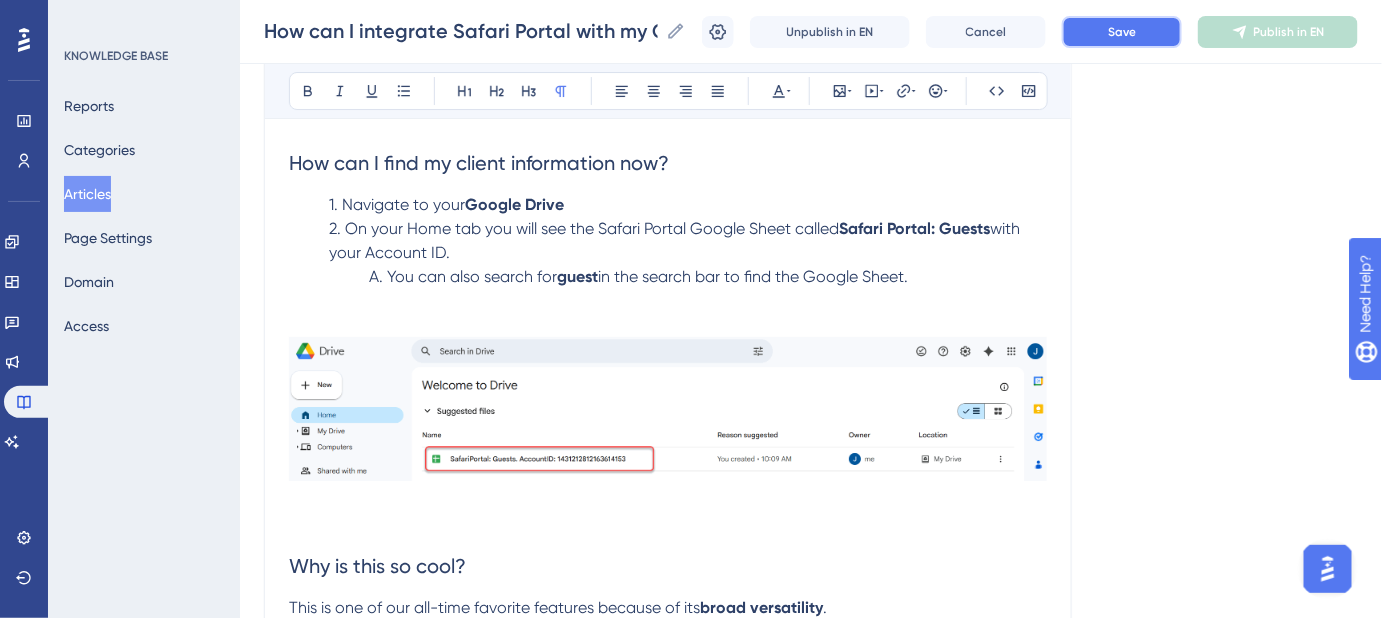 click on "Save" at bounding box center (1122, 32) 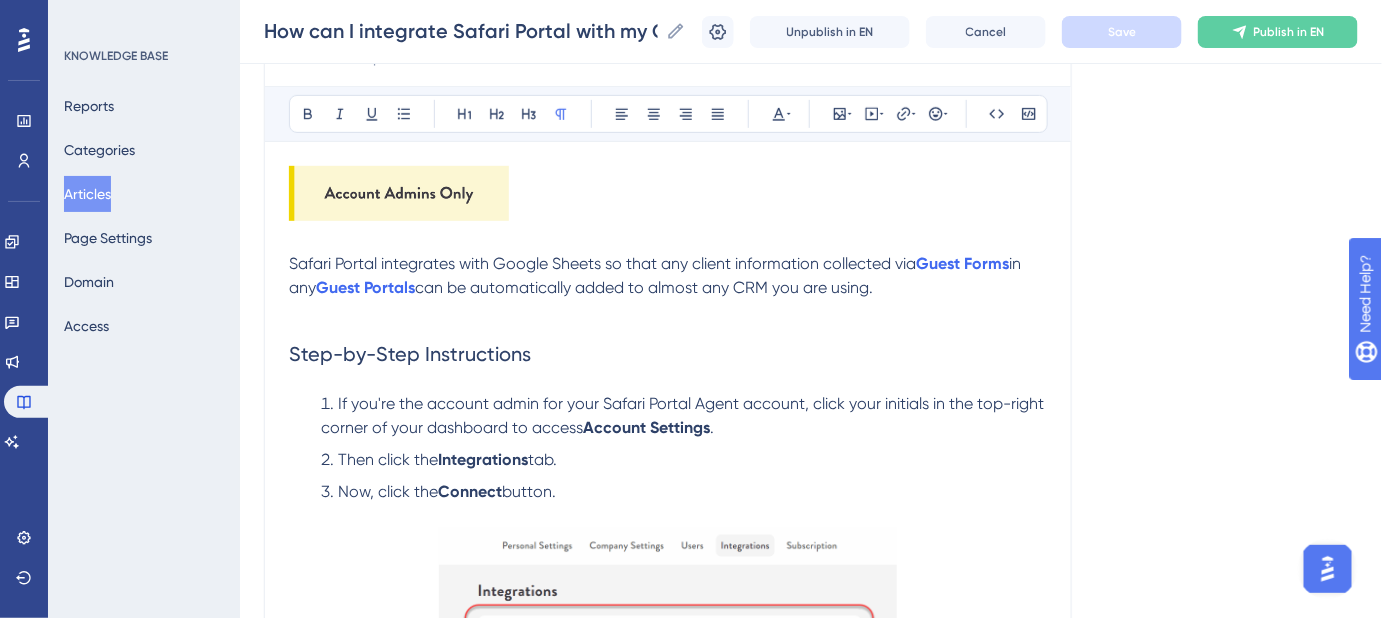 scroll, scrollTop: 272, scrollLeft: 0, axis: vertical 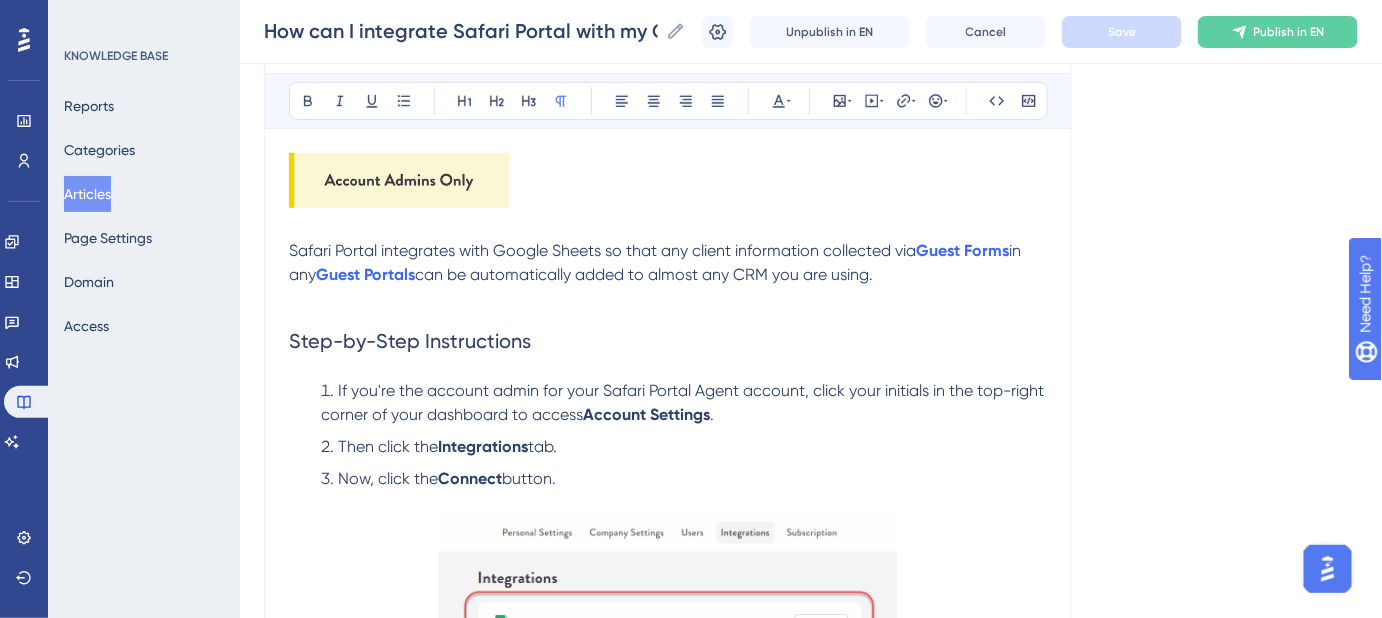 click on "can be automatically added to almost any CRM you are using." at bounding box center [644, 274] 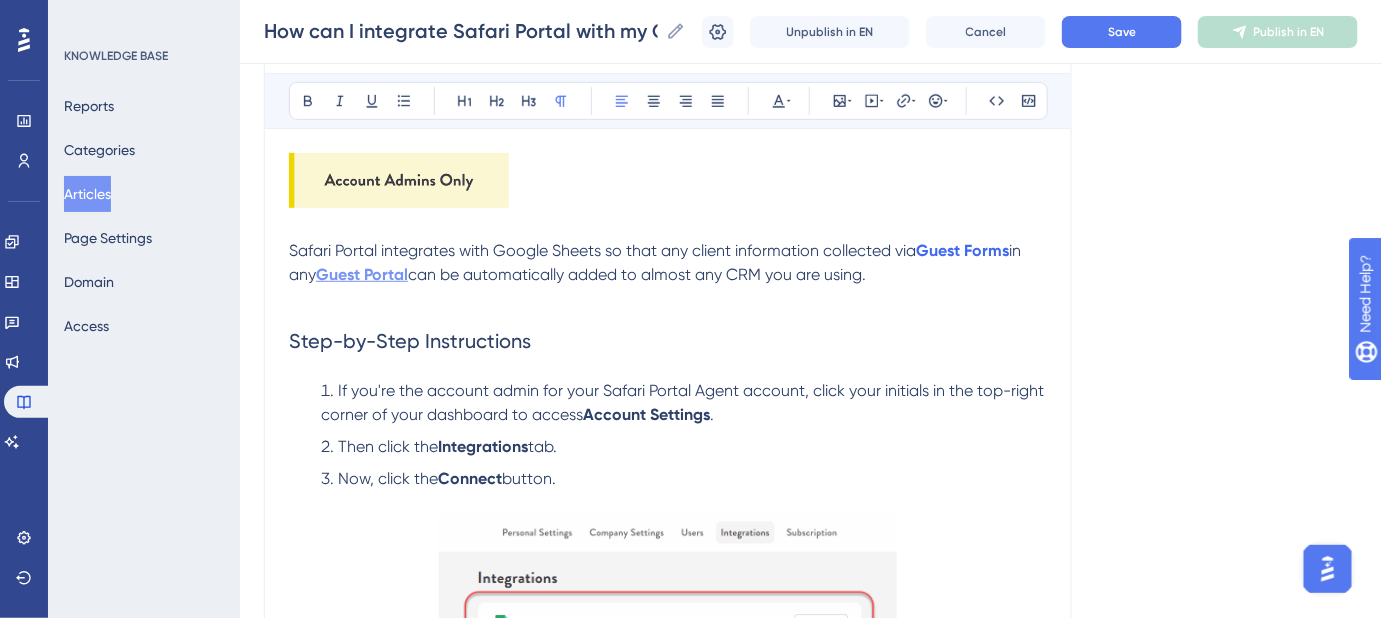 click on "Guest Portal" at bounding box center (362, 274) 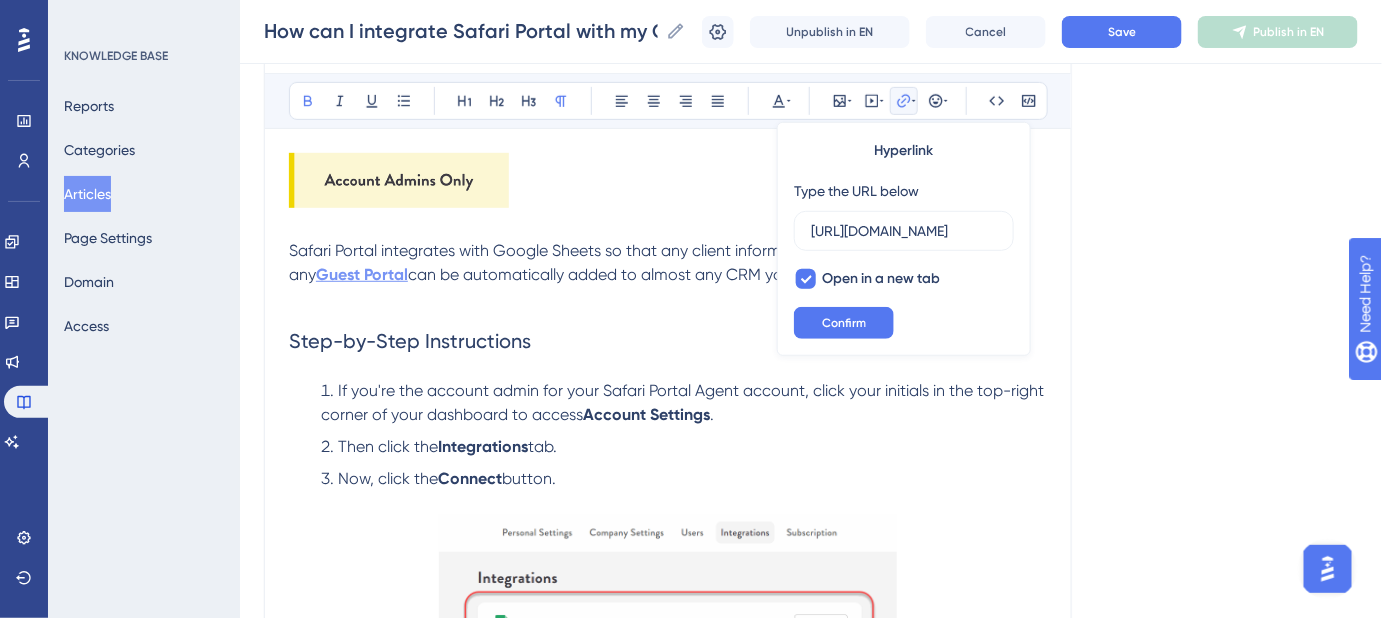 scroll, scrollTop: 0, scrollLeft: 215, axis: horizontal 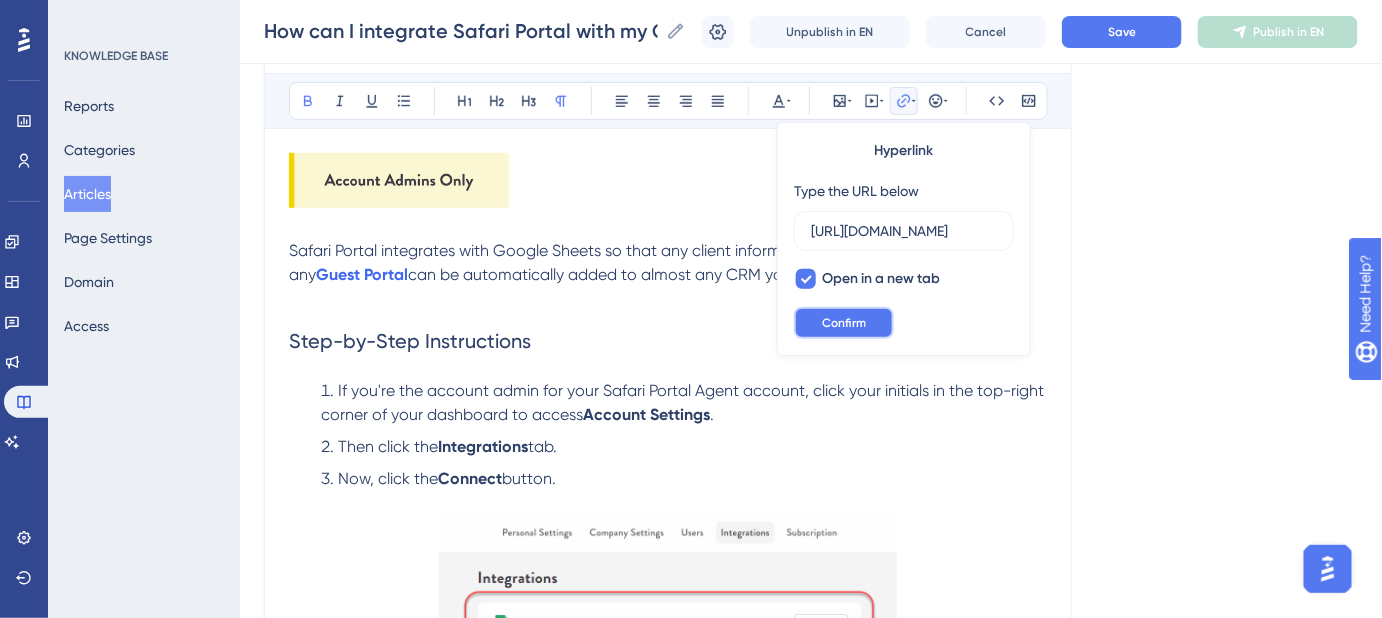 click on "Confirm" at bounding box center [844, 323] 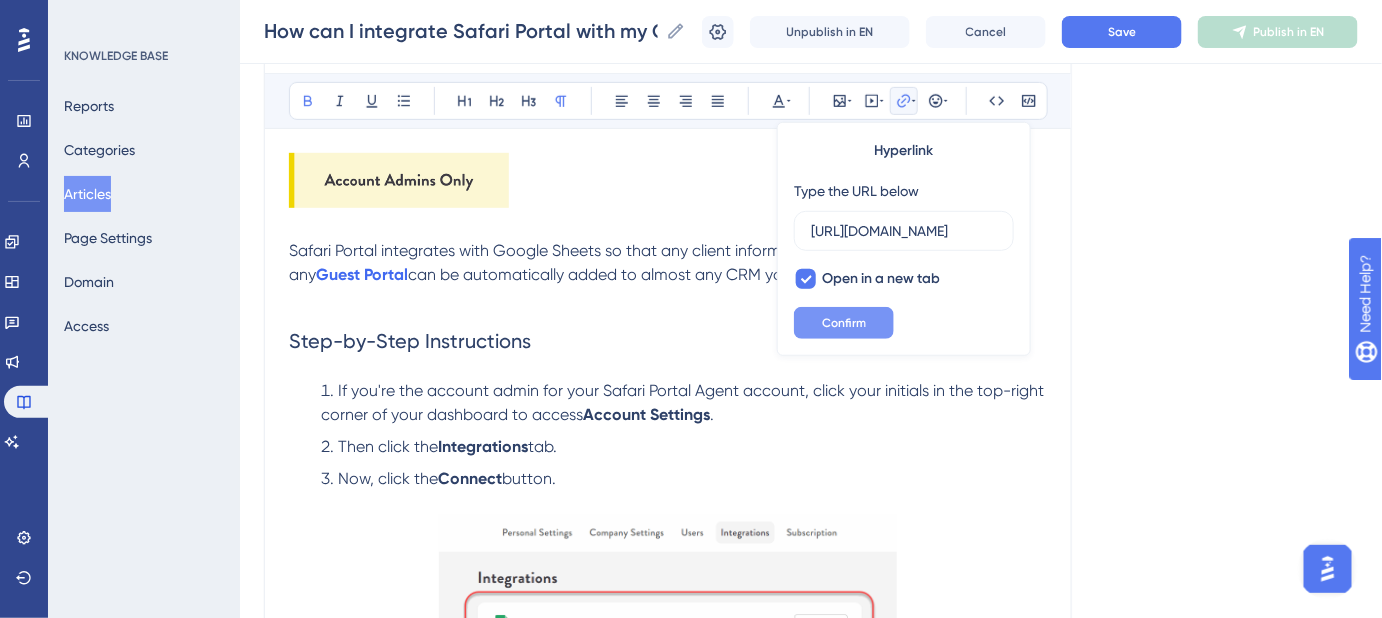 scroll, scrollTop: 0, scrollLeft: 0, axis: both 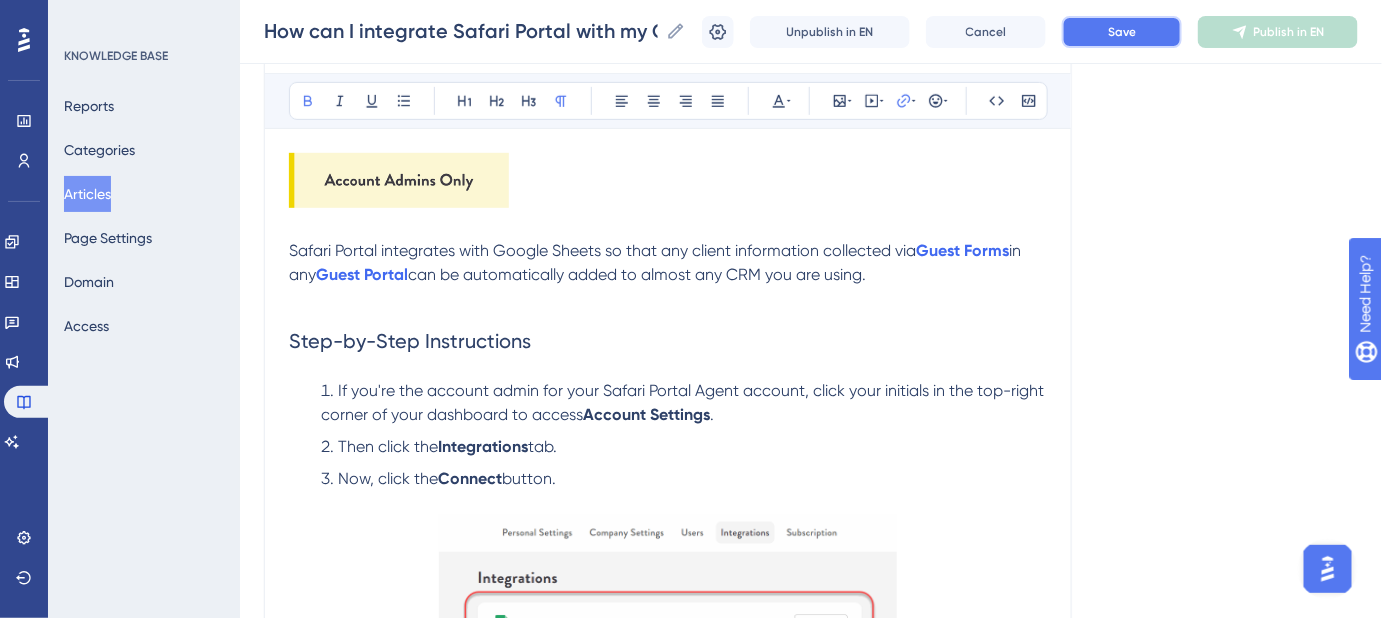 click on "Save" at bounding box center (1122, 32) 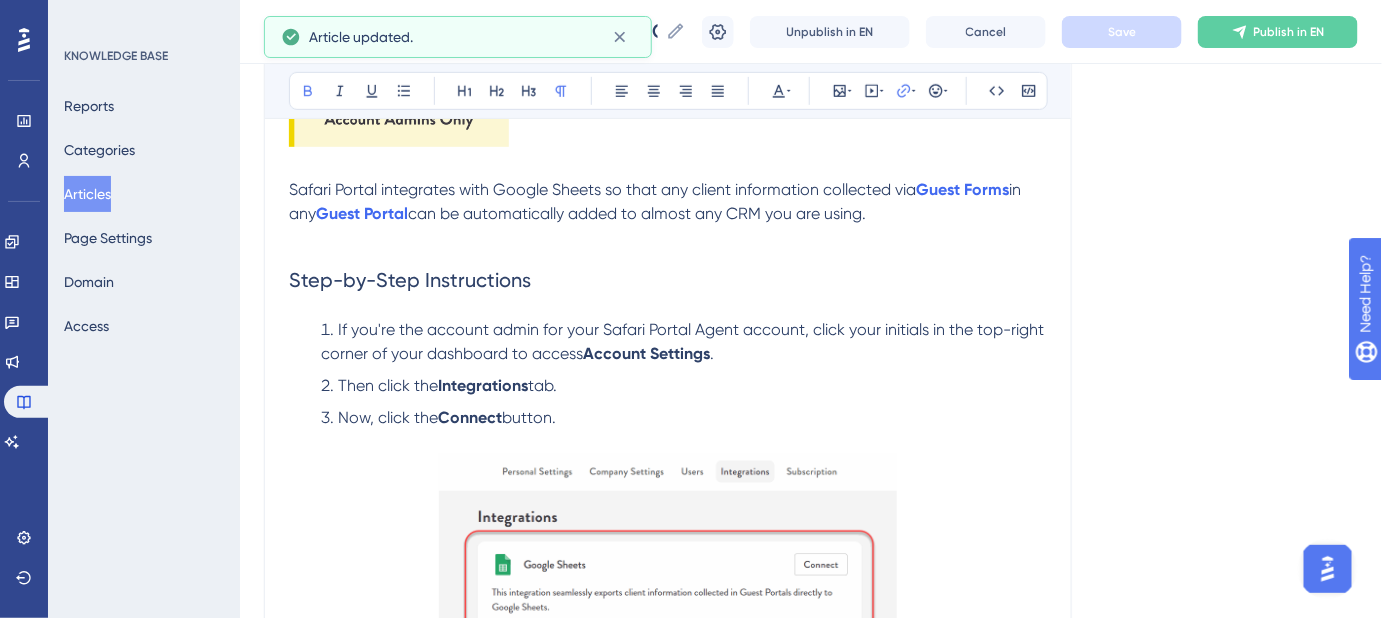 scroll, scrollTop: 454, scrollLeft: 0, axis: vertical 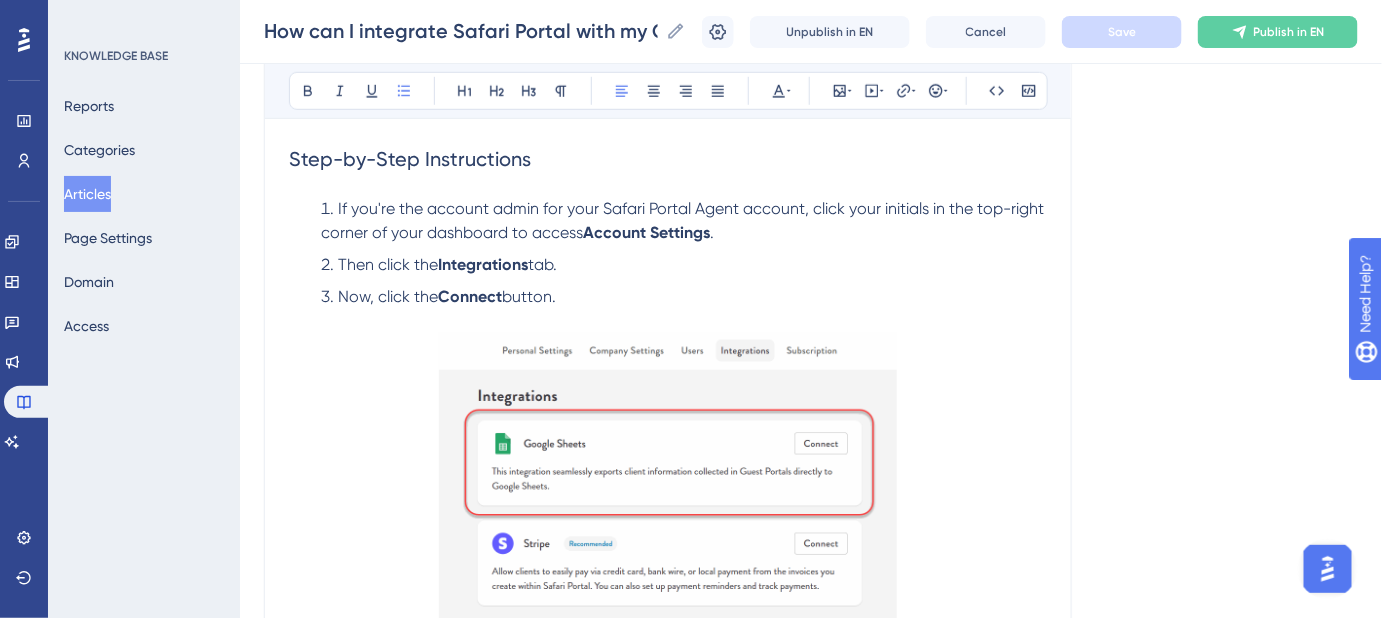 drag, startPoint x: 565, startPoint y: 298, endPoint x: 325, endPoint y: 267, distance: 241.9938 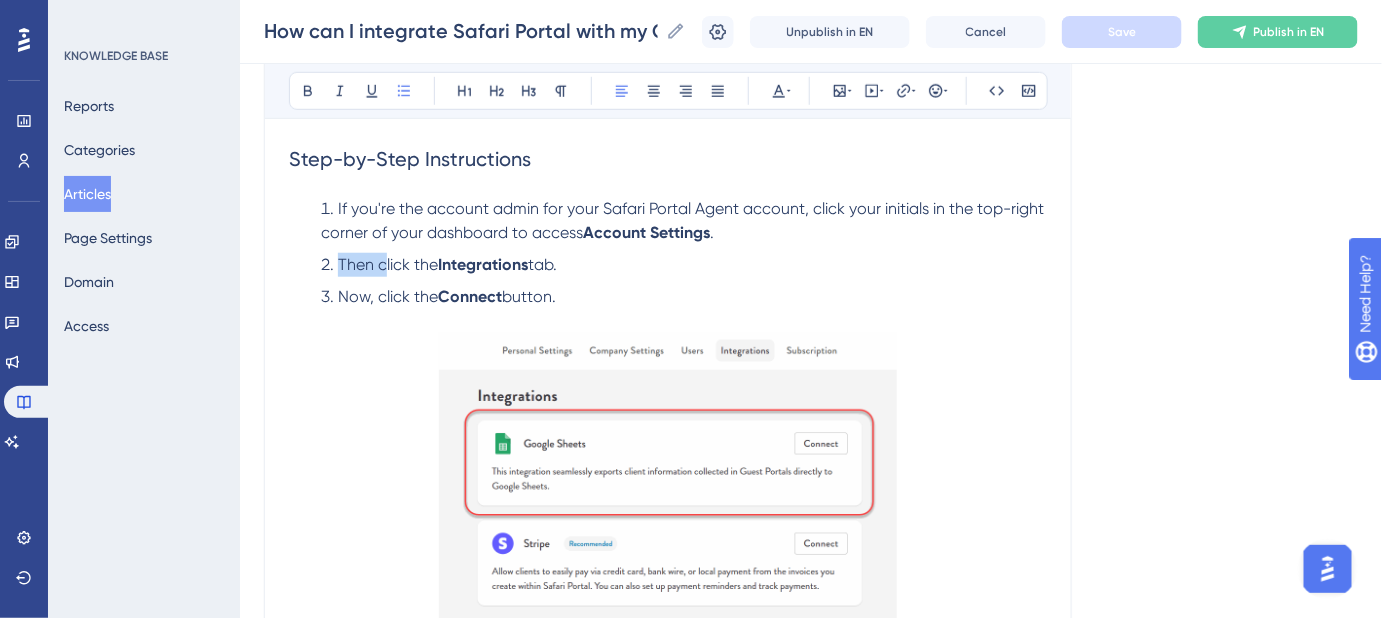 drag, startPoint x: 382, startPoint y: 259, endPoint x: 338, endPoint y: 260, distance: 44.011364 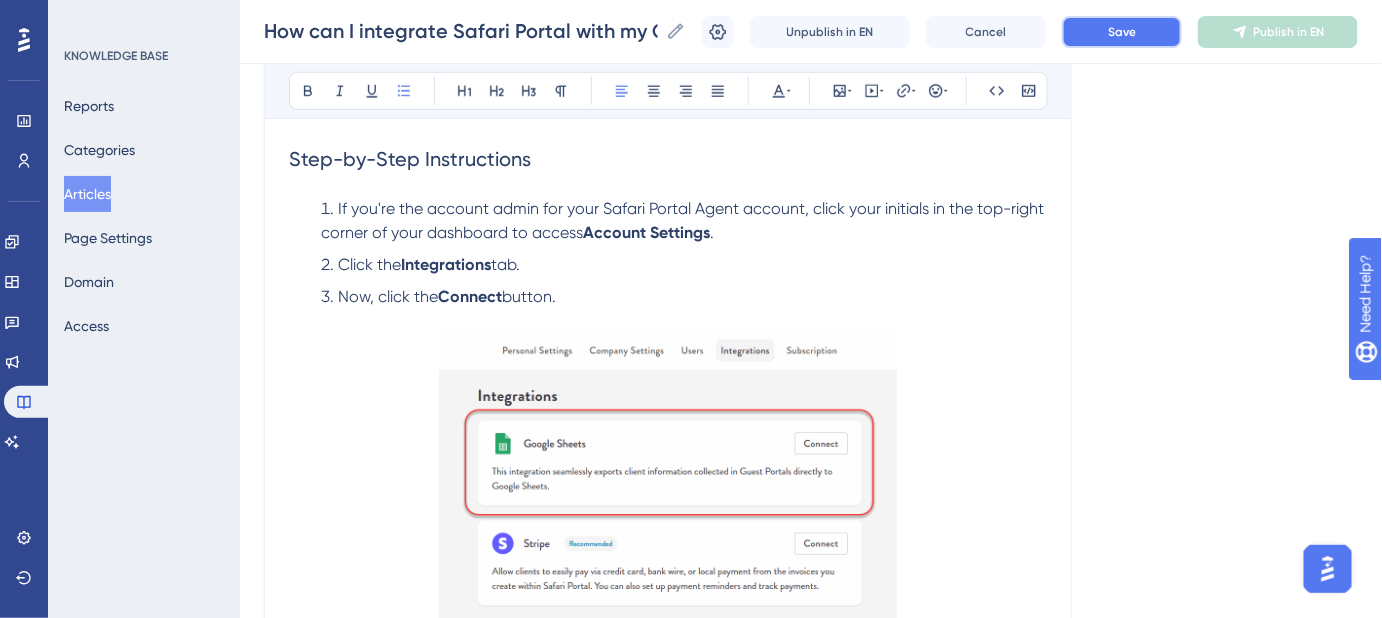 click on "Save" at bounding box center [1122, 32] 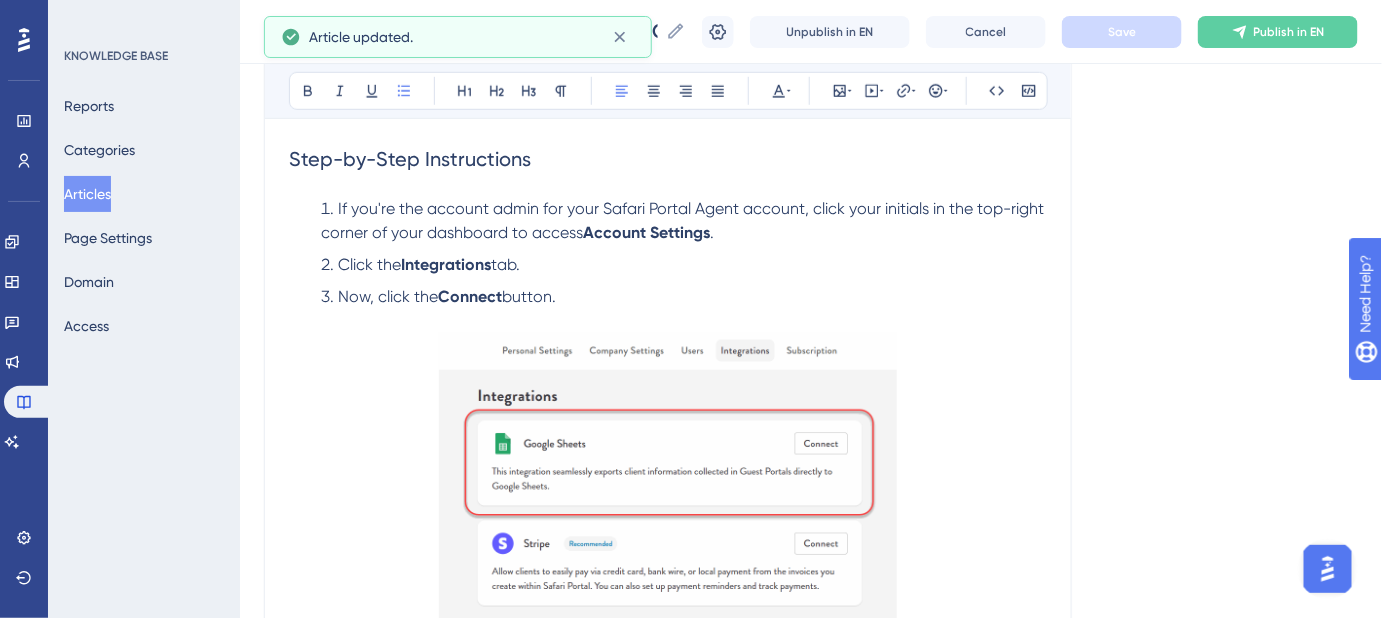 click on "Now, click the" at bounding box center [388, 296] 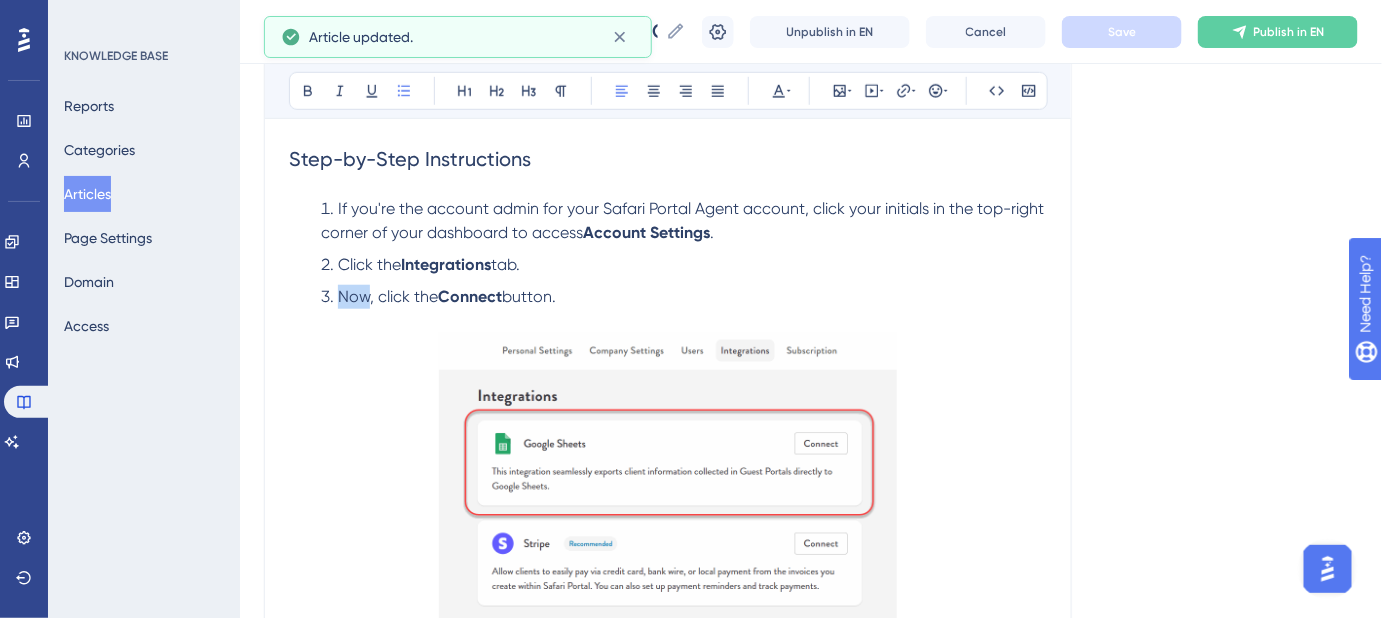click on "Now, click the" at bounding box center [388, 296] 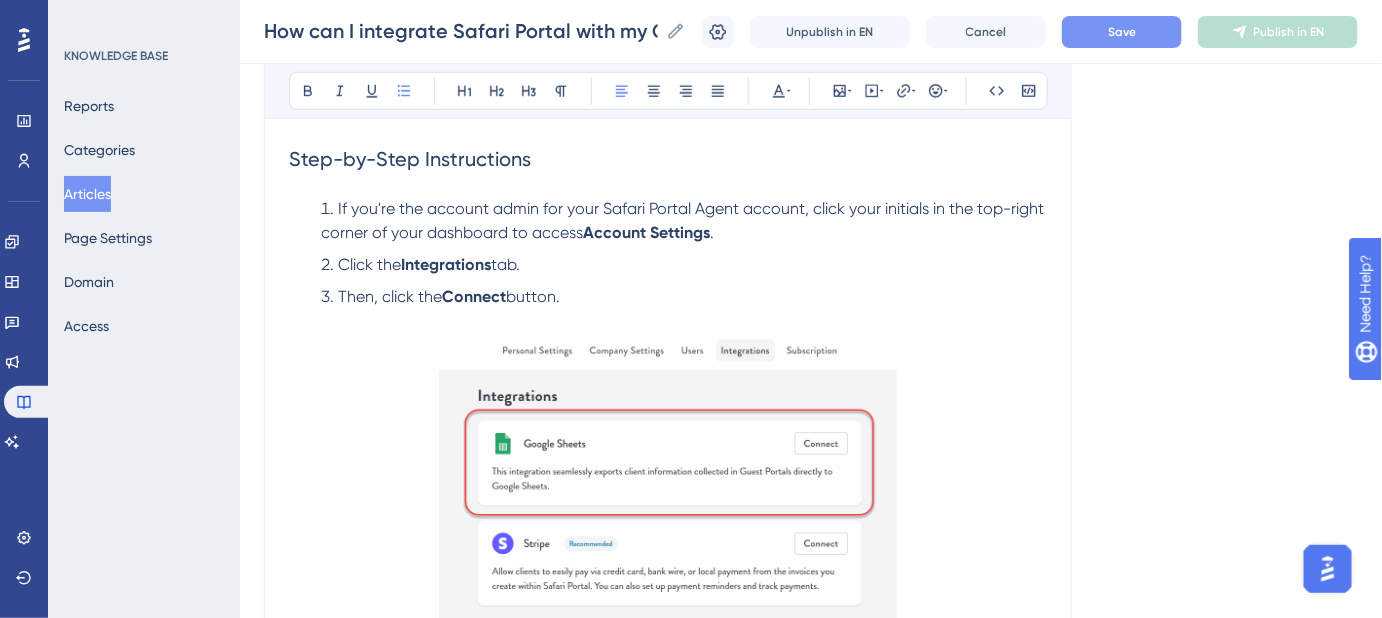 click on "Save" at bounding box center [1122, 32] 